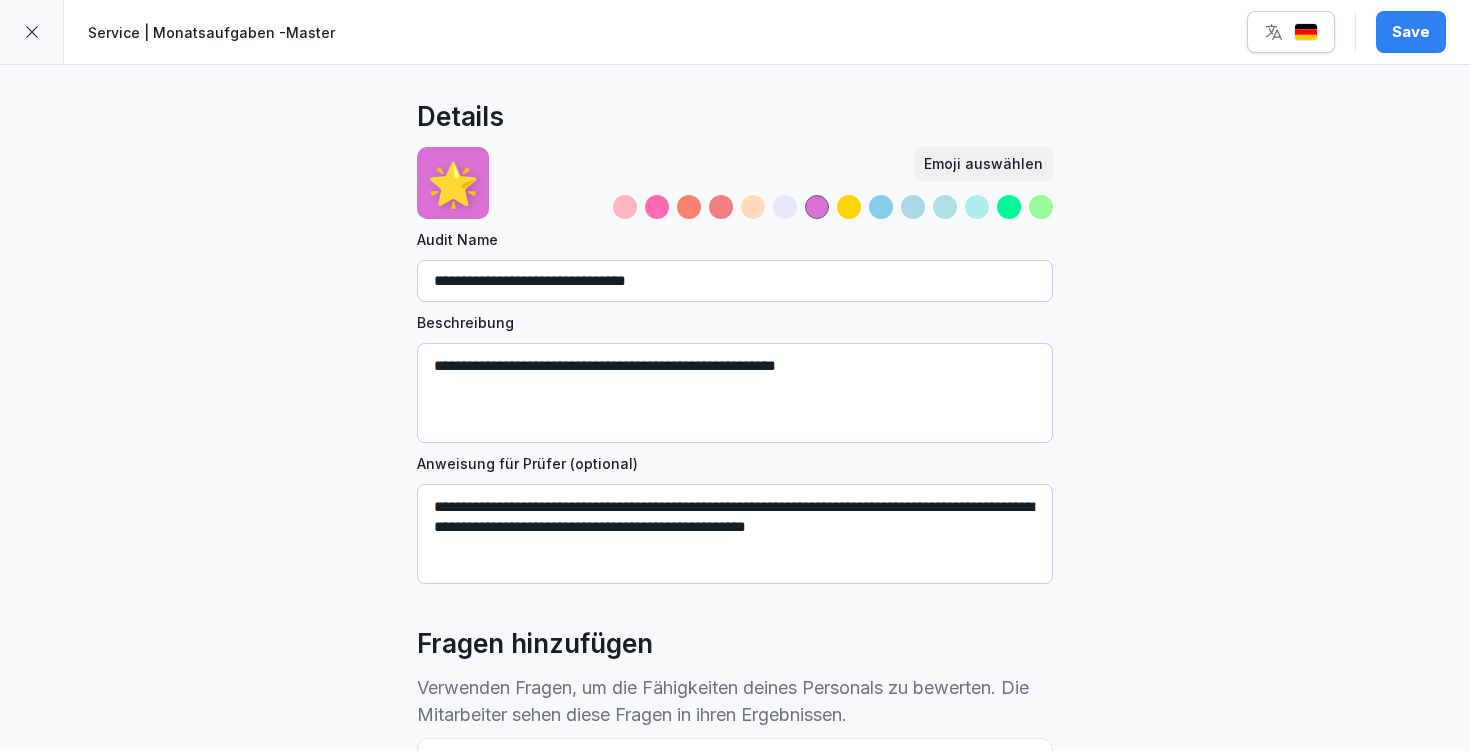 scroll, scrollTop: 0, scrollLeft: 0, axis: both 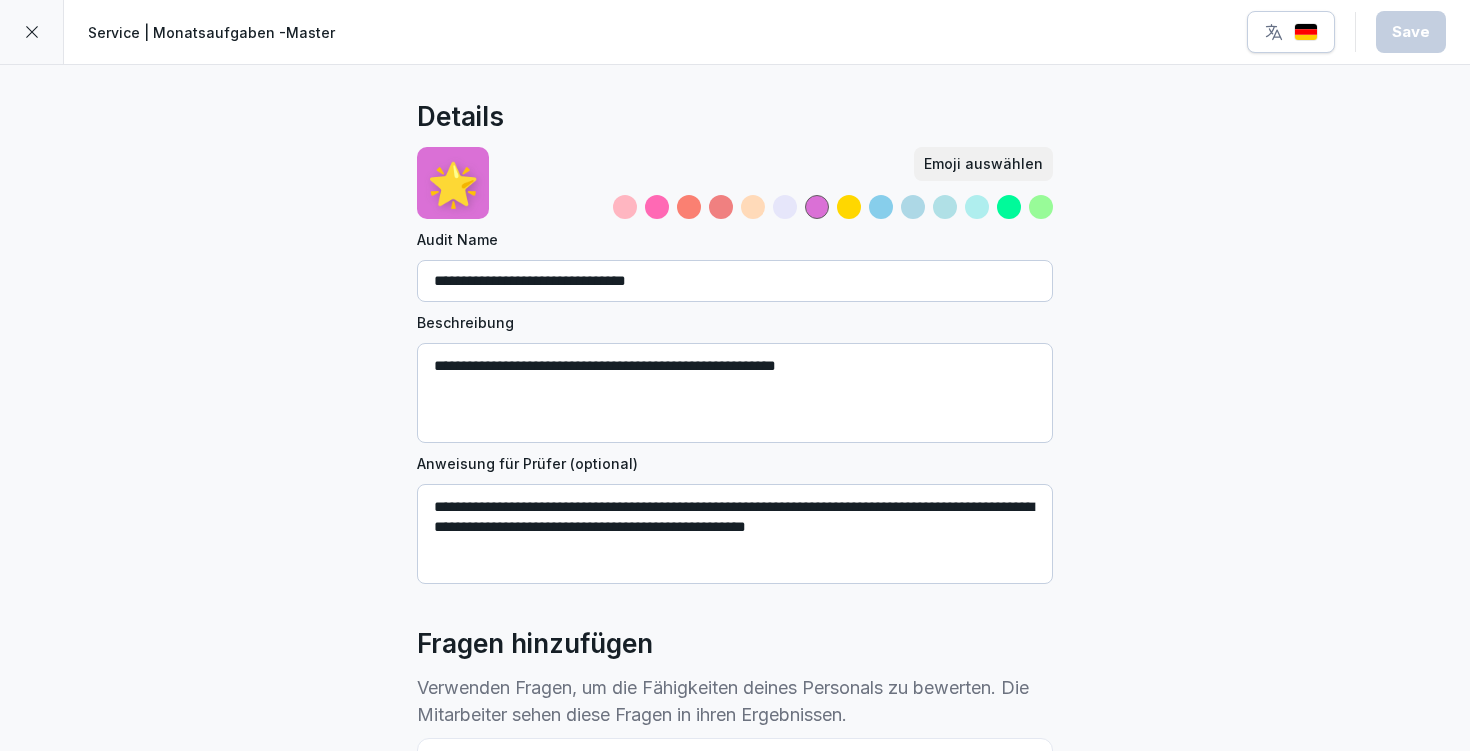 click at bounding box center (32, 32) 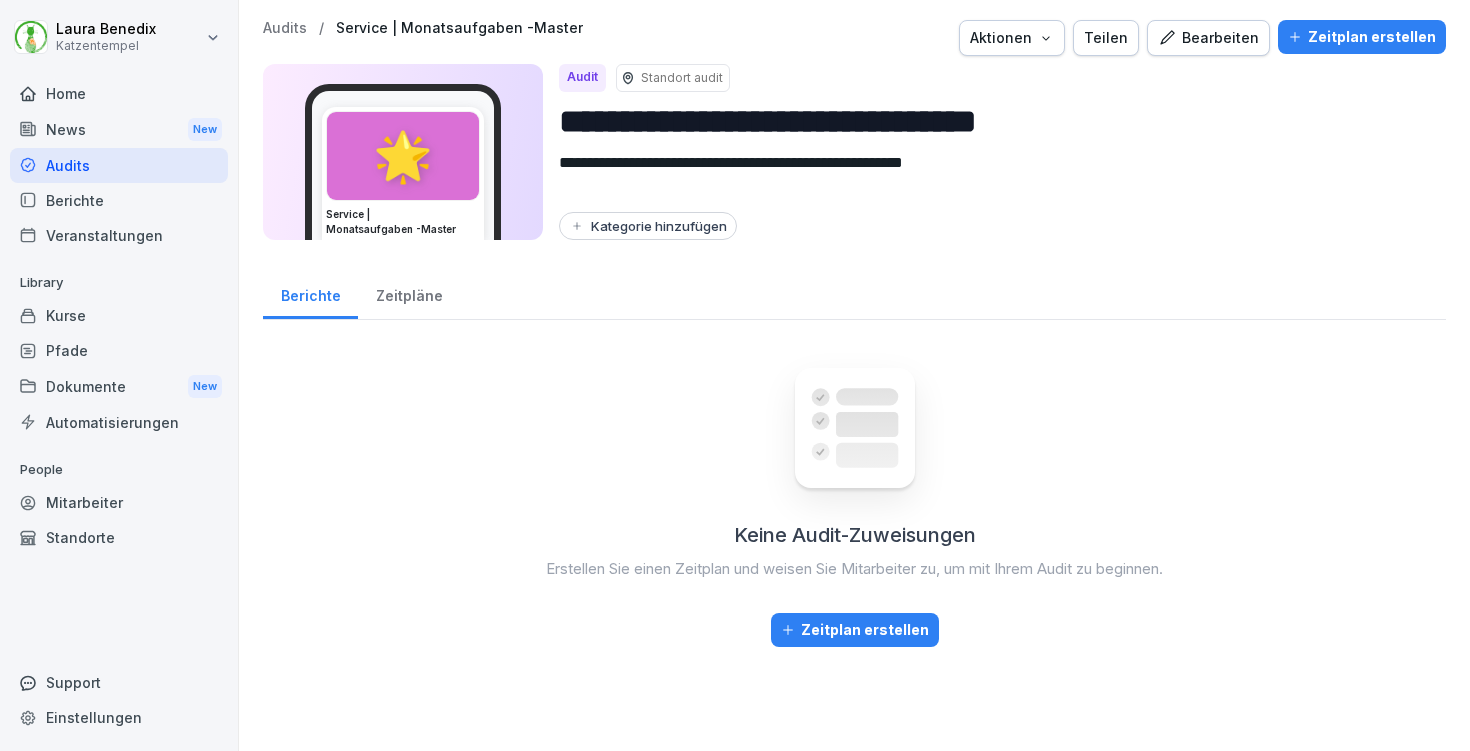 click on "**********" at bounding box center [735, 375] 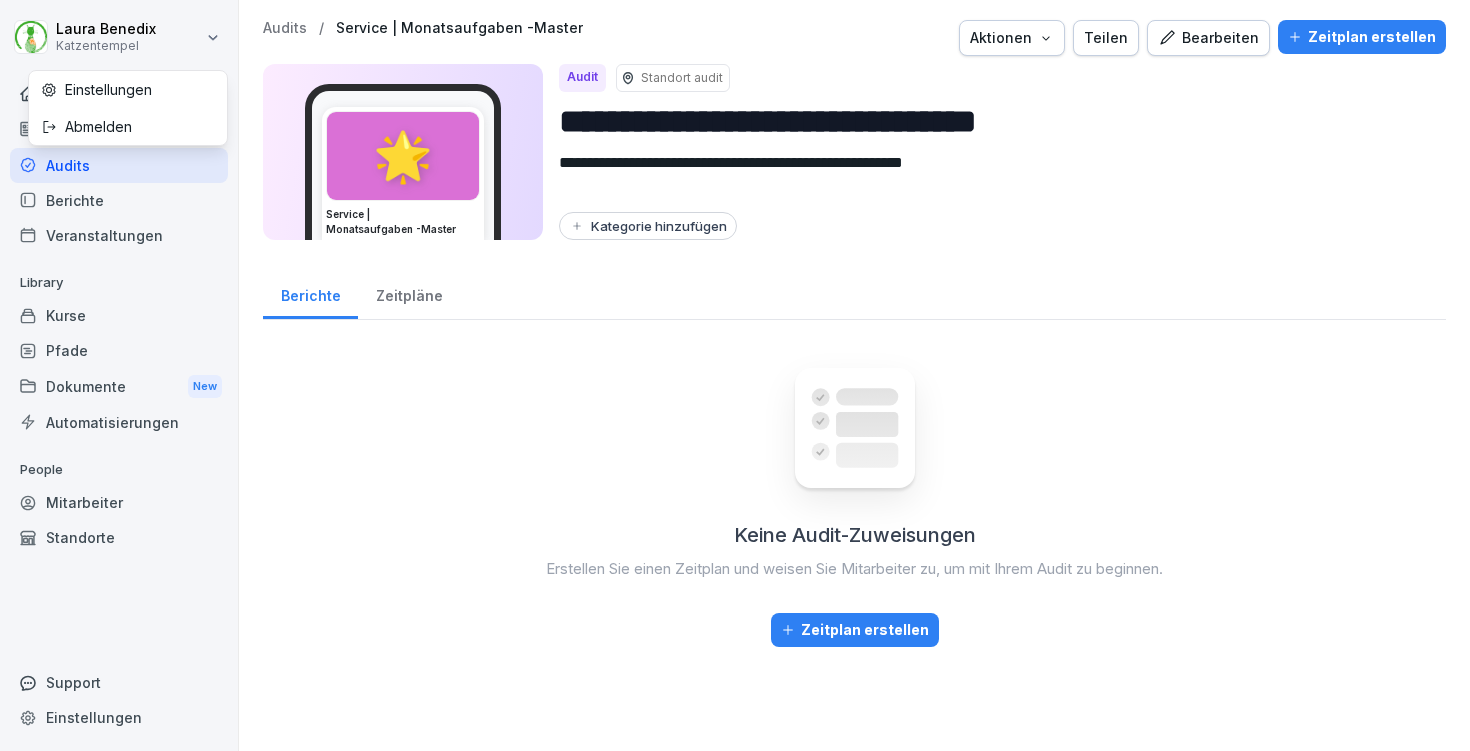 click on "**********" at bounding box center [735, 375] 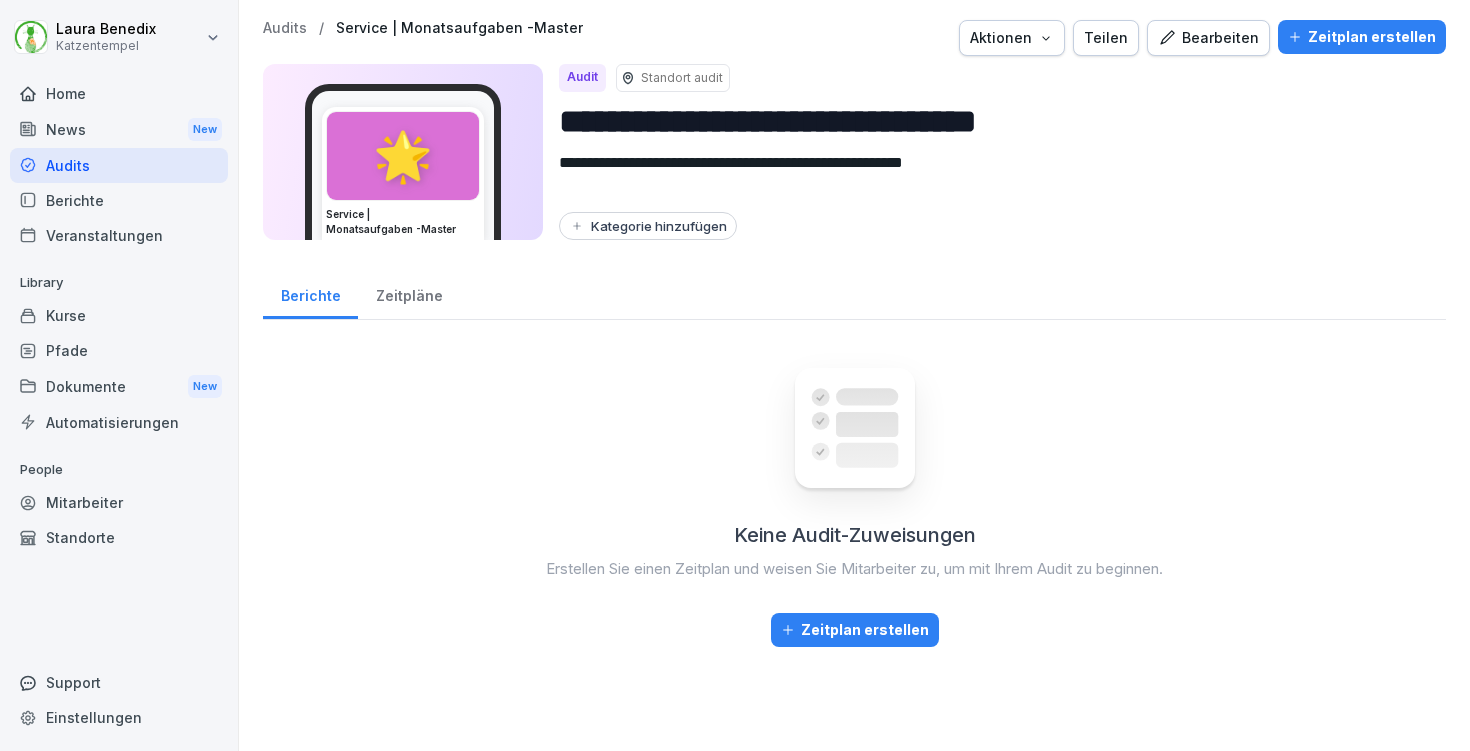 click on "Audits" at bounding box center [285, 28] 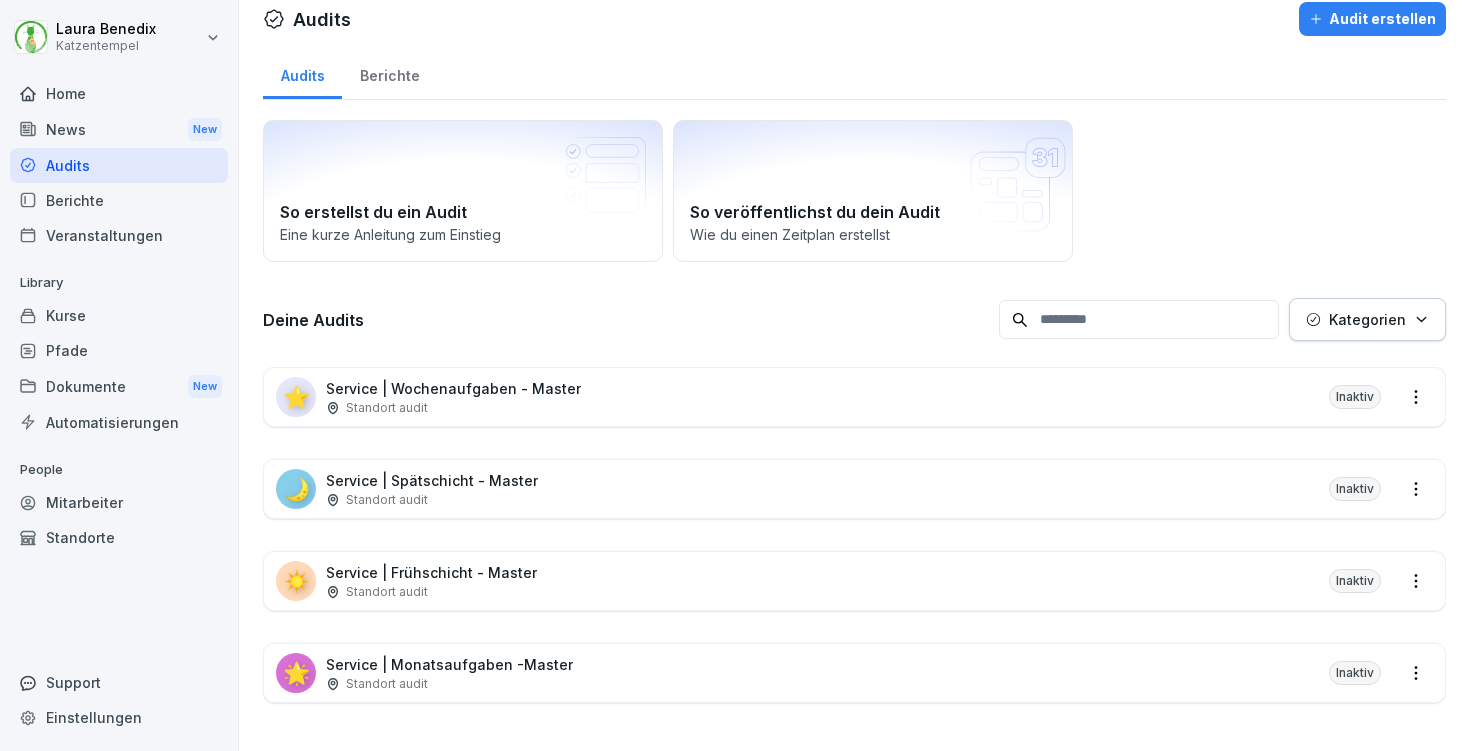 scroll, scrollTop: 0, scrollLeft: 0, axis: both 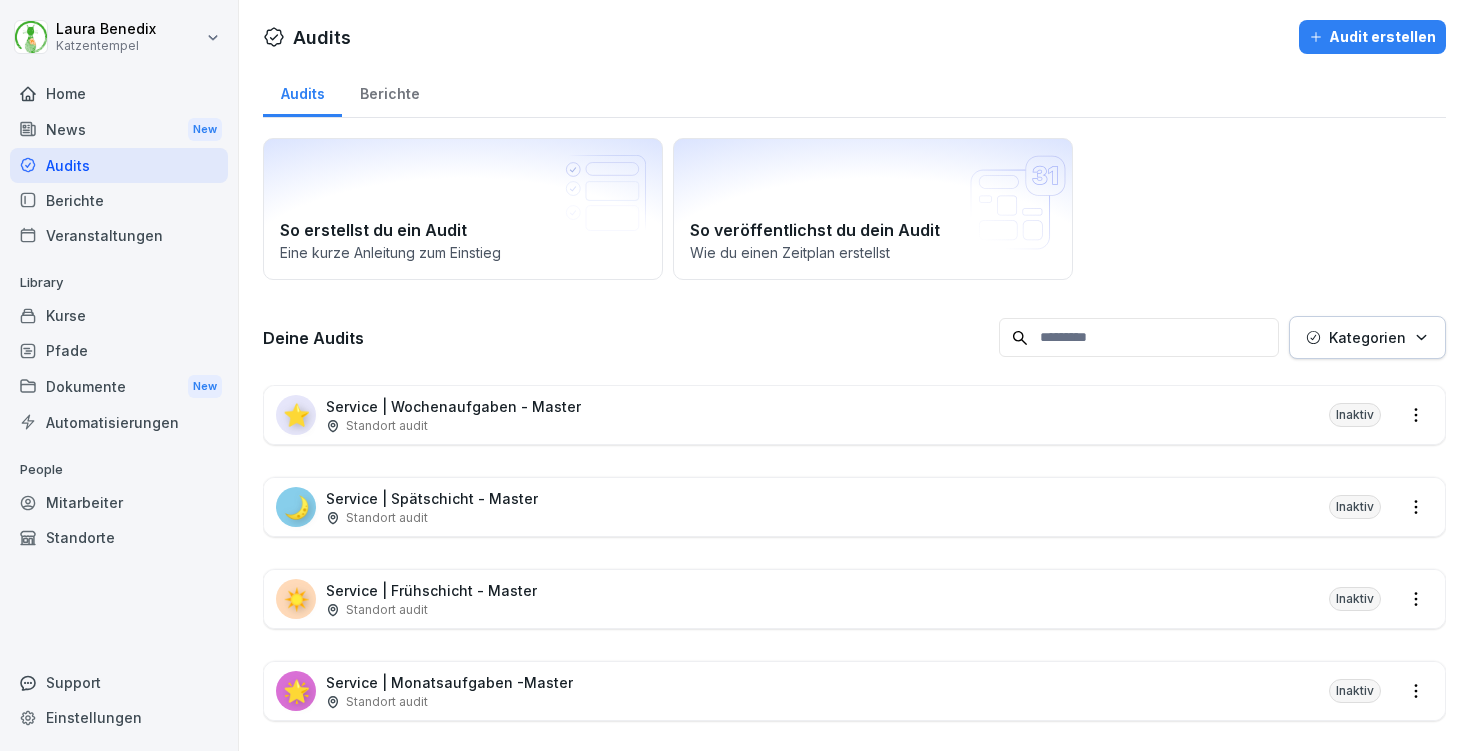 click on "Audit erstellen" at bounding box center (1372, 37) 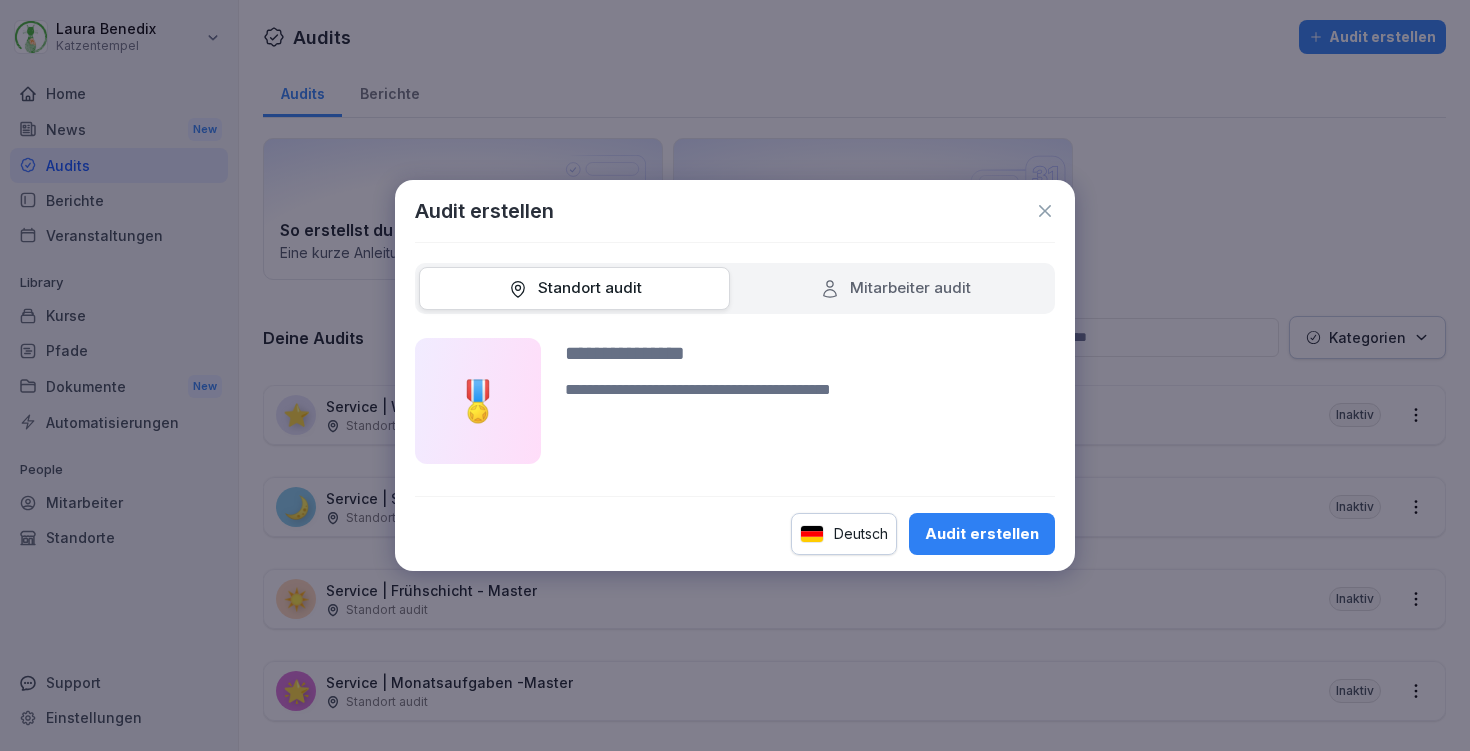 click at bounding box center (810, 353) 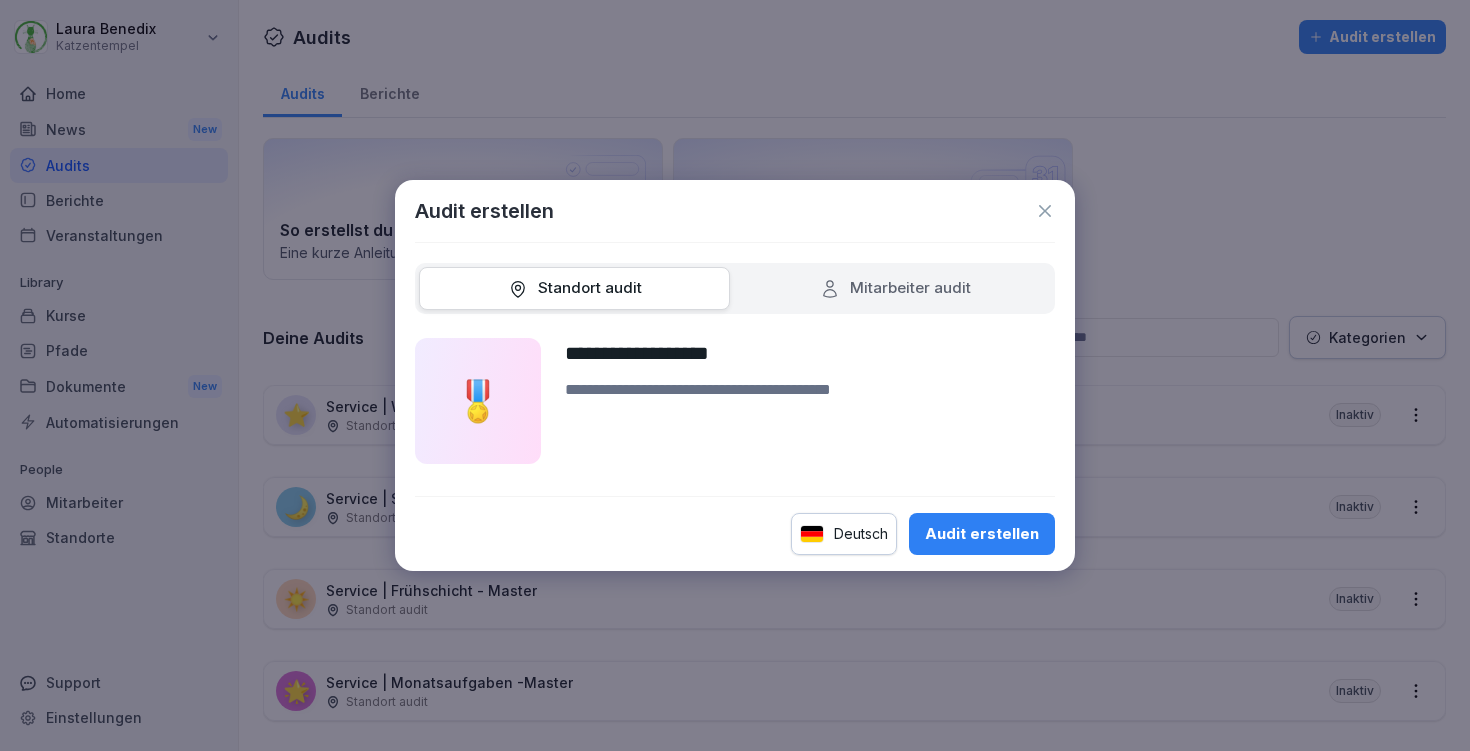 type on "**********" 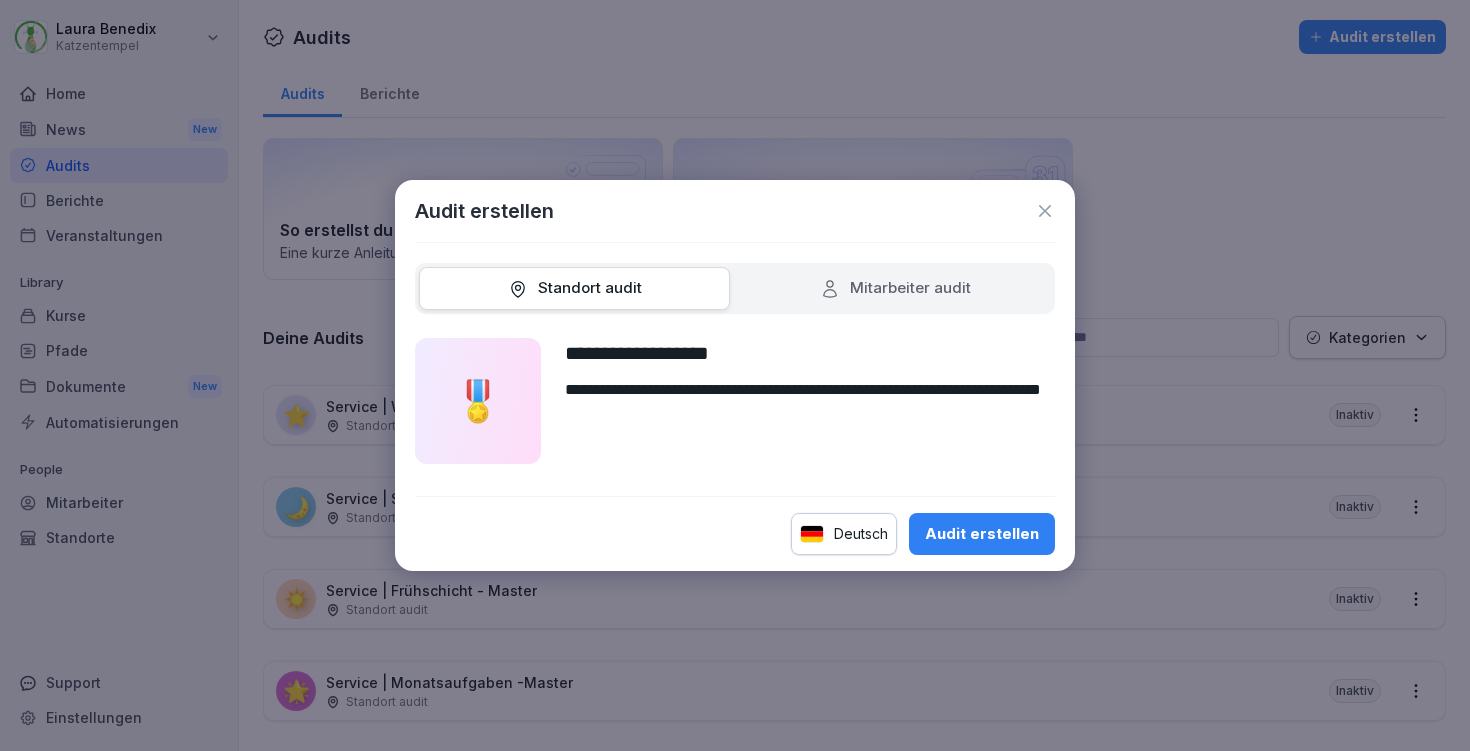 type on "**********" 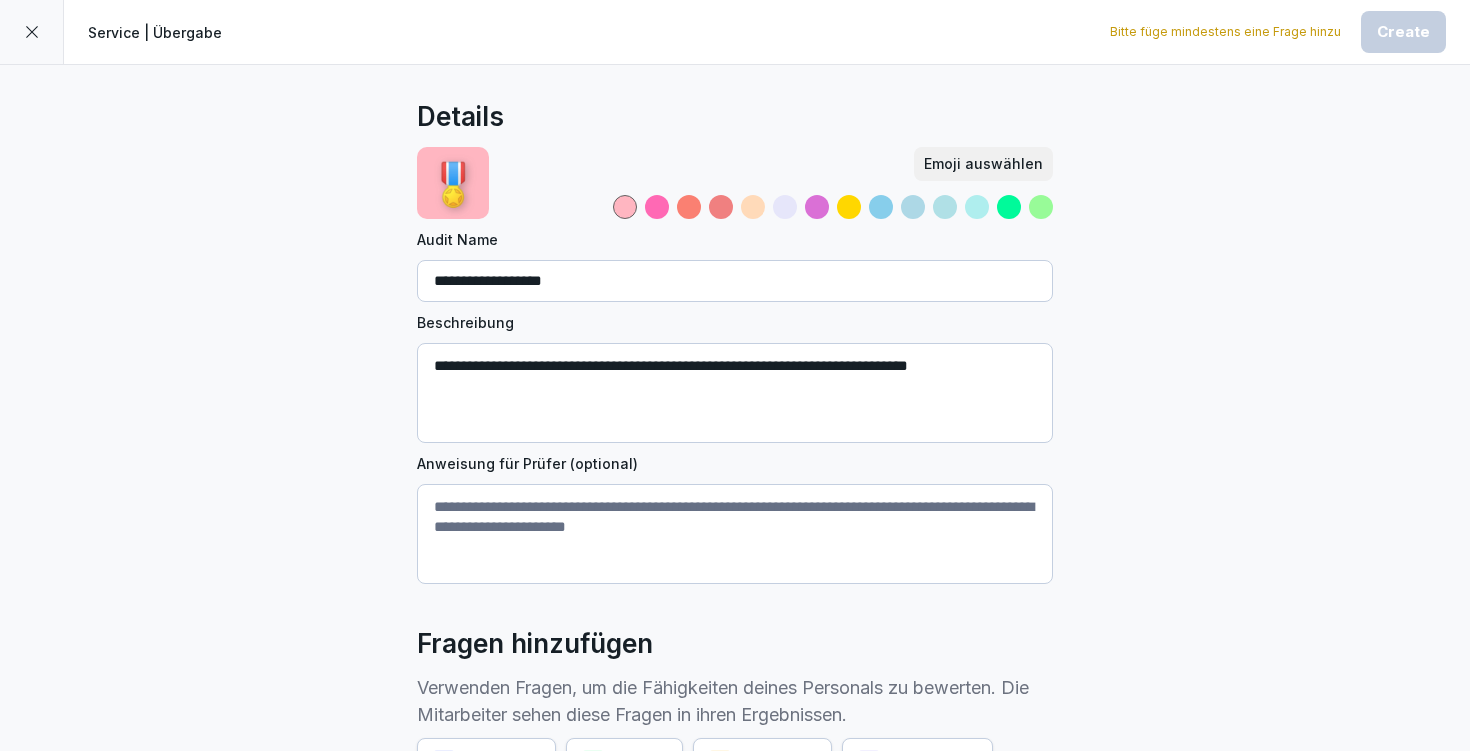 click on "Anweisung für Prüfer (optional)" at bounding box center [735, 534] 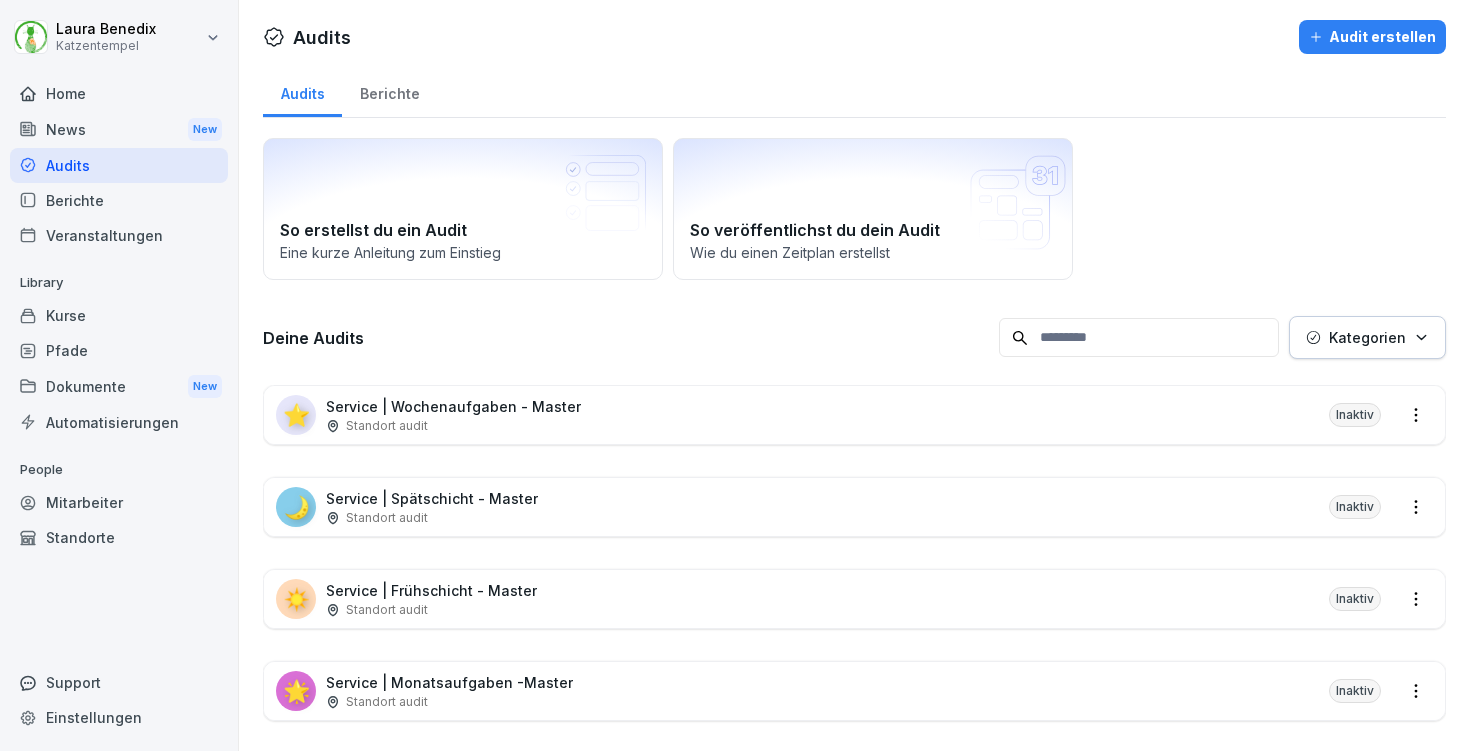click on "☀️ Service | Frühschicht - Master Standort audit Inaktiv" at bounding box center [854, 599] 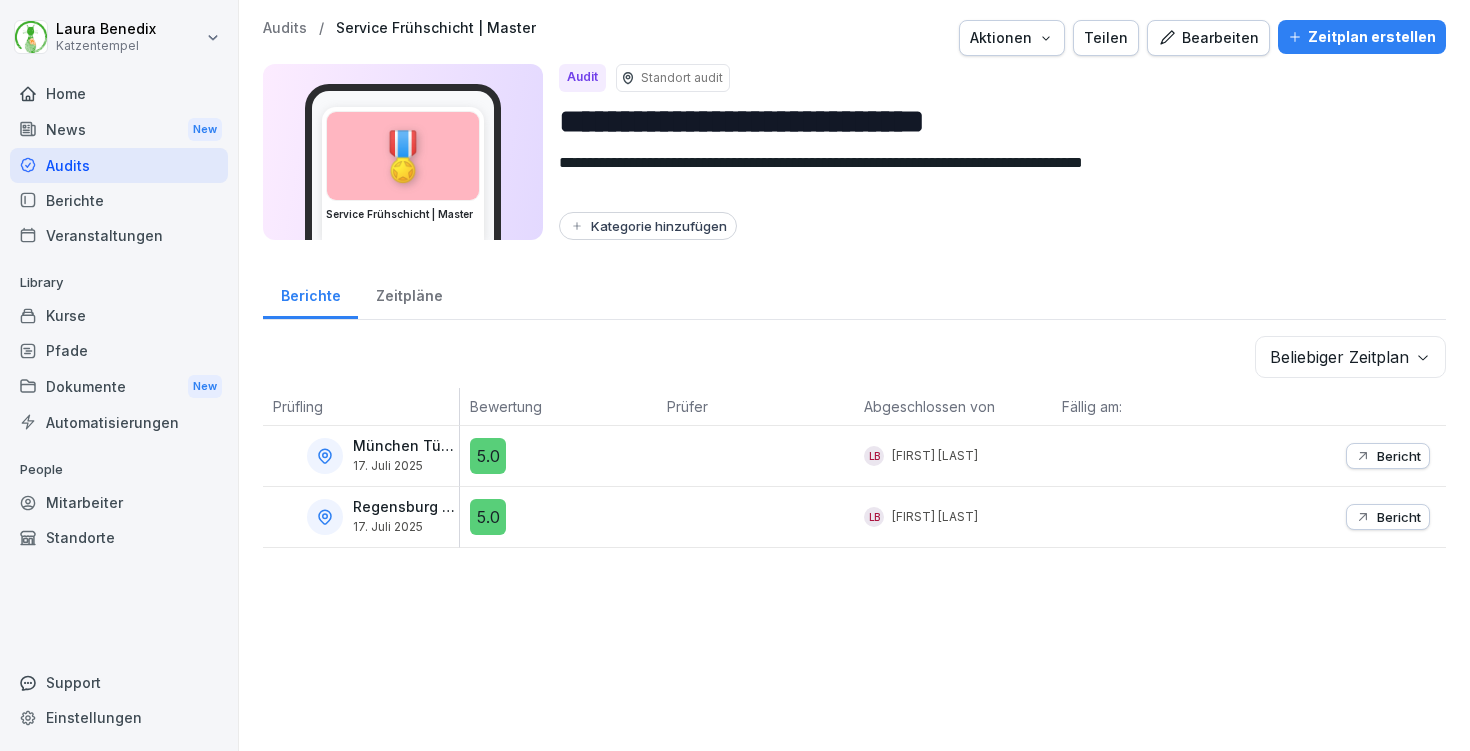 click on "Bearbeiten" at bounding box center (1208, 38) 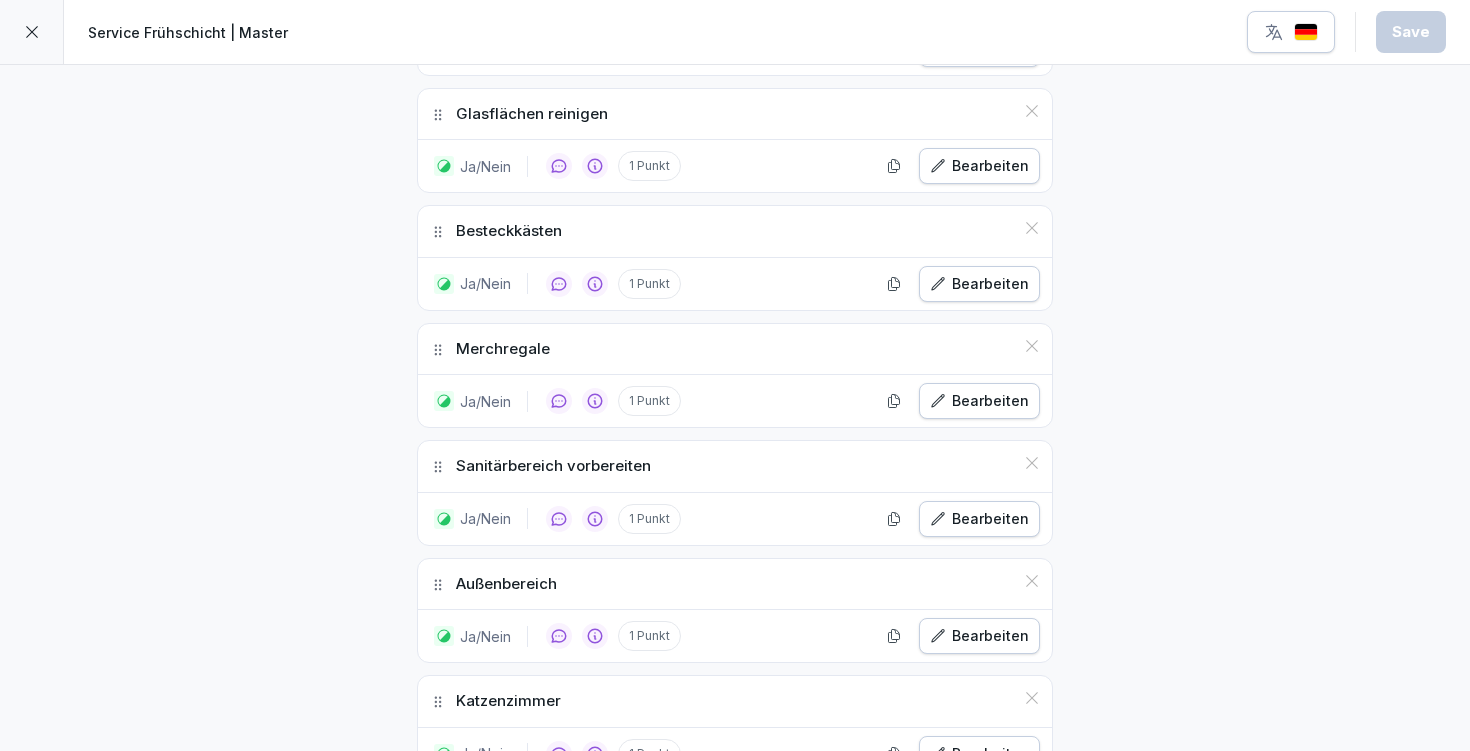 scroll, scrollTop: 689, scrollLeft: 0, axis: vertical 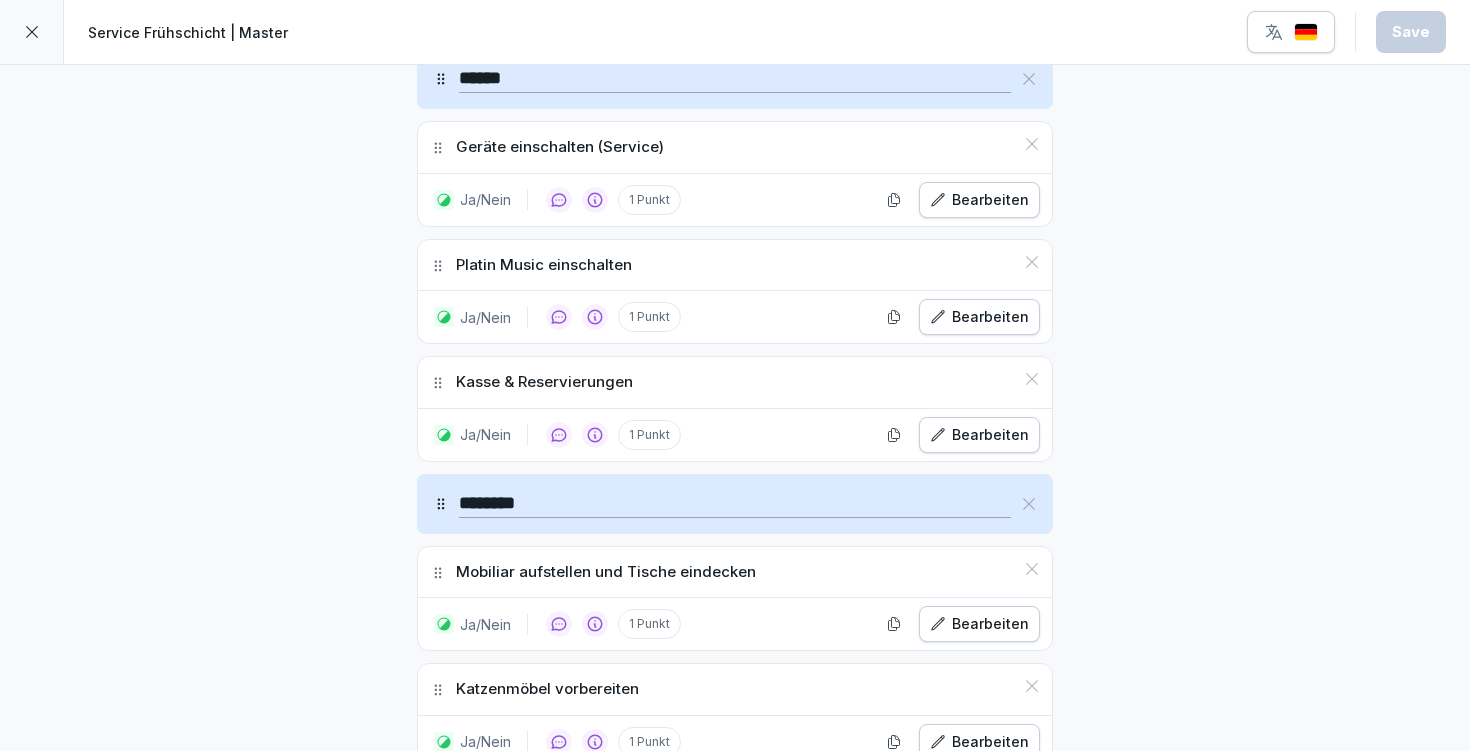 click at bounding box center (32, 32) 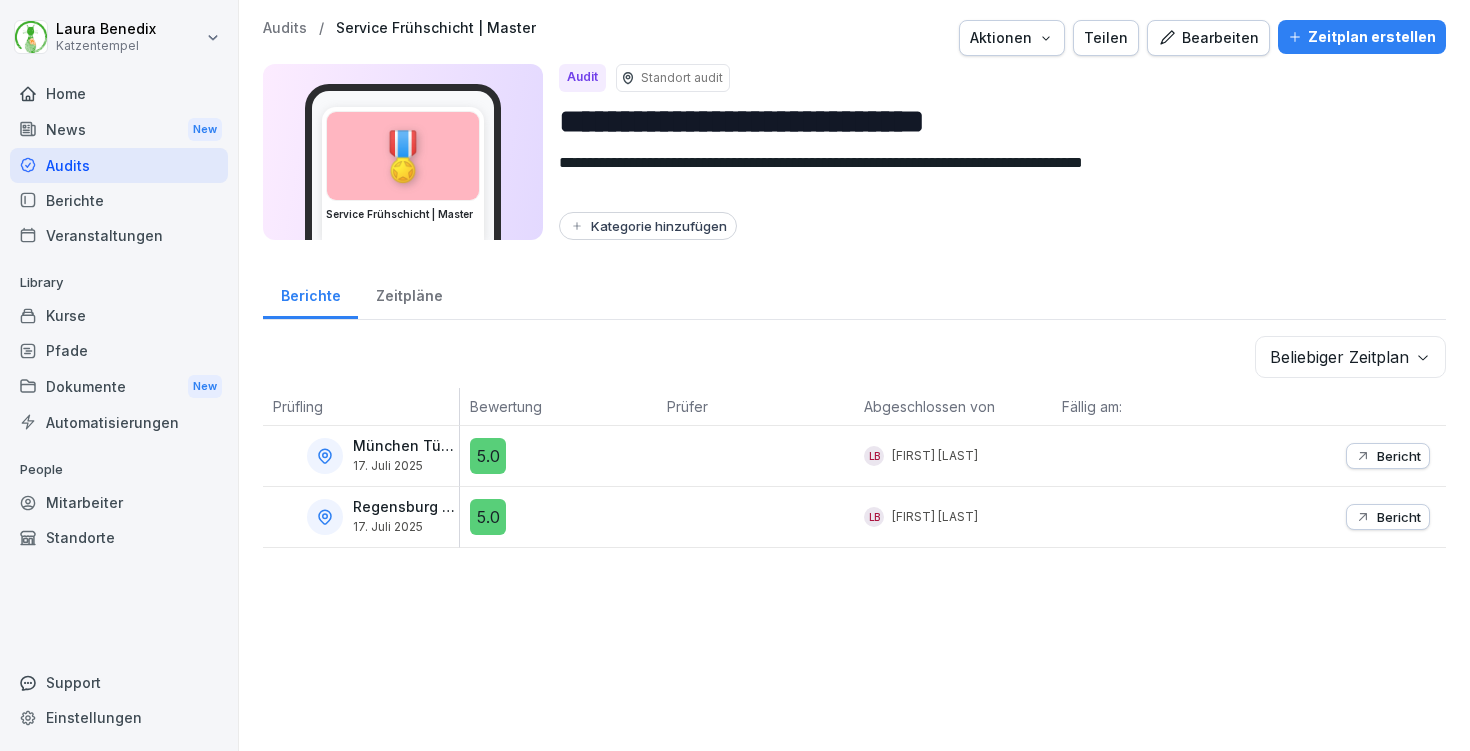 click on "Aktionen" at bounding box center (1012, 38) 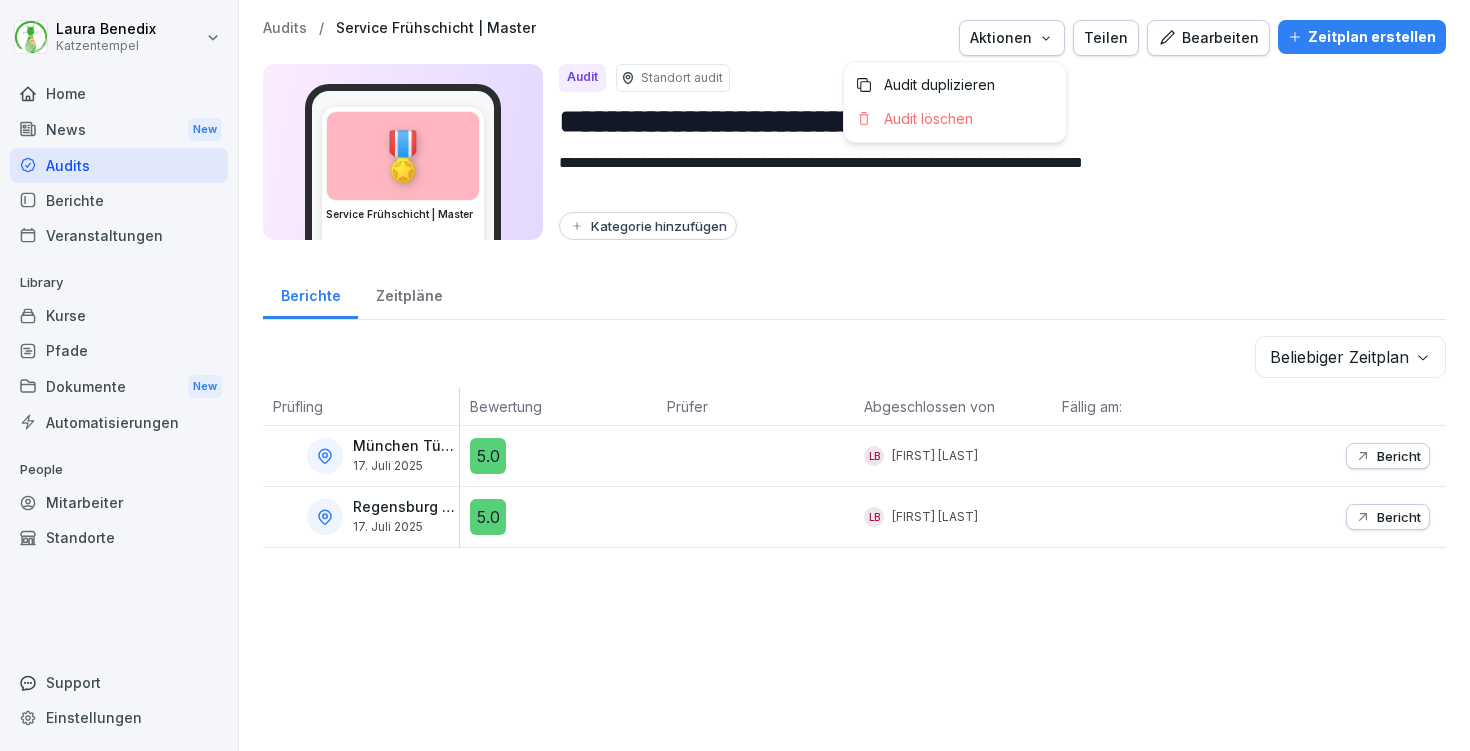 click on "Aktionen" at bounding box center [1012, 38] 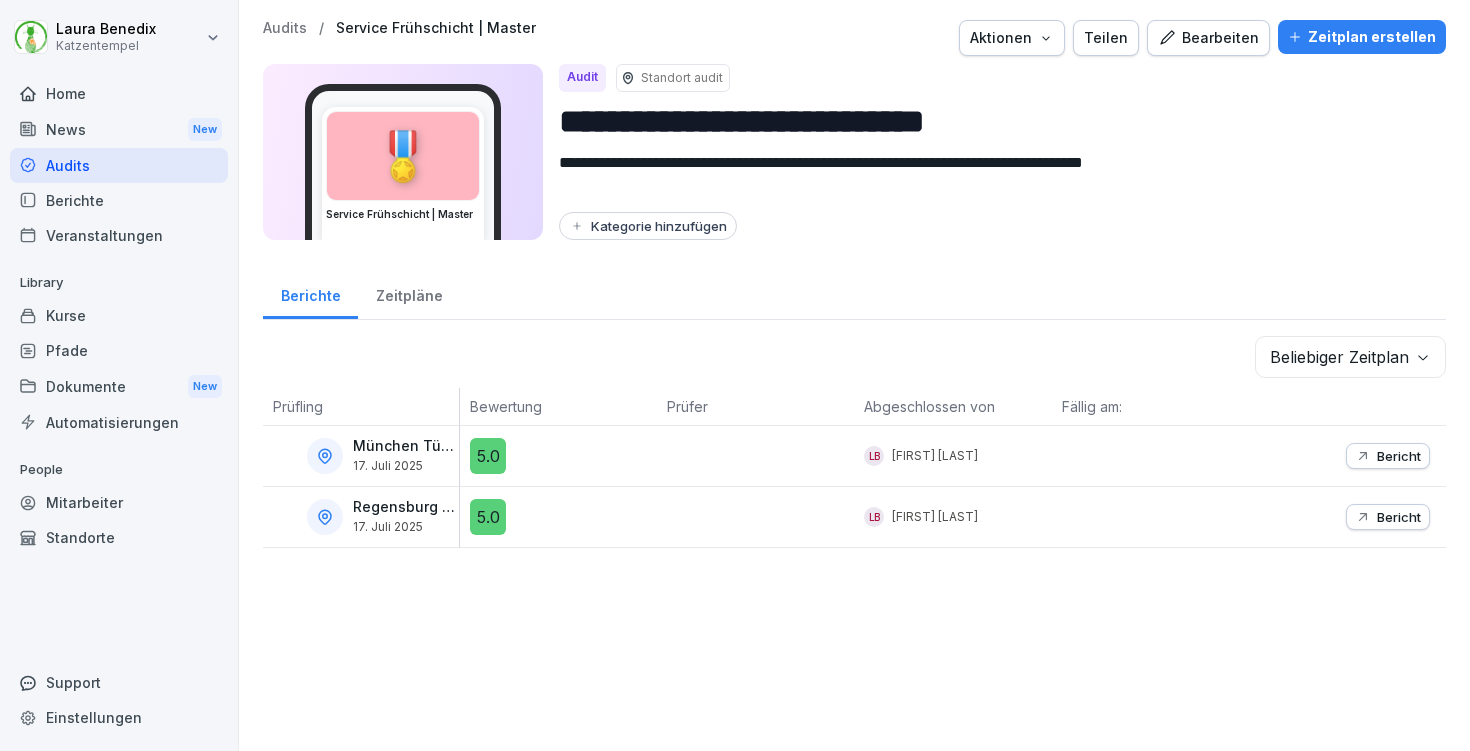 click on "Bearbeiten" at bounding box center (1208, 38) 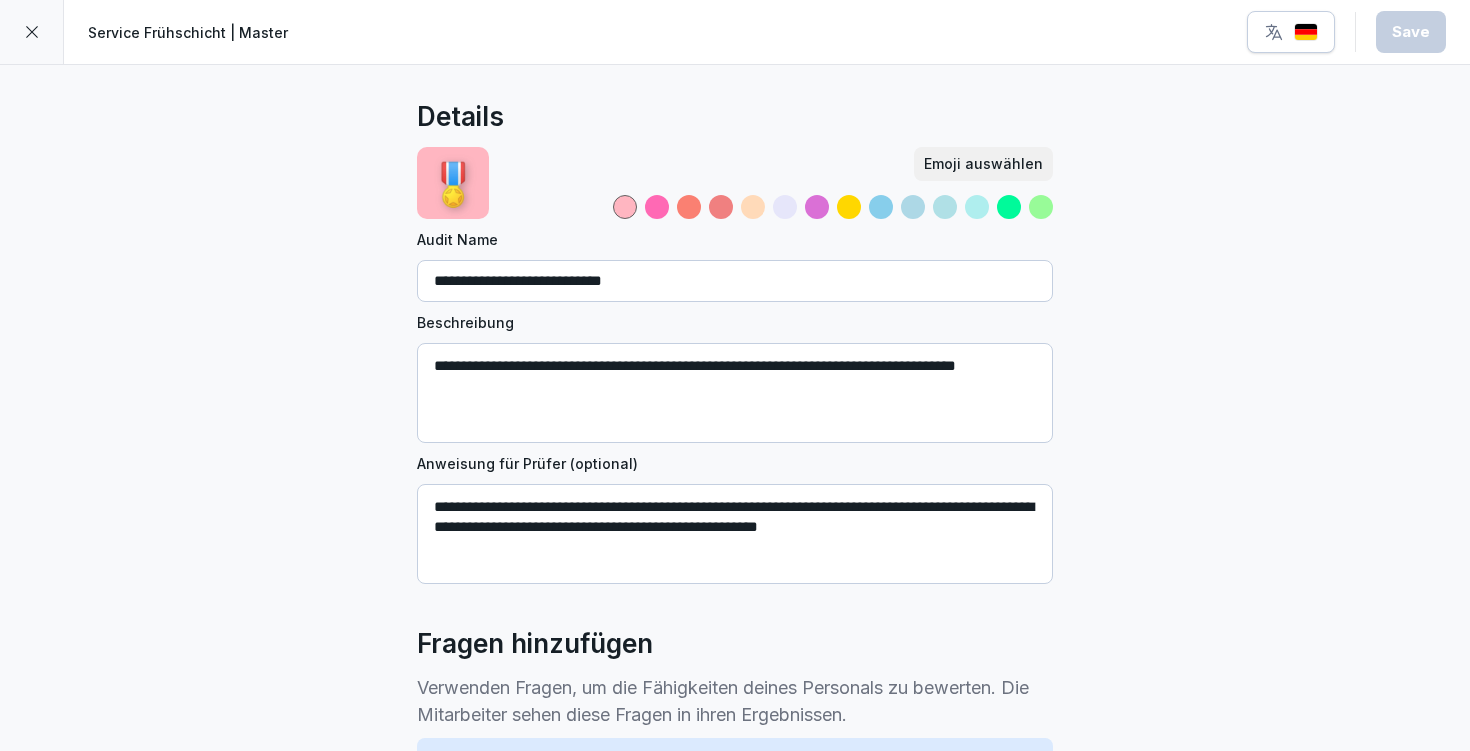 click 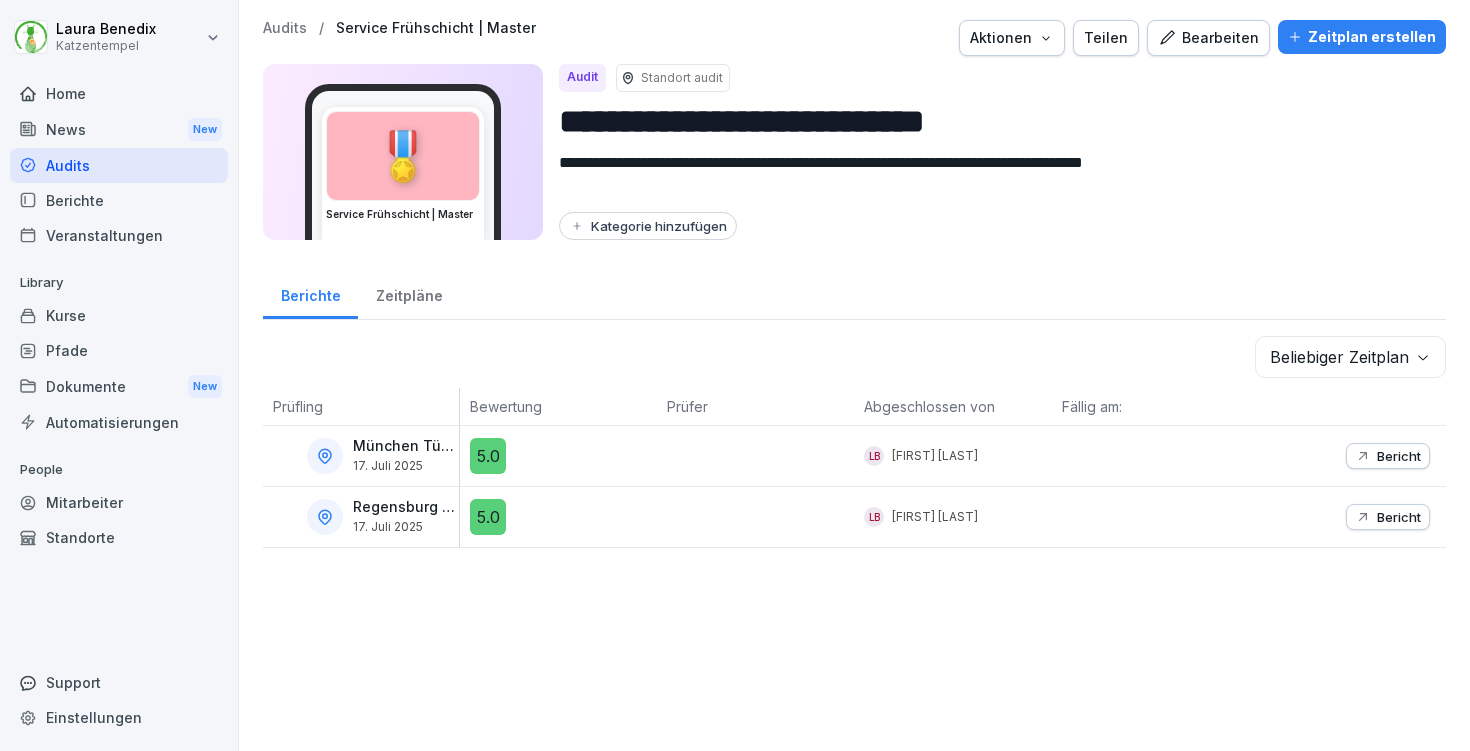 click on "Audits" at bounding box center (285, 28) 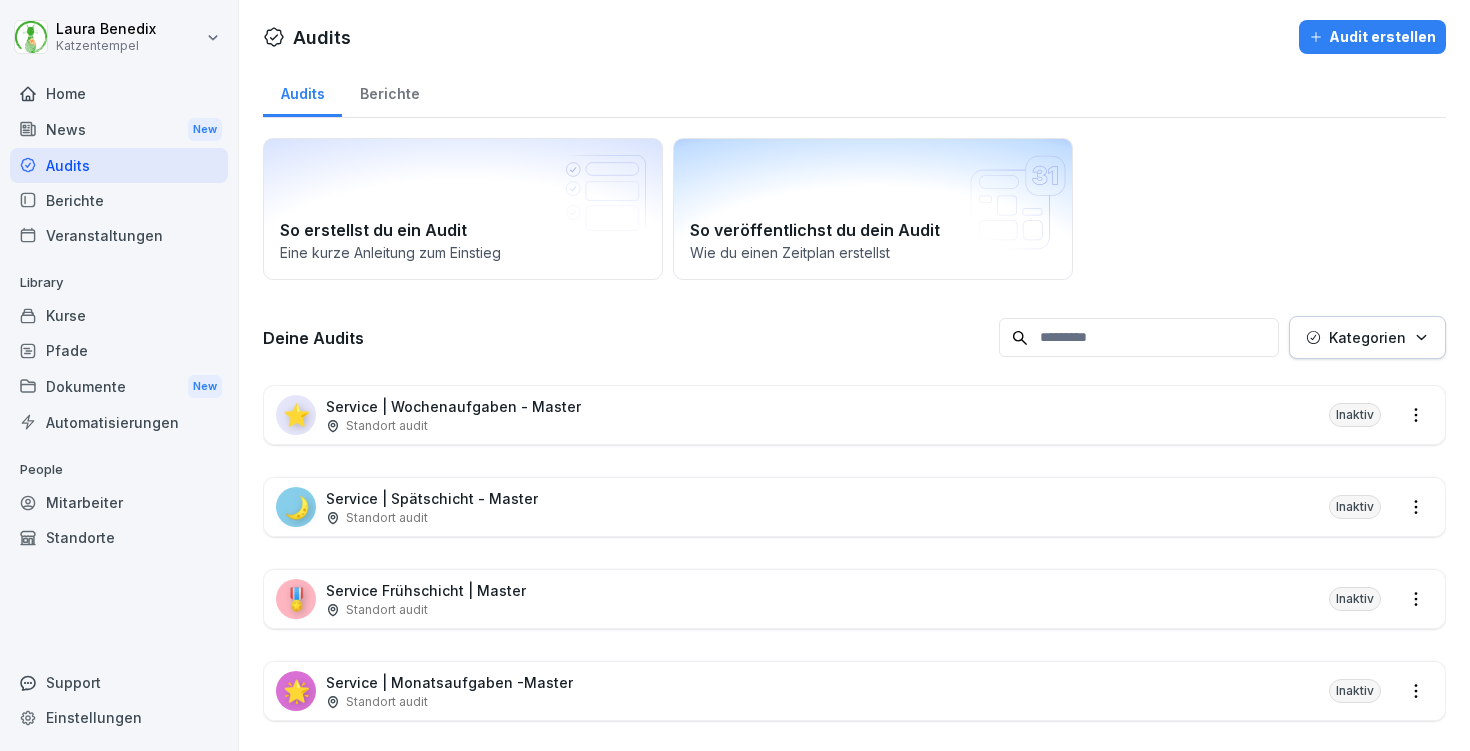 scroll, scrollTop: 33, scrollLeft: 0, axis: vertical 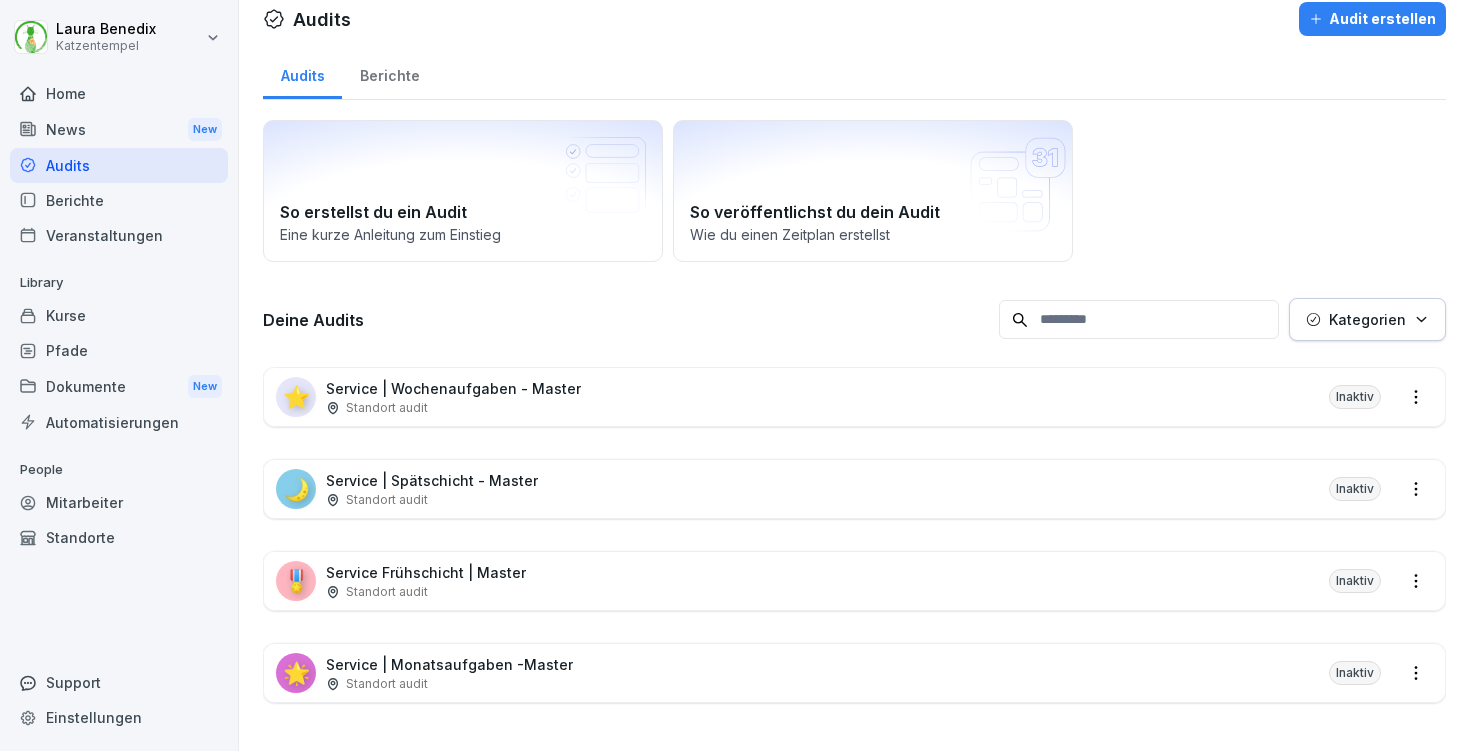 click on "Service | Spätschicht - Master" at bounding box center [432, 480] 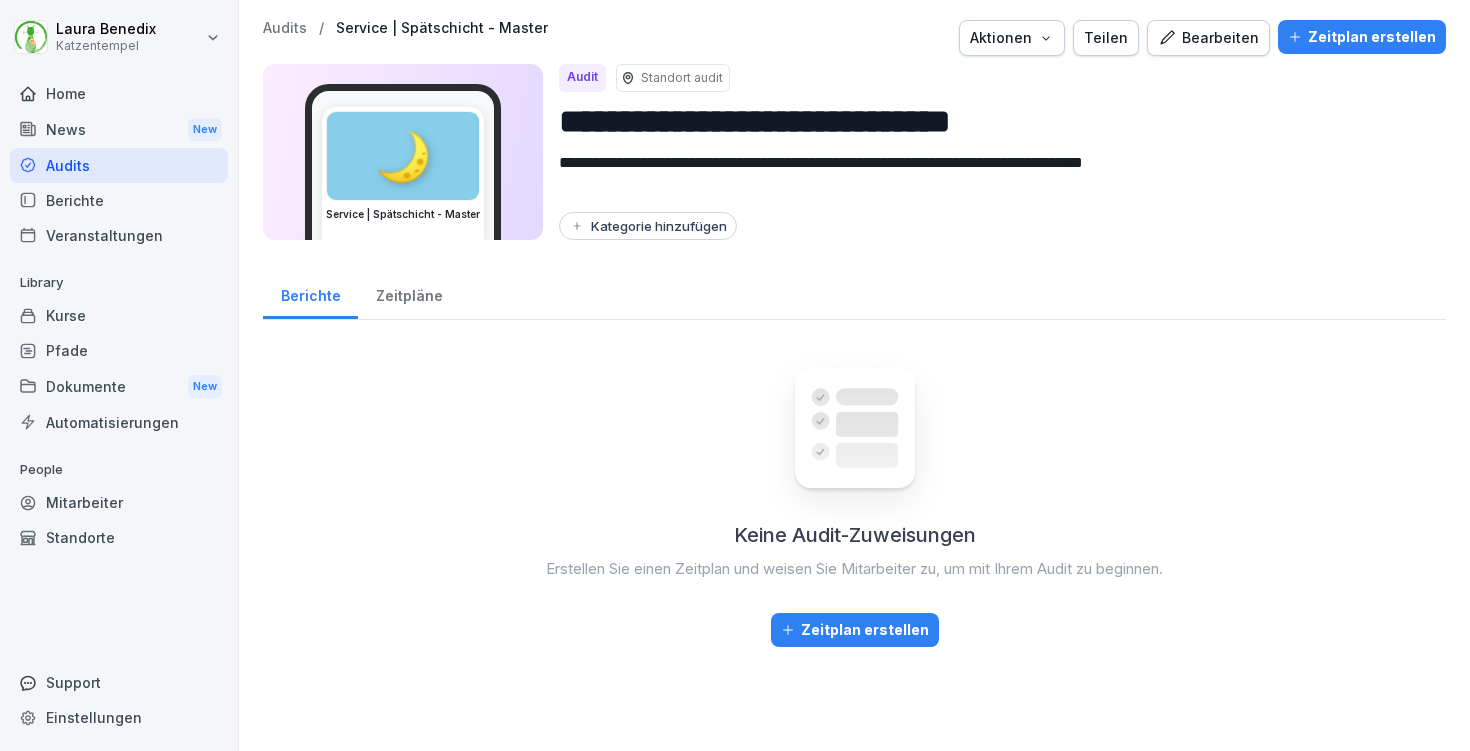 click on "Bearbeiten" at bounding box center [1208, 38] 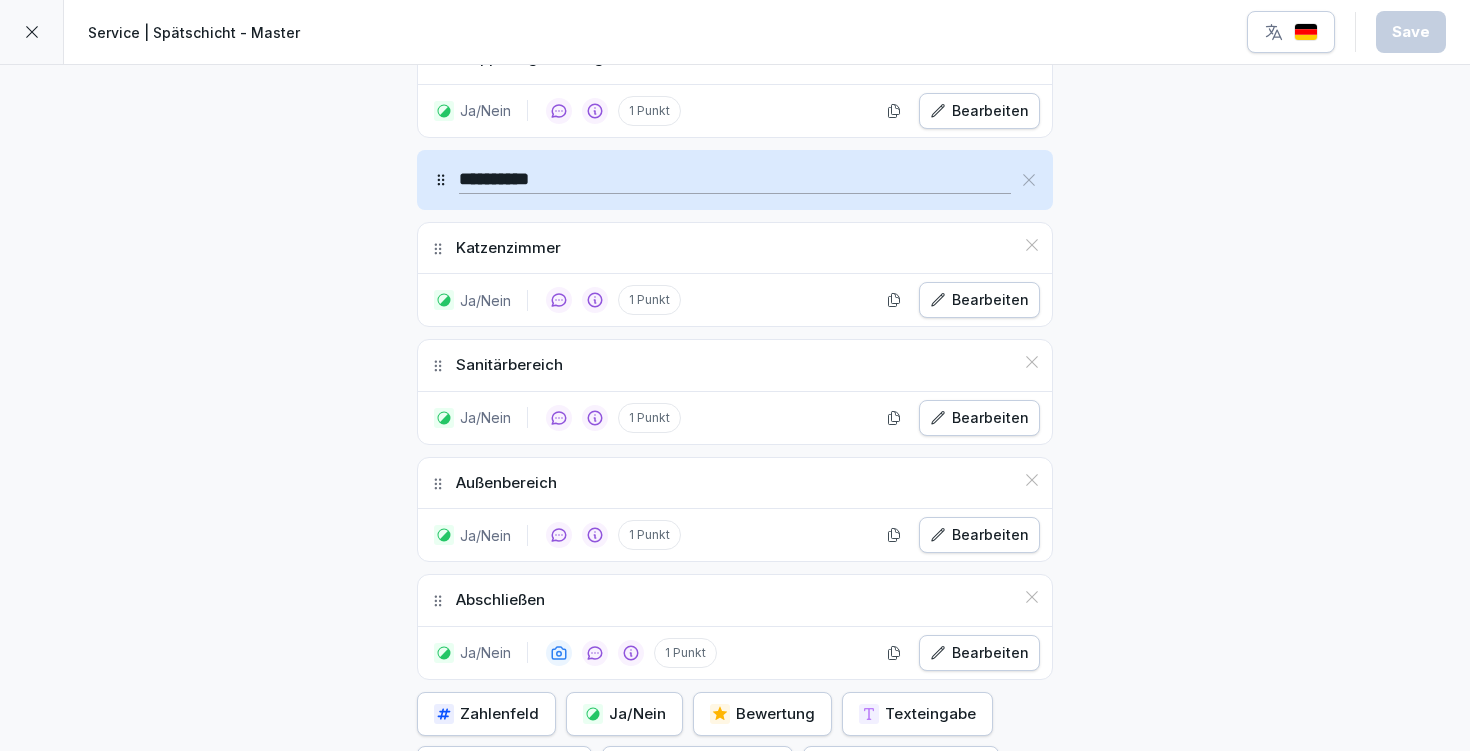 scroll, scrollTop: 1803, scrollLeft: 0, axis: vertical 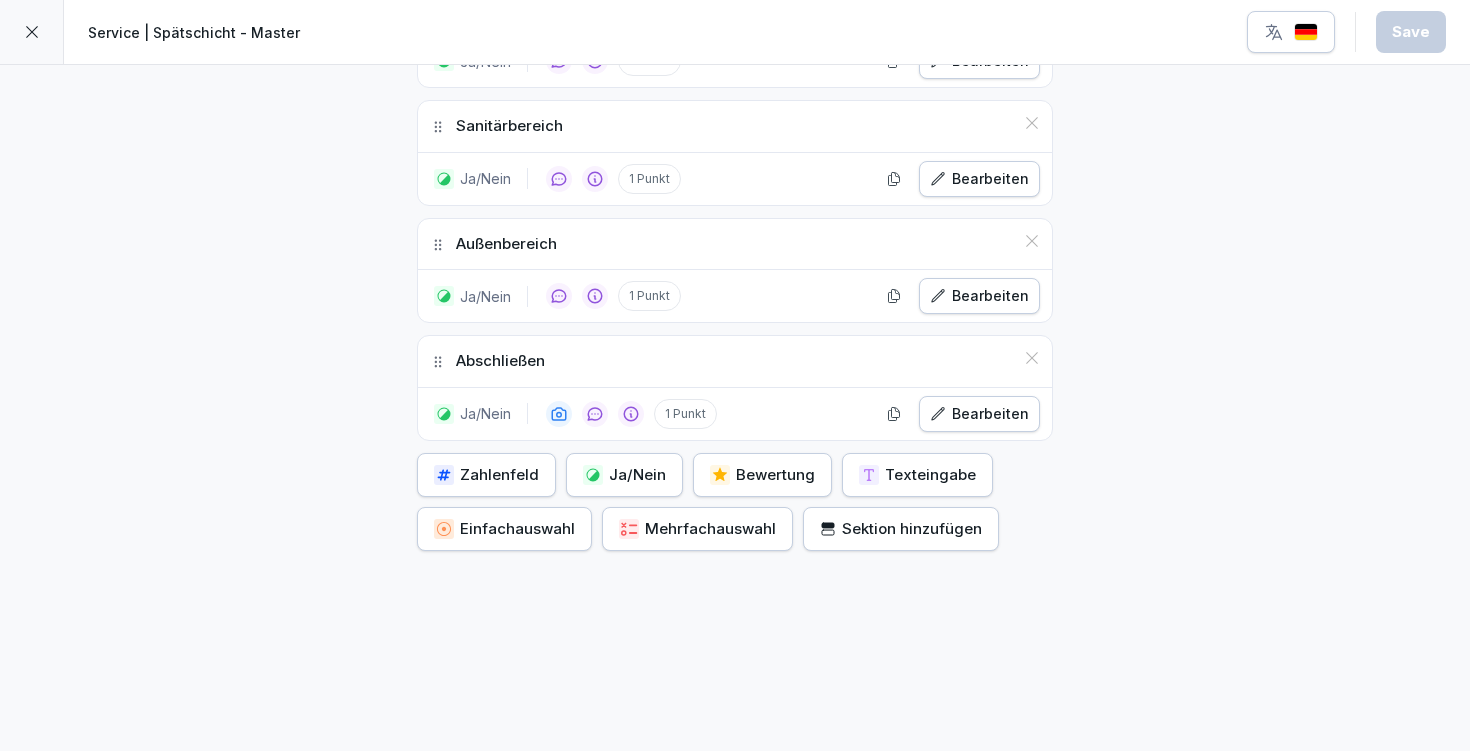 click 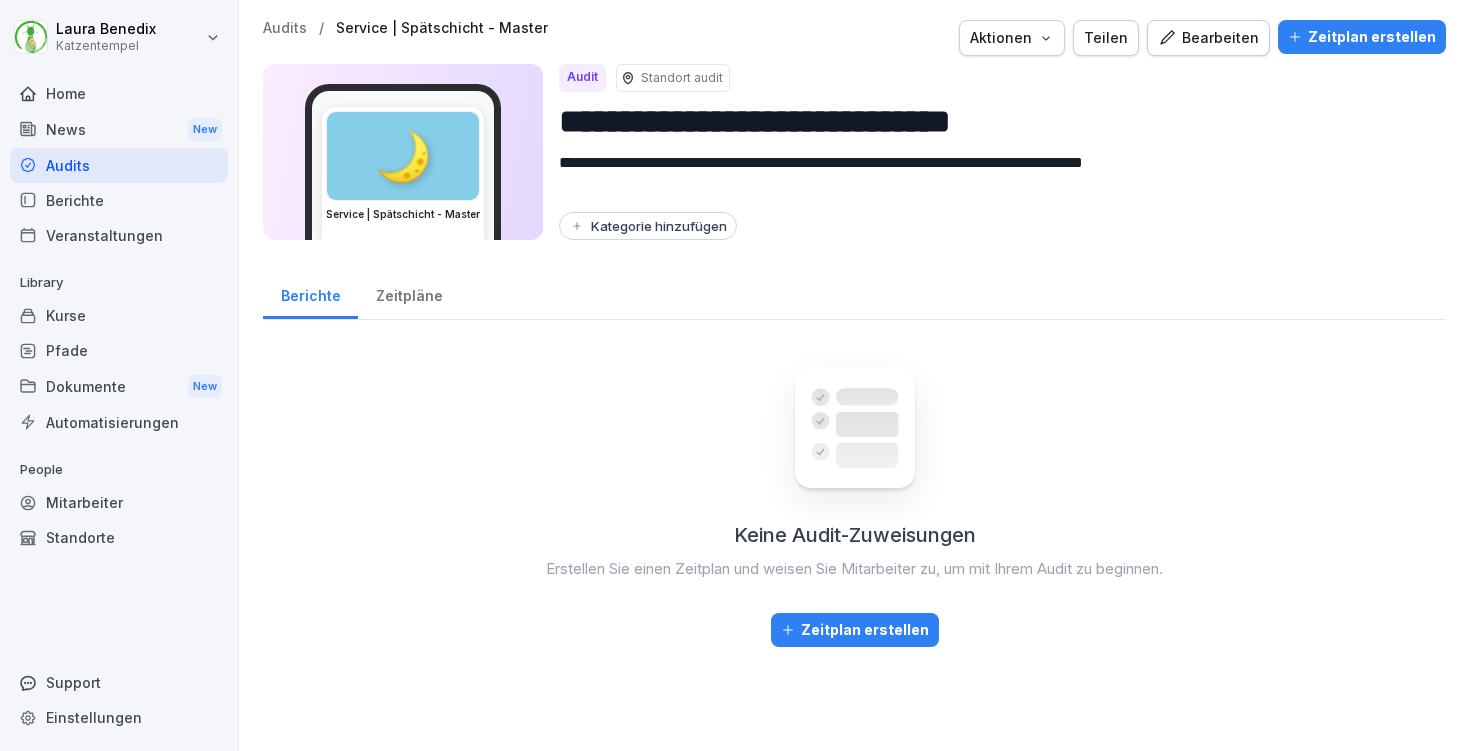 click on "Audits" at bounding box center [285, 28] 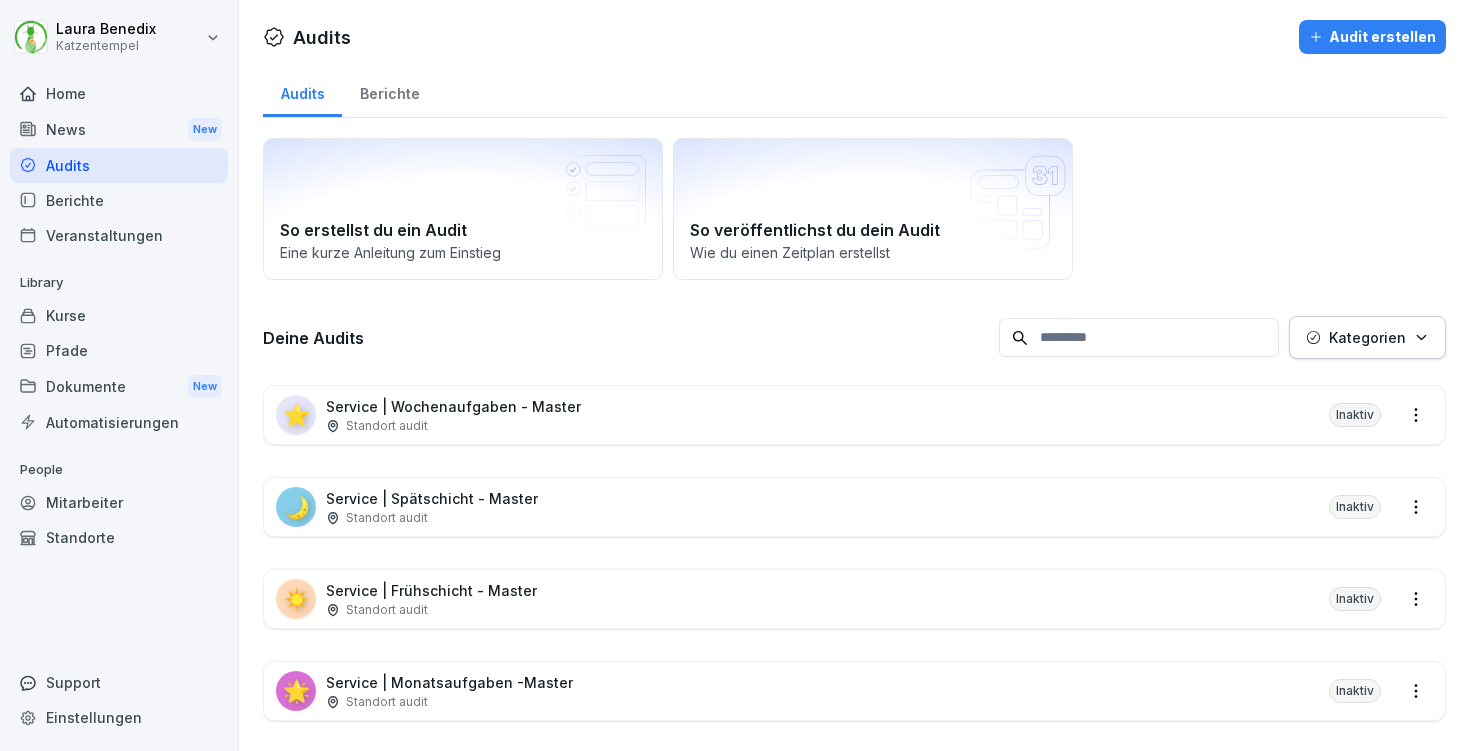 scroll, scrollTop: 33, scrollLeft: 0, axis: vertical 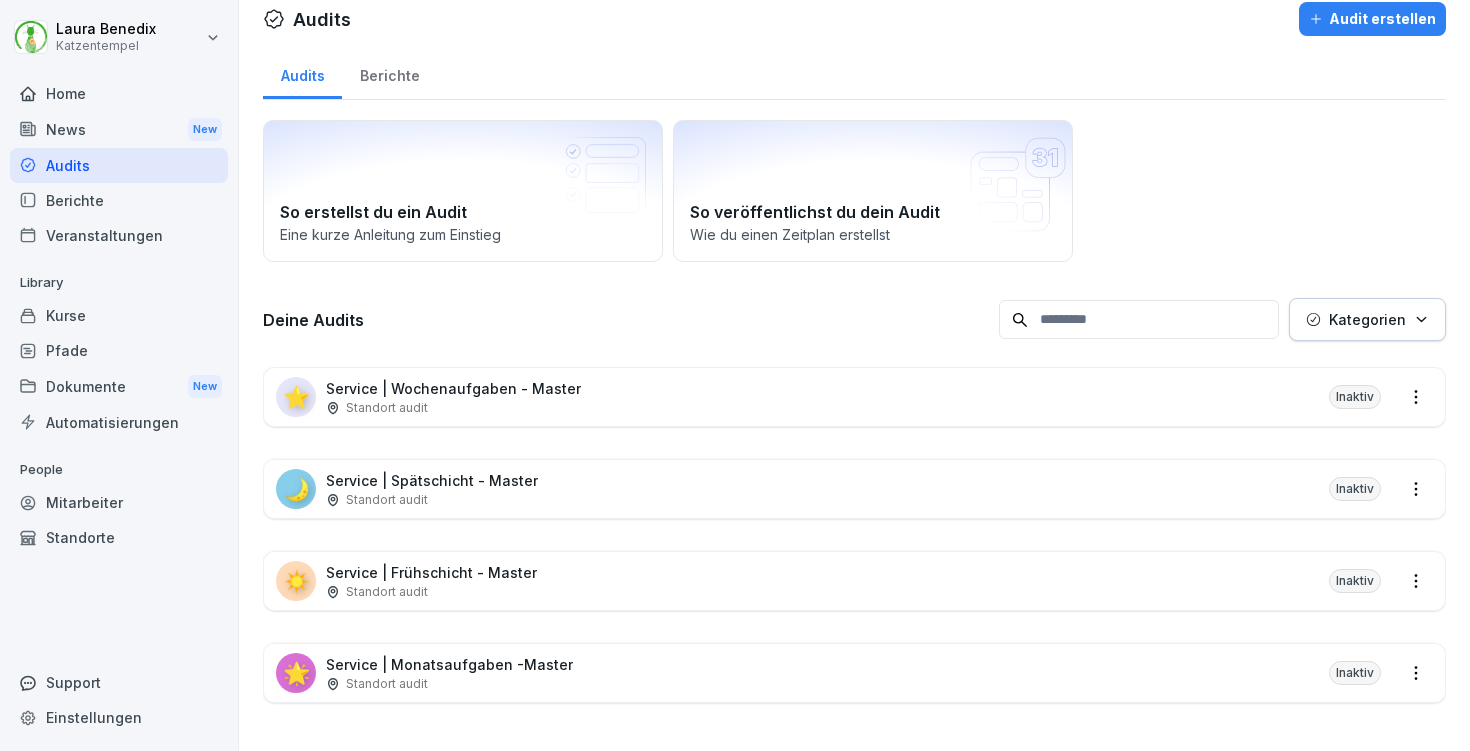 click on "Laura   Benedix Katzentempel Home News New Audits Berichte Veranstaltungen Library Kurse Pfade Dokumente New Automatisierungen People Mitarbeiter Standorte Support Einstellungen Audits Audit erstellen Audits Berichte So erstellst du ein Audit Eine kurze Anleitung zum Einstieg So veröffentlichst du dein Audit Wie du einen Zeitplan erstellst Deine Audits Kategorien ⭐ Service | Wochenaufgaben - Master Standort audit Inaktiv 🌙 Service | Spätschicht - Master Standort audit Inaktiv ☀️ Service | Frühschicht - Master Standort audit Inaktiv 🌟 Service | Monatsaufgaben -Master Standort audit Inaktiv" at bounding box center (735, 375) 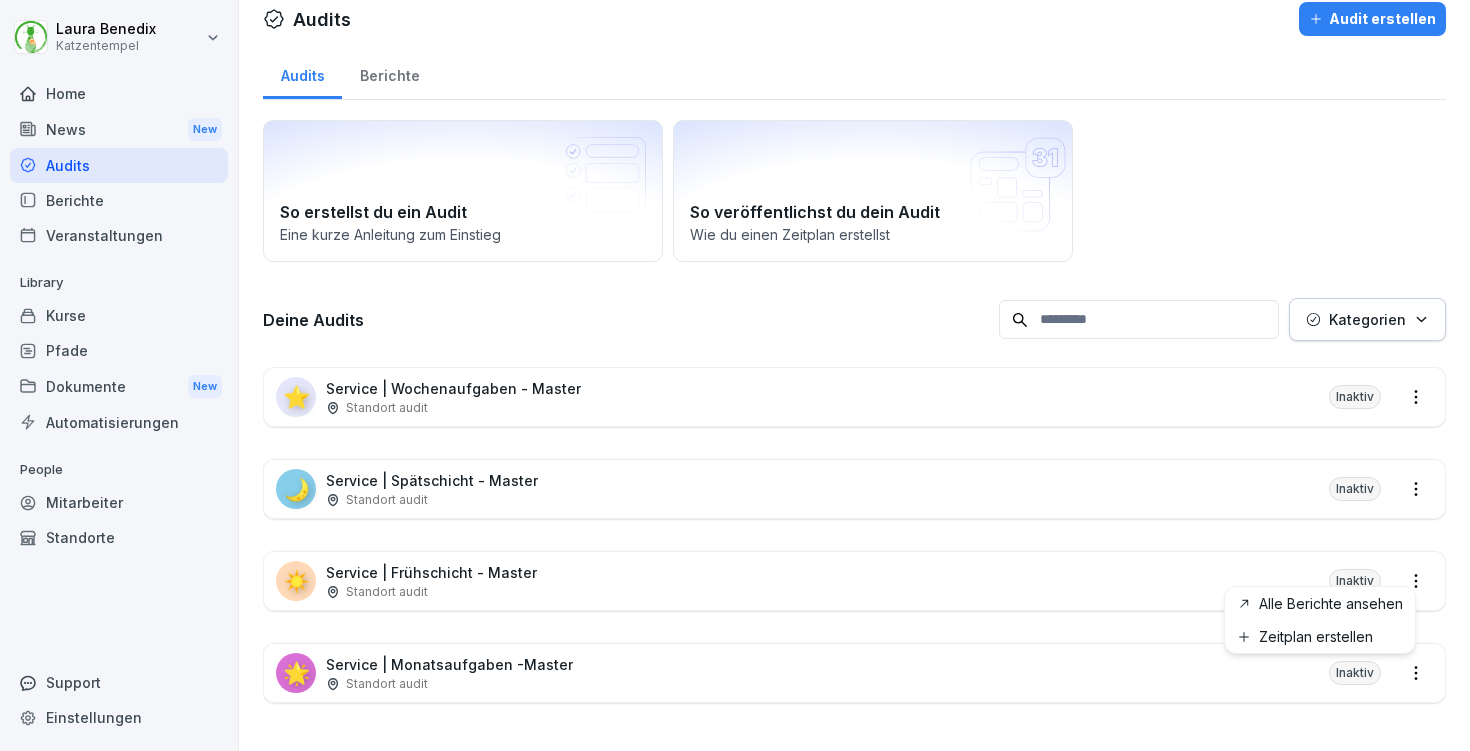 click on "Laura   Benedix Katzentempel Home News New Audits Berichte Veranstaltungen Library Kurse Pfade Dokumente New Automatisierungen People Mitarbeiter Standorte Support Einstellungen Audits Audit erstellen Audits Berichte So erstellst du ein Audit Eine kurze Anleitung zum Einstieg So veröffentlichst du dein Audit Wie du einen Zeitplan erstellst Deine Audits Kategorien ⭐ Service | Wochenaufgaben - Master Standort audit Inaktiv 🌙 Service | Spätschicht - Master Standort audit Inaktiv ☀️ Service | Frühschicht - Master Standort audit Inaktiv 🌟 Service | Monatsaufgaben -Master Standort audit Inaktiv Alle Berichte ansehen Zeitplan erstellen" at bounding box center (735, 375) 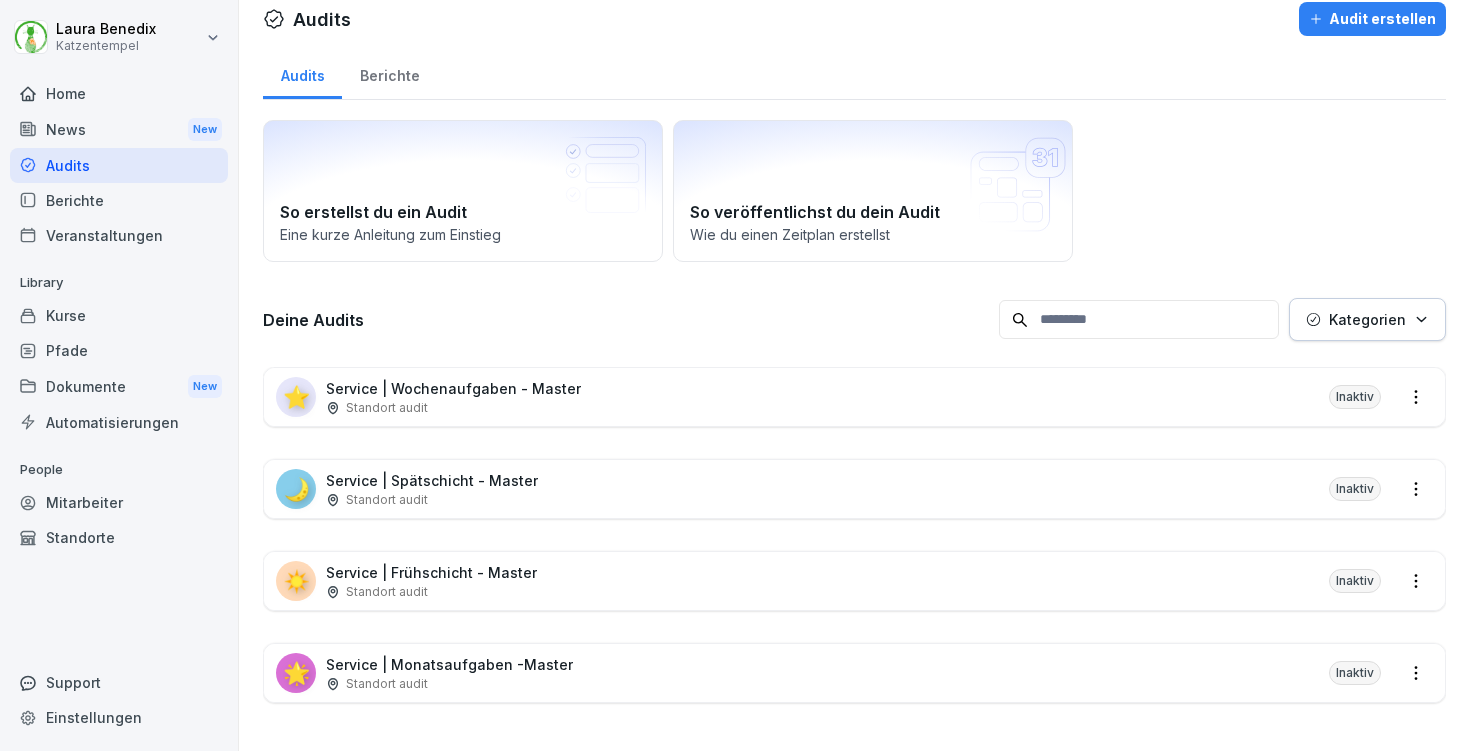 click on "☀️ Service | Frühschicht - Master Standort audit Inaktiv" at bounding box center [854, 581] 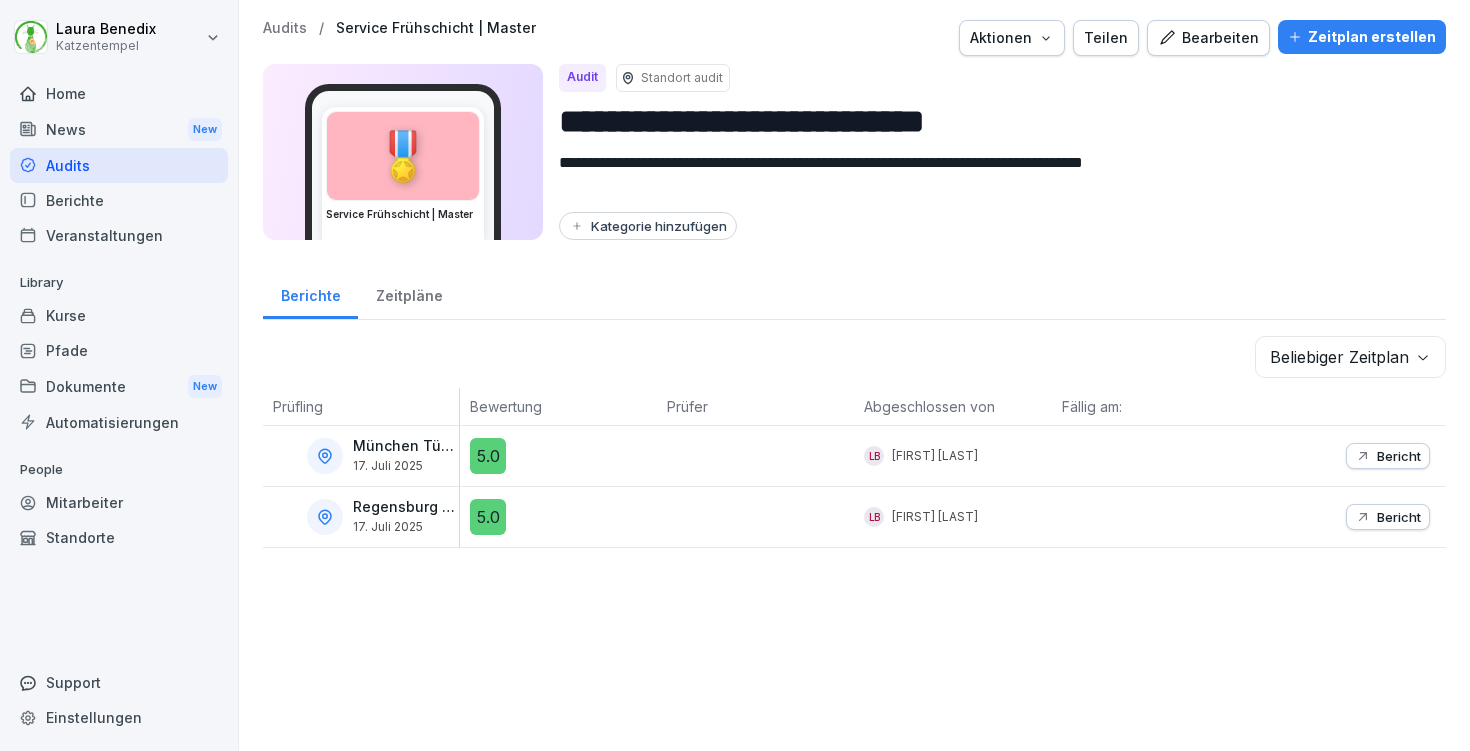 click on "Teilen" at bounding box center [1106, 38] 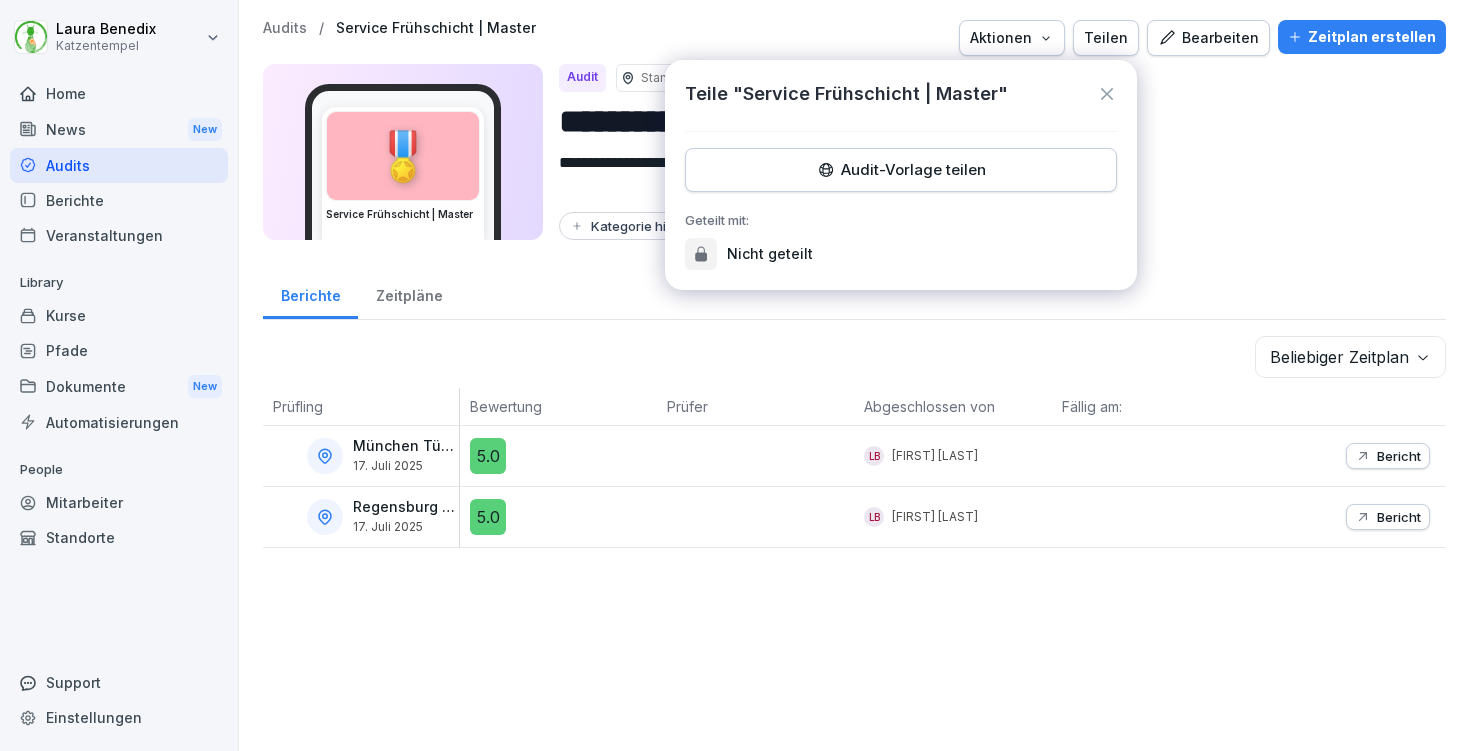 click on "Teilen" at bounding box center (1106, 38) 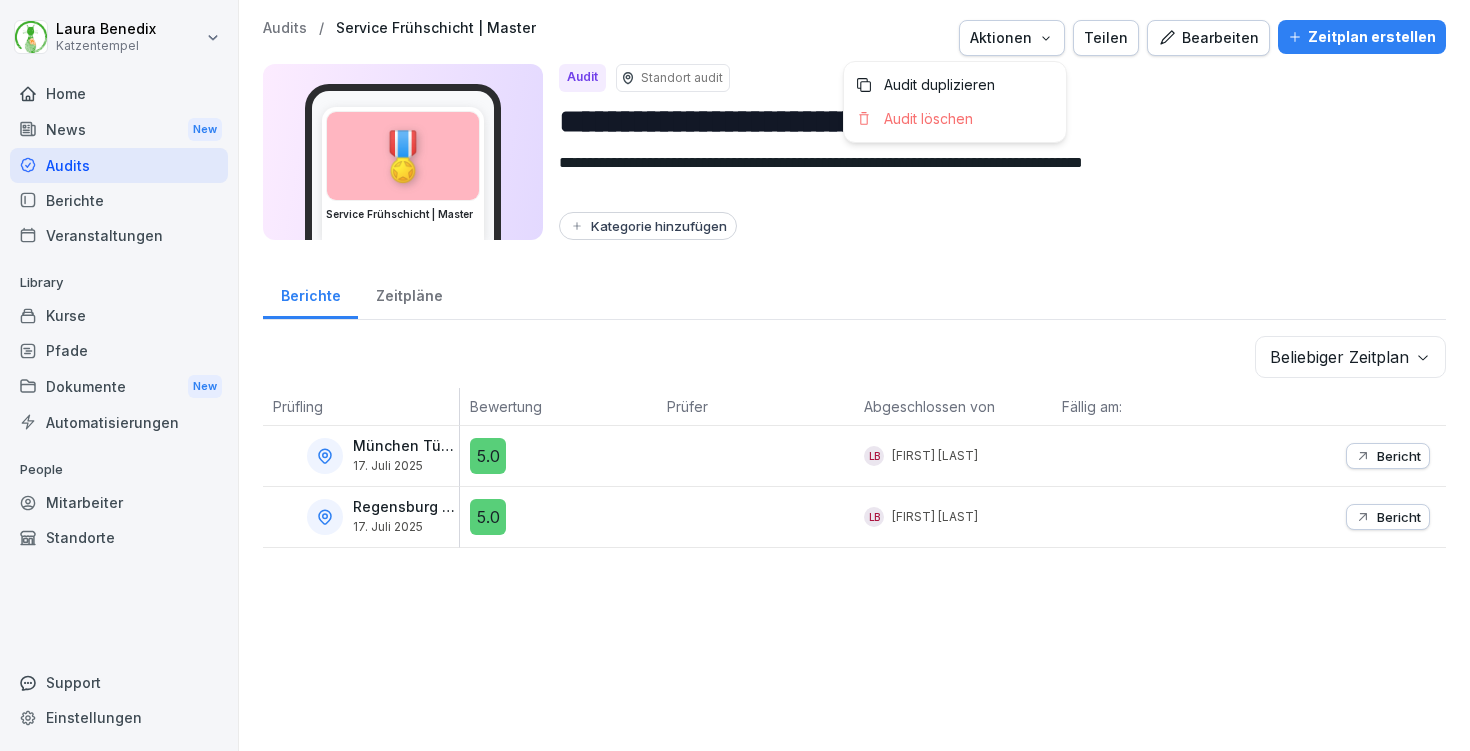 click on "Aktionen" at bounding box center [1012, 38] 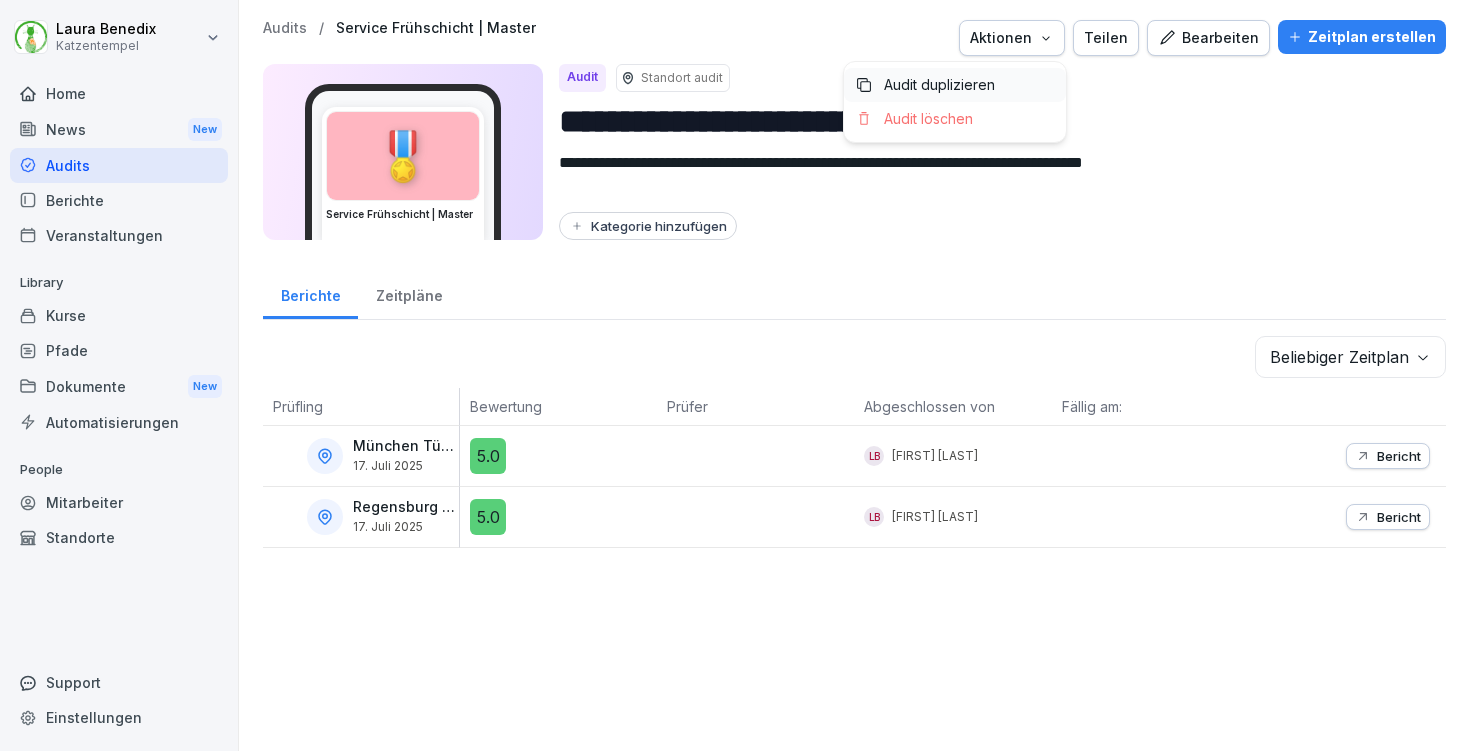click on "Audit duplizieren" at bounding box center (955, 85) 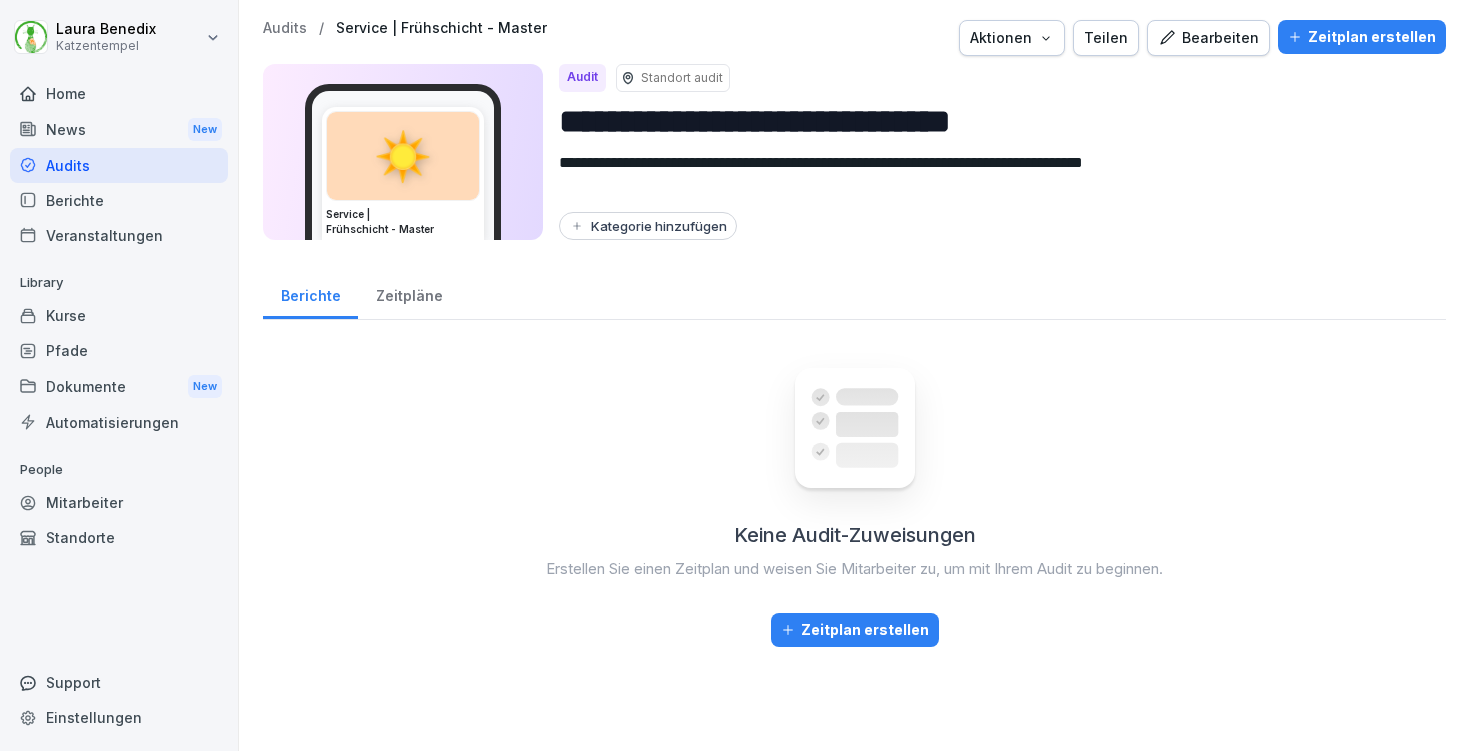 click on "Zeitpläne" at bounding box center [409, 293] 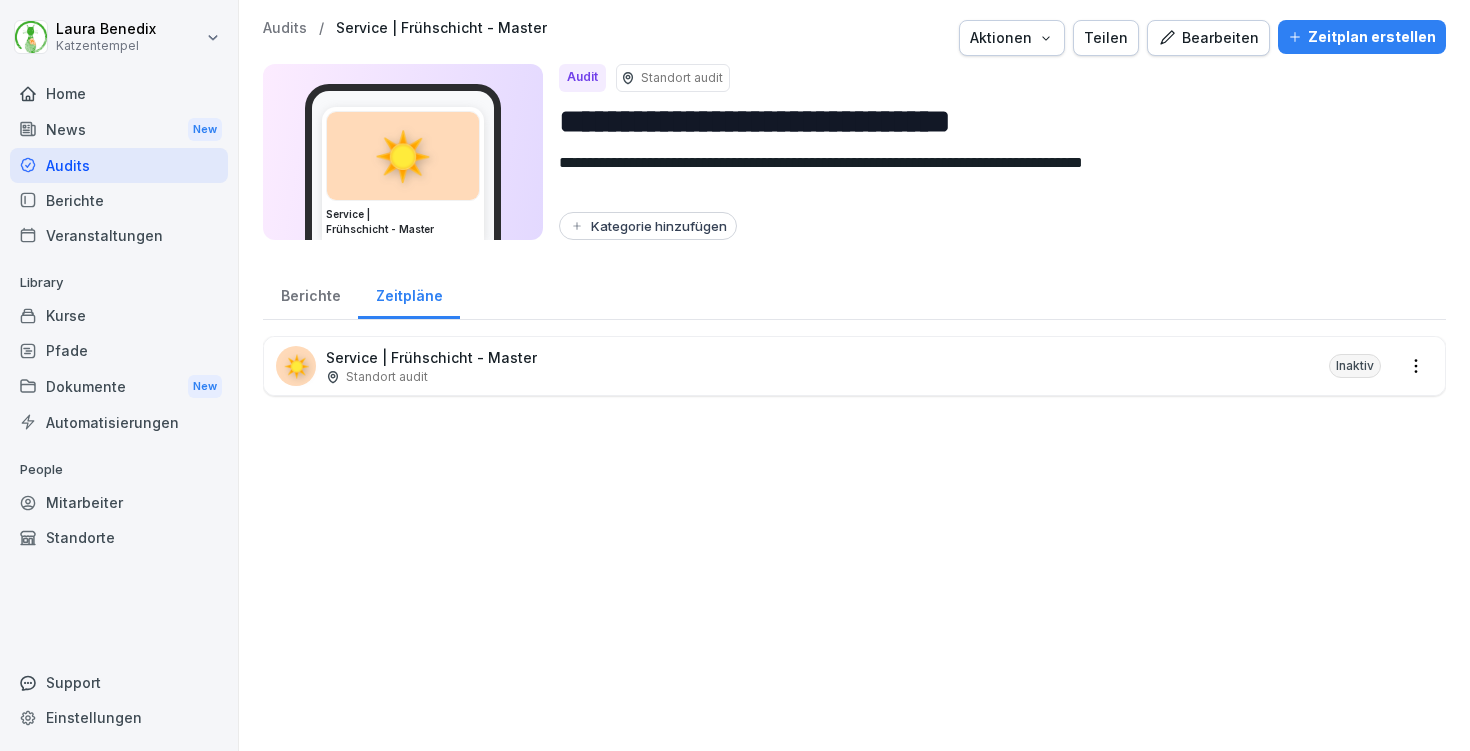 click on "Berichte" at bounding box center (310, 293) 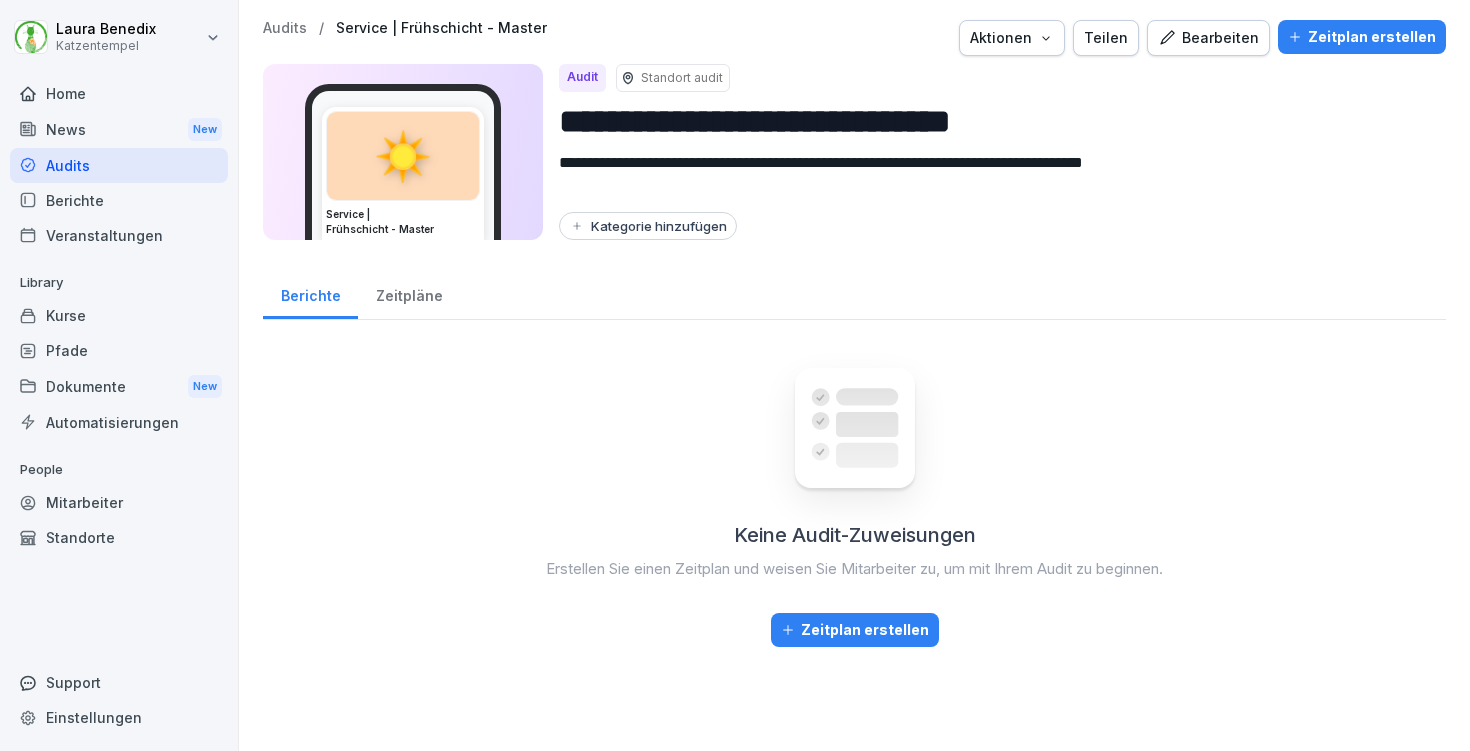 drag, startPoint x: 892, startPoint y: 123, endPoint x: 869, endPoint y: 125, distance: 23.086792 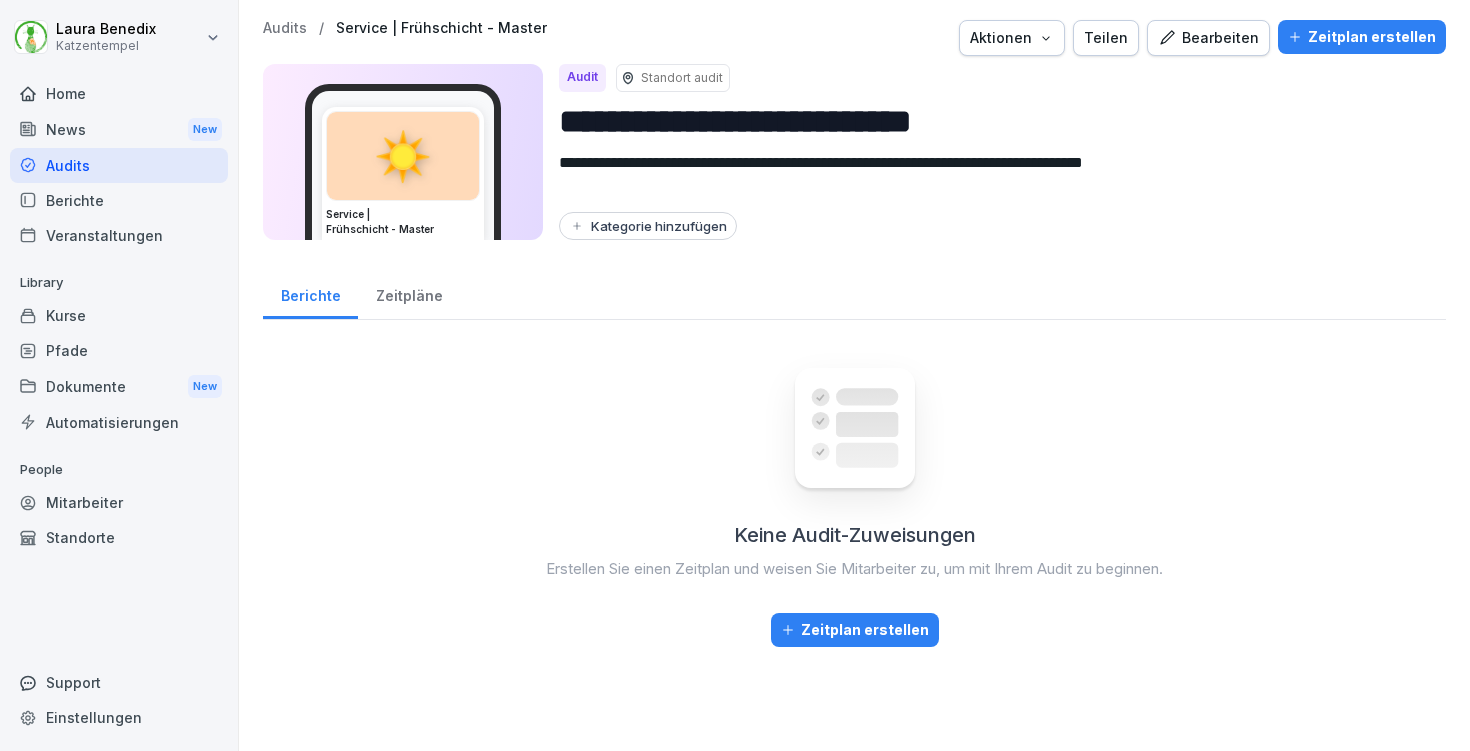 type on "**********" 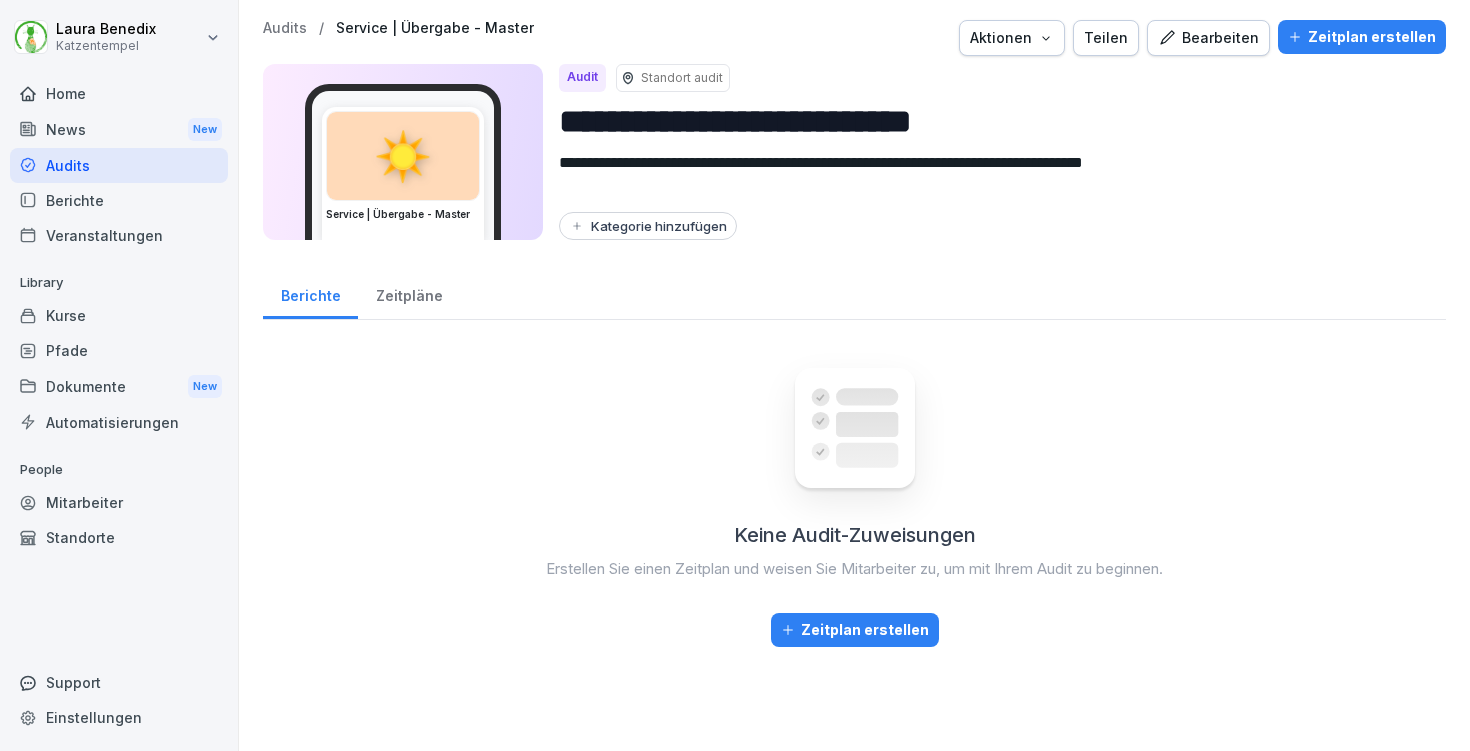 drag, startPoint x: 720, startPoint y: 163, endPoint x: 1179, endPoint y: 173, distance: 459.10892 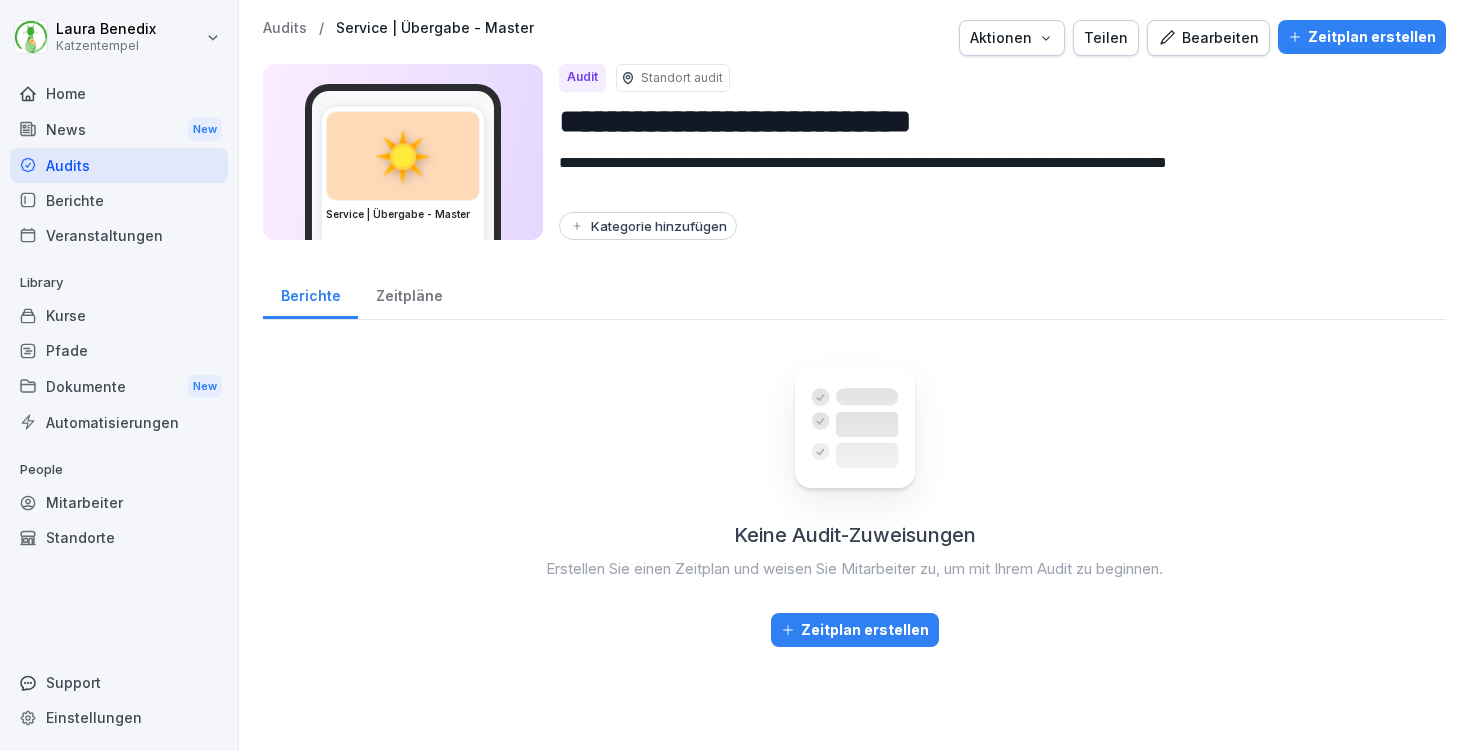 drag, startPoint x: 718, startPoint y: 161, endPoint x: 829, endPoint y: 160, distance: 111.0045 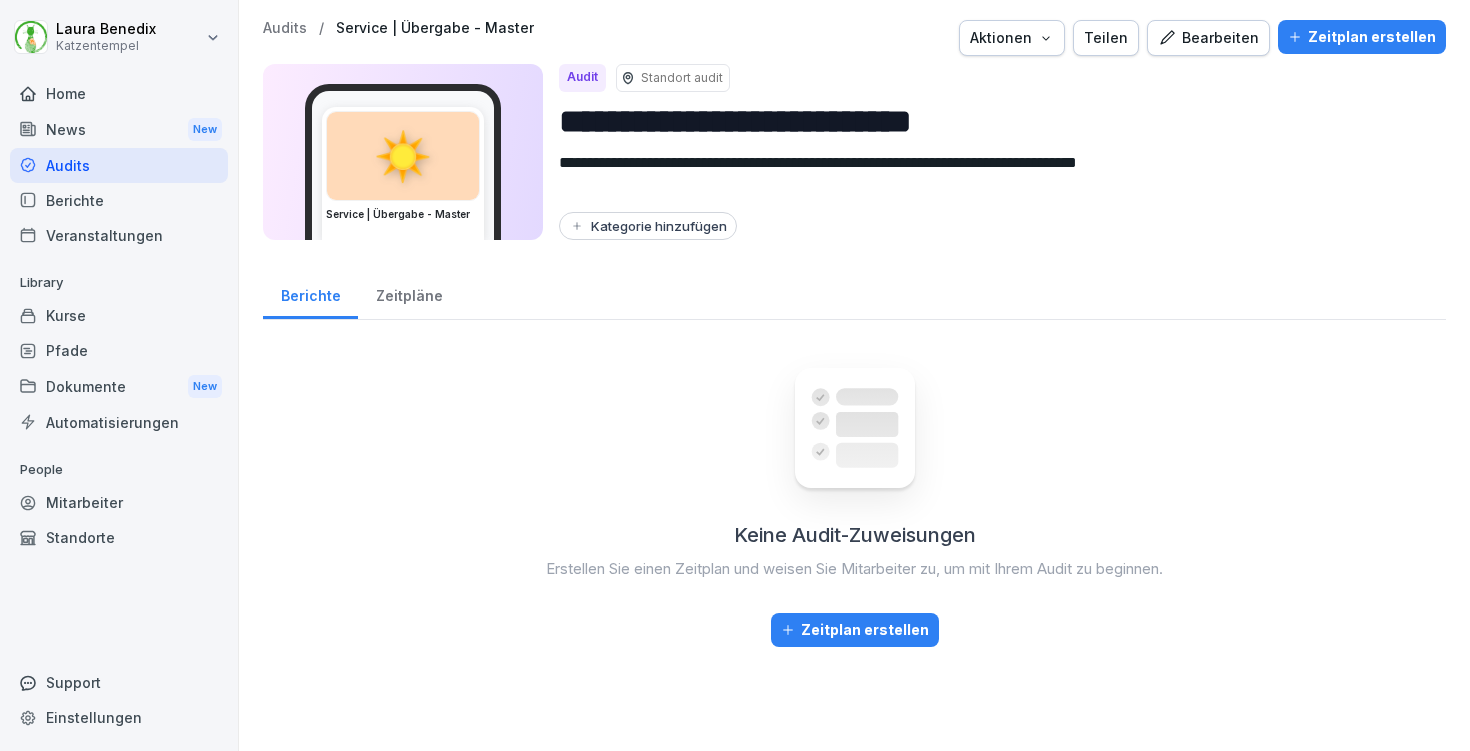 type on "**********" 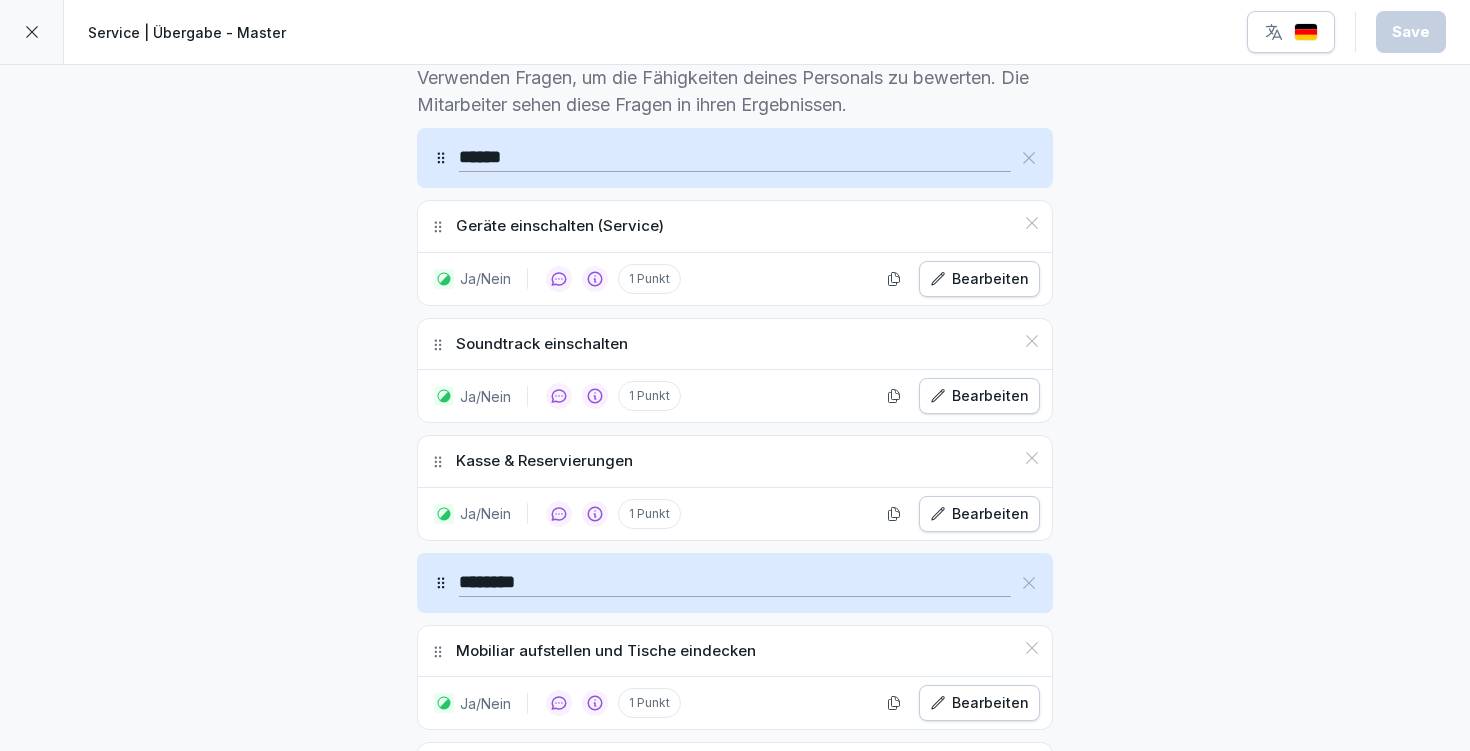 scroll, scrollTop: 606, scrollLeft: 0, axis: vertical 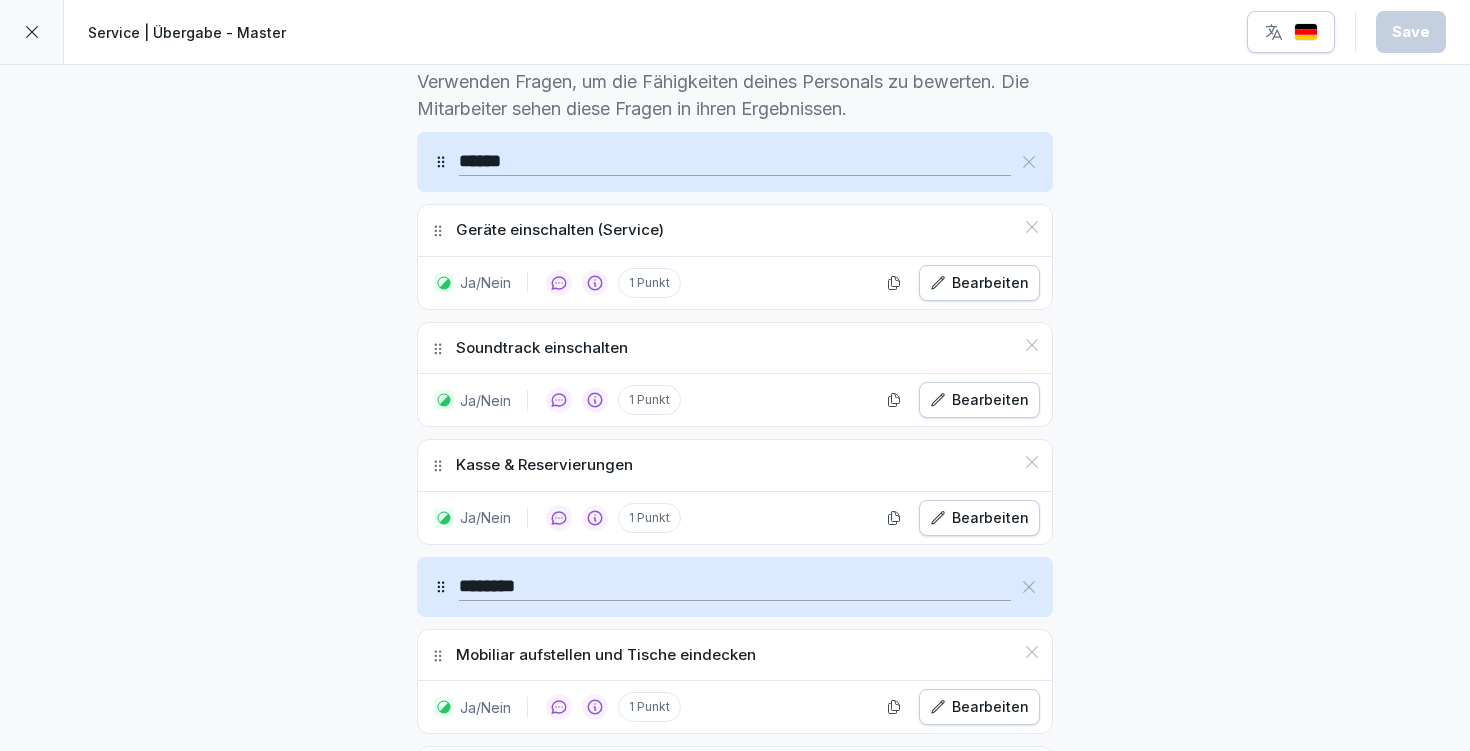 click on "Geräte einschalten (Service)" at bounding box center (735, 230) 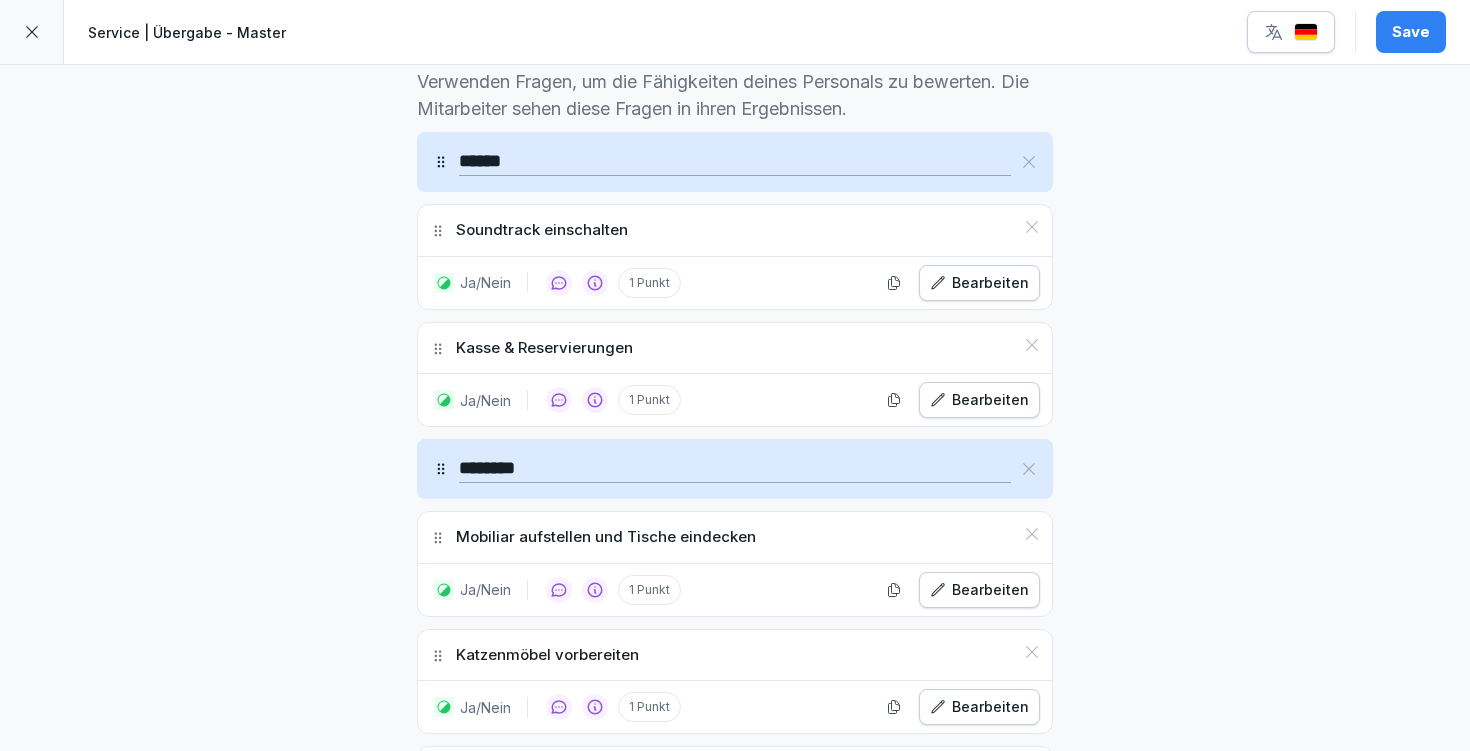 click 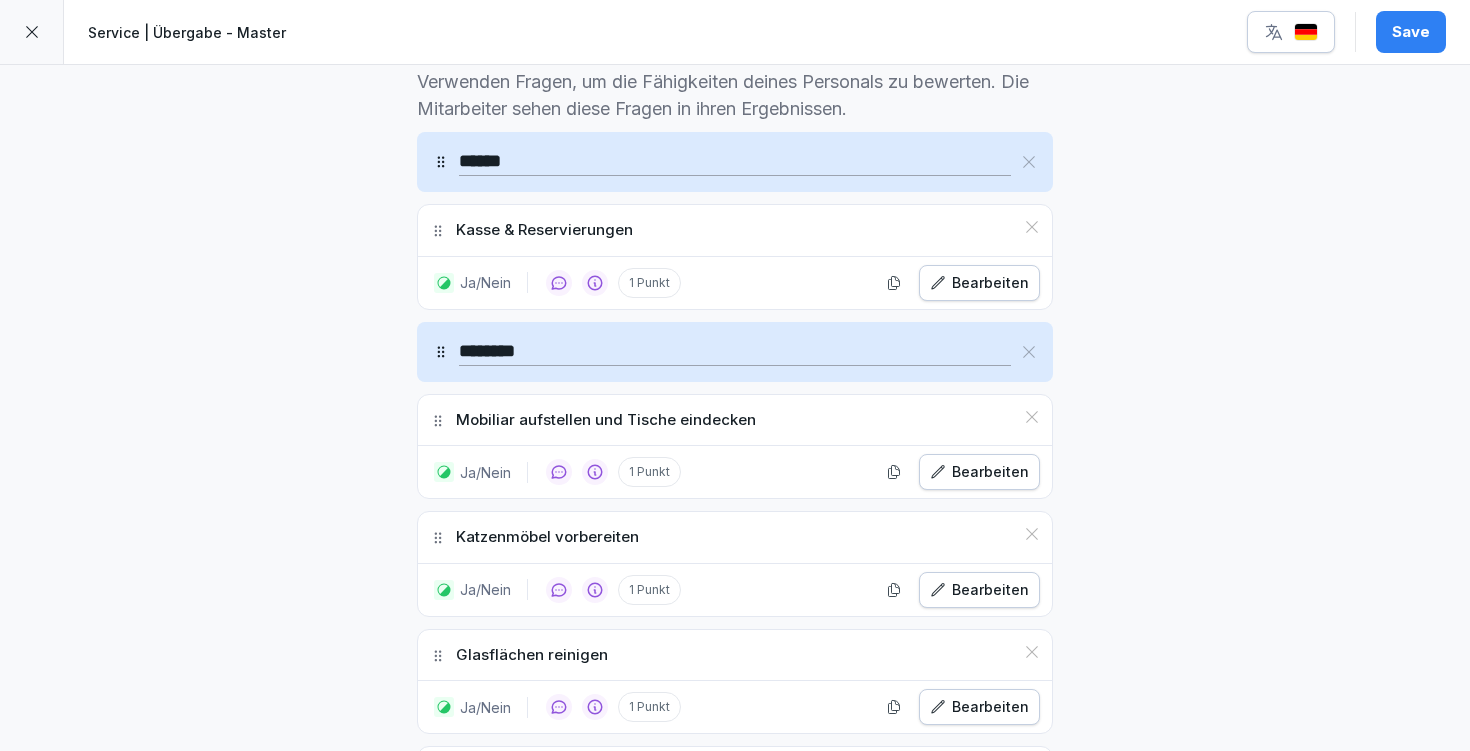 click 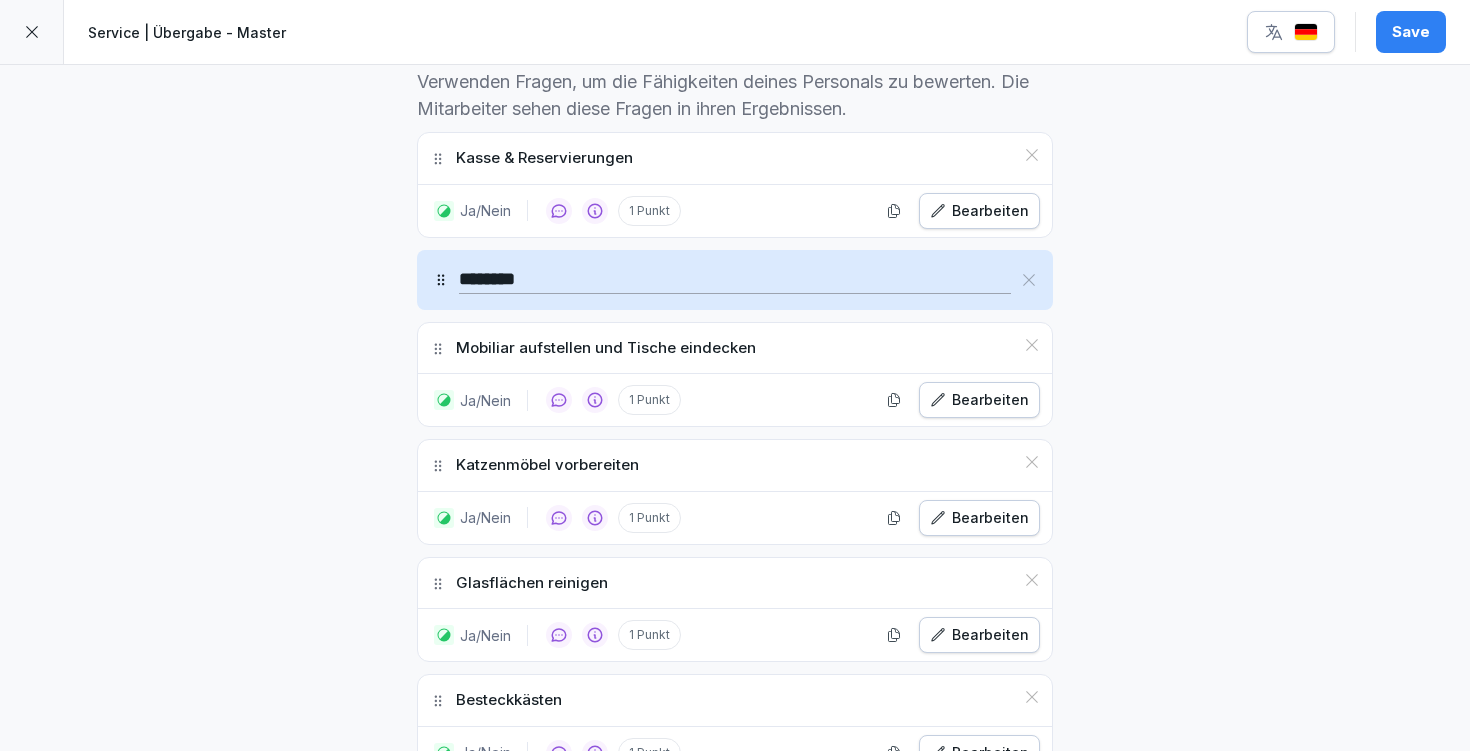 click 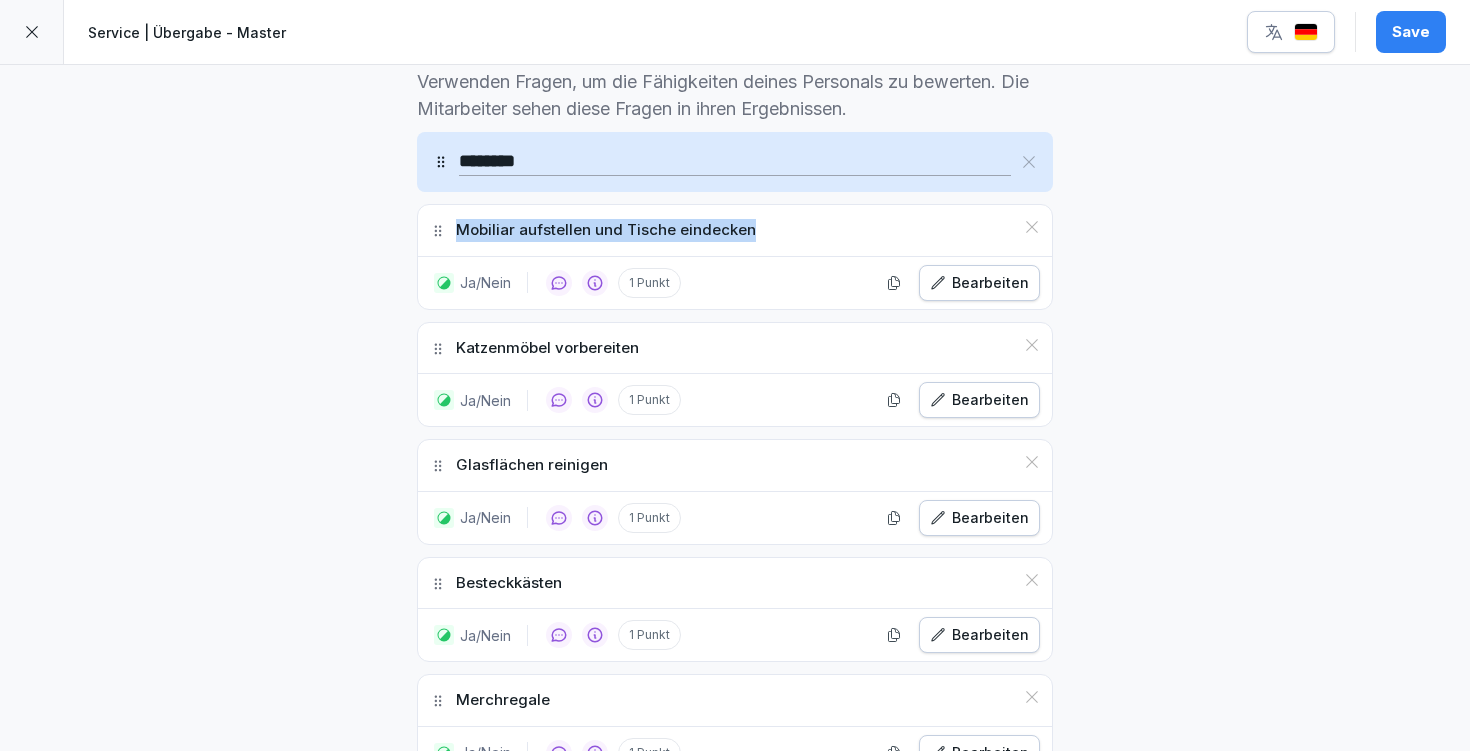 click 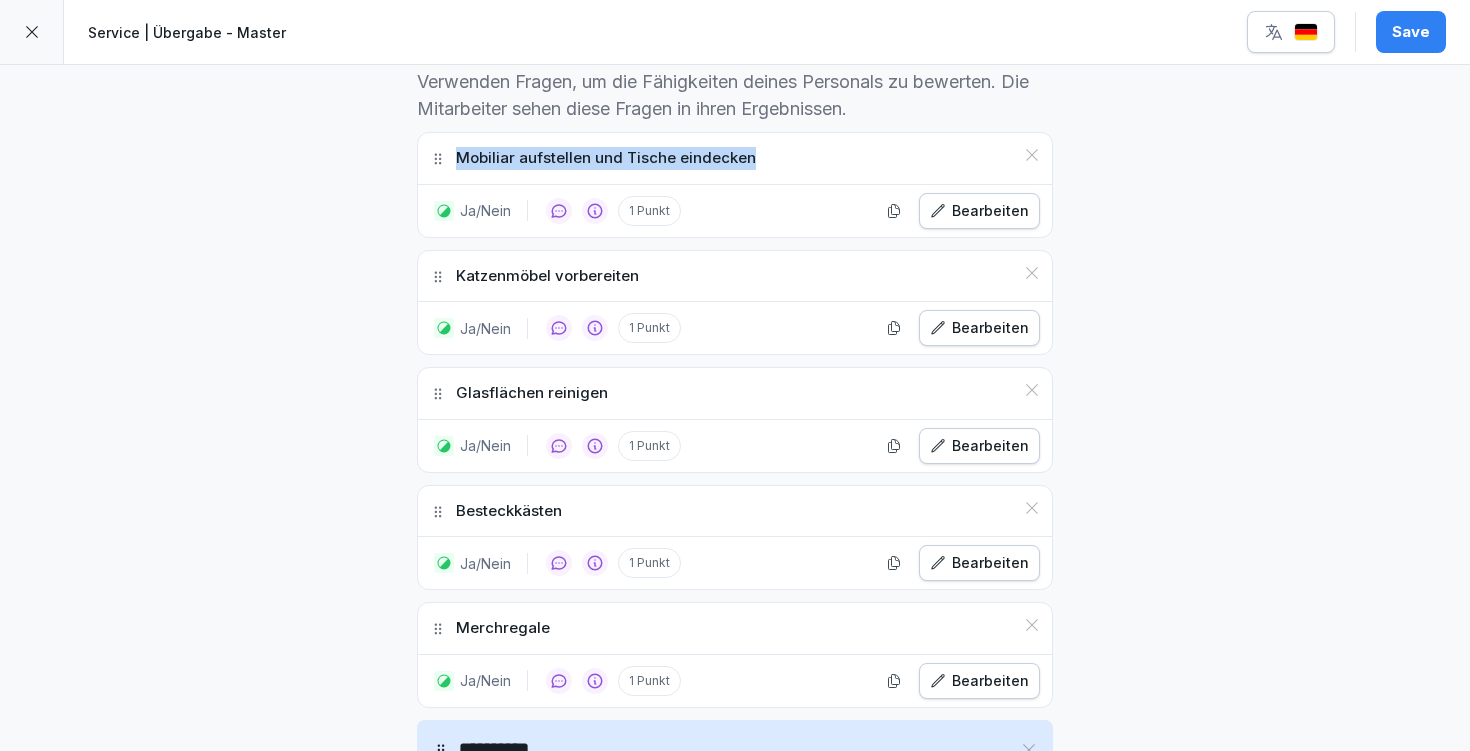 click 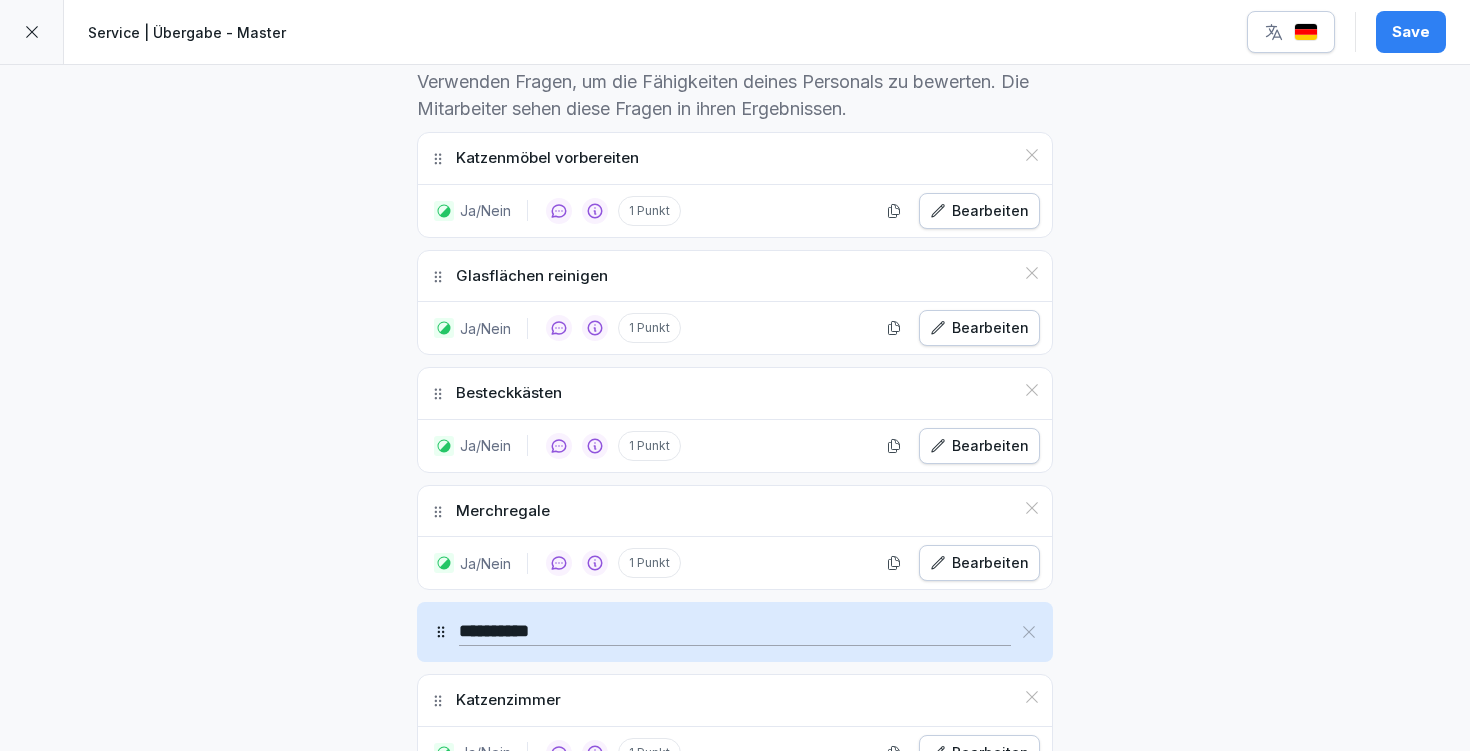 click 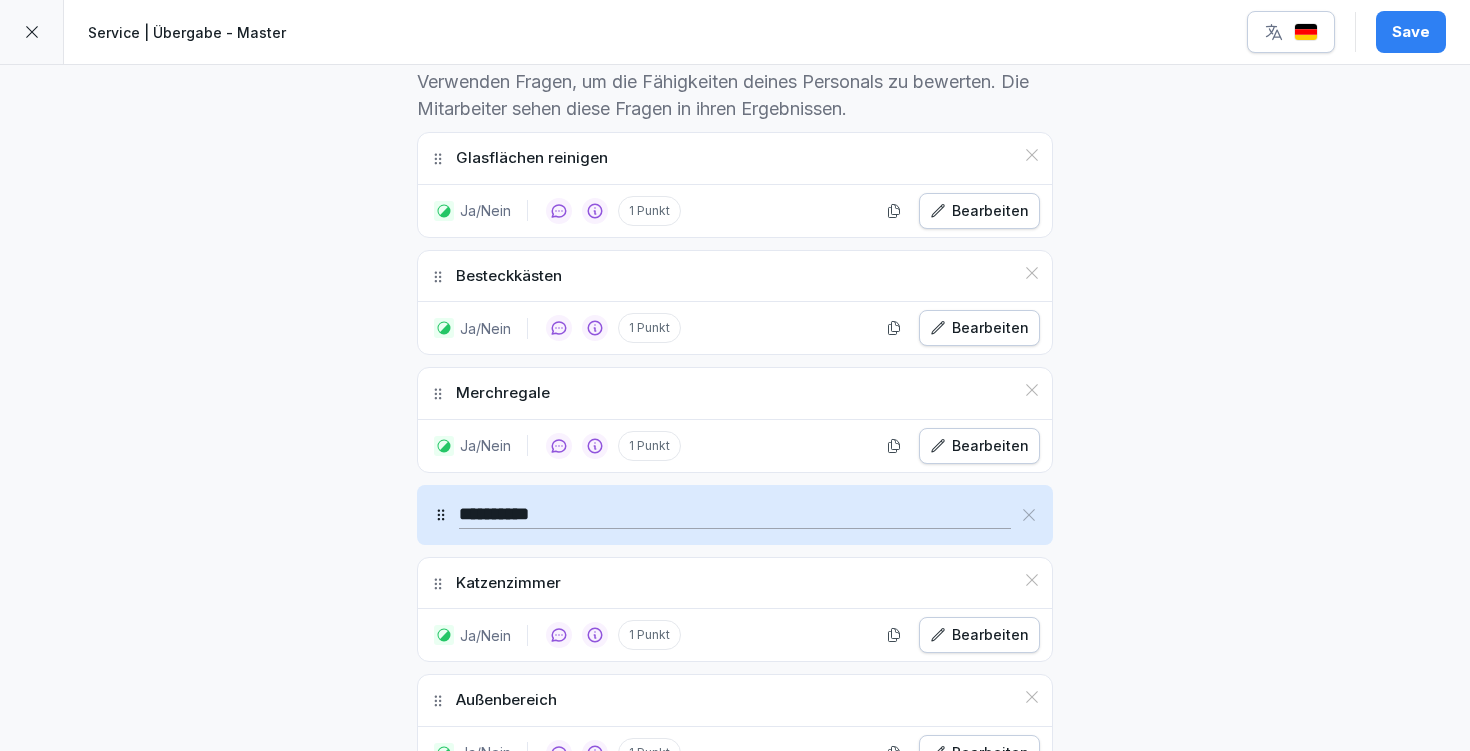 click 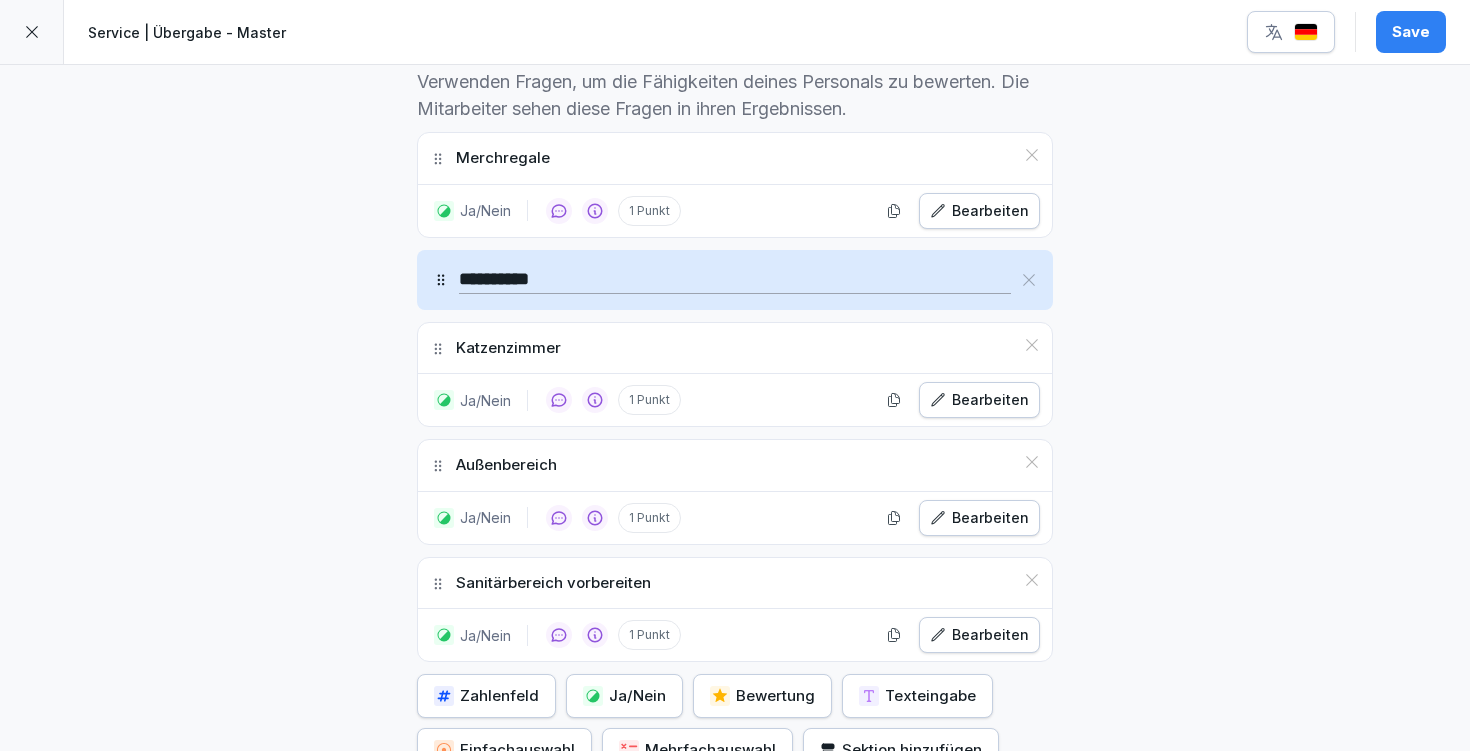 click 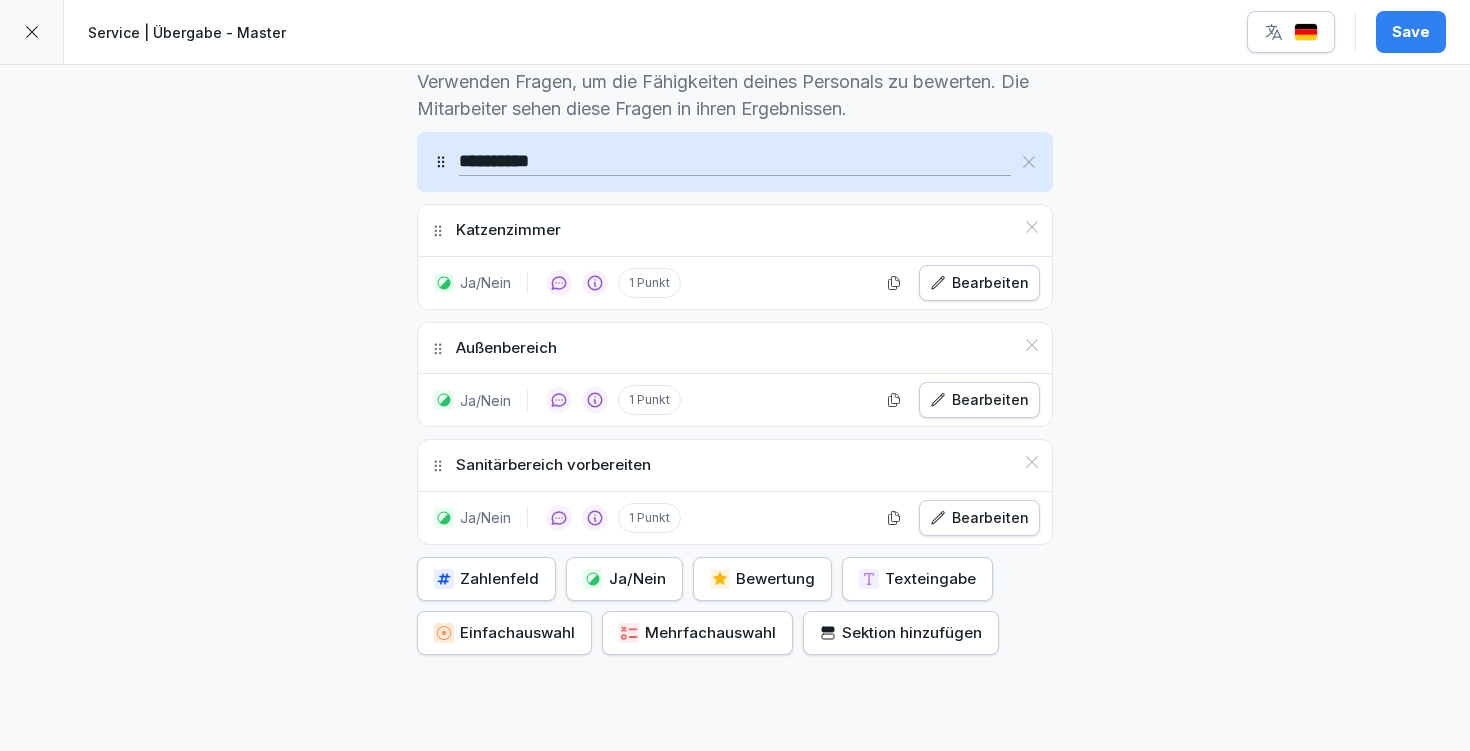 click 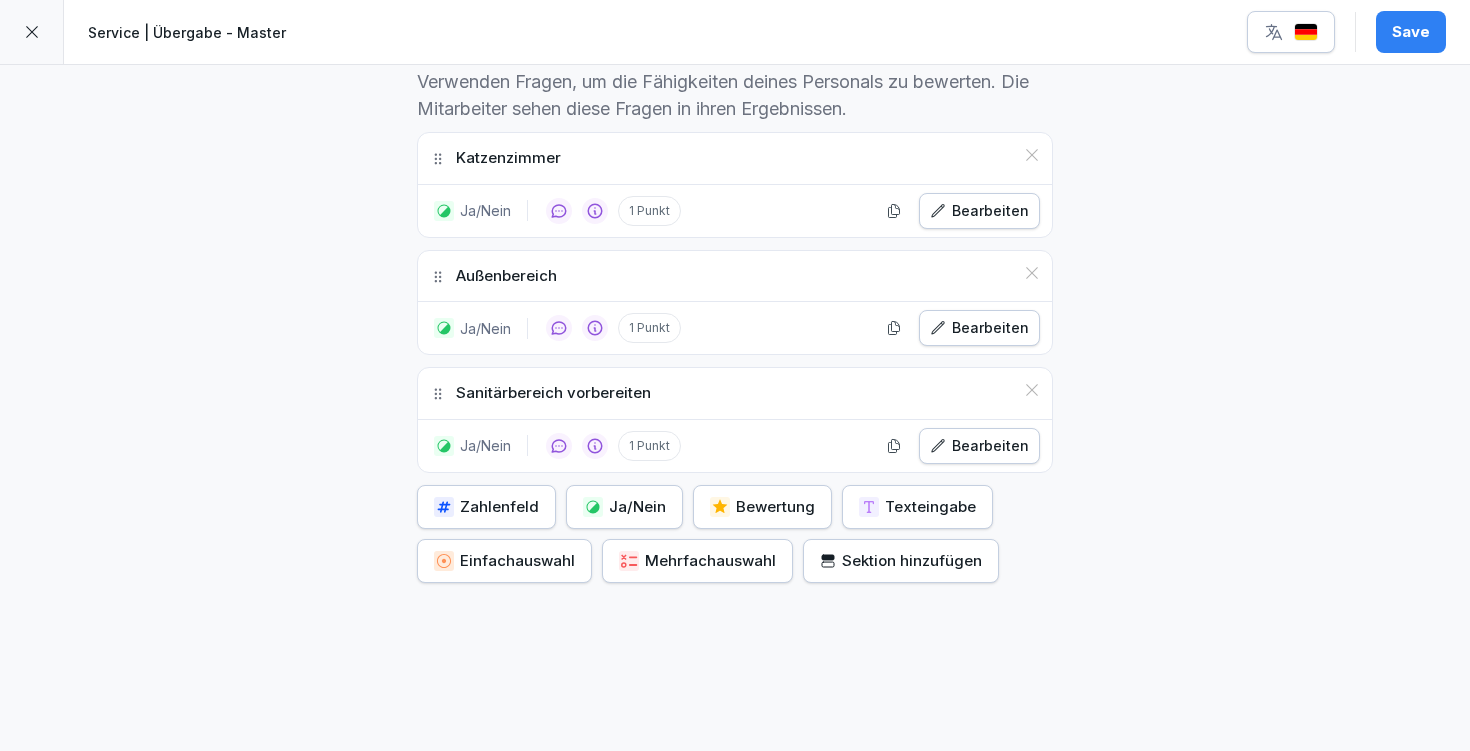 click 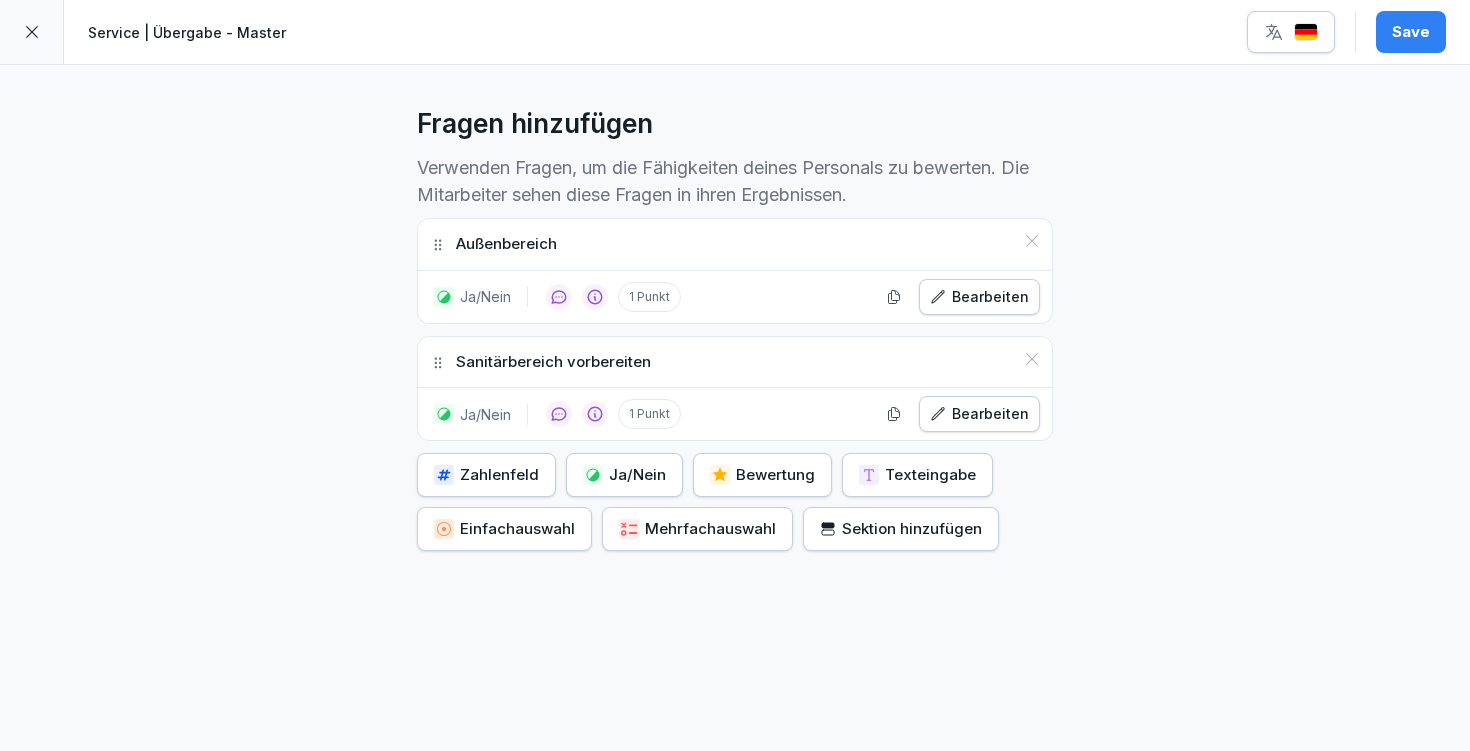 scroll, scrollTop: 534, scrollLeft: 0, axis: vertical 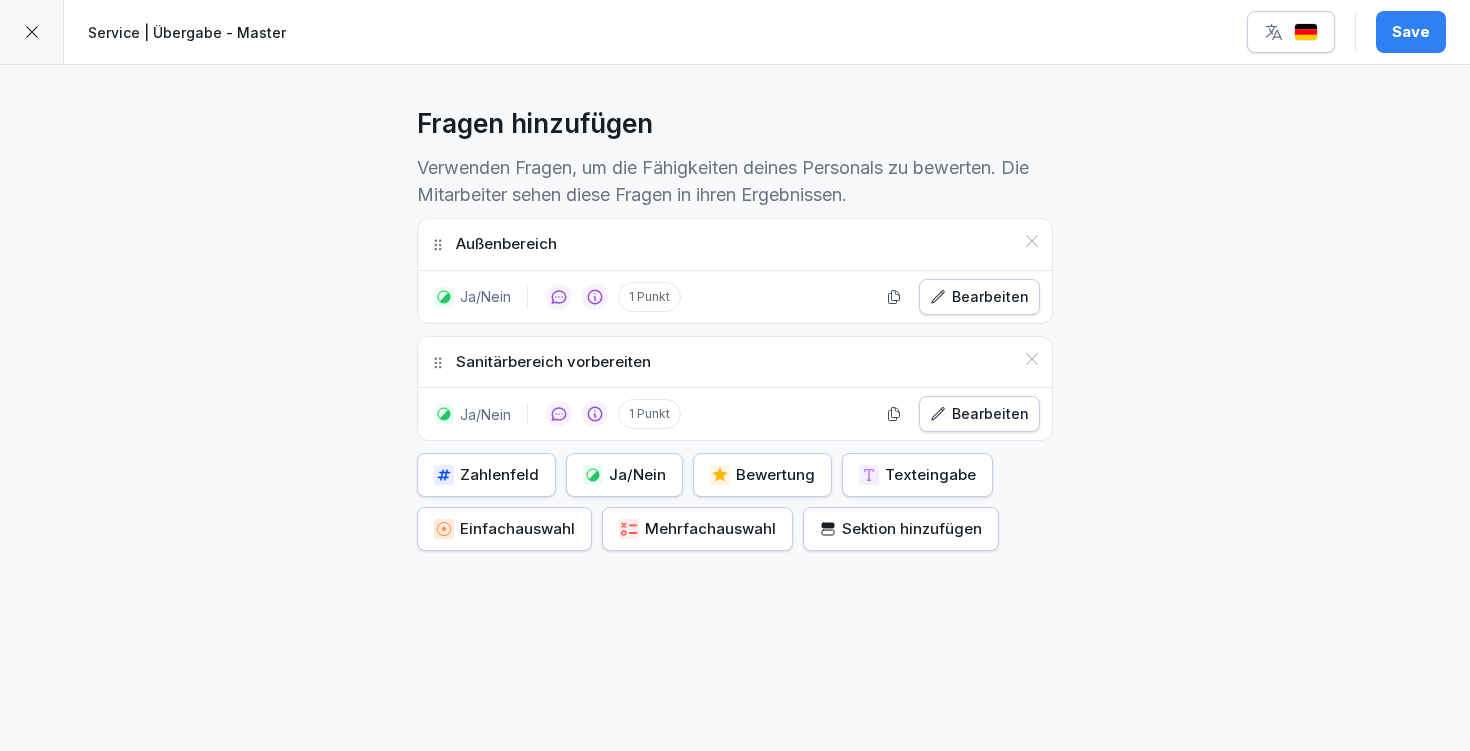 click 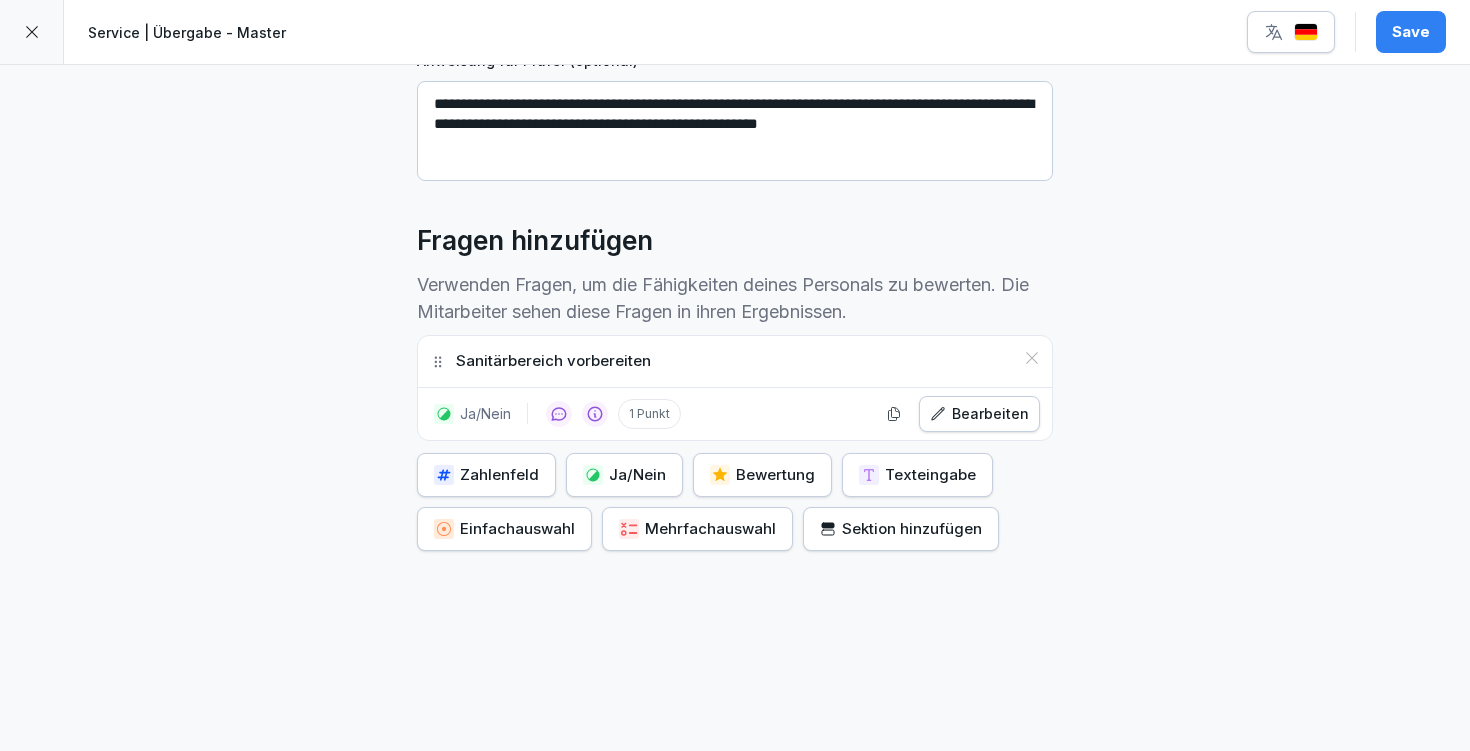 scroll, scrollTop: 417, scrollLeft: 0, axis: vertical 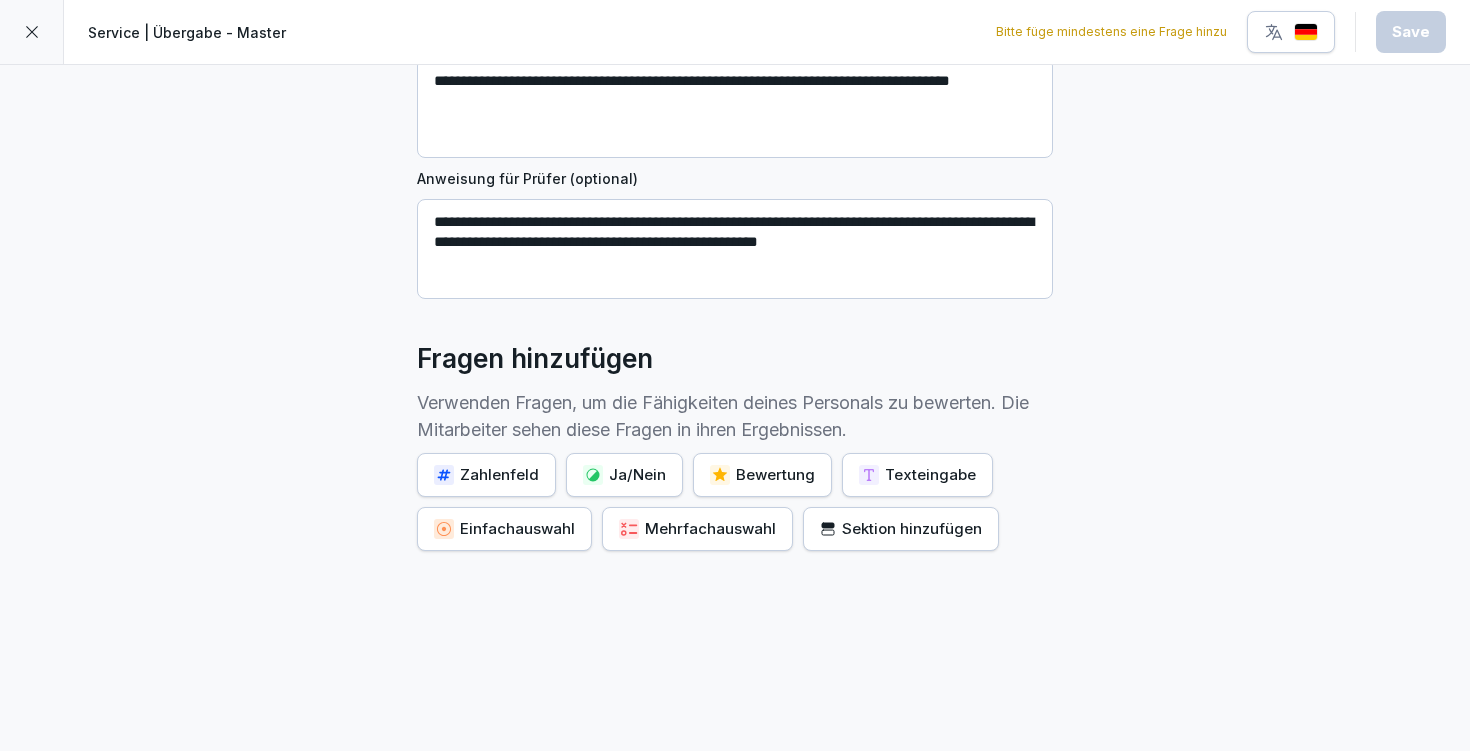 click on "Ja/Nein" at bounding box center (624, 475) 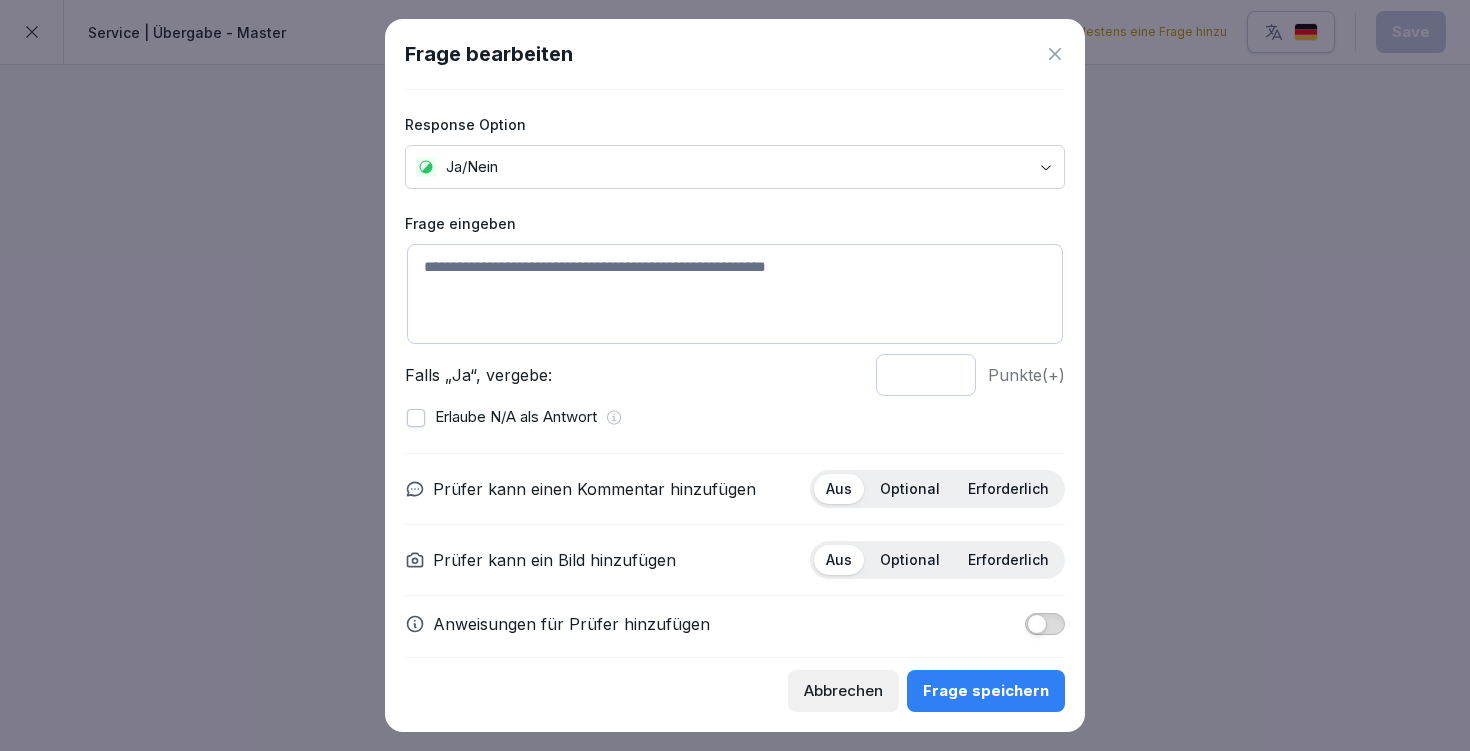click at bounding box center [735, 294] 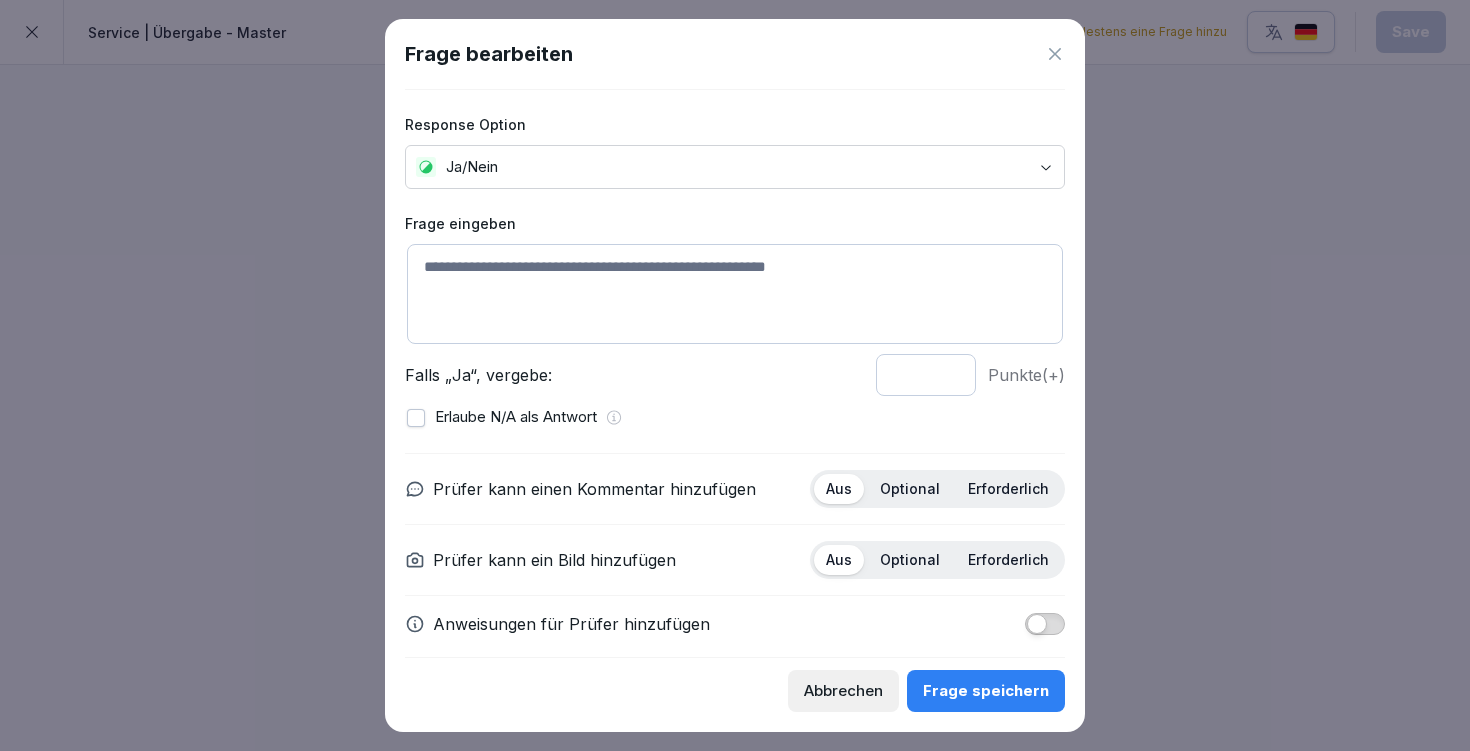 paste on "**********" 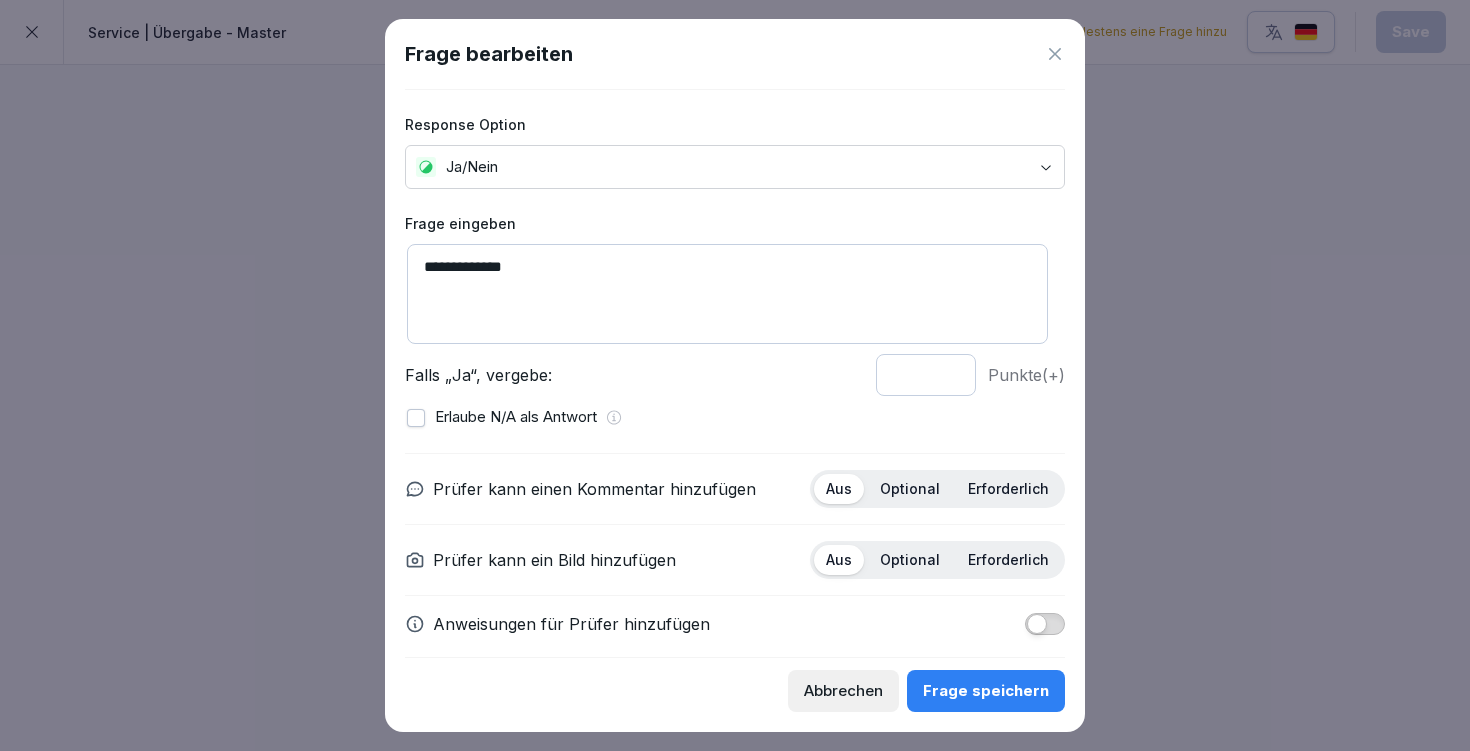 type on "**********" 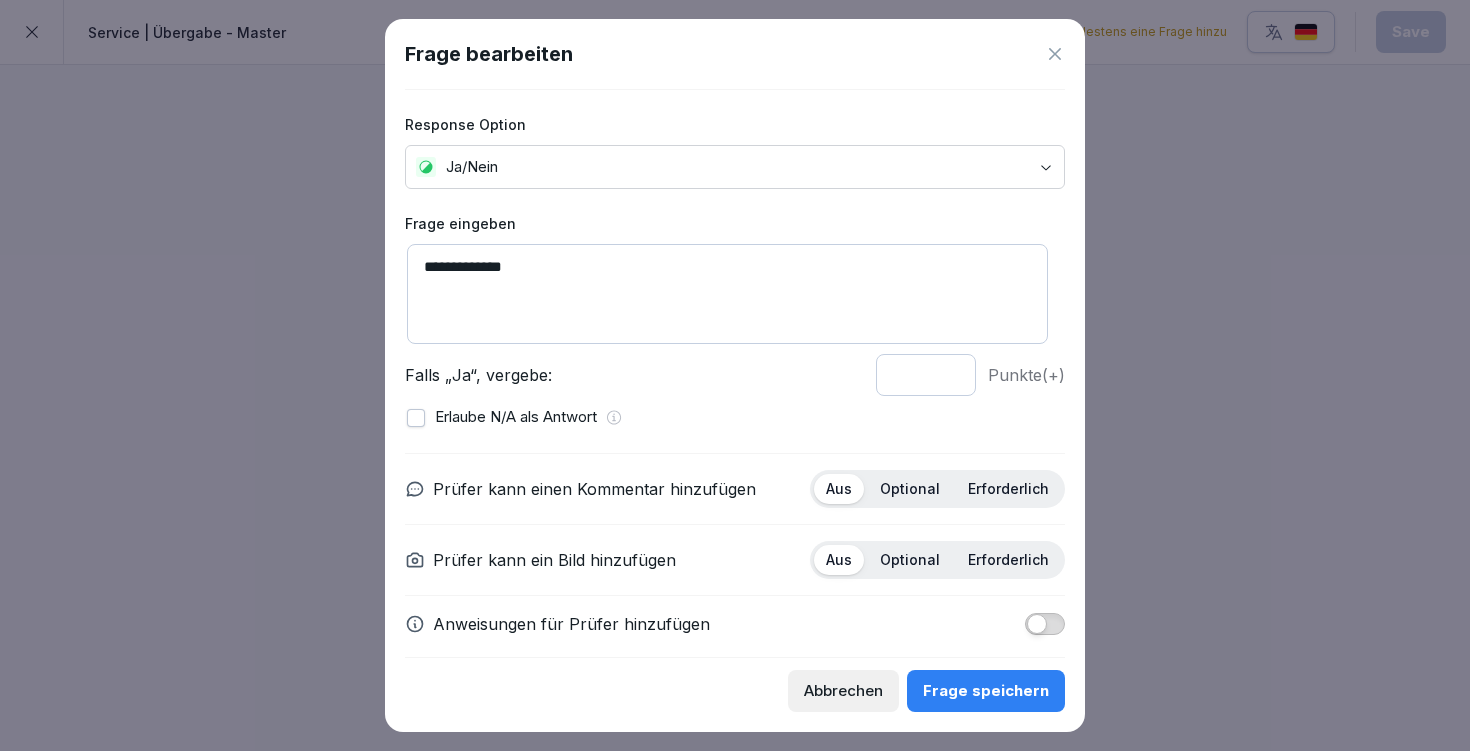 click at bounding box center [416, 418] 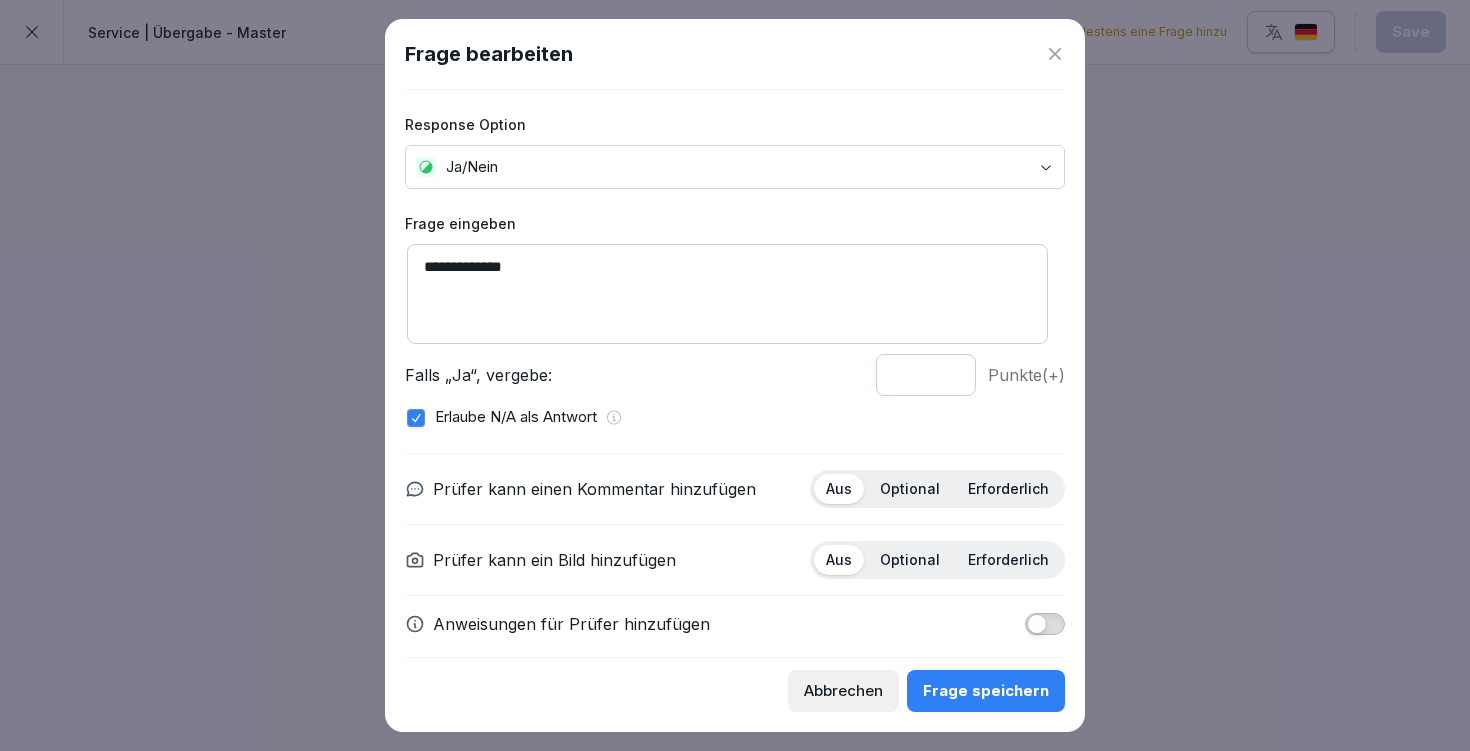 scroll, scrollTop: 18, scrollLeft: 0, axis: vertical 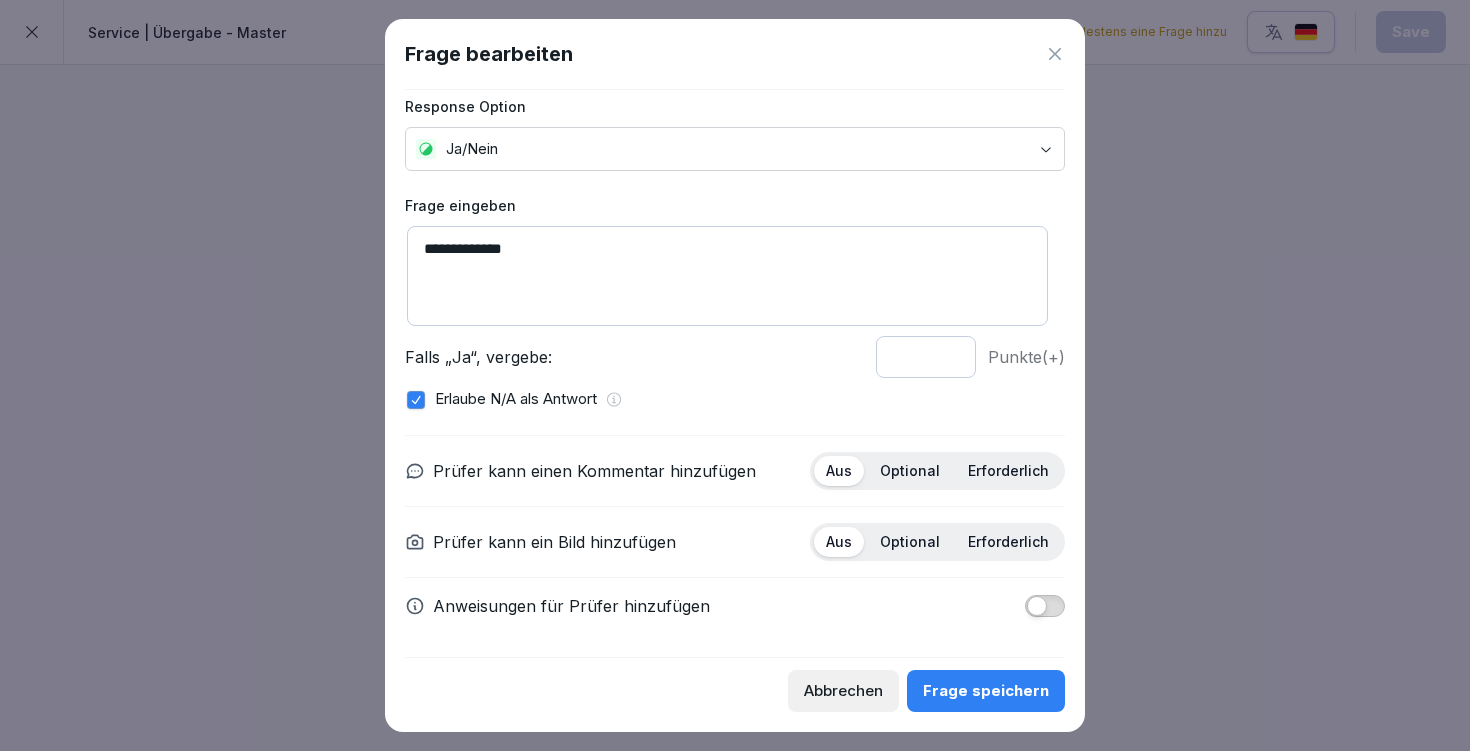click on "Optional" at bounding box center [910, 471] 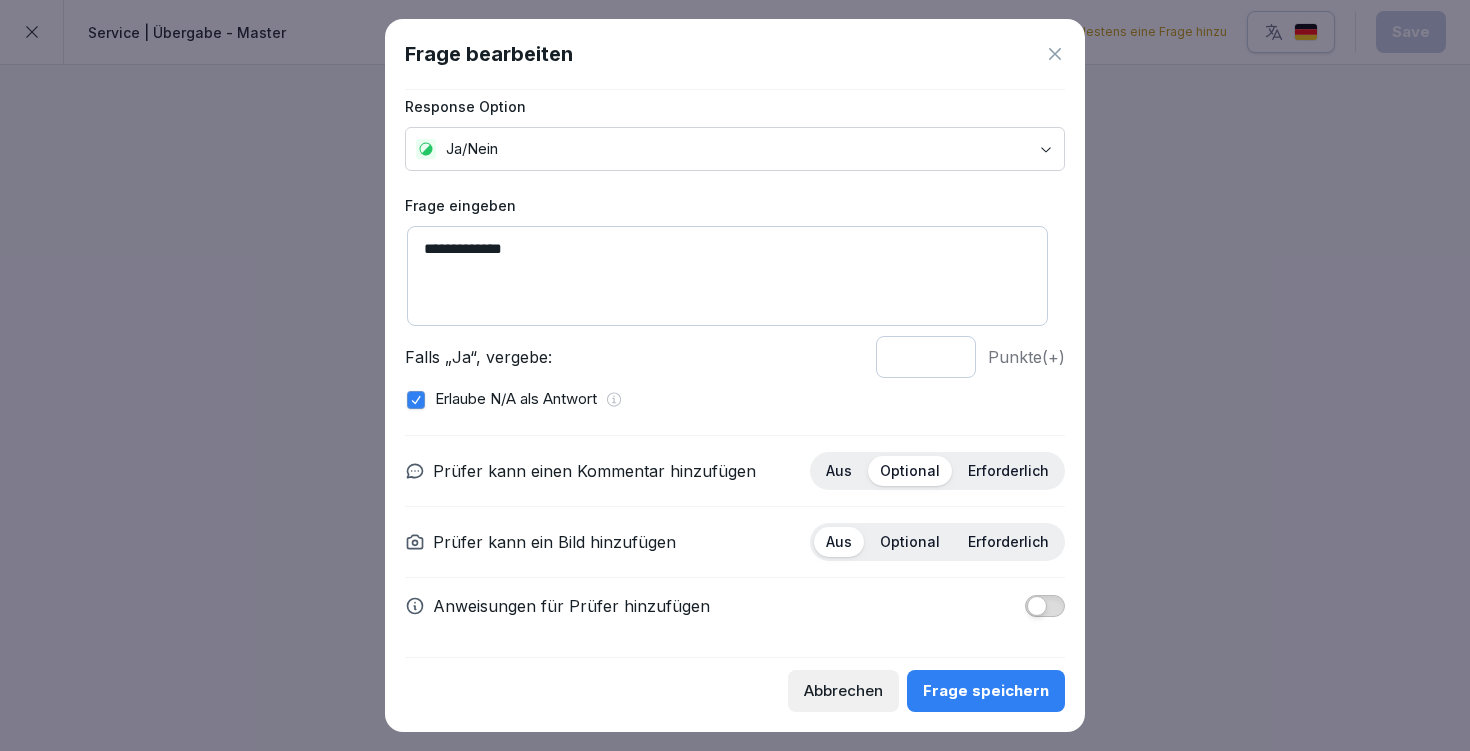 click at bounding box center [1037, 606] 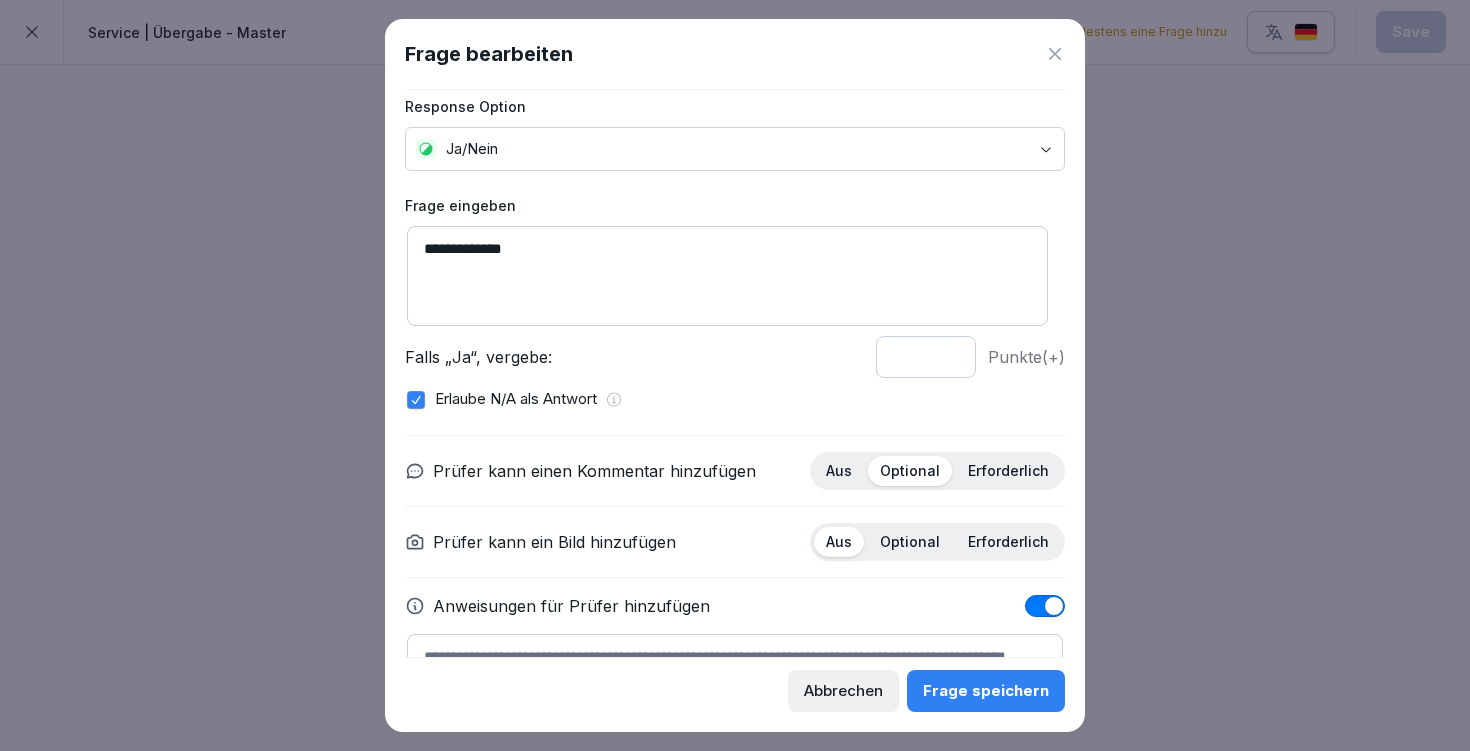 scroll, scrollTop: 127, scrollLeft: 0, axis: vertical 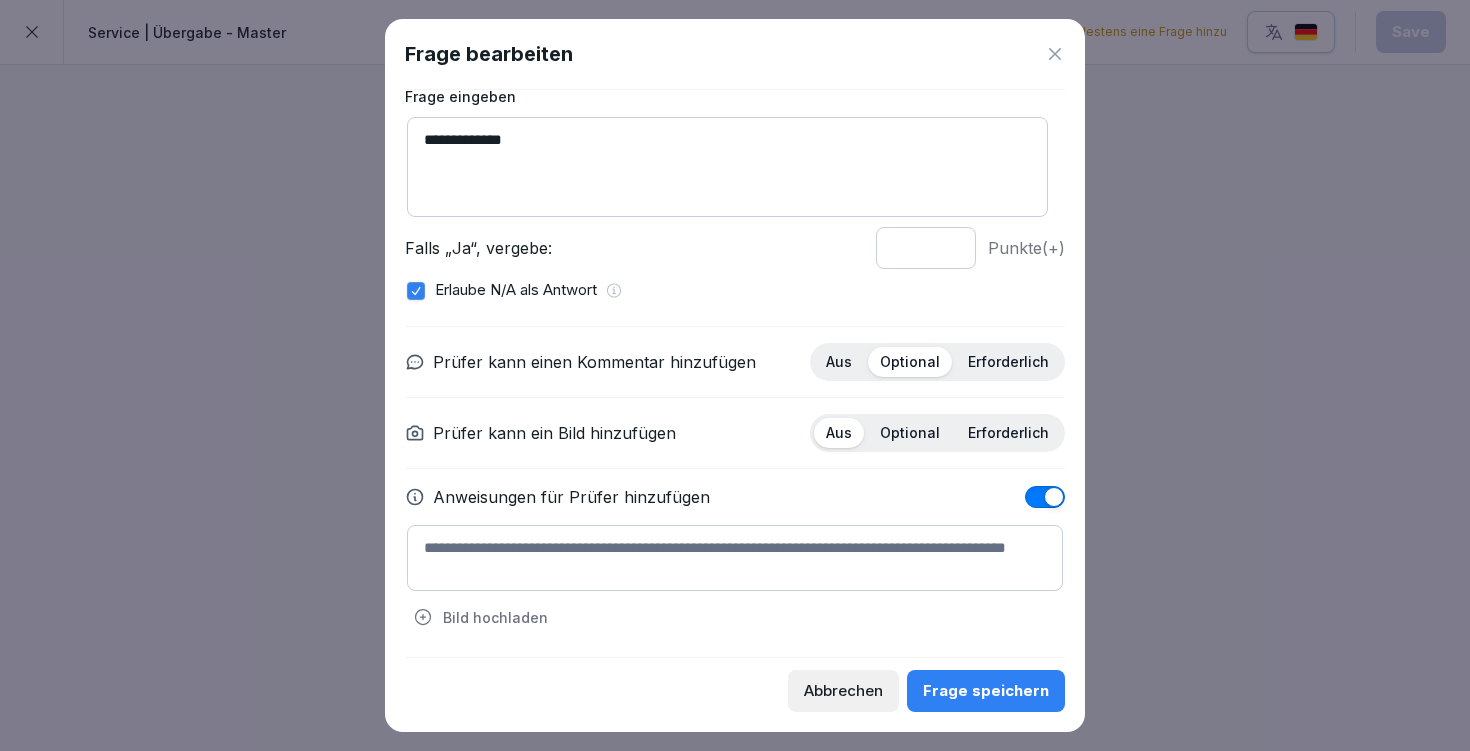 click at bounding box center (735, 558) 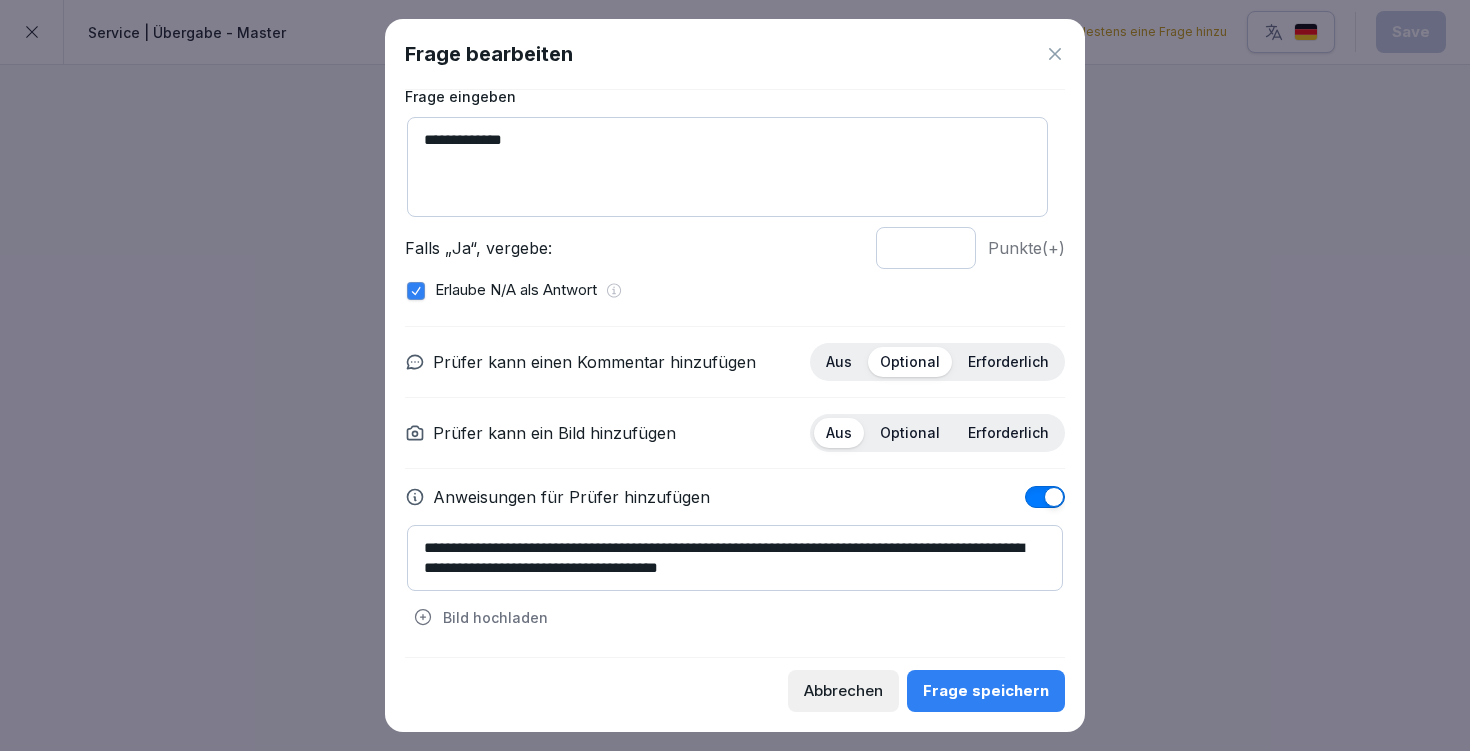 type on "**********" 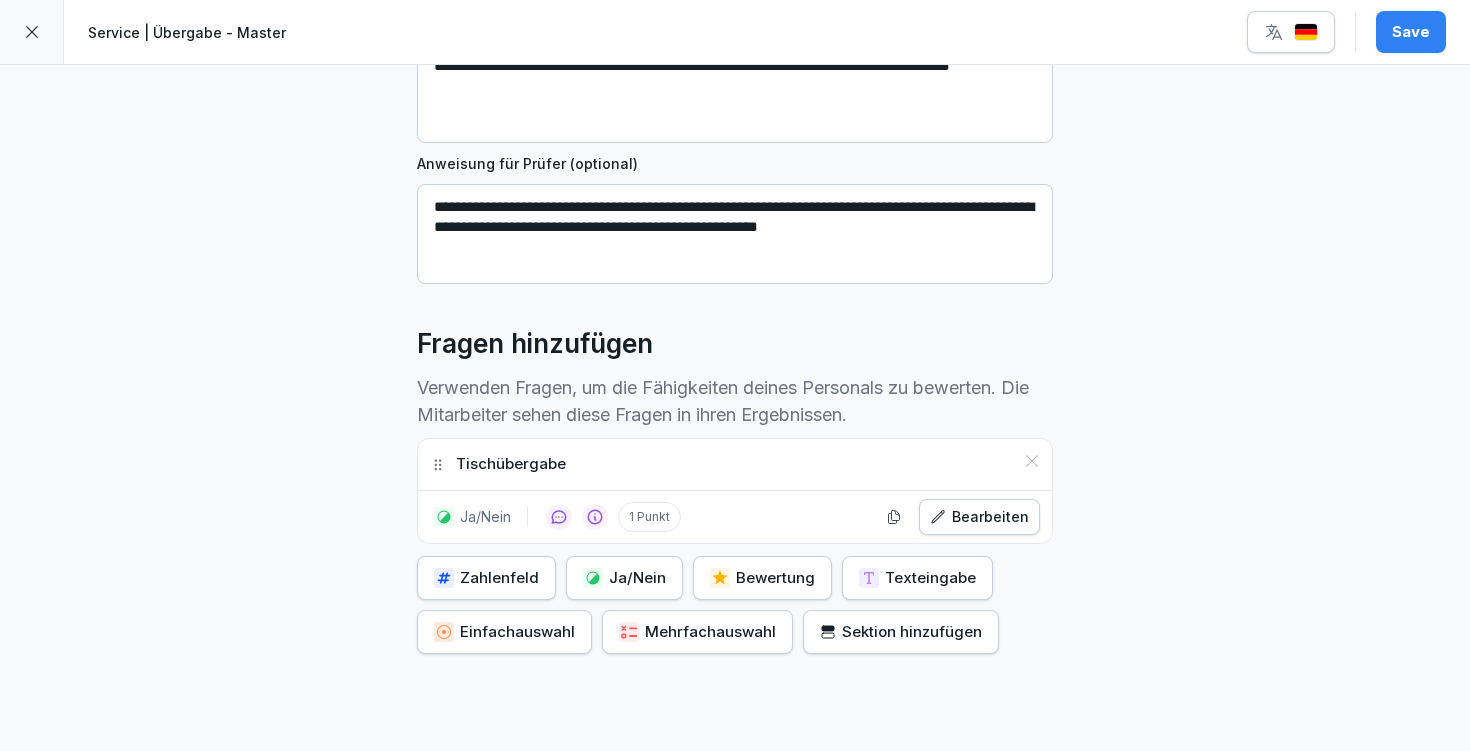 click on "Save" at bounding box center [1411, 32] 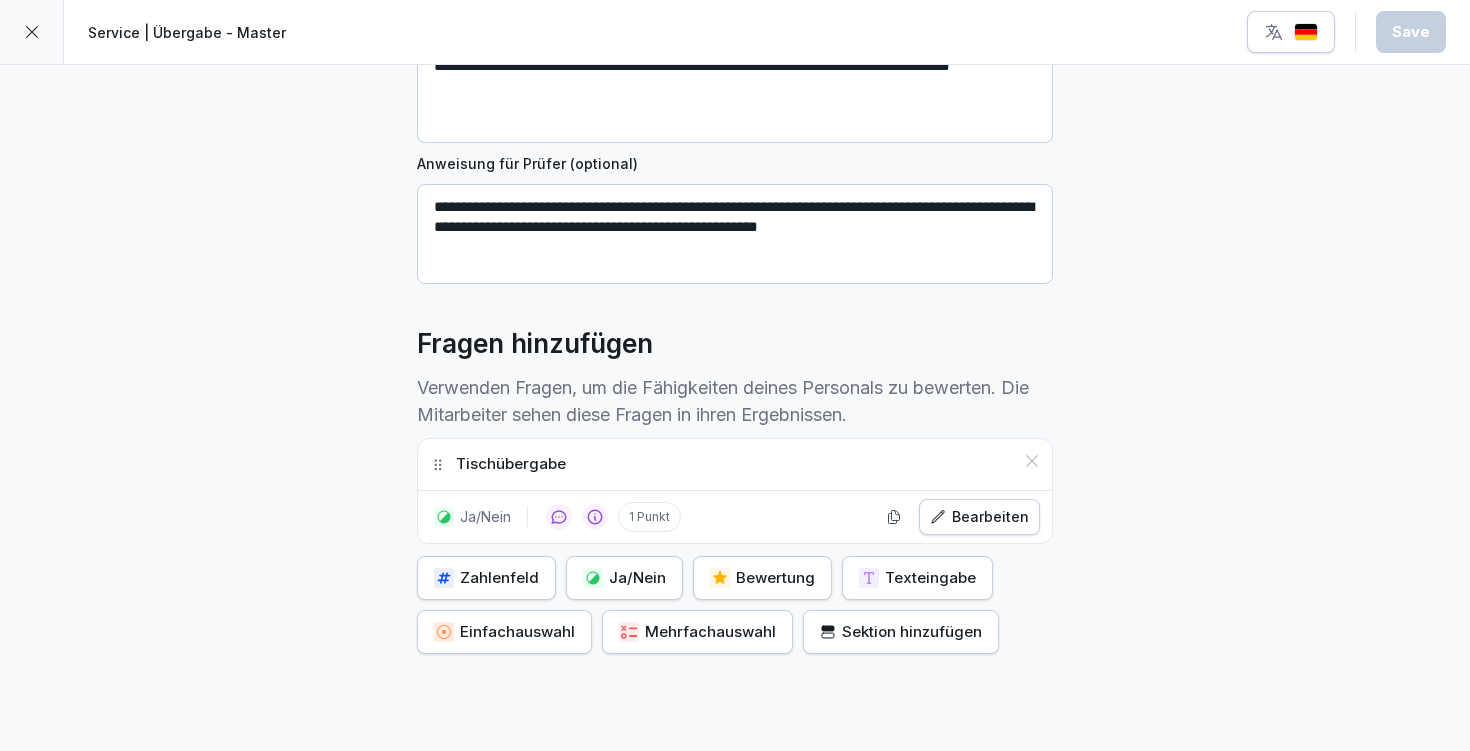 click on "Ja/Nein" at bounding box center [624, 578] 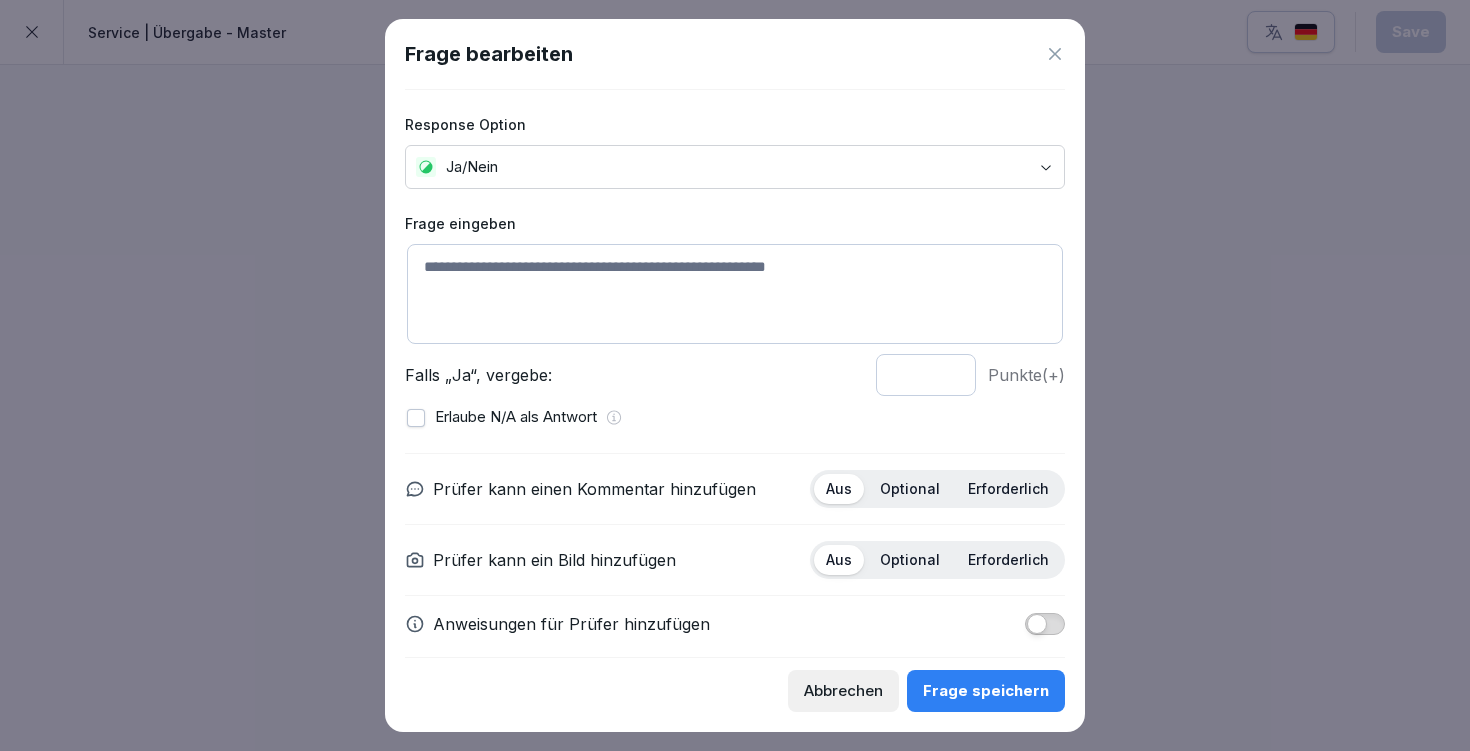 click at bounding box center [735, 294] 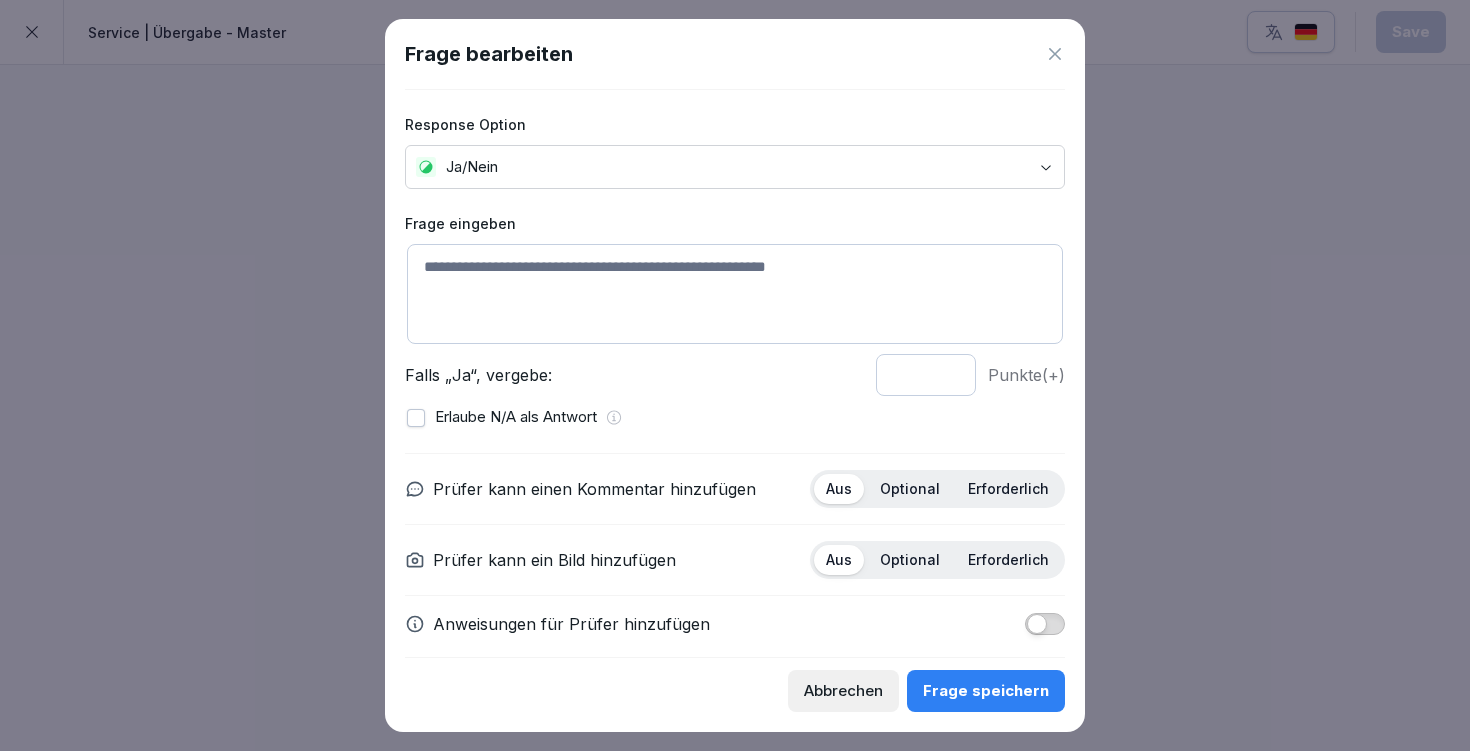 click at bounding box center [735, 294] 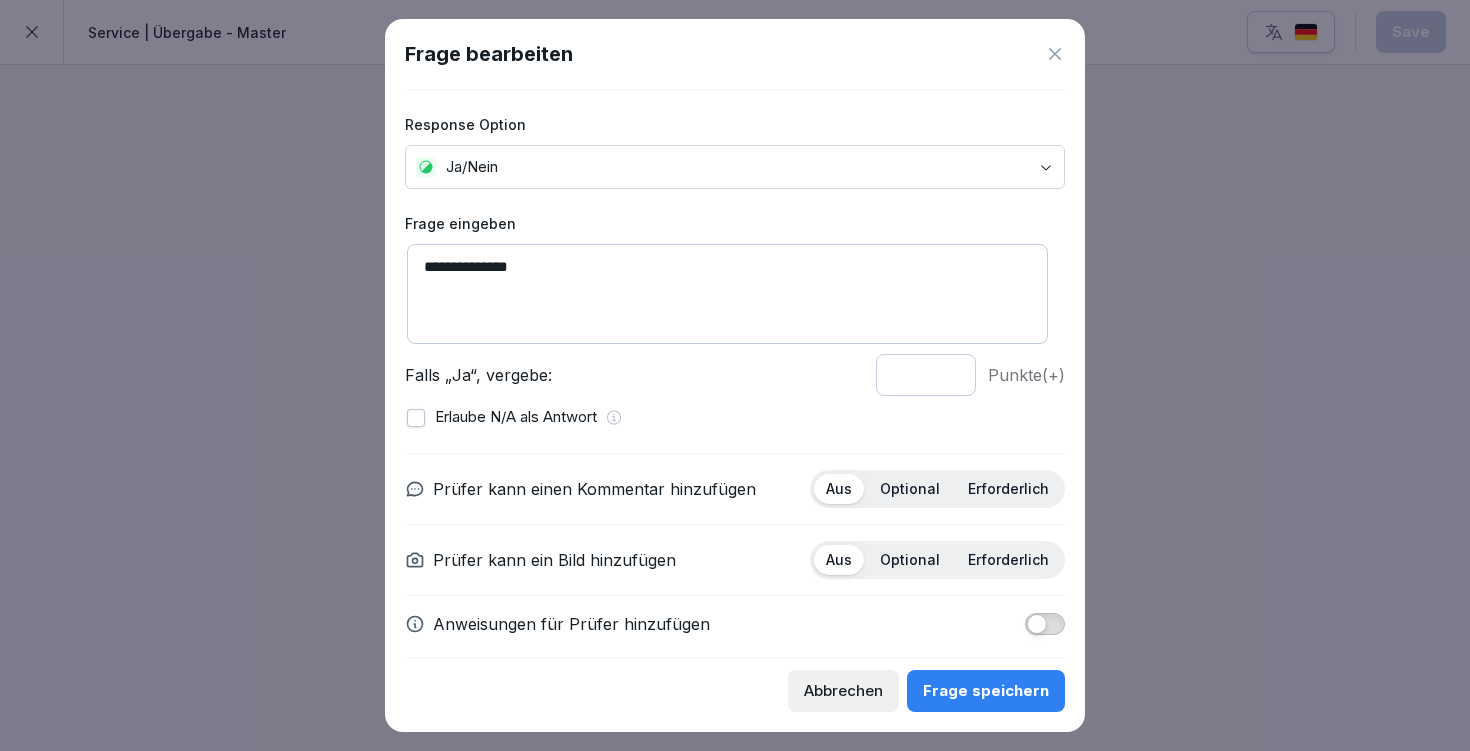 type on "**********" 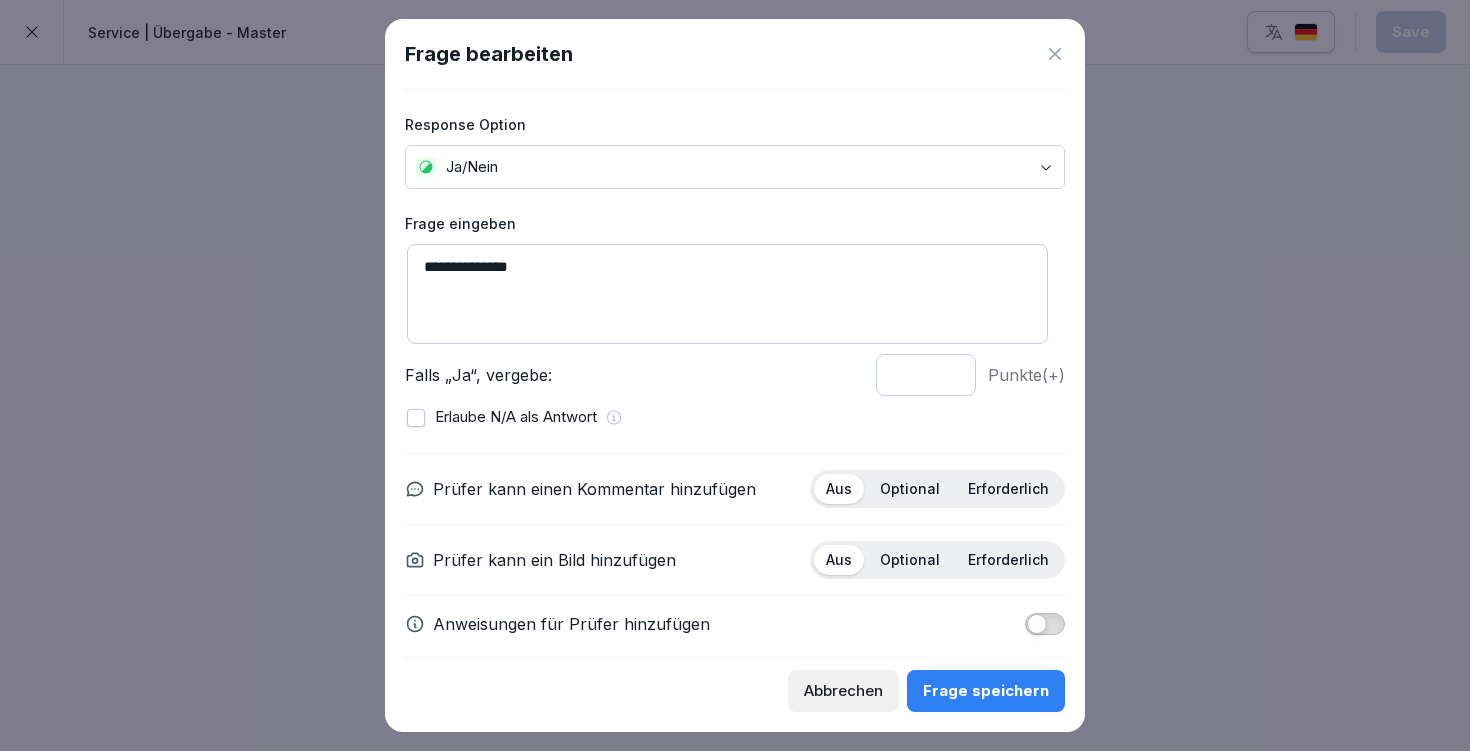 click on "Optional" at bounding box center (910, 489) 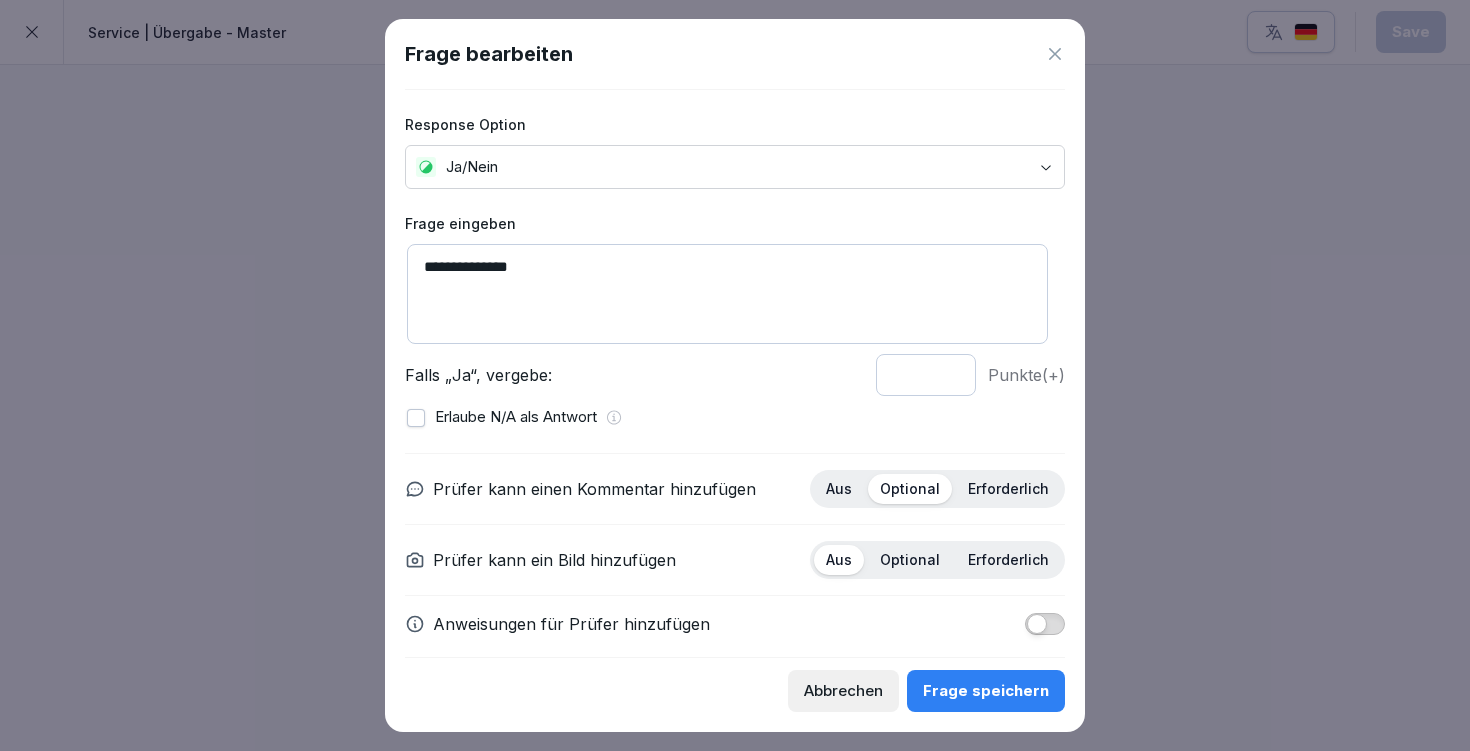 click at bounding box center (1045, 624) 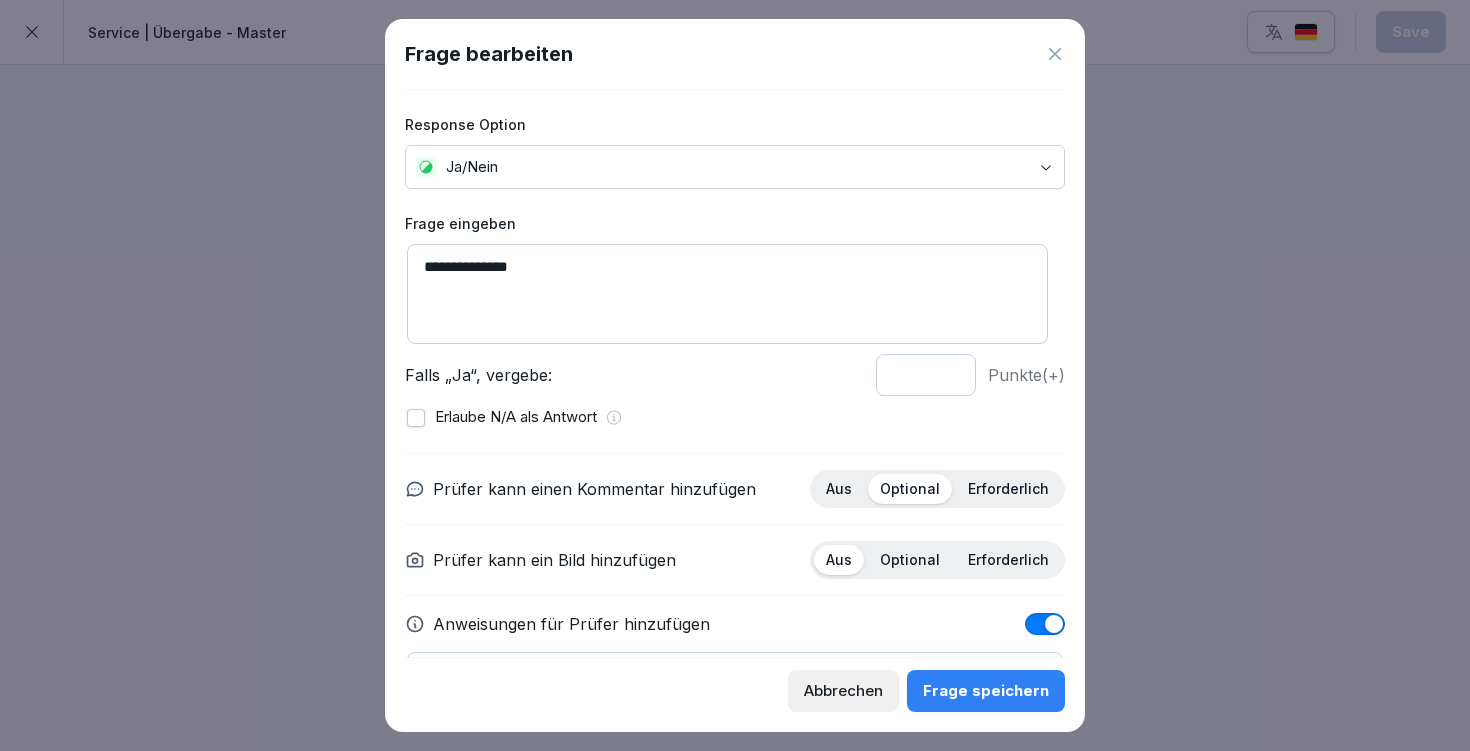 scroll, scrollTop: 127, scrollLeft: 0, axis: vertical 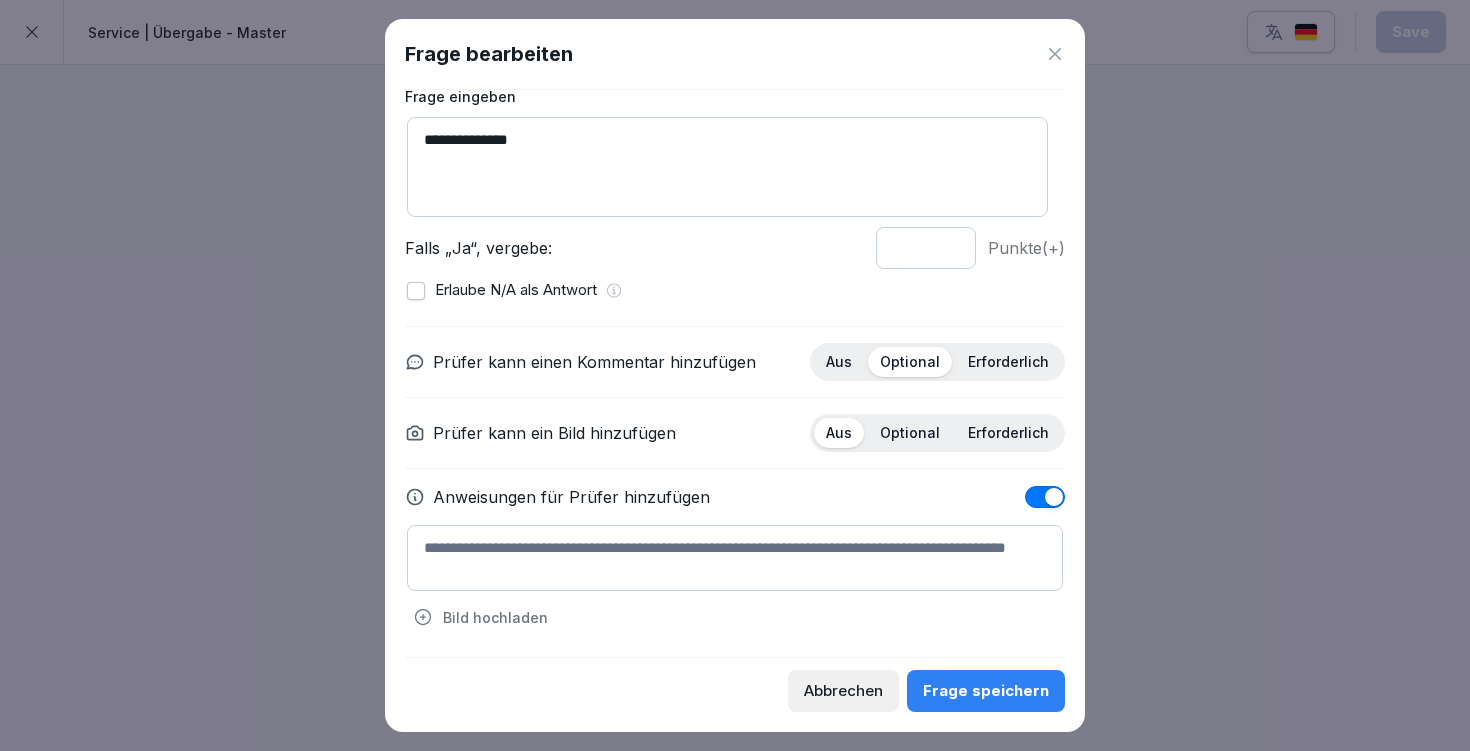 click at bounding box center (735, 558) 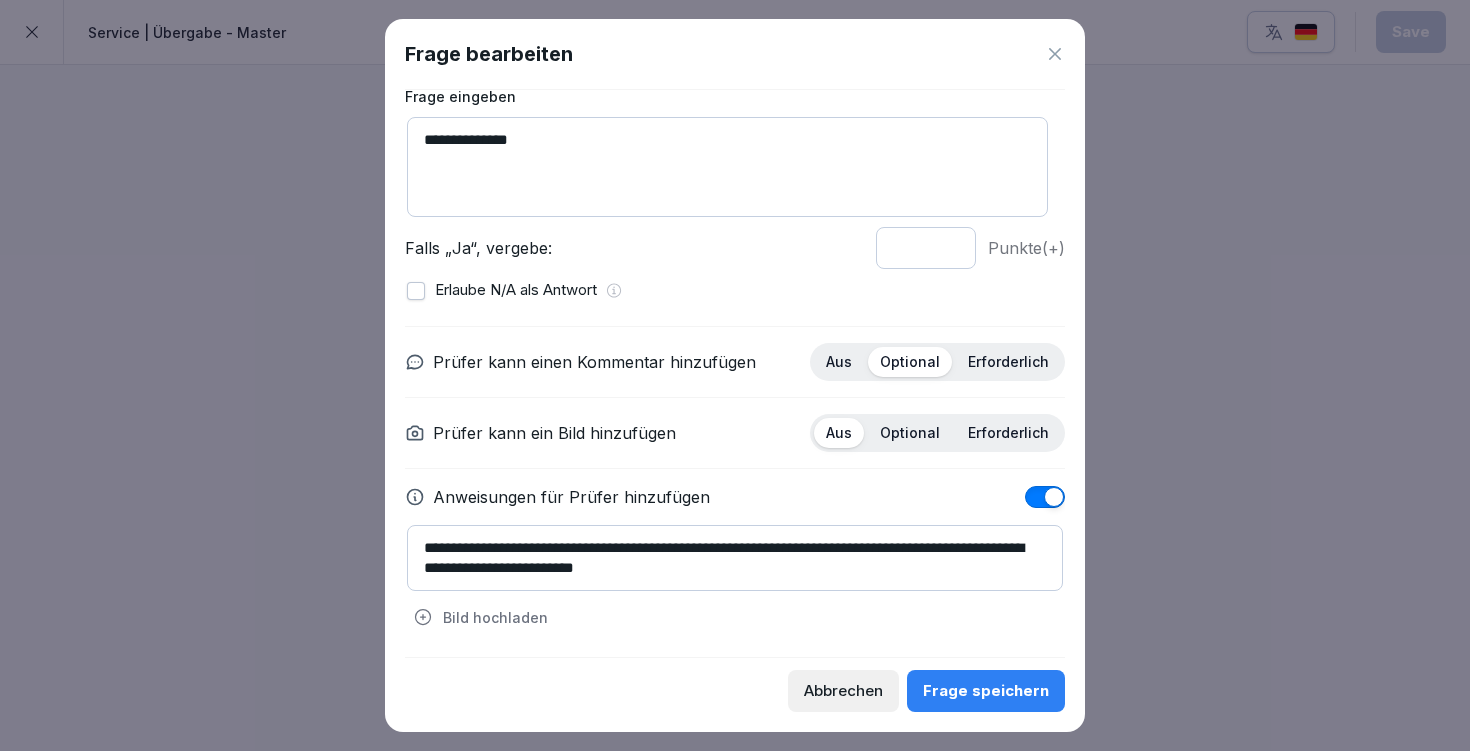 type on "**********" 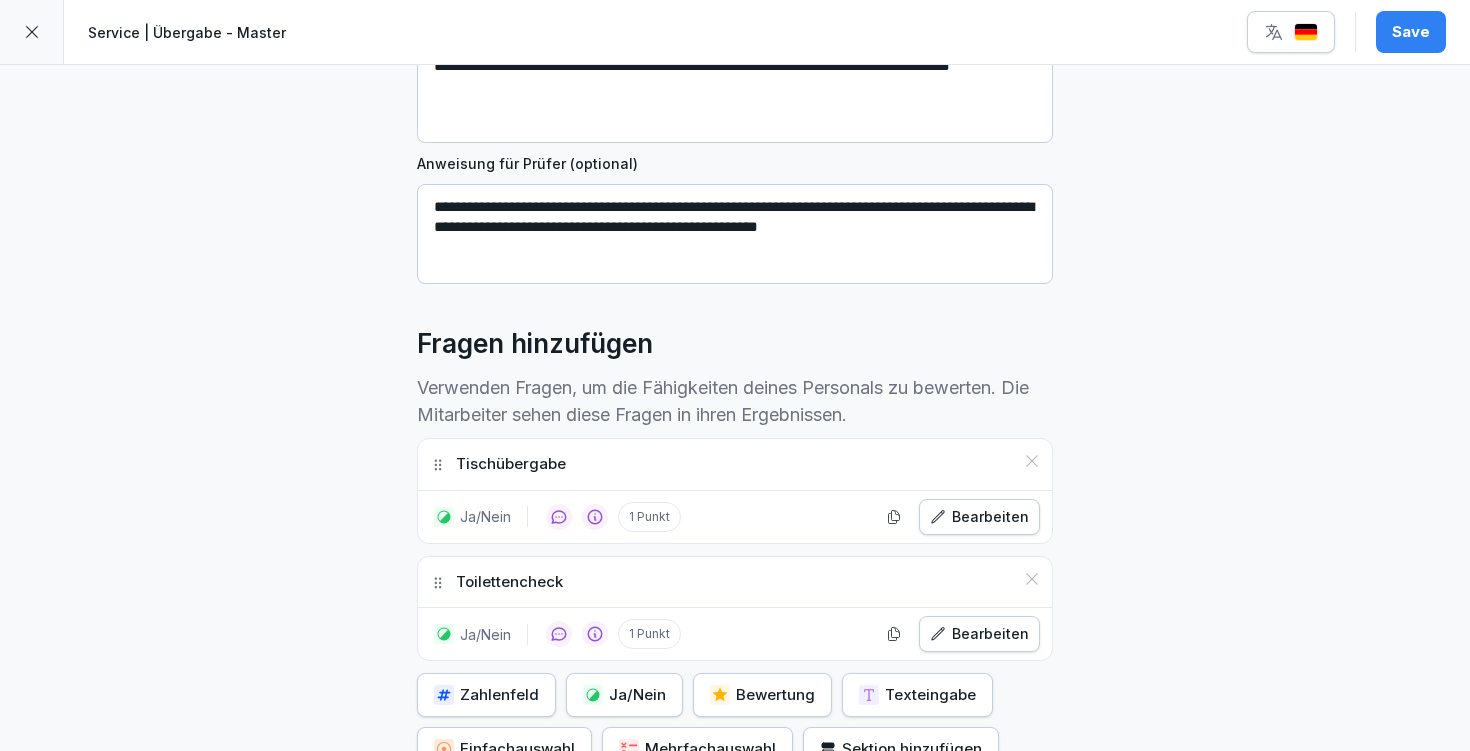 click on "Save" at bounding box center (1411, 32) 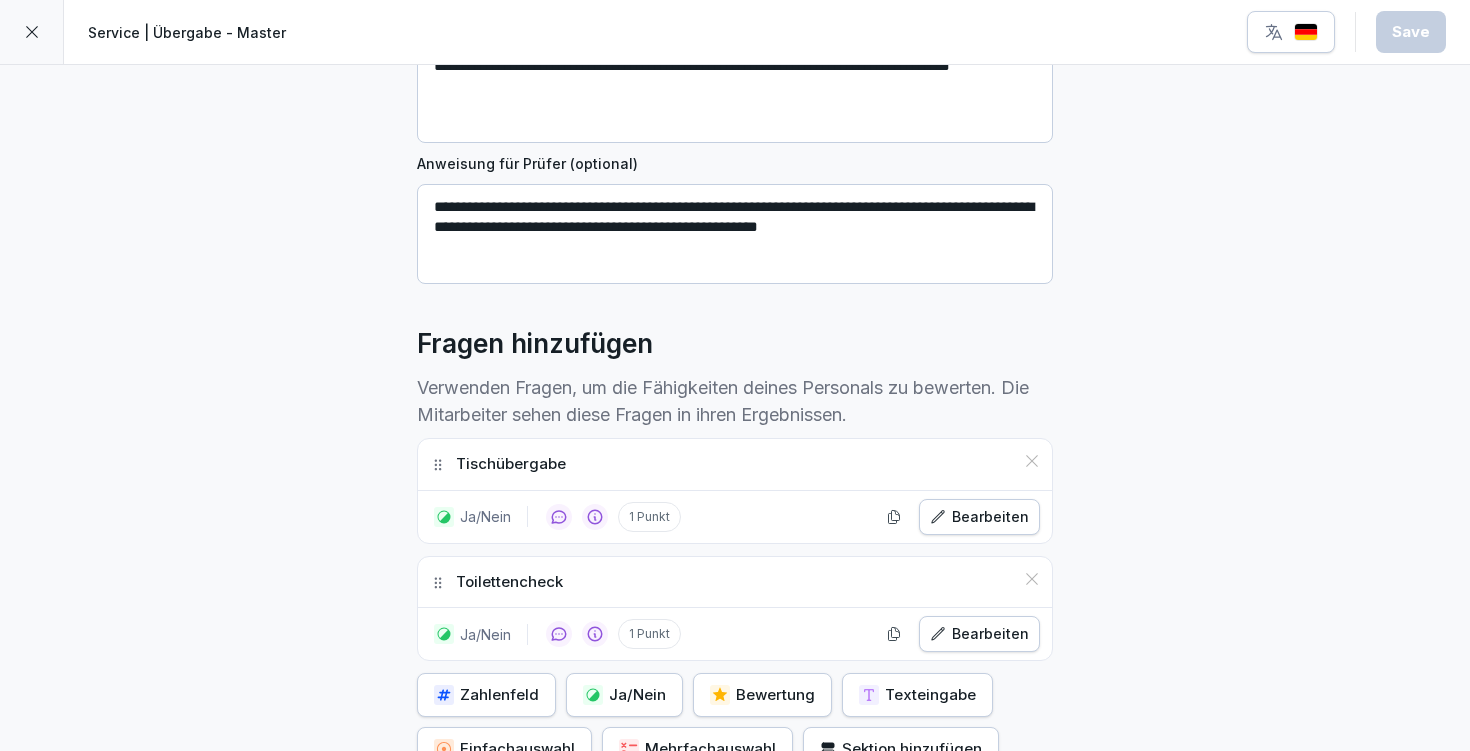 scroll, scrollTop: 0, scrollLeft: 0, axis: both 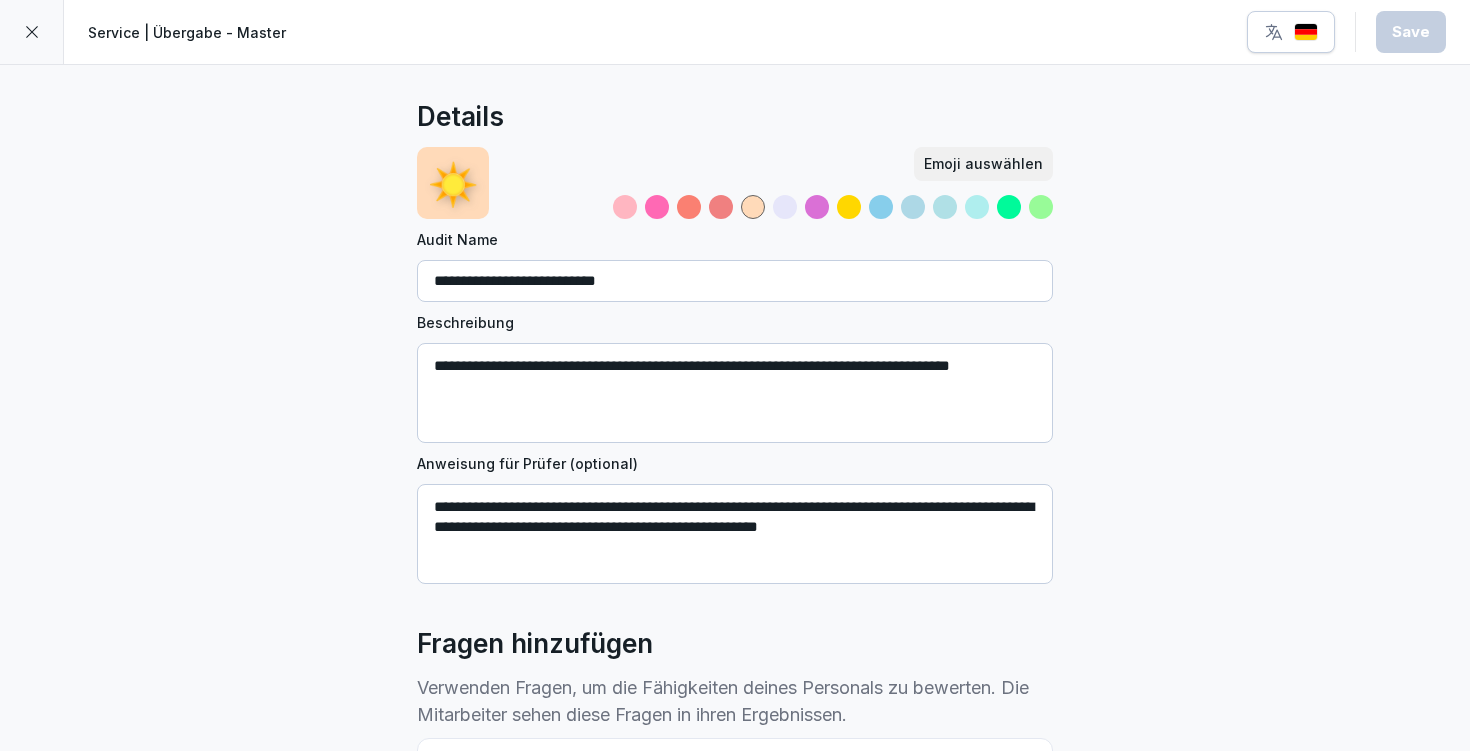 click on "Emoji auswählen" at bounding box center [983, 164] 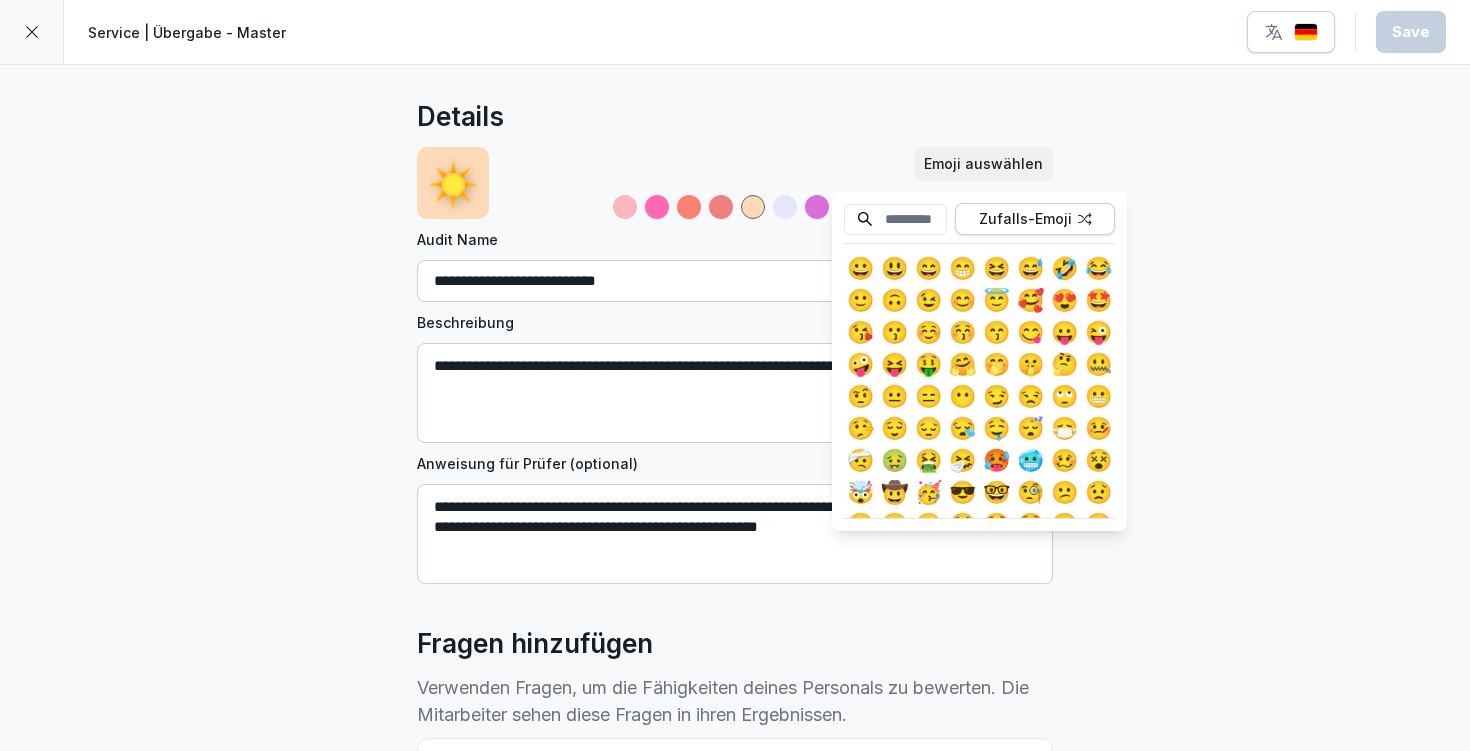 click on "Emoji auswählen" at bounding box center [983, 164] 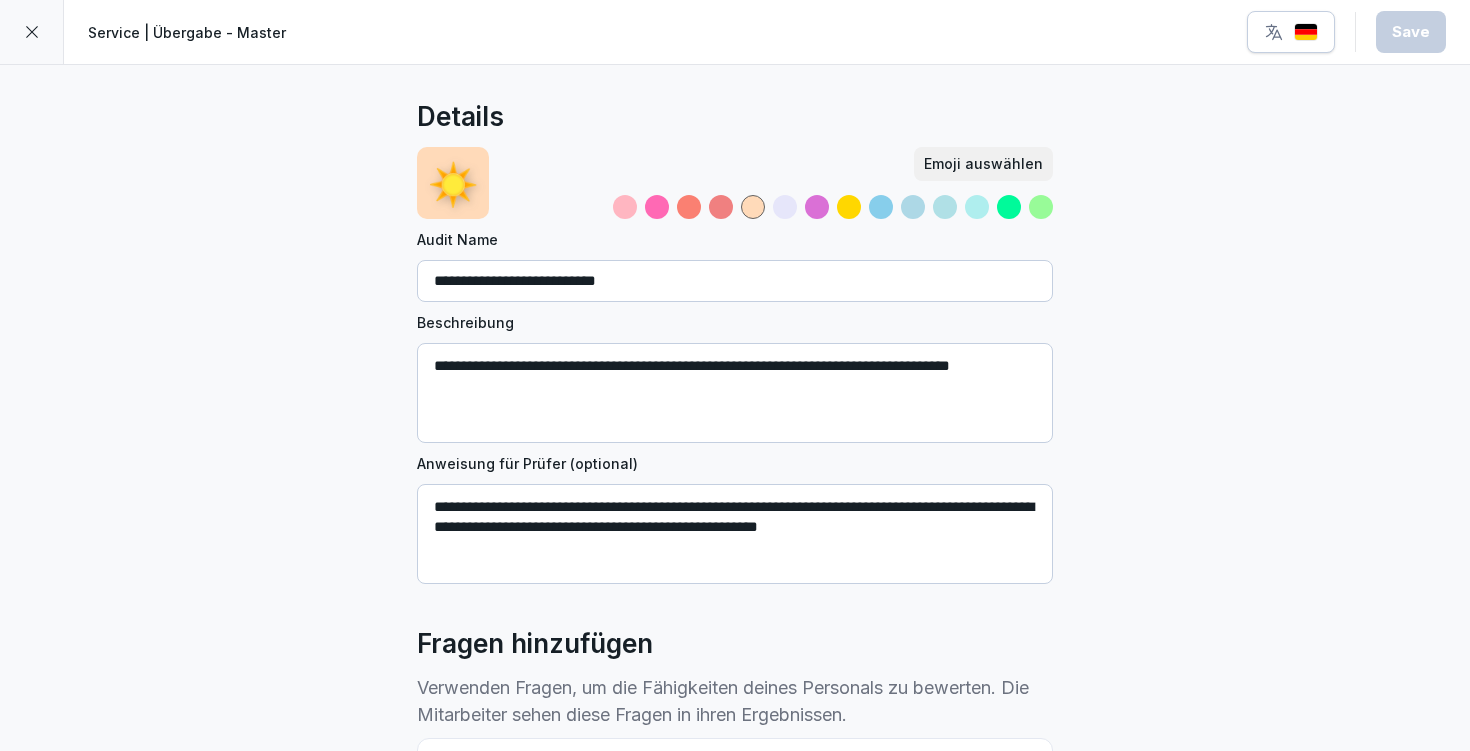 click at bounding box center (689, 207) 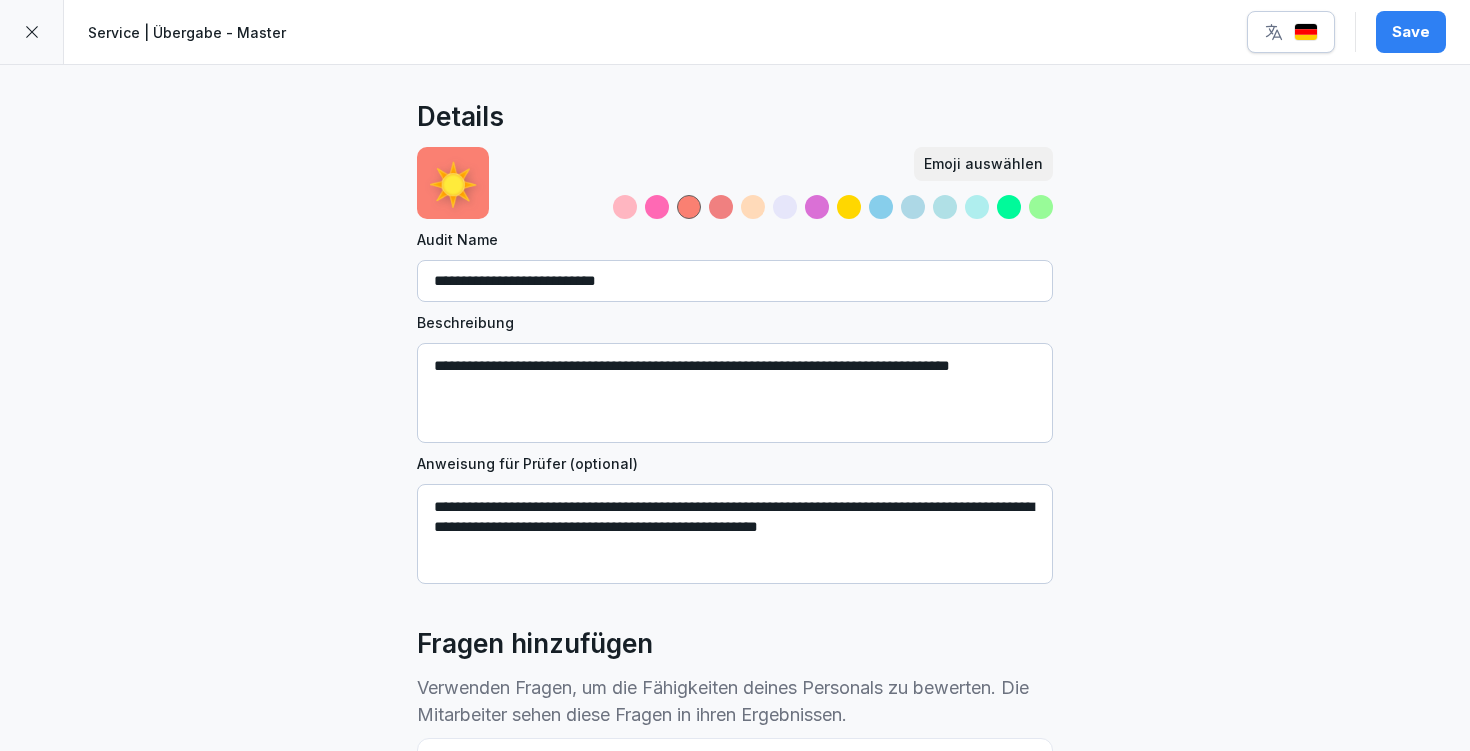 click at bounding box center [625, 207] 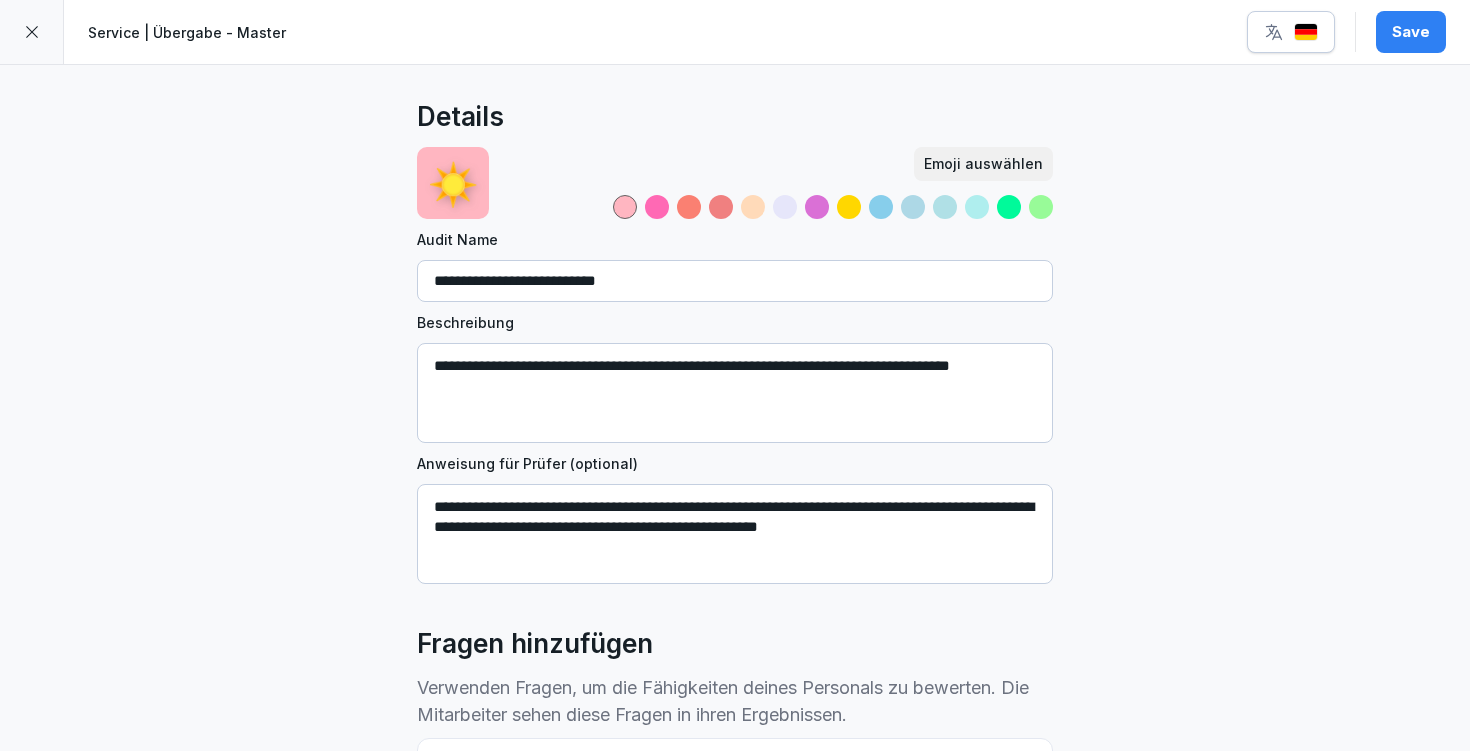 click on "Emoji auswählen" at bounding box center (983, 164) 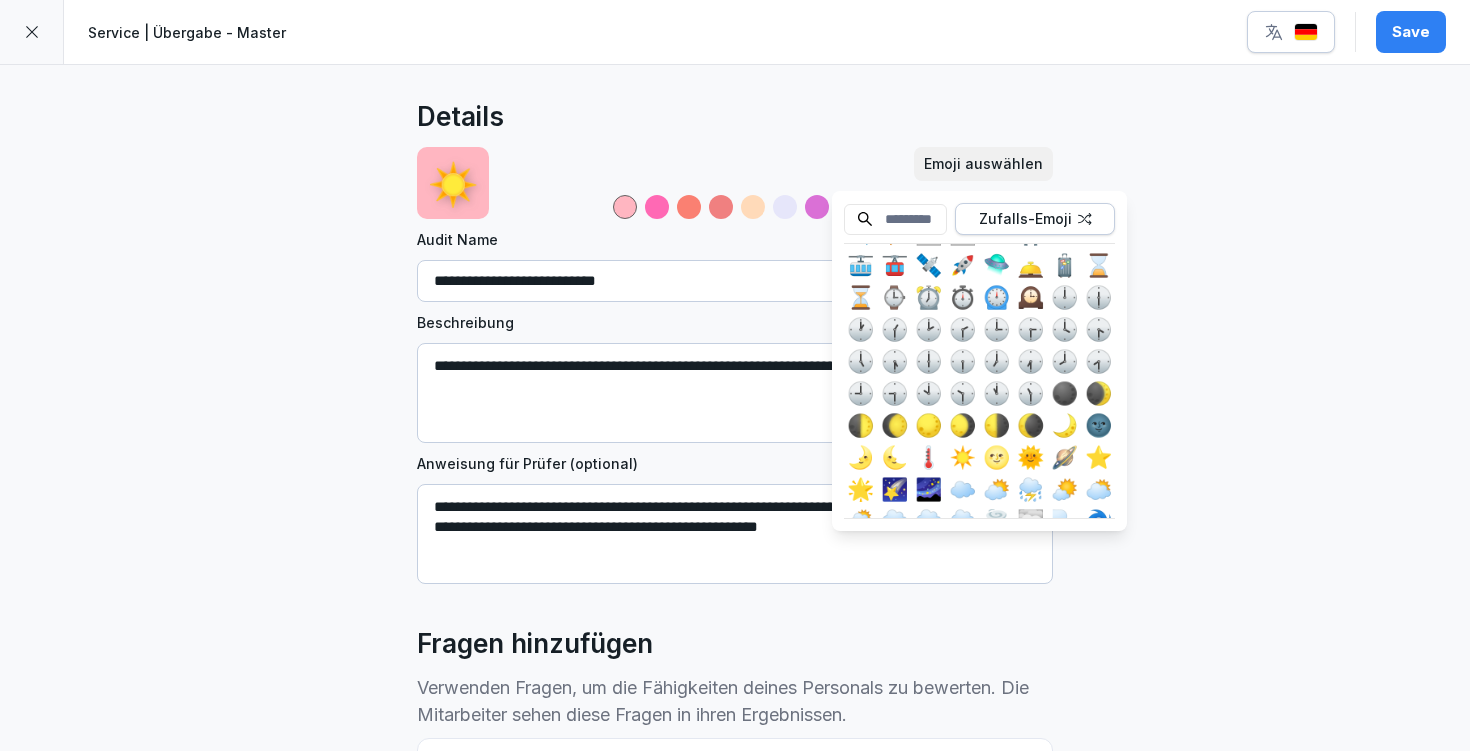 scroll, scrollTop: 3517, scrollLeft: 0, axis: vertical 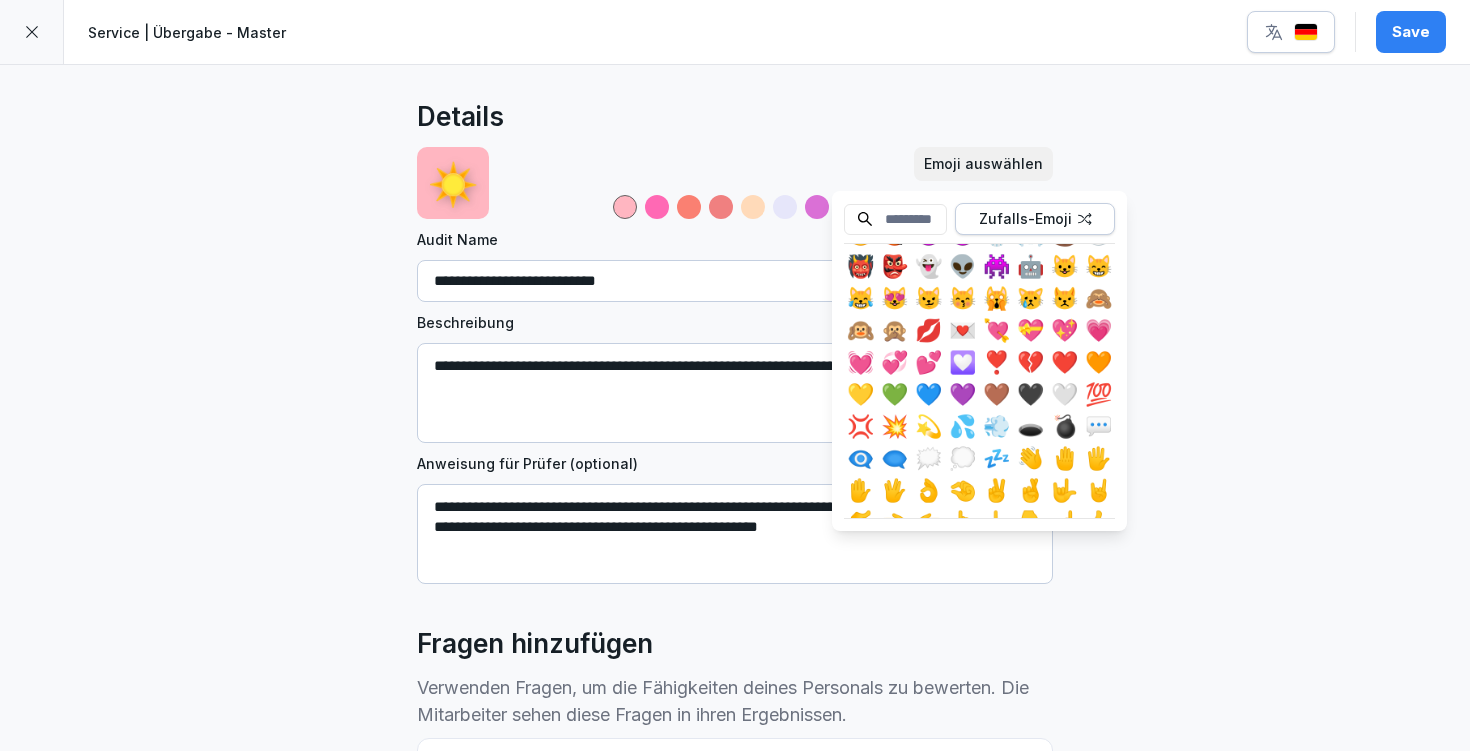 click on "💫" at bounding box center (928, 426) 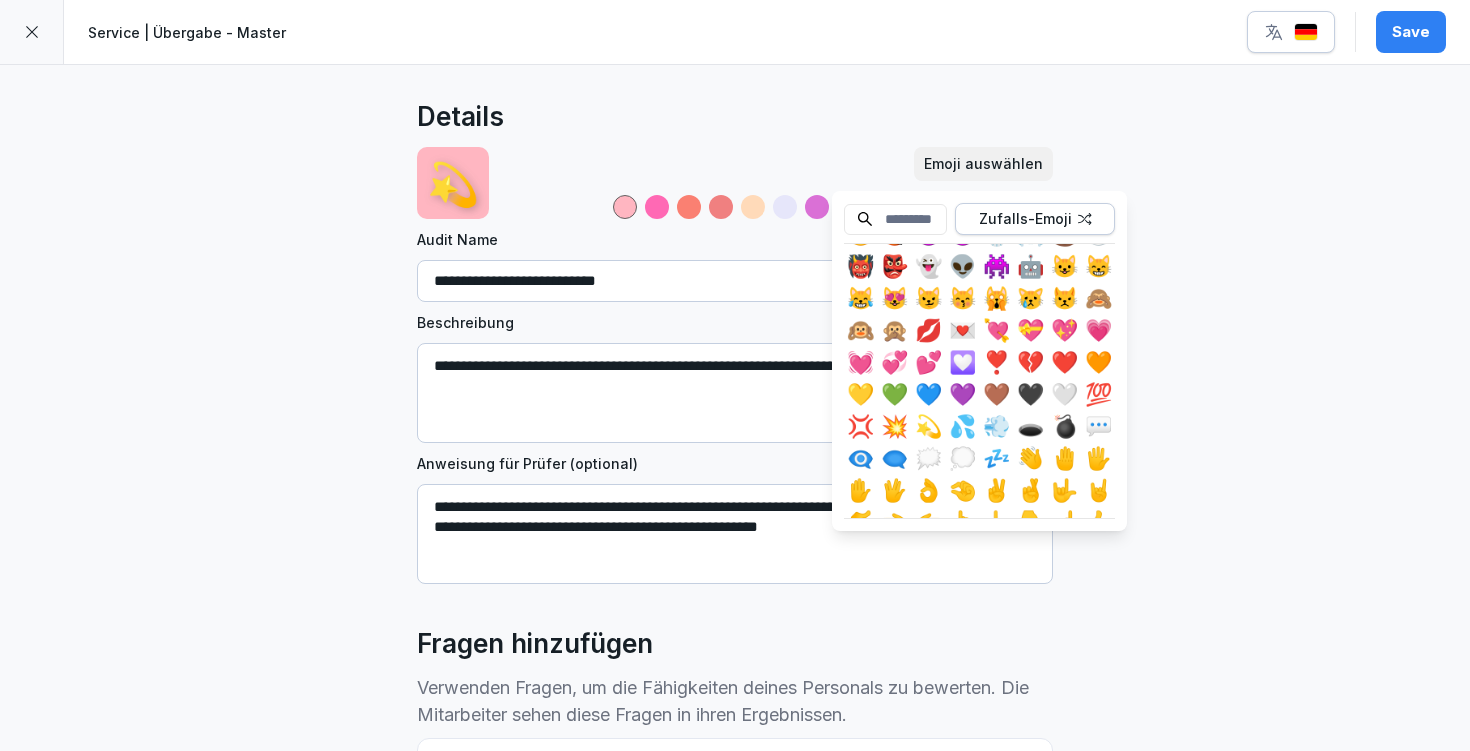 click on "**********" at bounding box center [735, 281] 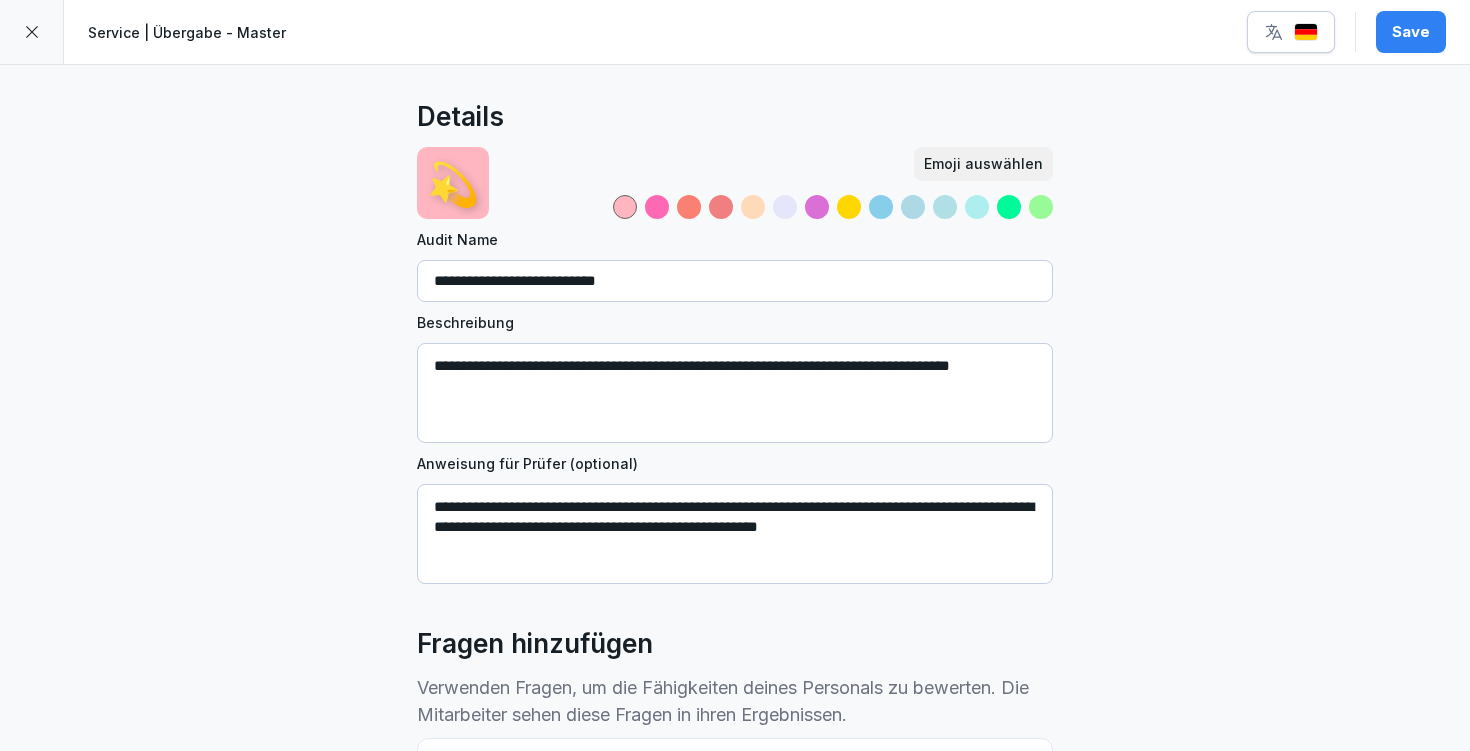 click on "Save" at bounding box center [1411, 32] 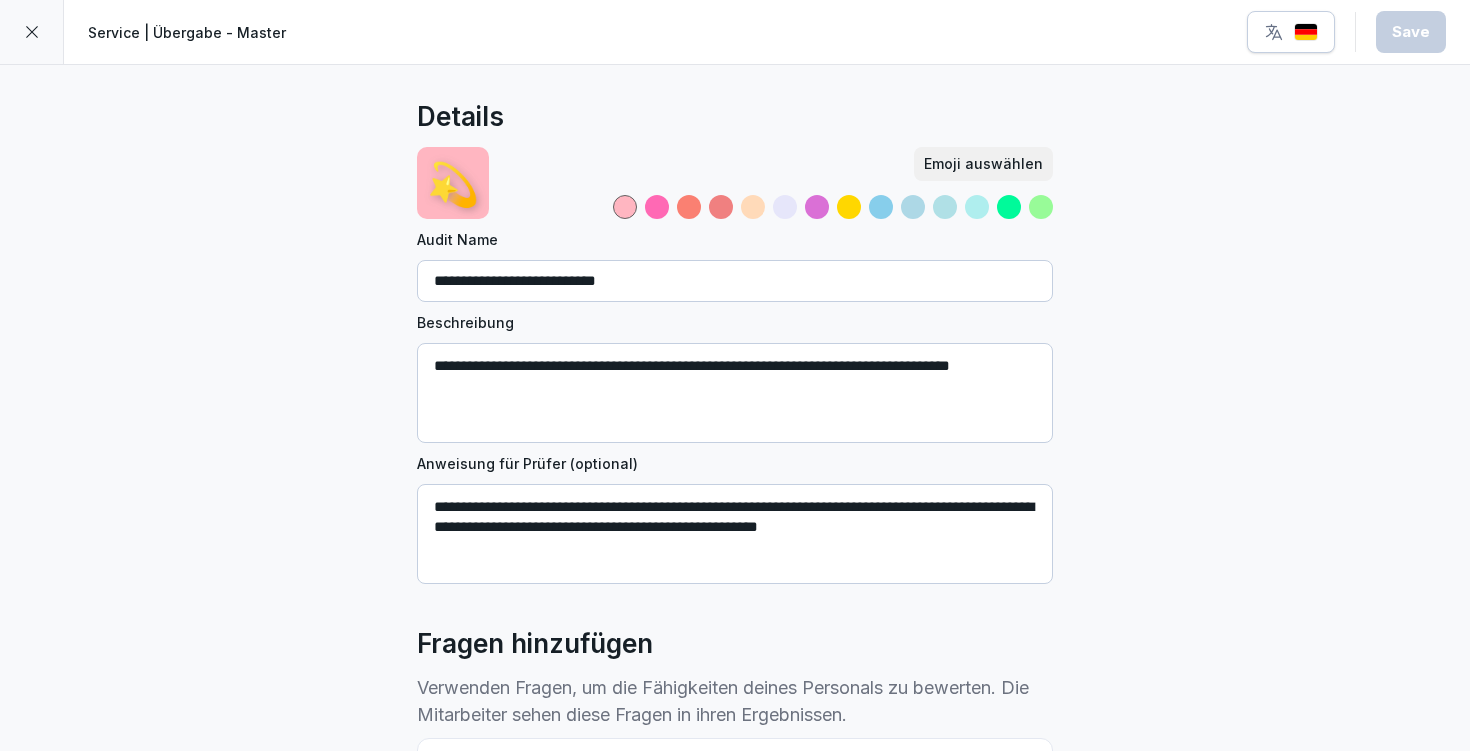 click at bounding box center [32, 32] 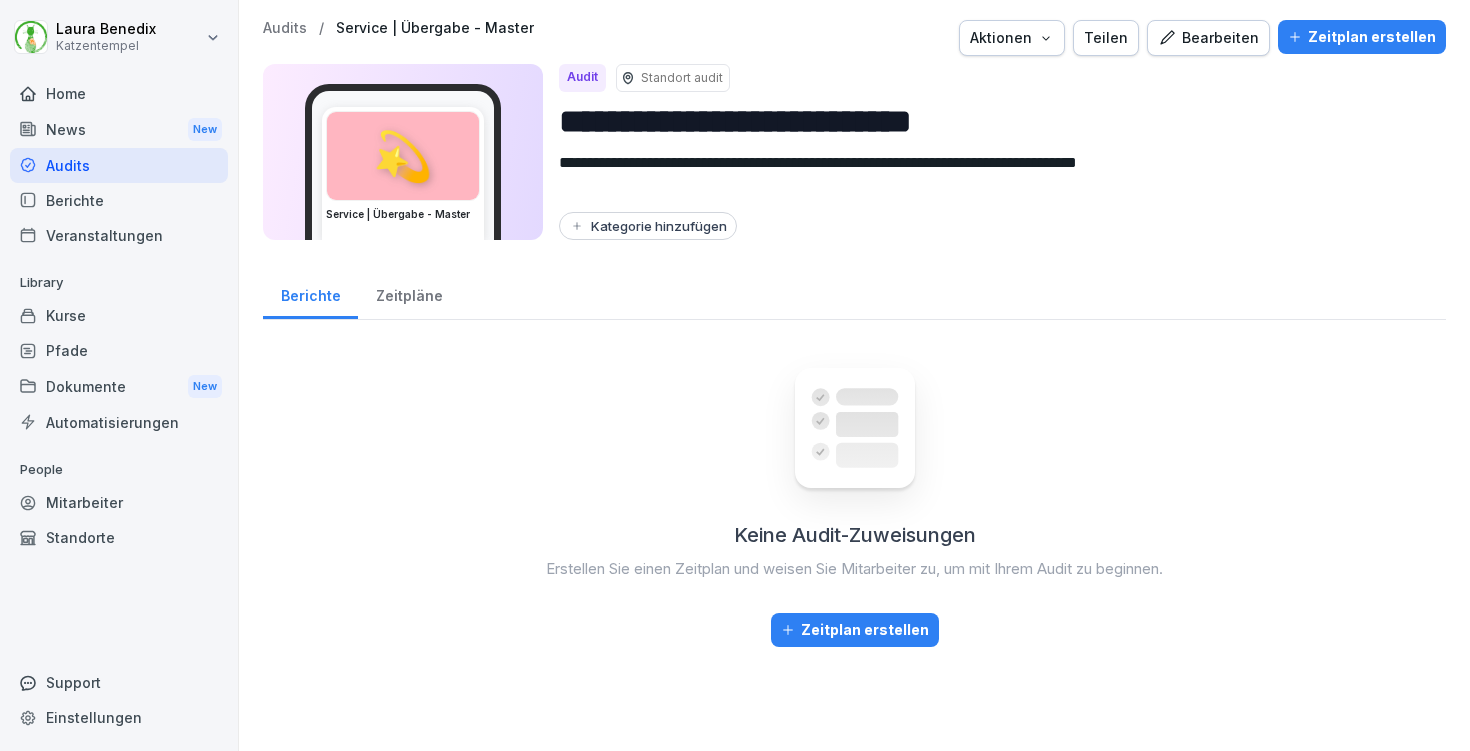 click on "Audits" at bounding box center [285, 28] 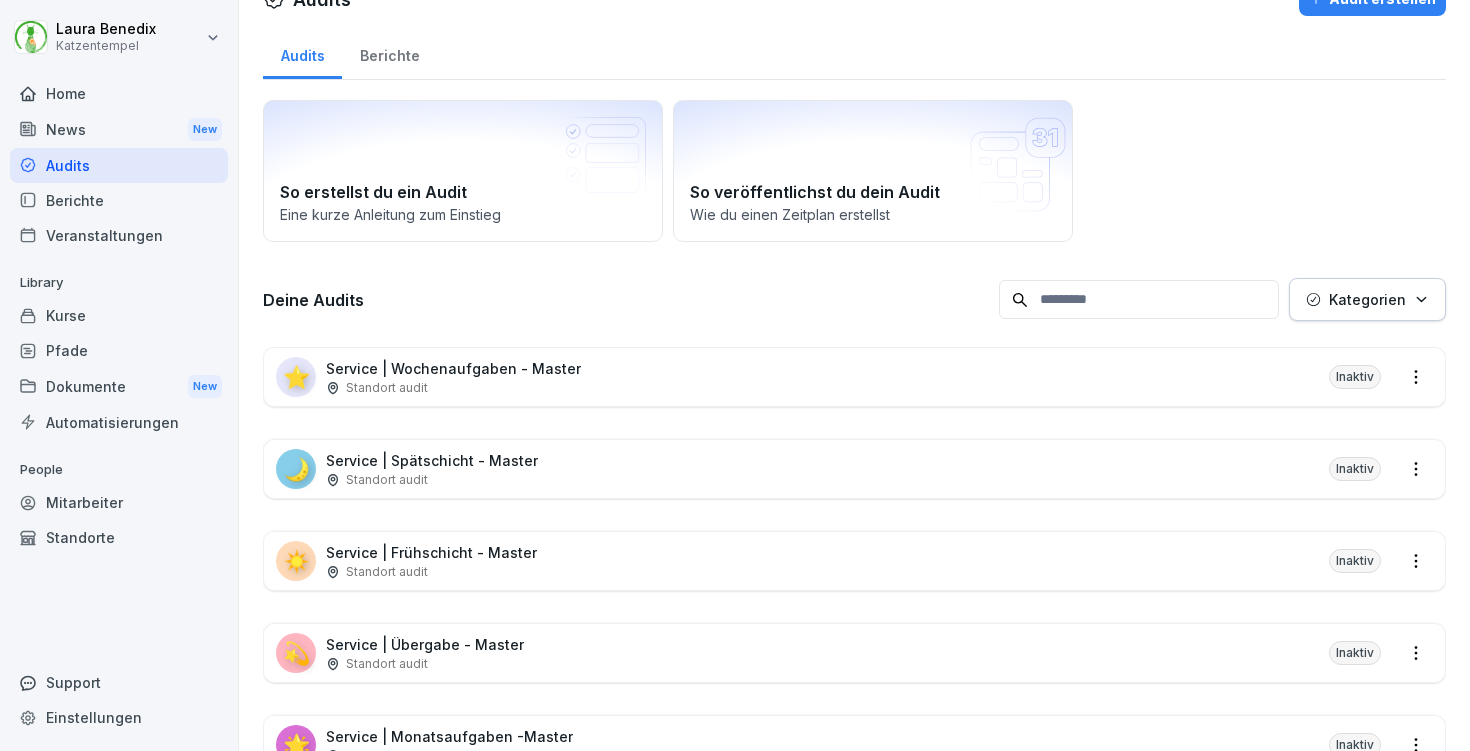 scroll, scrollTop: 125, scrollLeft: 0, axis: vertical 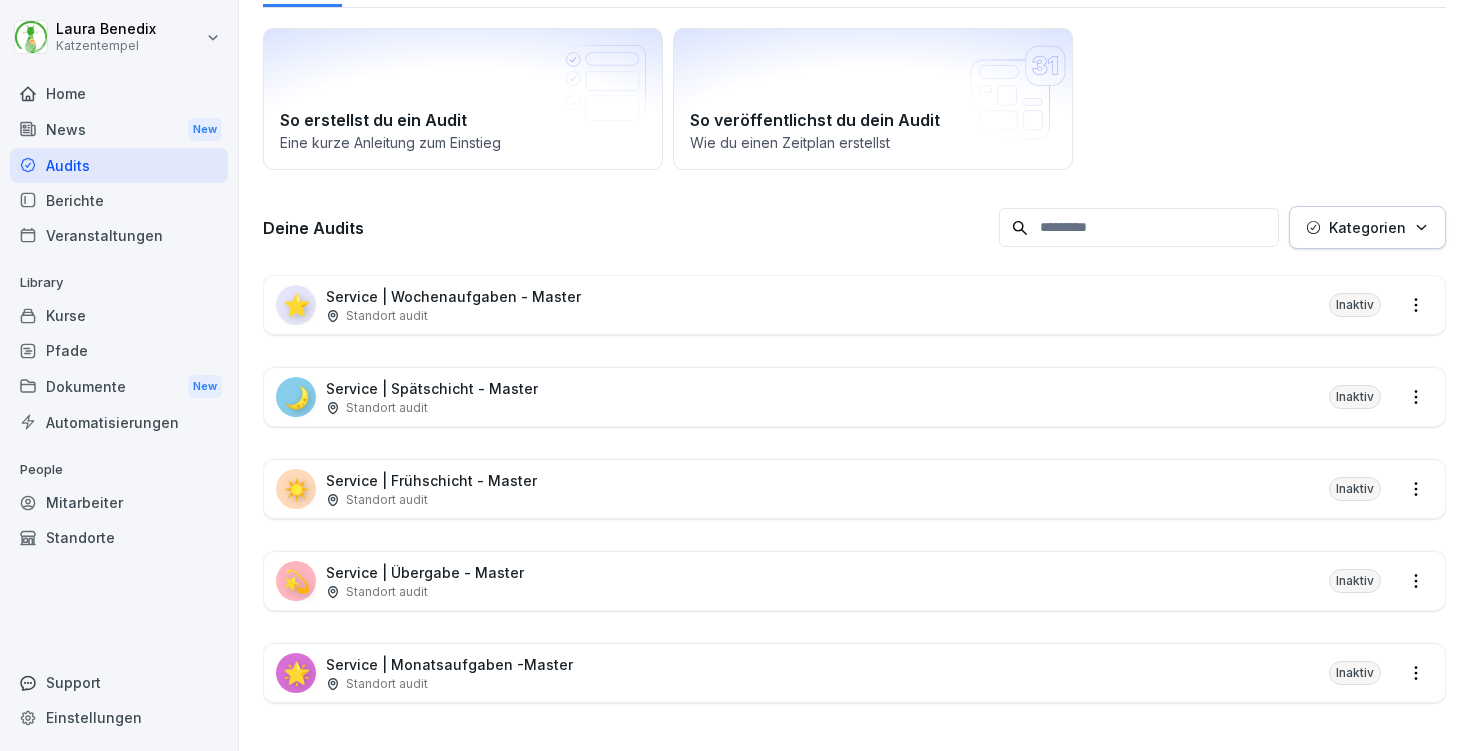 click on "💫 Service | Übergabe - Master Standort audit Inaktiv" at bounding box center (854, 581) 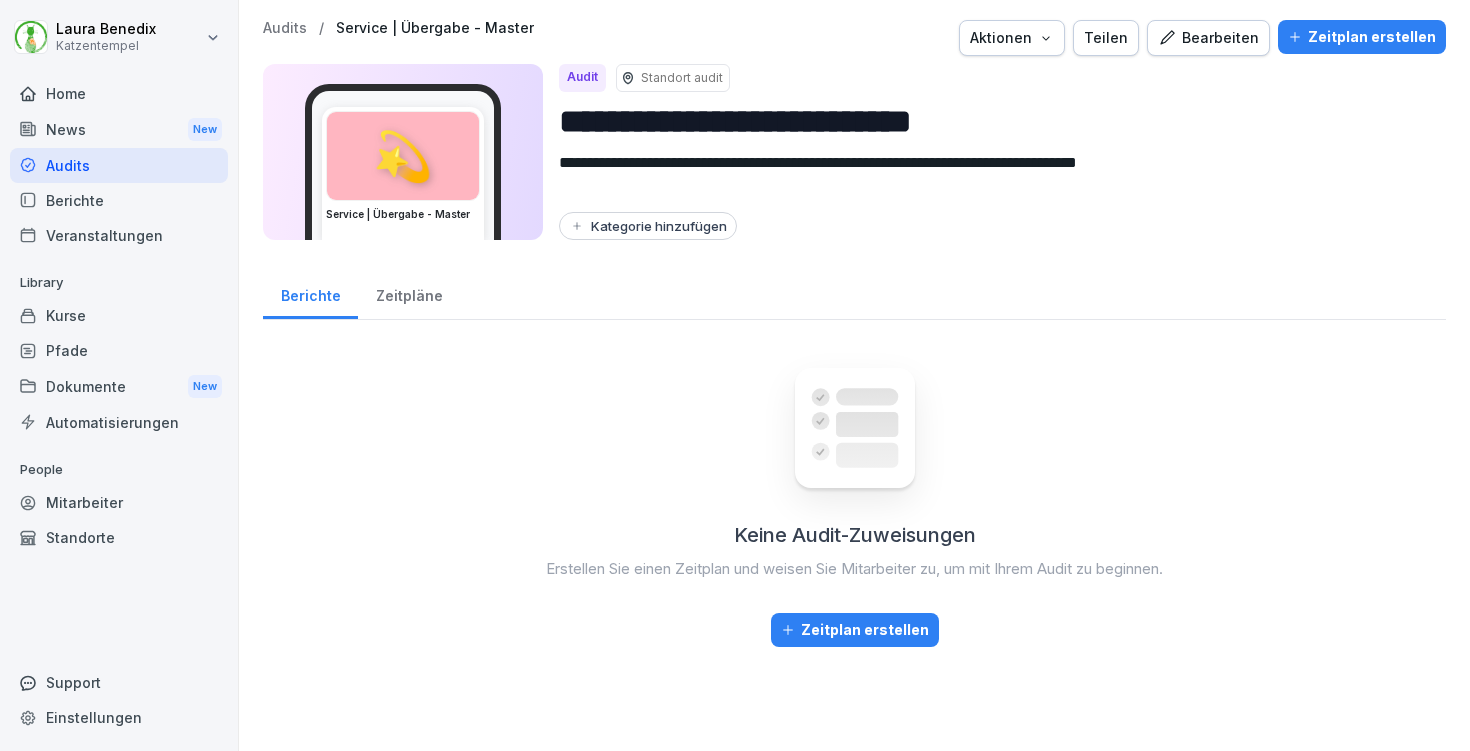 click on "**********" at bounding box center (994, 121) 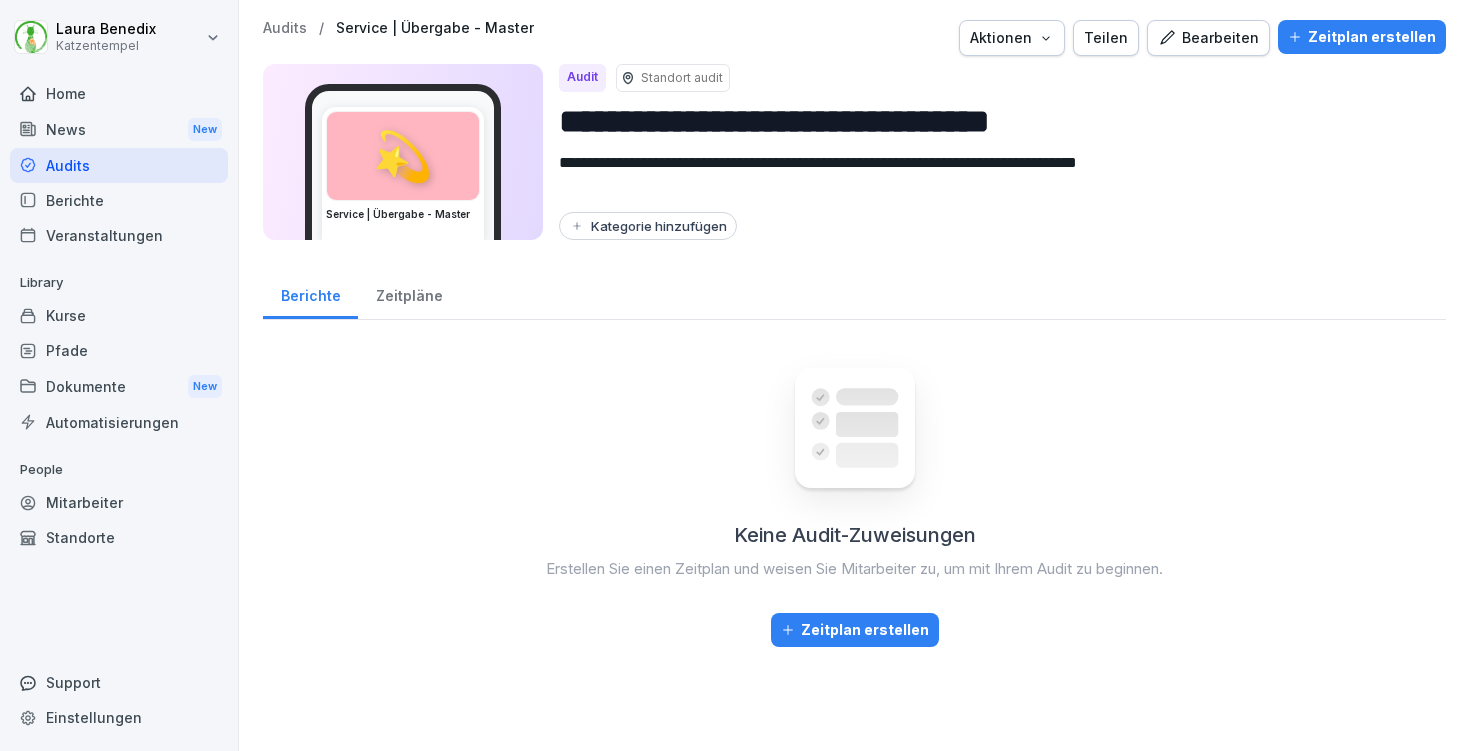 type on "**********" 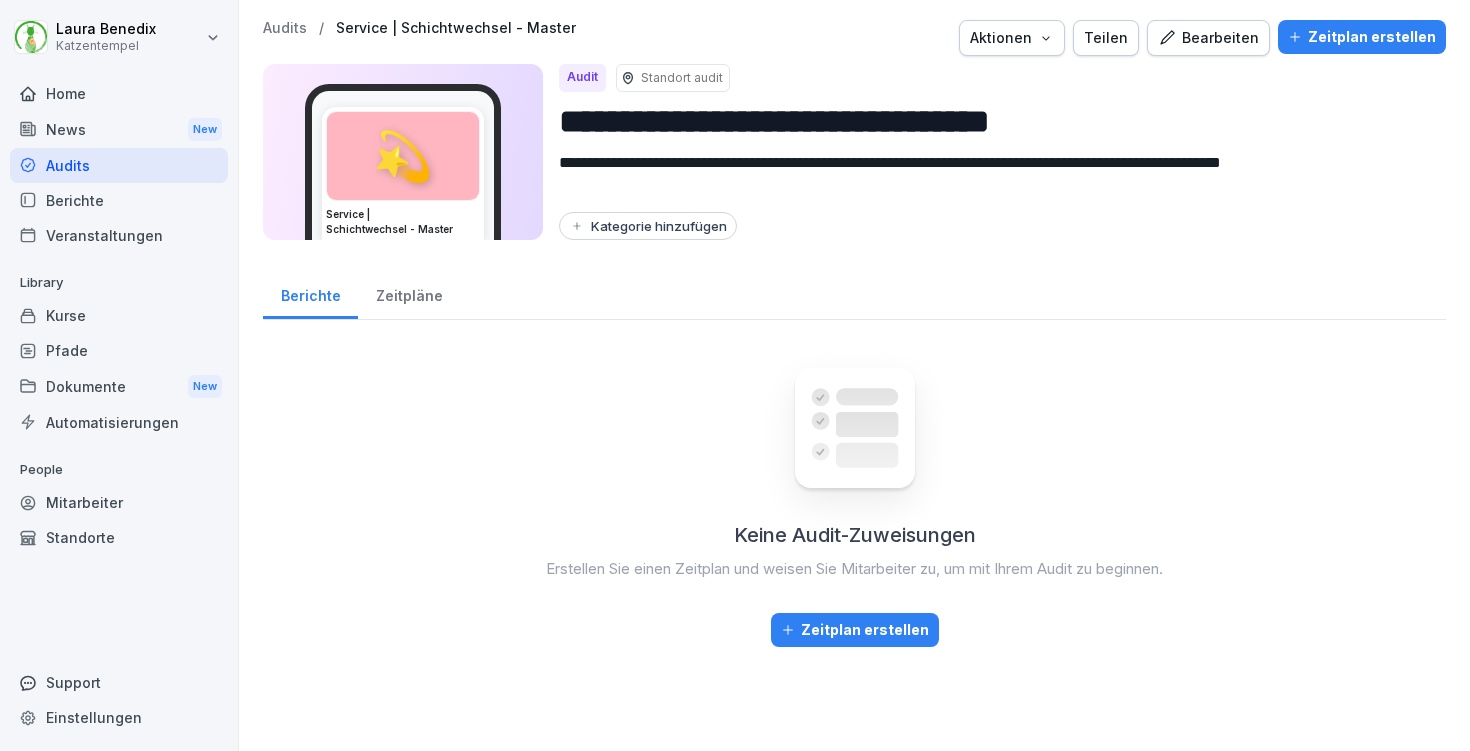 type on "**********" 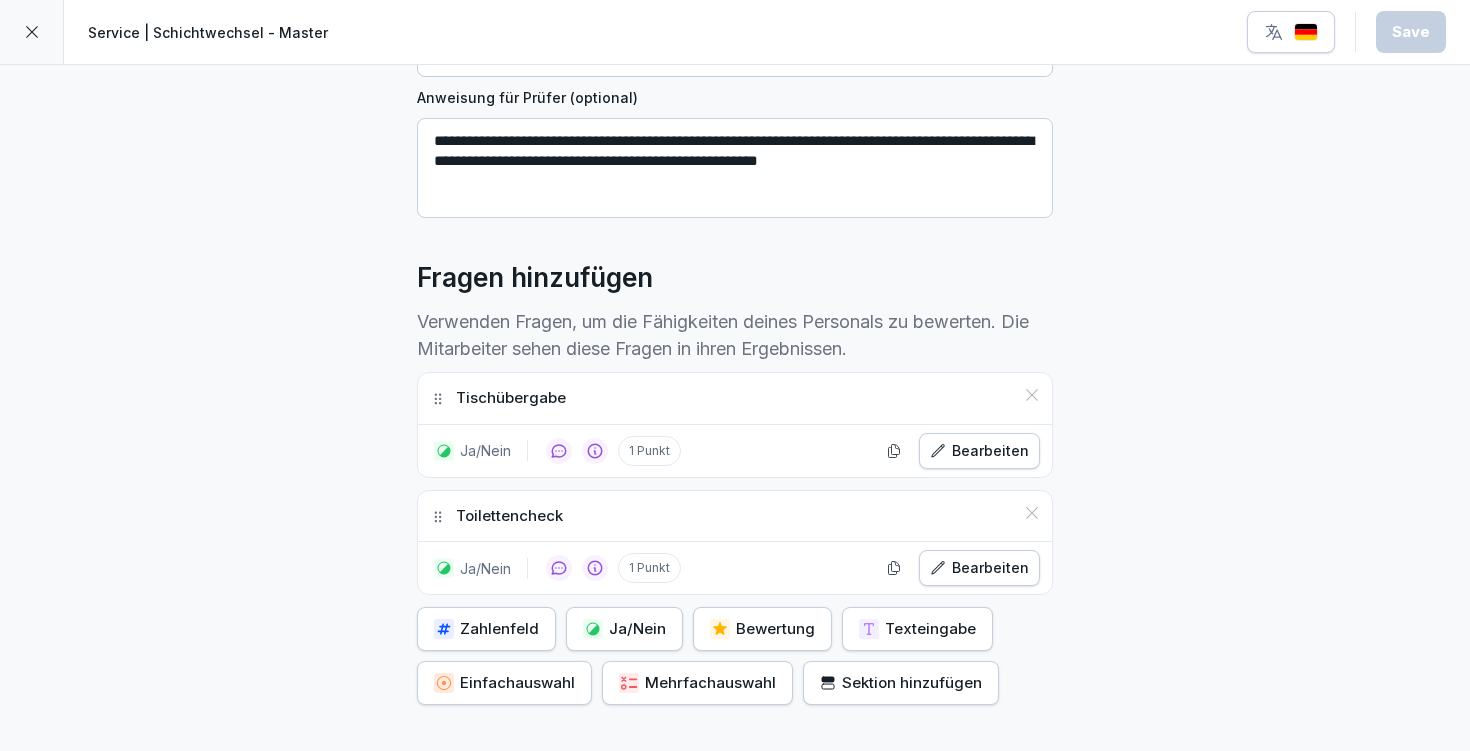 scroll, scrollTop: 414, scrollLeft: 0, axis: vertical 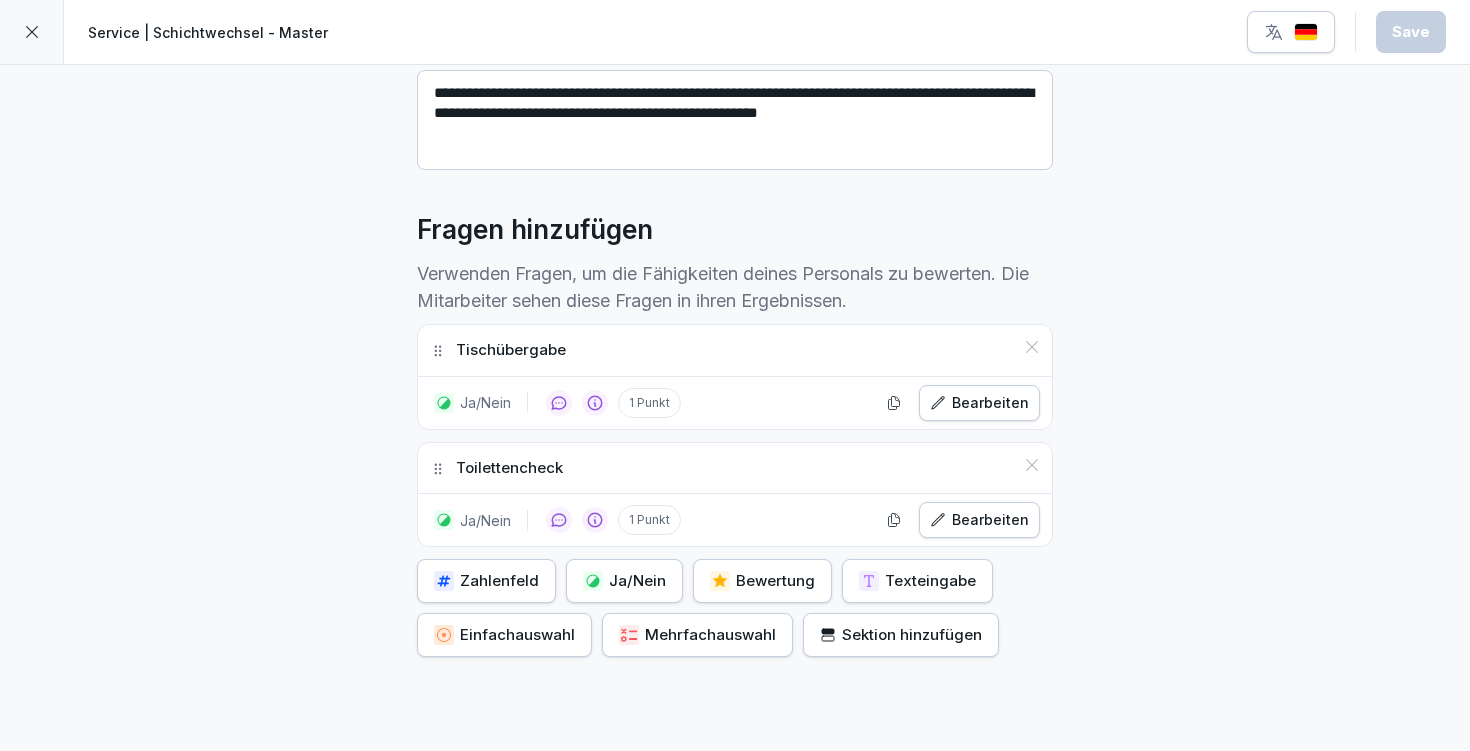click on "Ja/Nein" at bounding box center (624, 581) 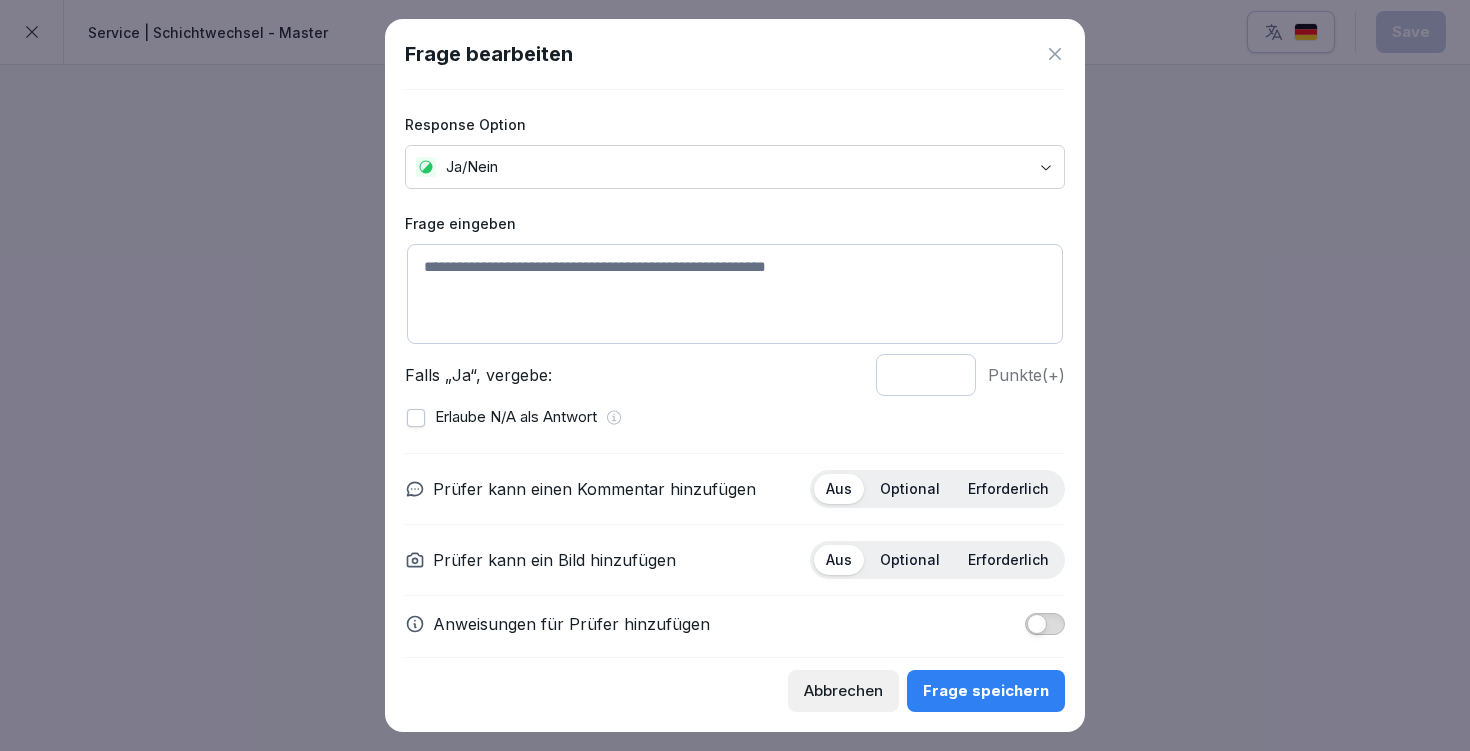 click at bounding box center (735, 294) 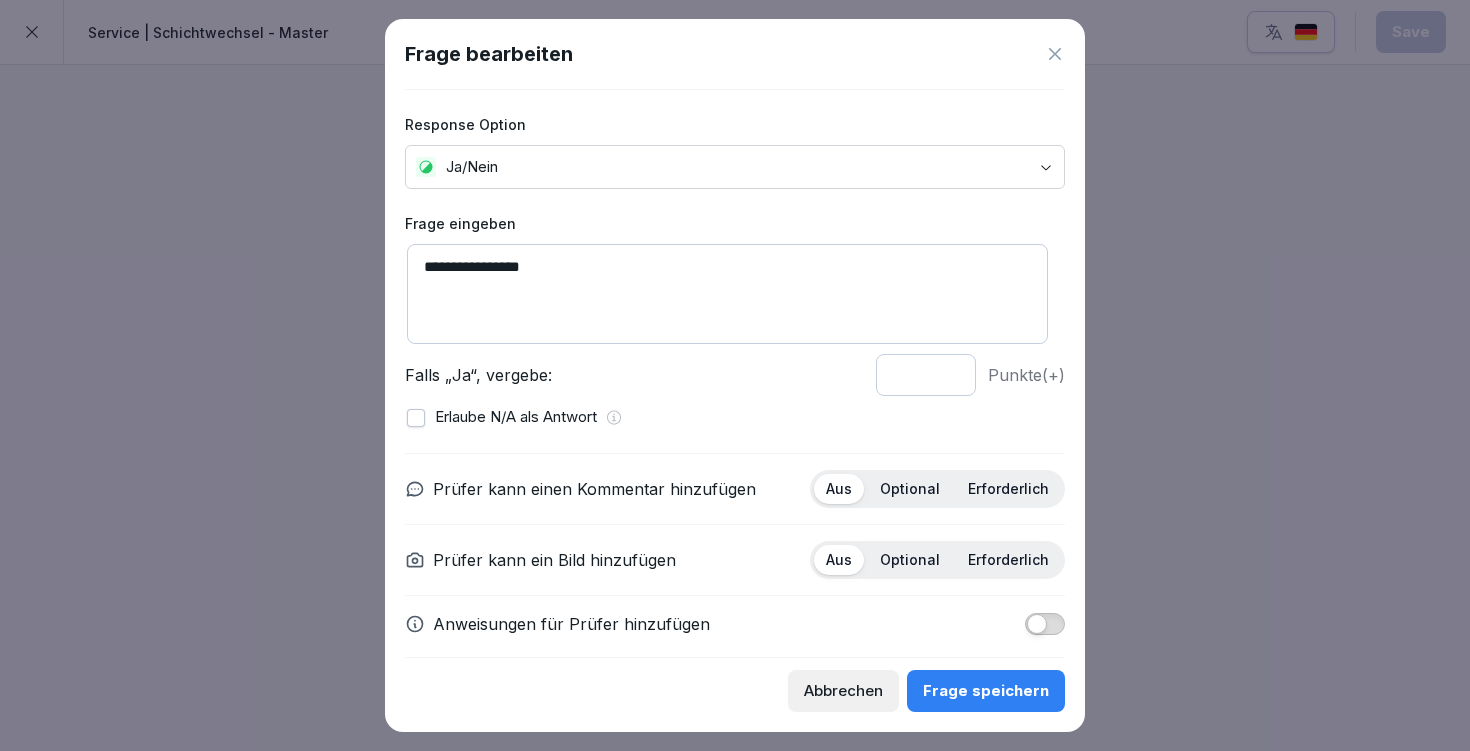 scroll, scrollTop: 18, scrollLeft: 0, axis: vertical 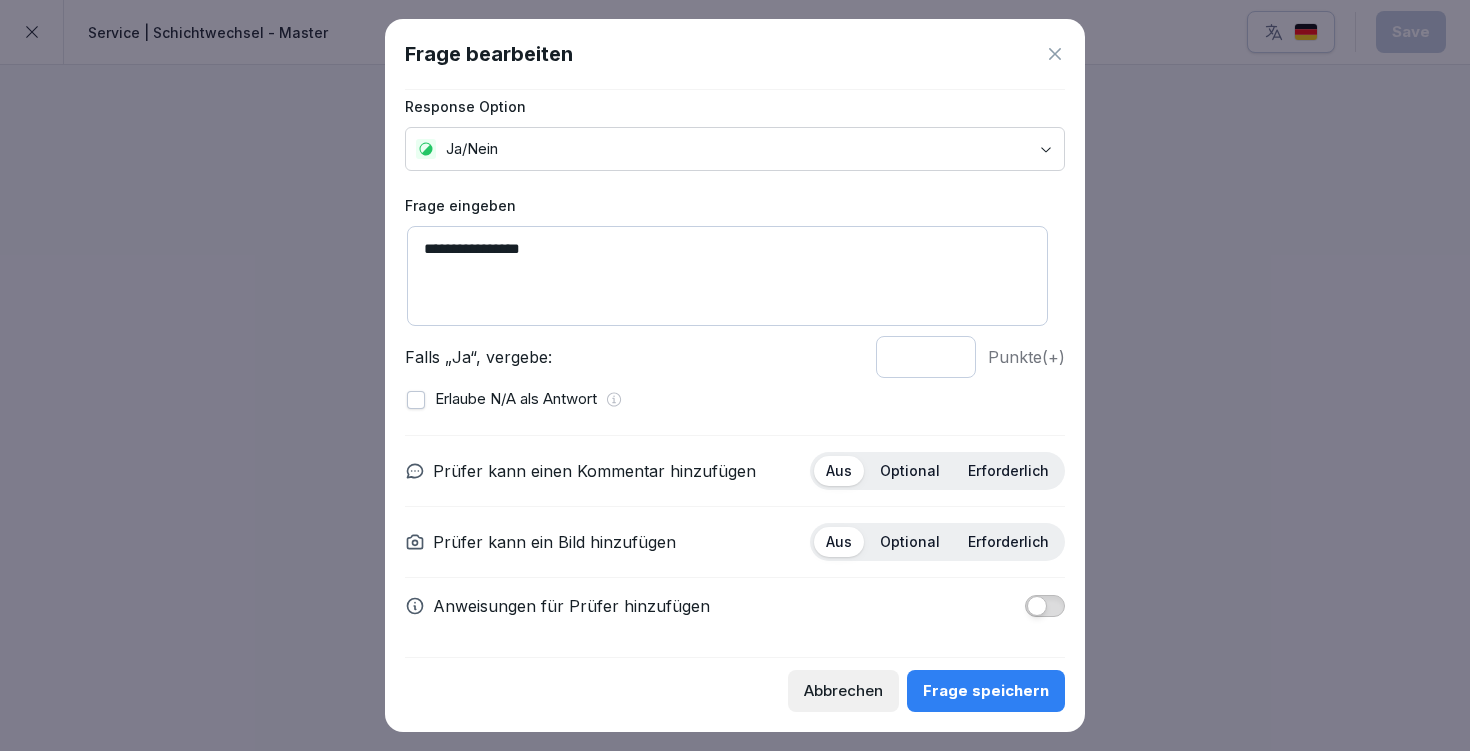 type on "**********" 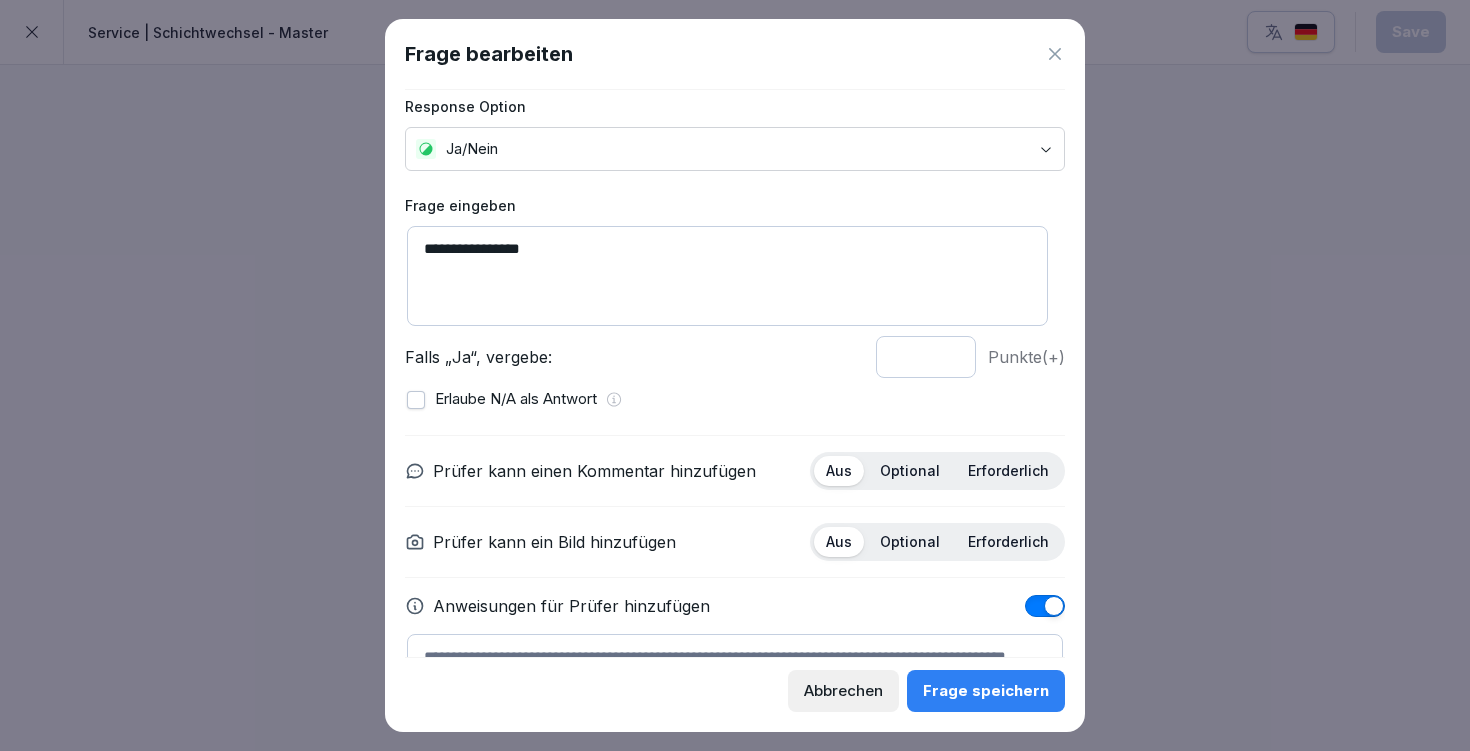 scroll, scrollTop: 127, scrollLeft: 0, axis: vertical 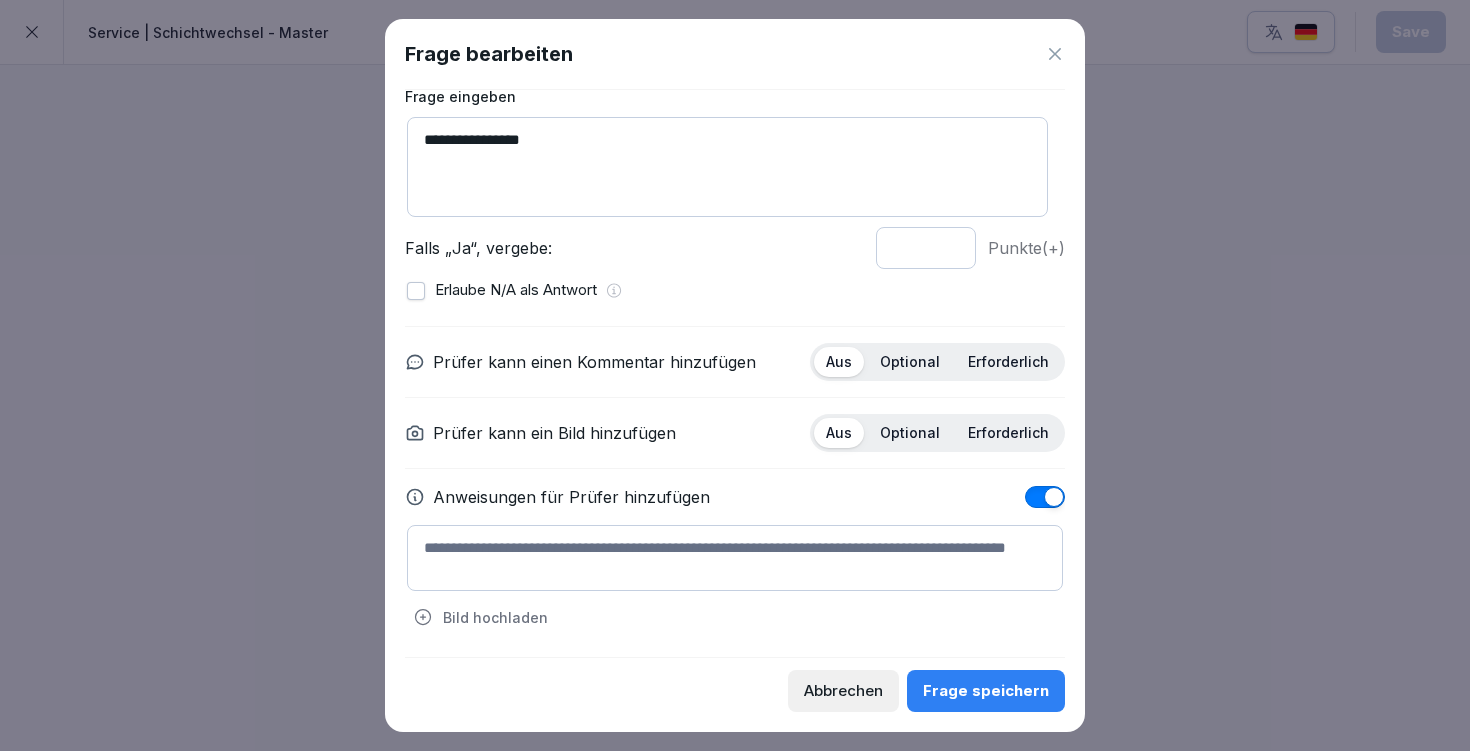 click at bounding box center [735, 558] 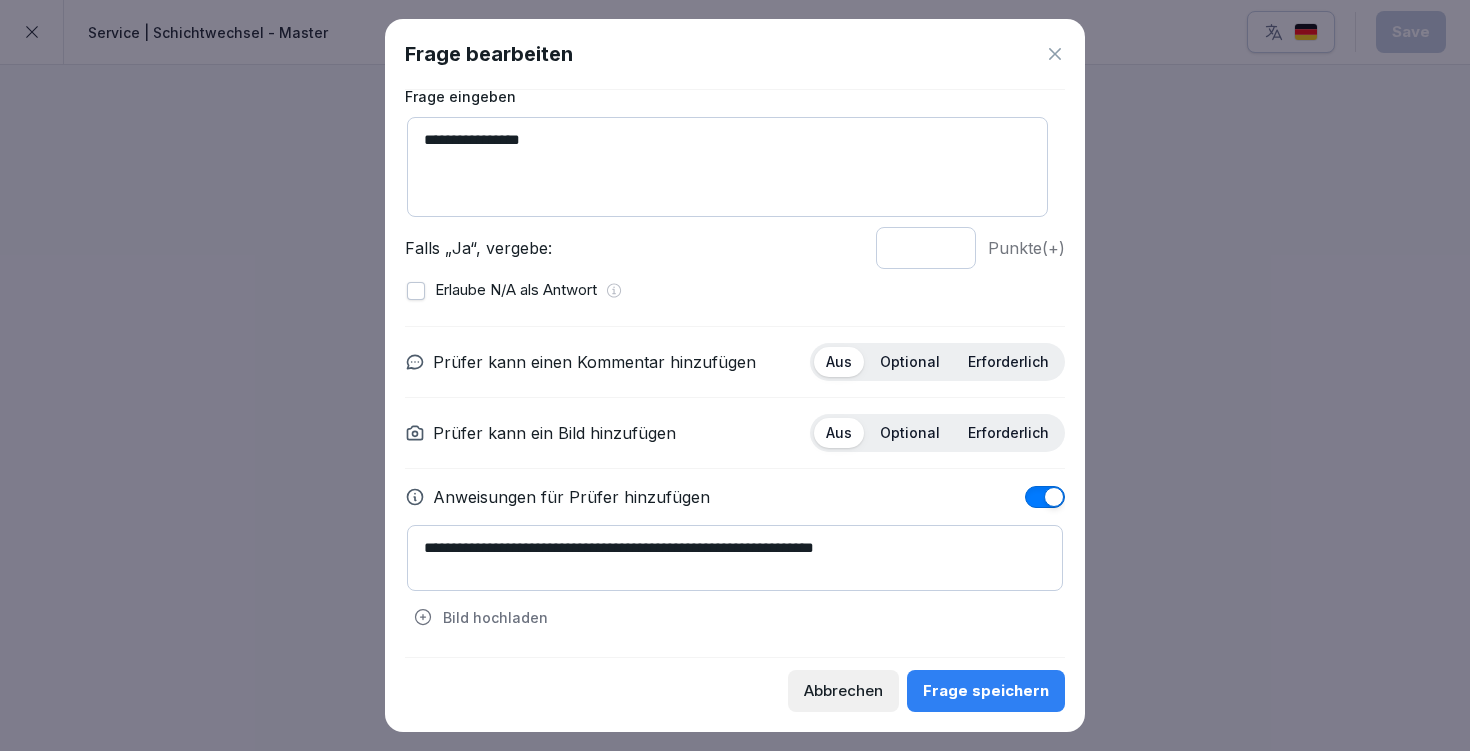 type on "**********" 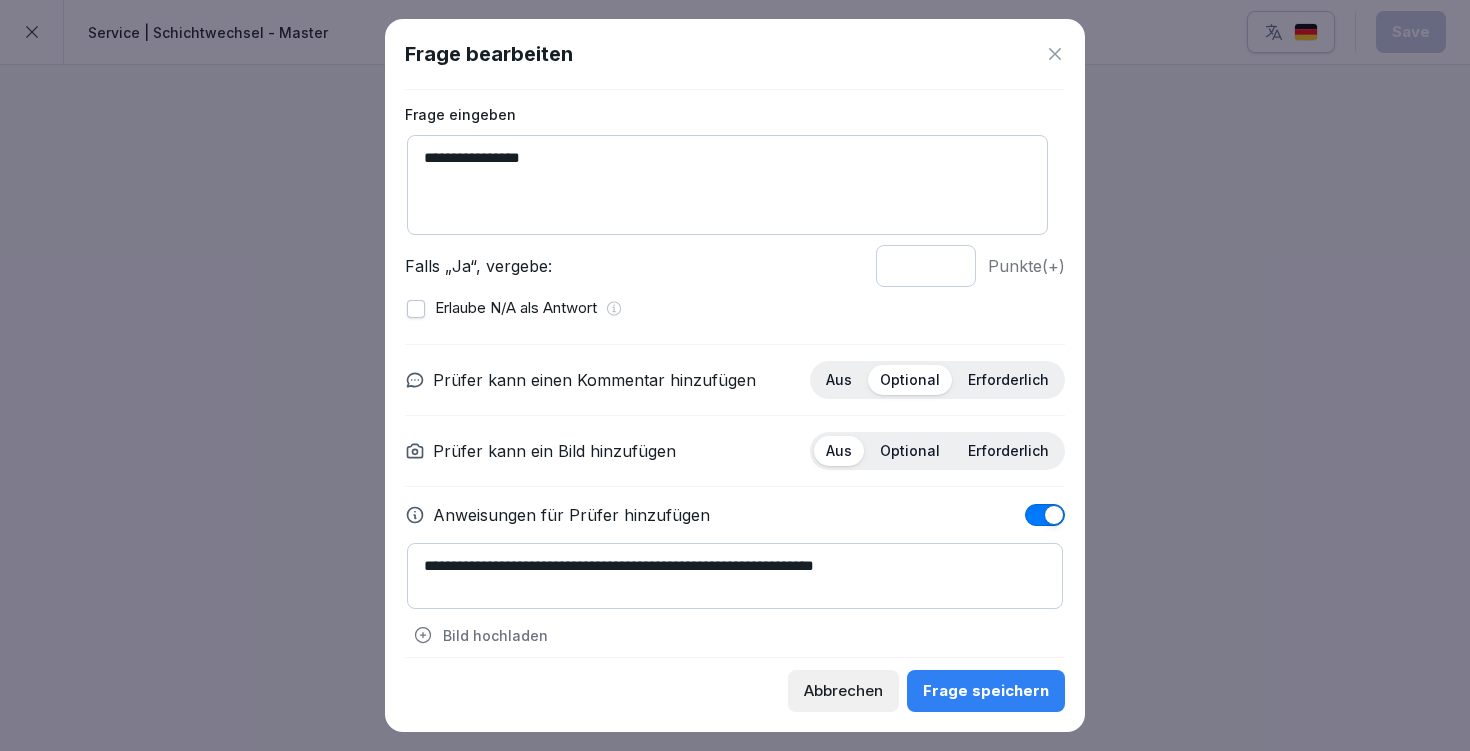 scroll, scrollTop: 127, scrollLeft: 0, axis: vertical 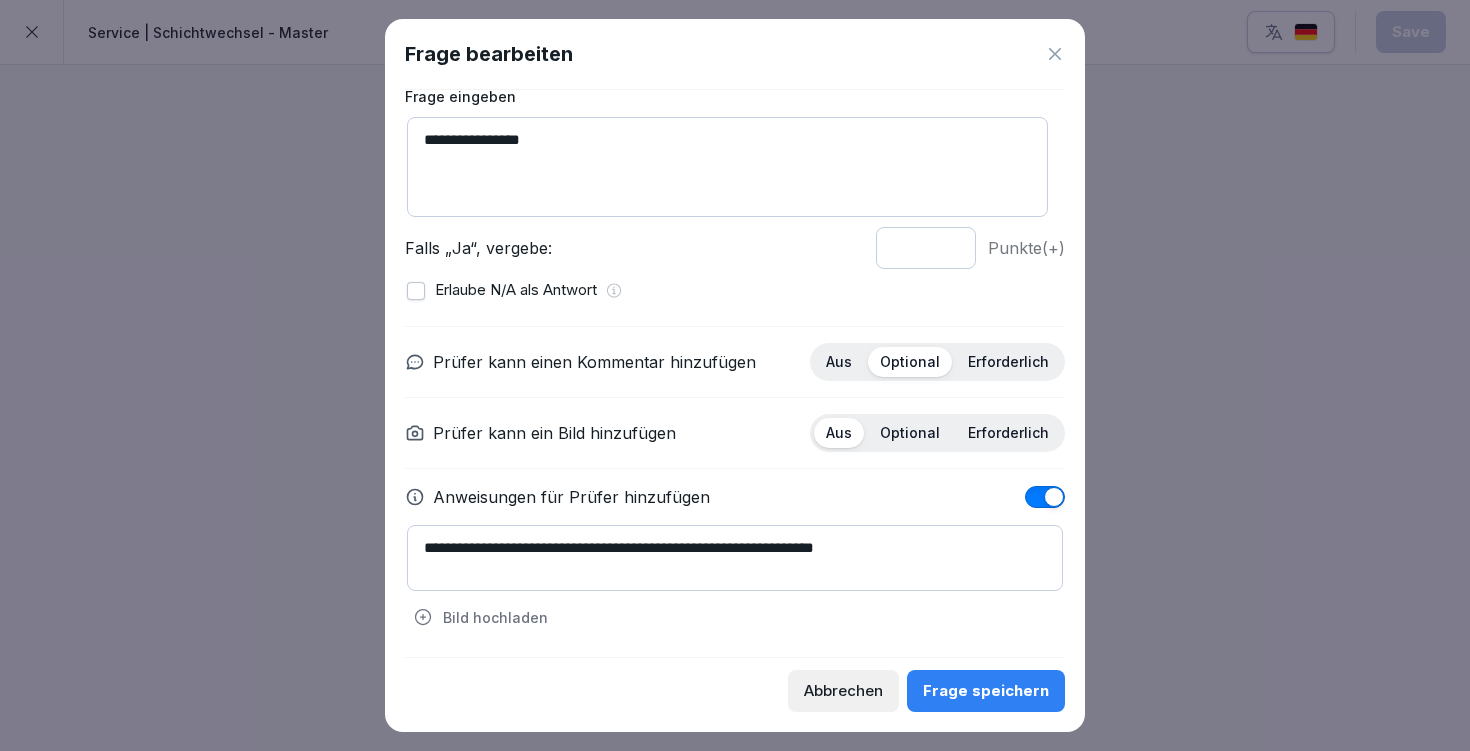 click on "Frage speichern" at bounding box center [986, 691] 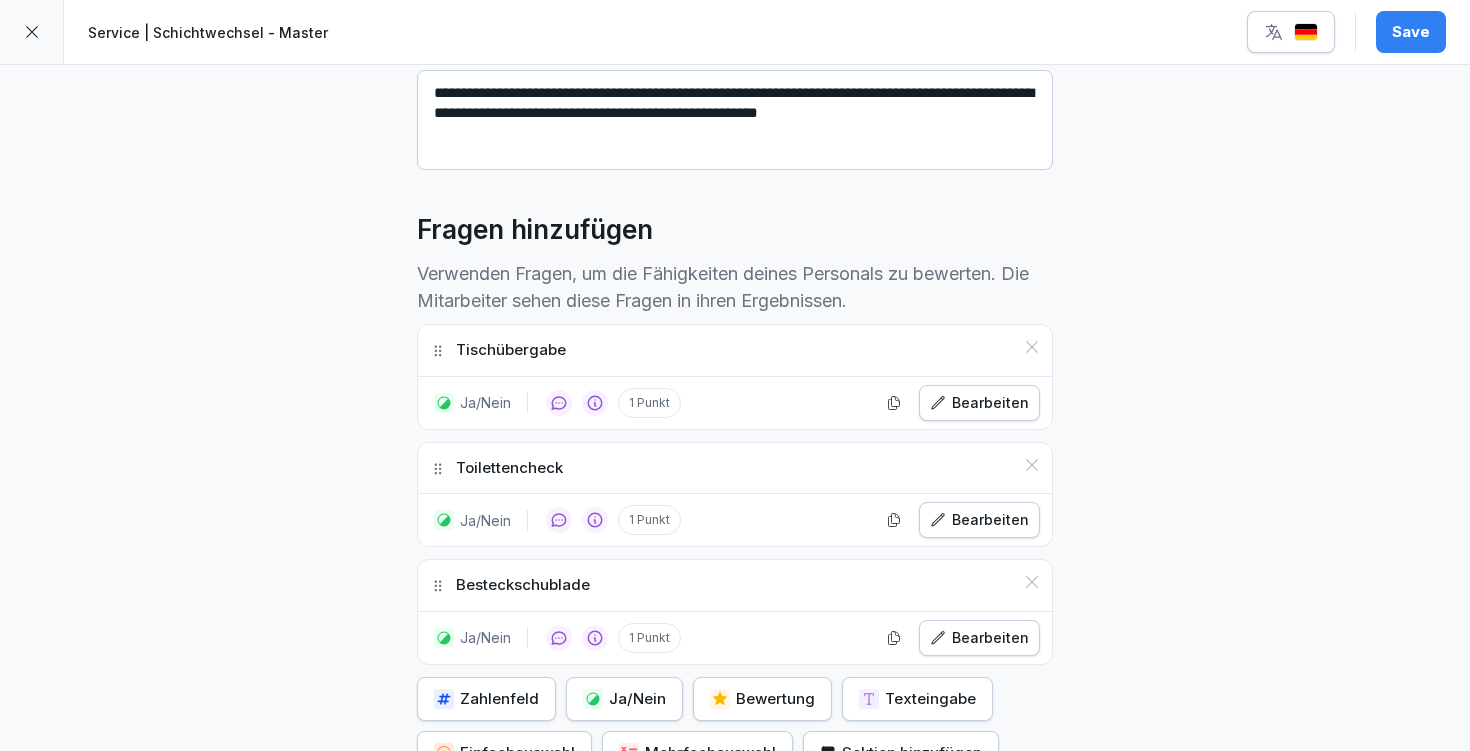 click on "Save" at bounding box center (1411, 32) 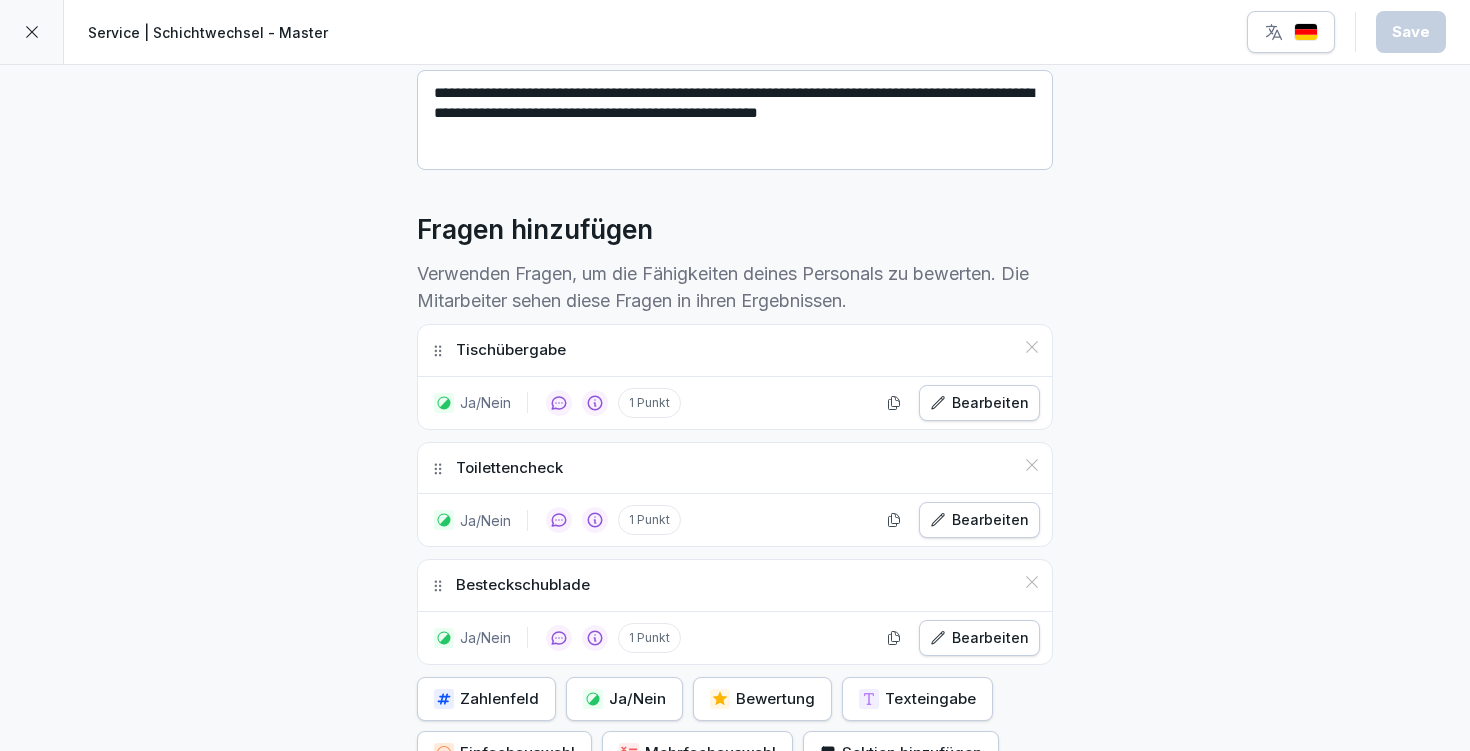 scroll, scrollTop: 651, scrollLeft: 0, axis: vertical 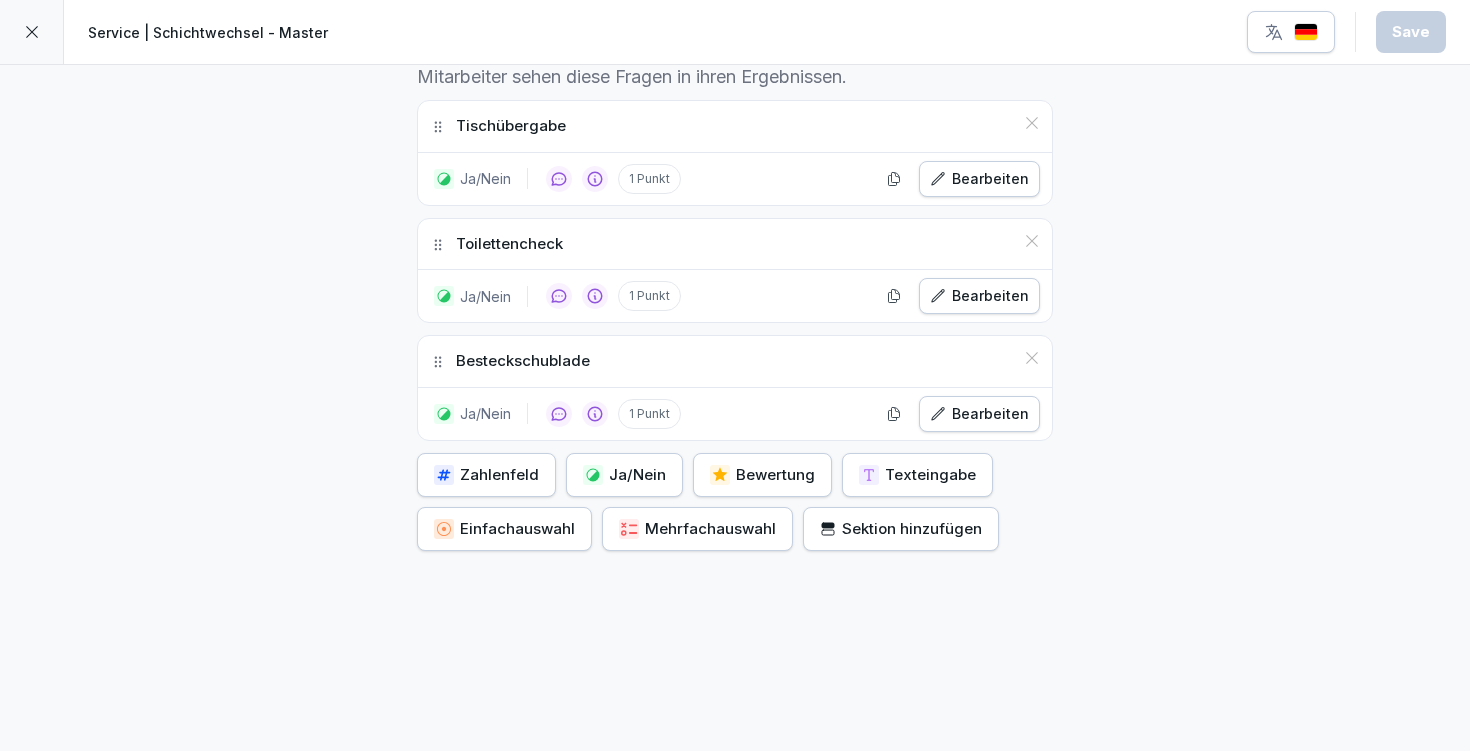 click on "Ja/Nein" at bounding box center (624, 475) 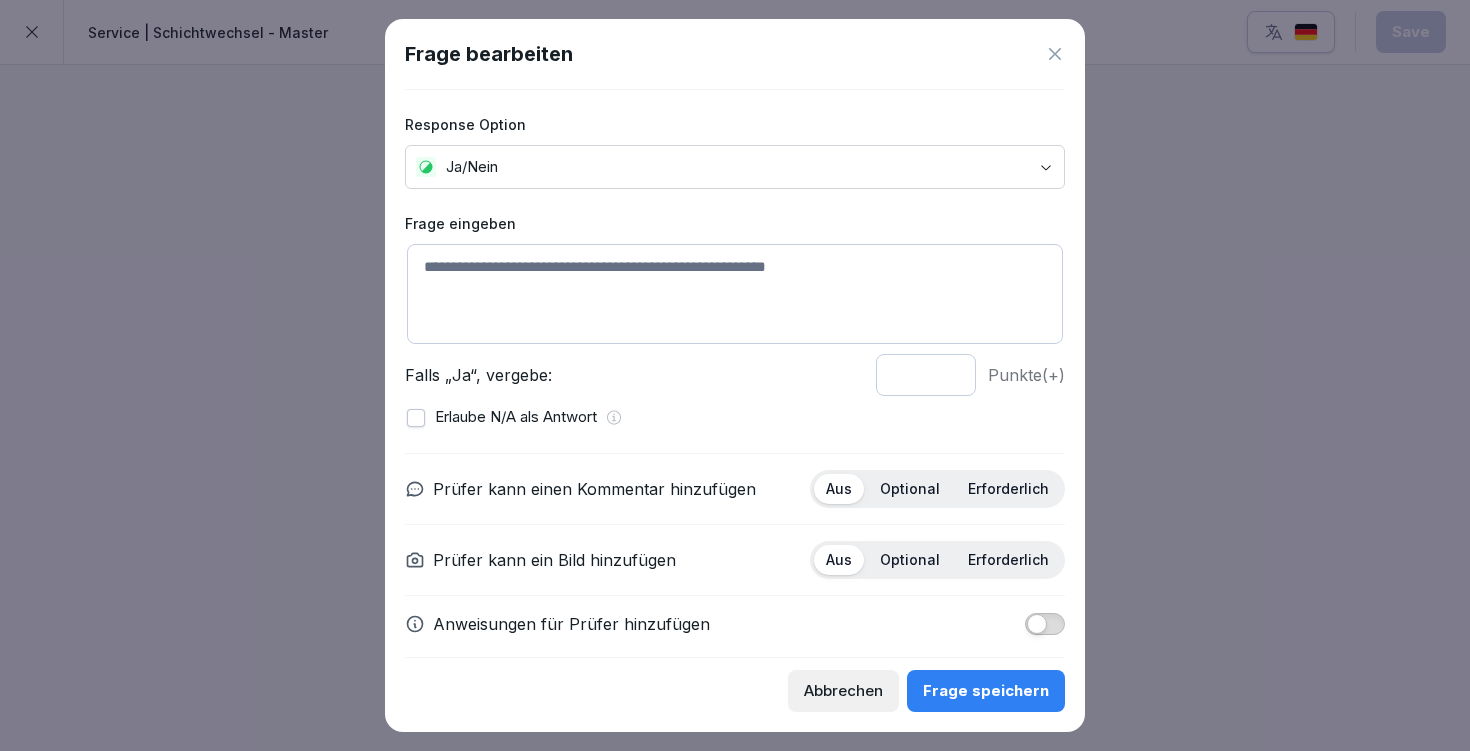 click at bounding box center (735, 294) 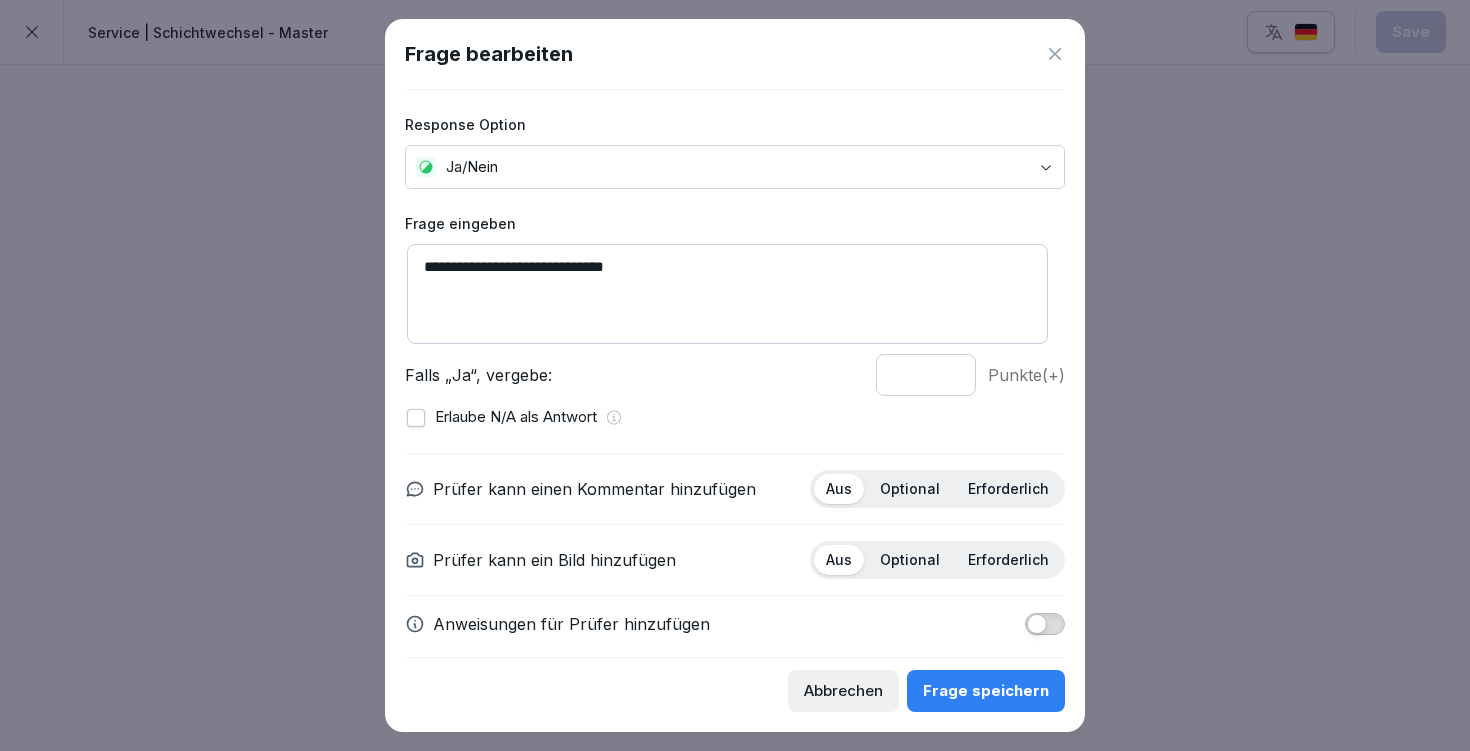 scroll, scrollTop: 18, scrollLeft: 0, axis: vertical 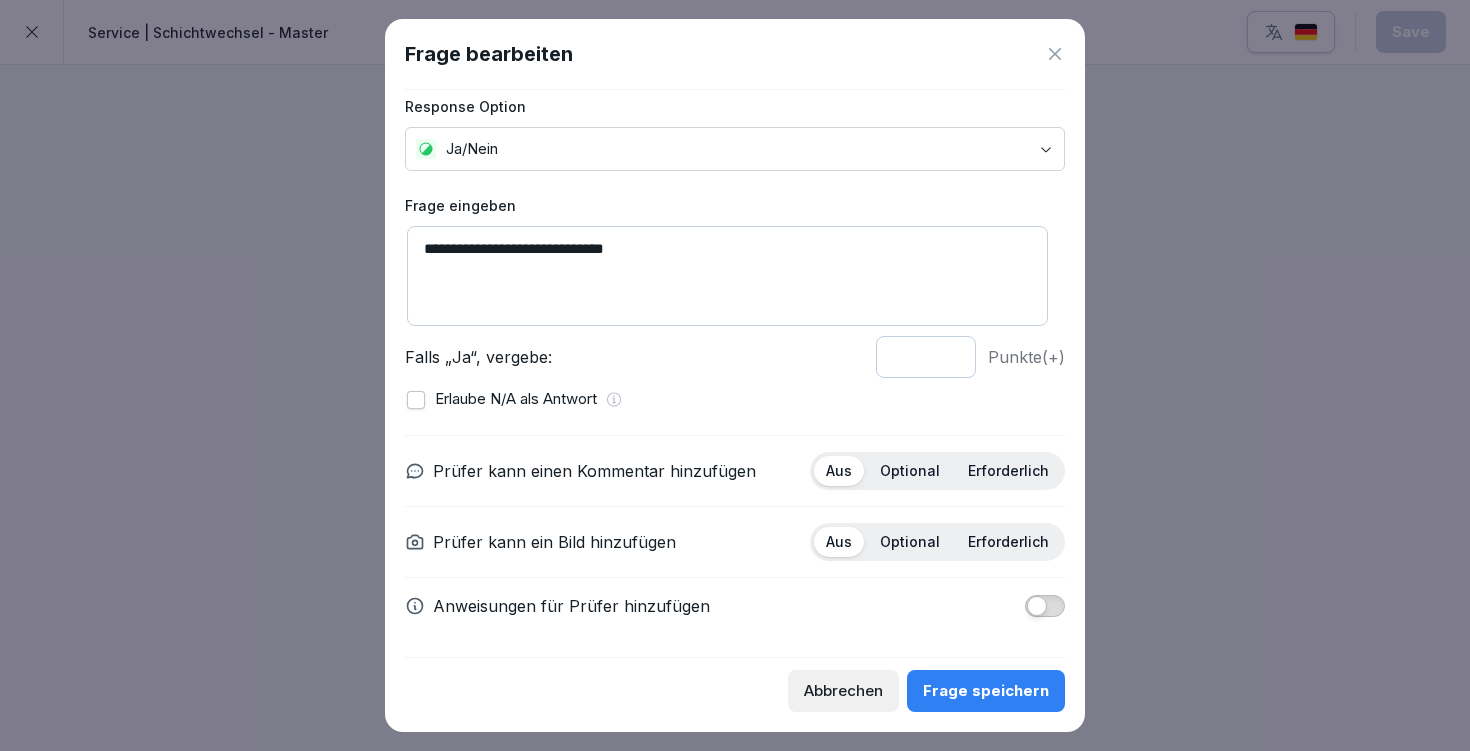 type on "**********" 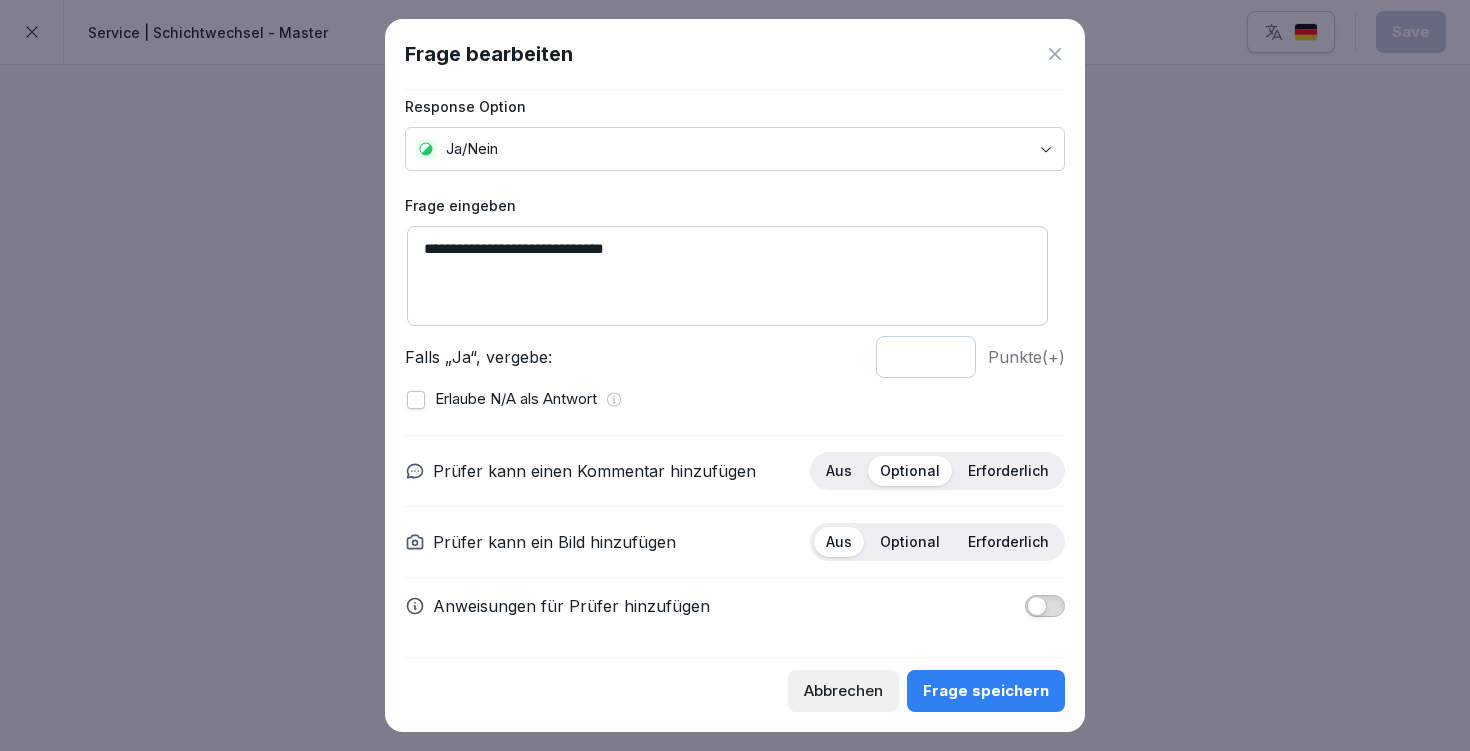 click at bounding box center [1045, 606] 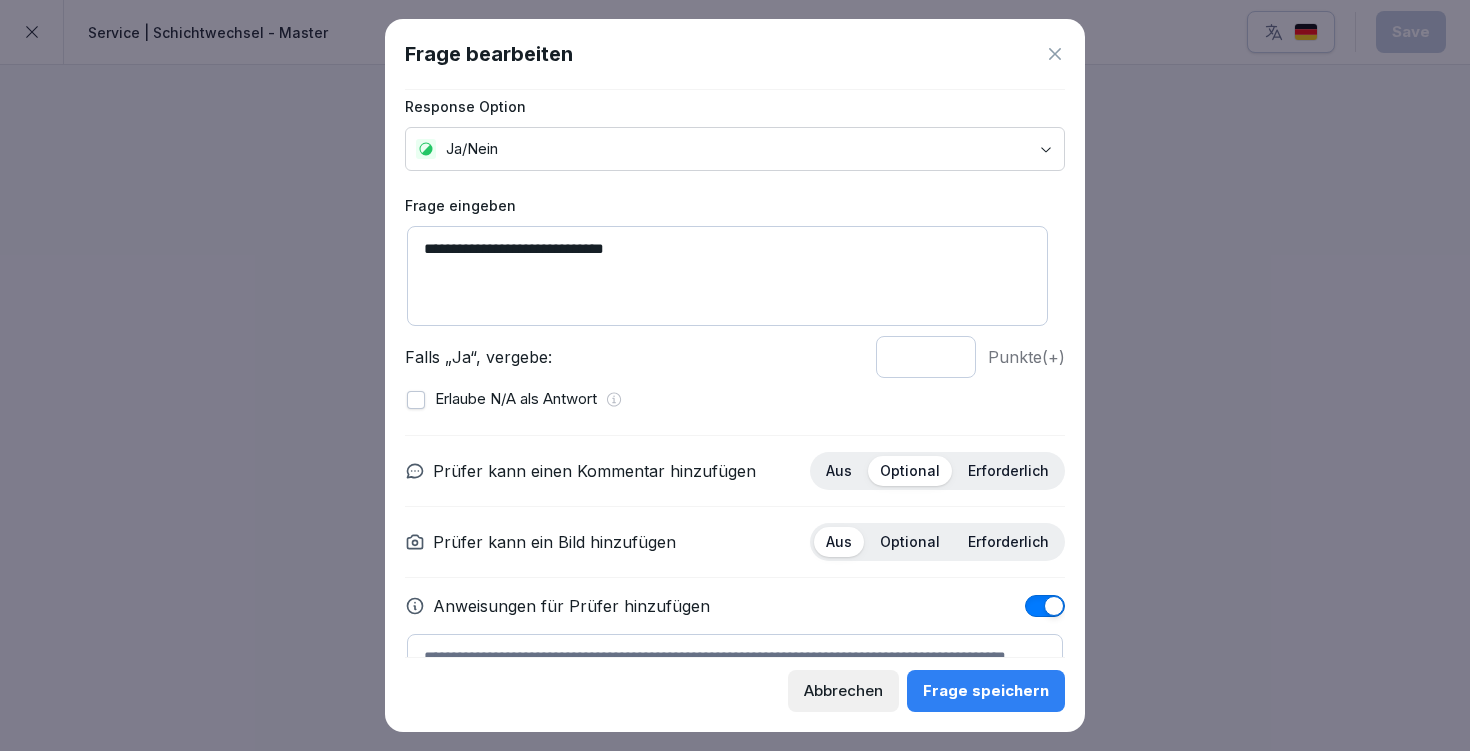 scroll, scrollTop: 127, scrollLeft: 0, axis: vertical 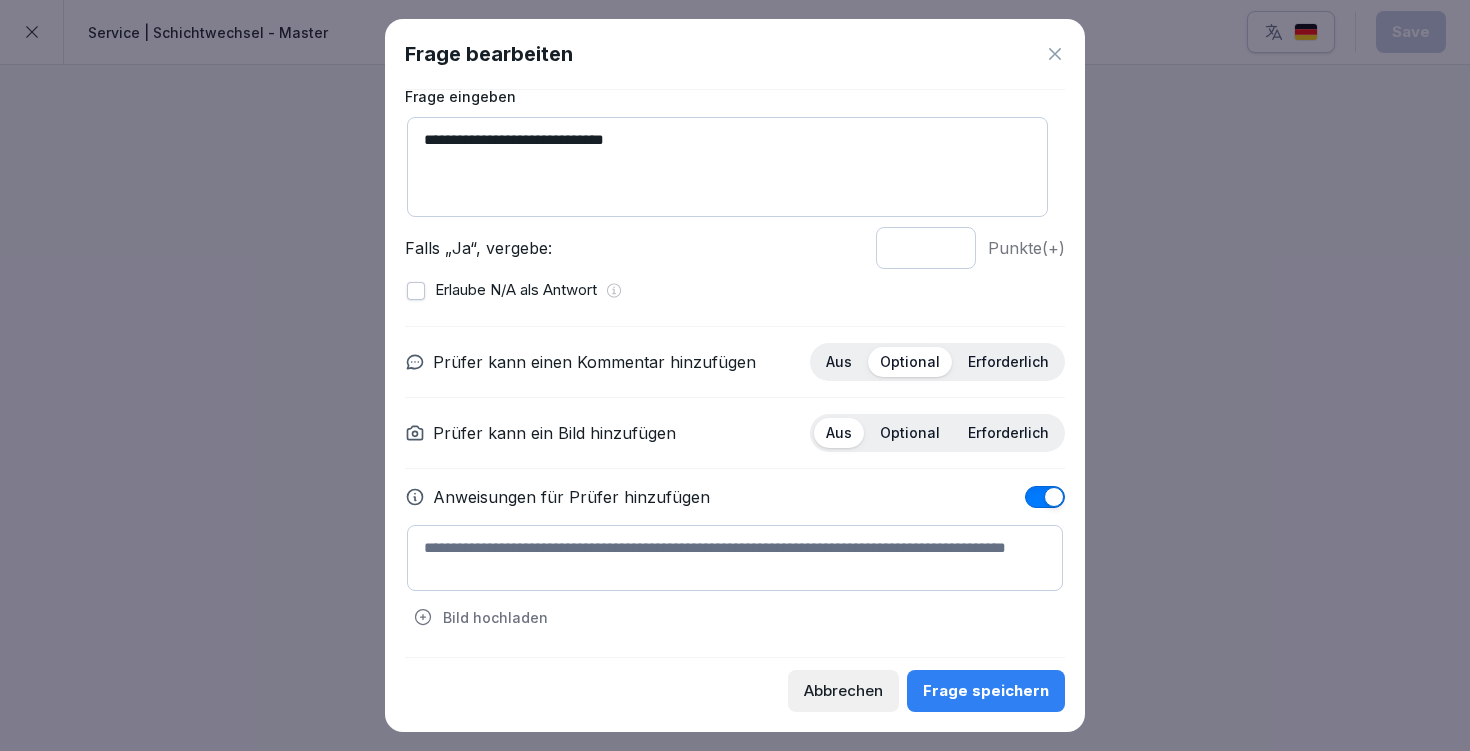 click at bounding box center [735, 558] 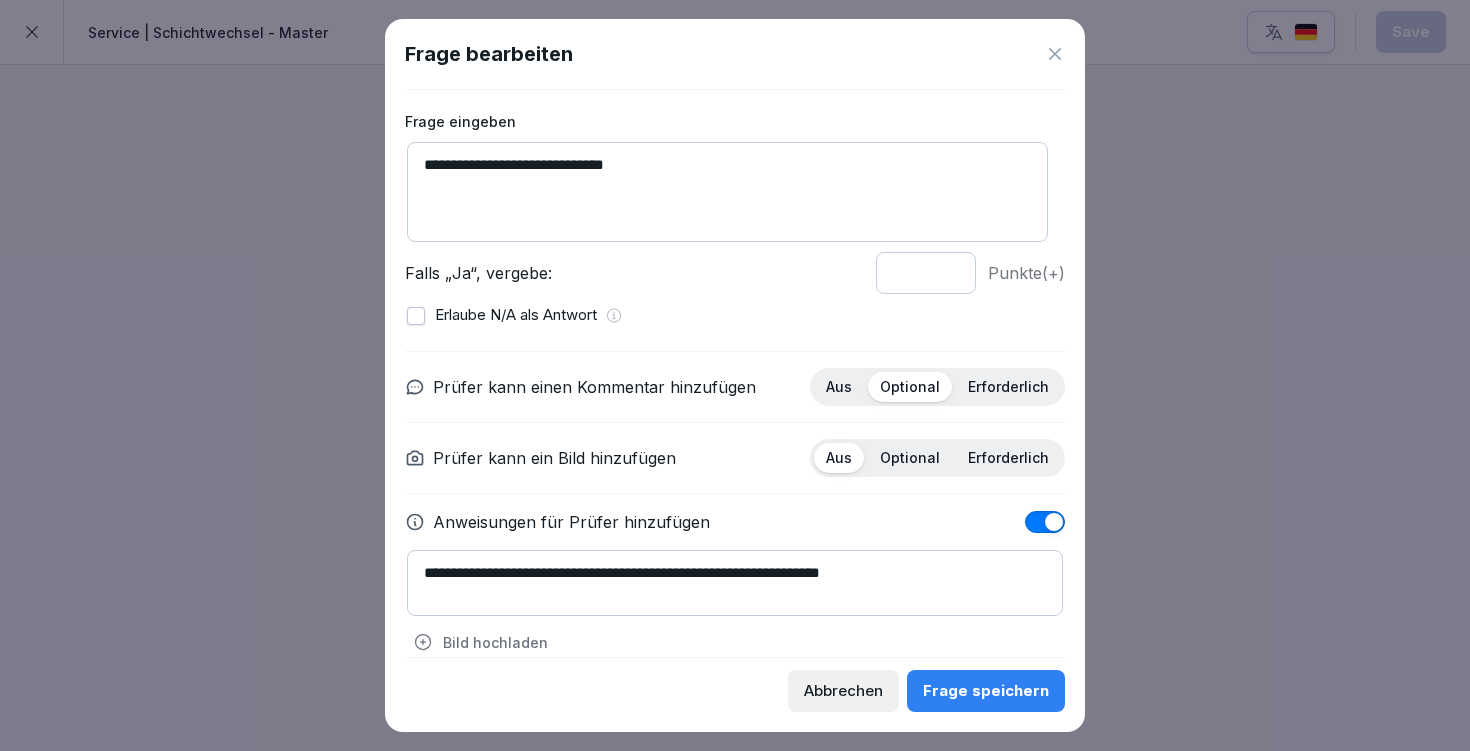 scroll, scrollTop: 127, scrollLeft: 0, axis: vertical 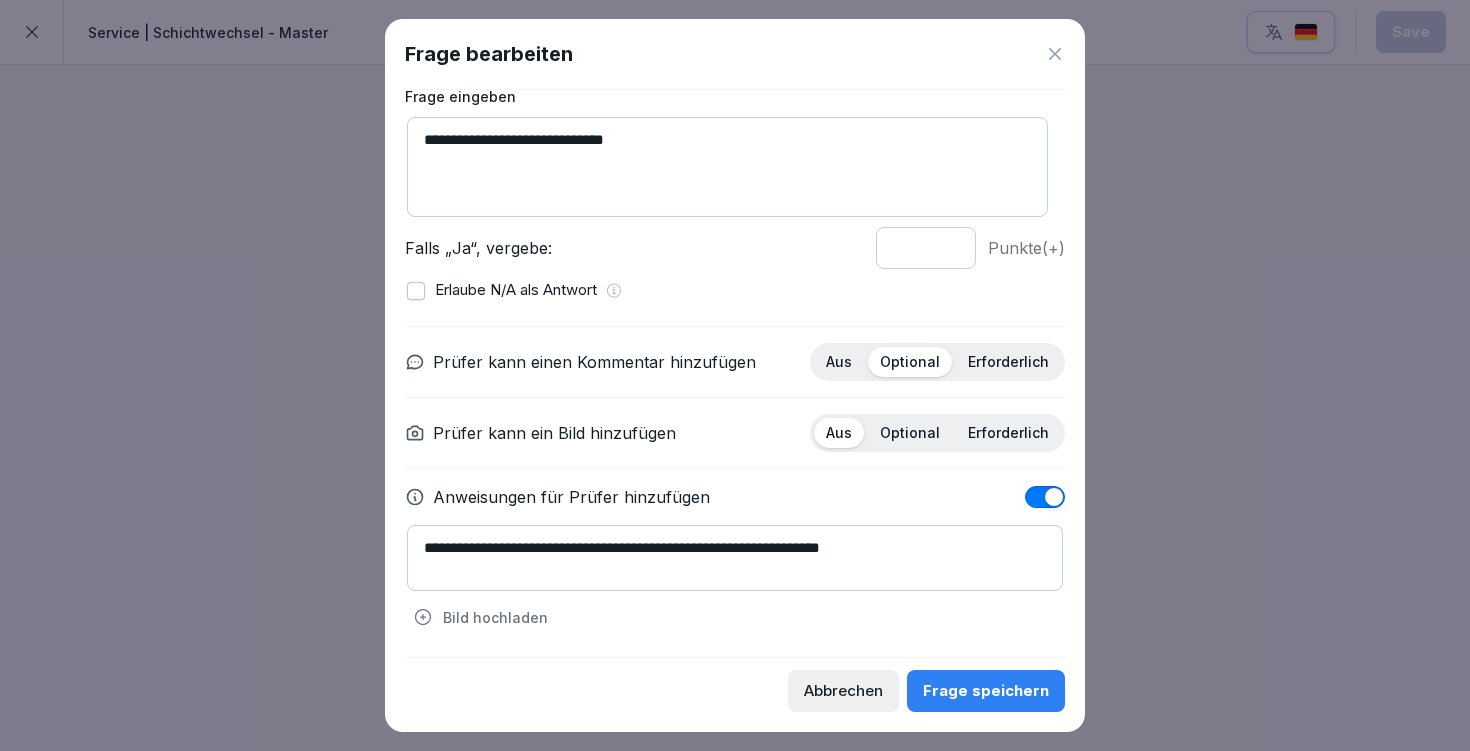 type on "**********" 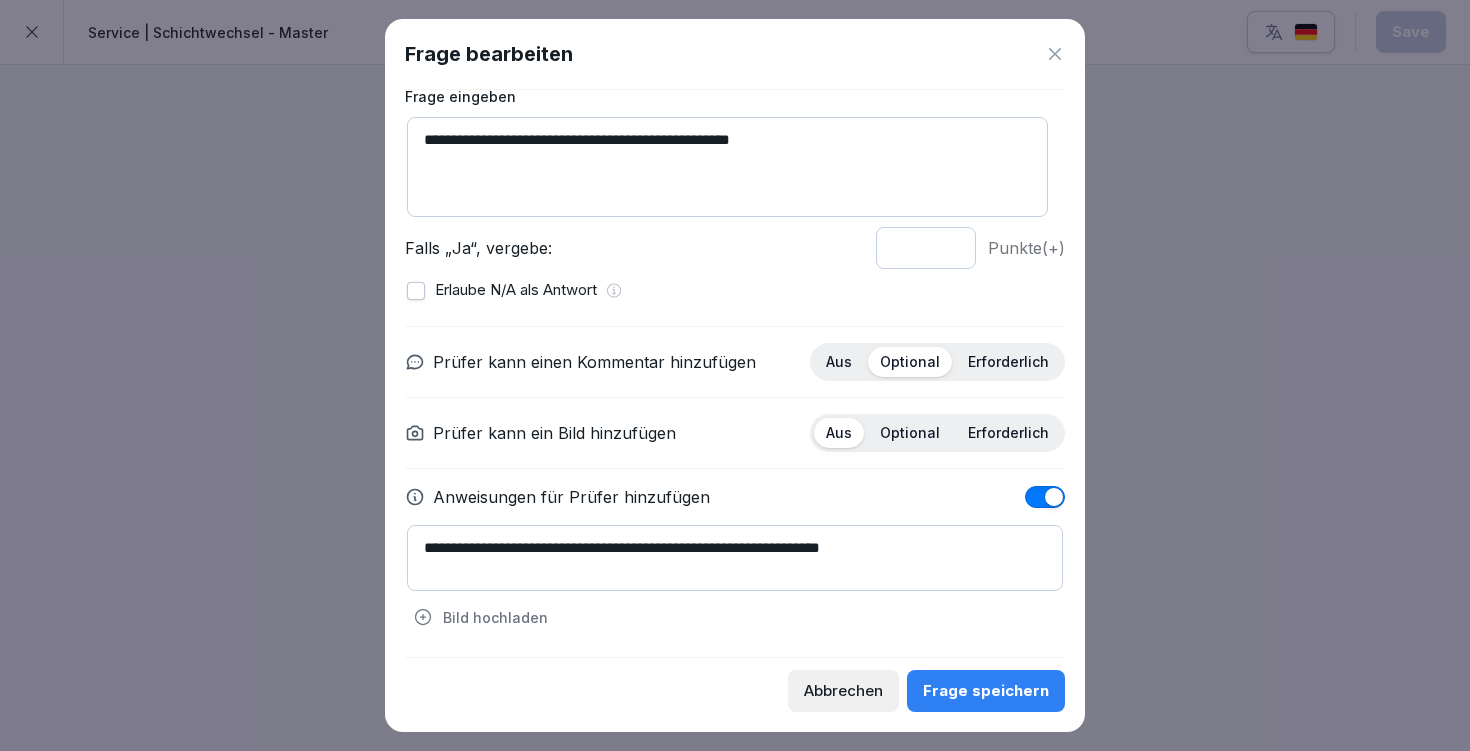 type on "**********" 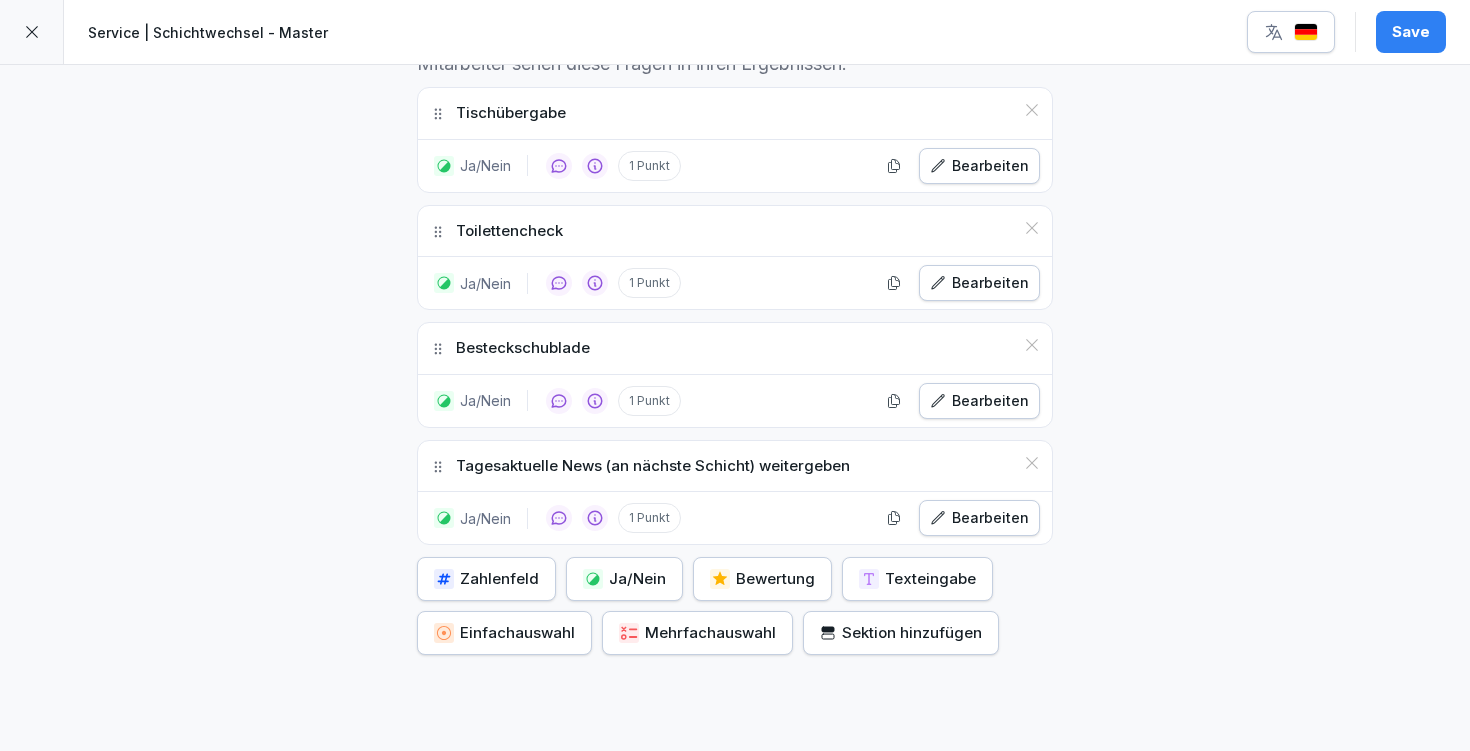 click on "Save" at bounding box center [1411, 32] 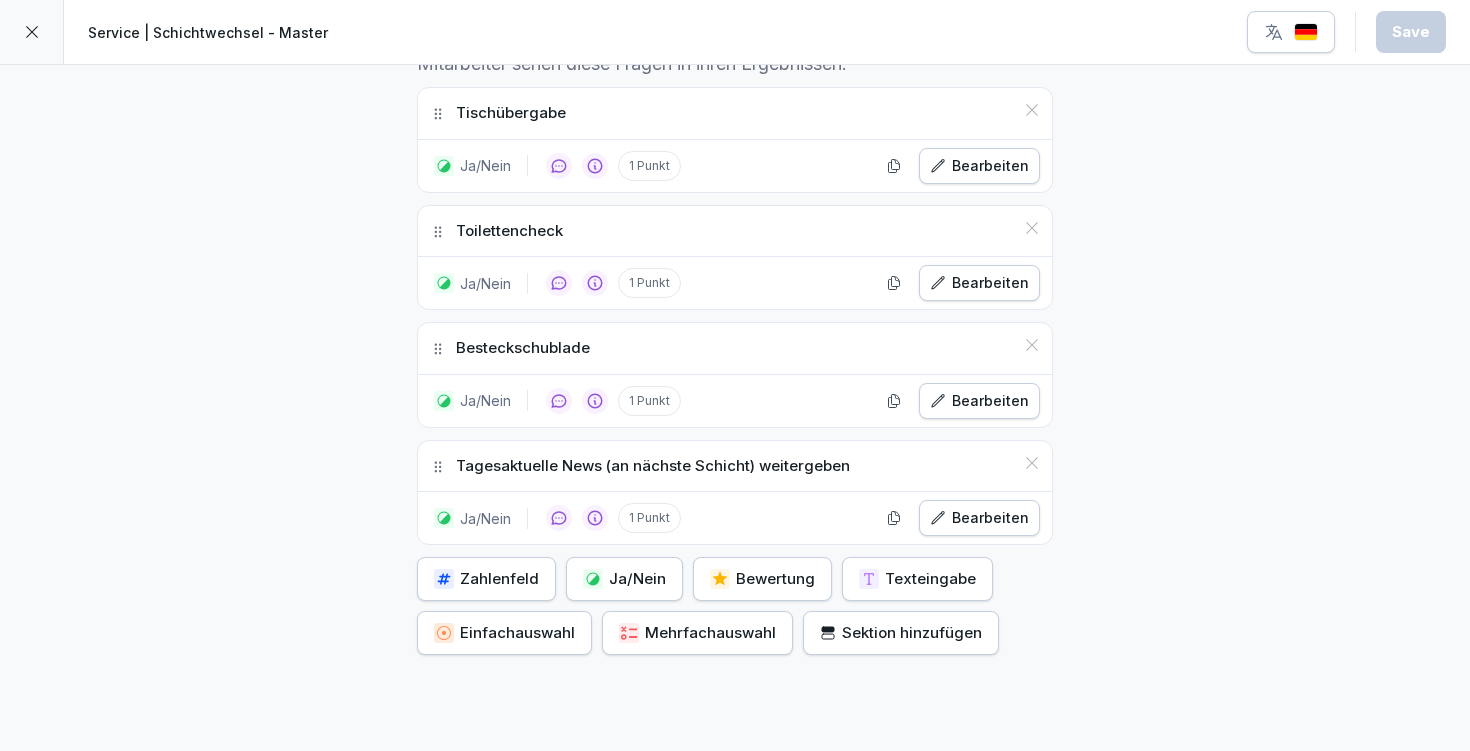 click on "Tischübergabe" at bounding box center (511, 113) 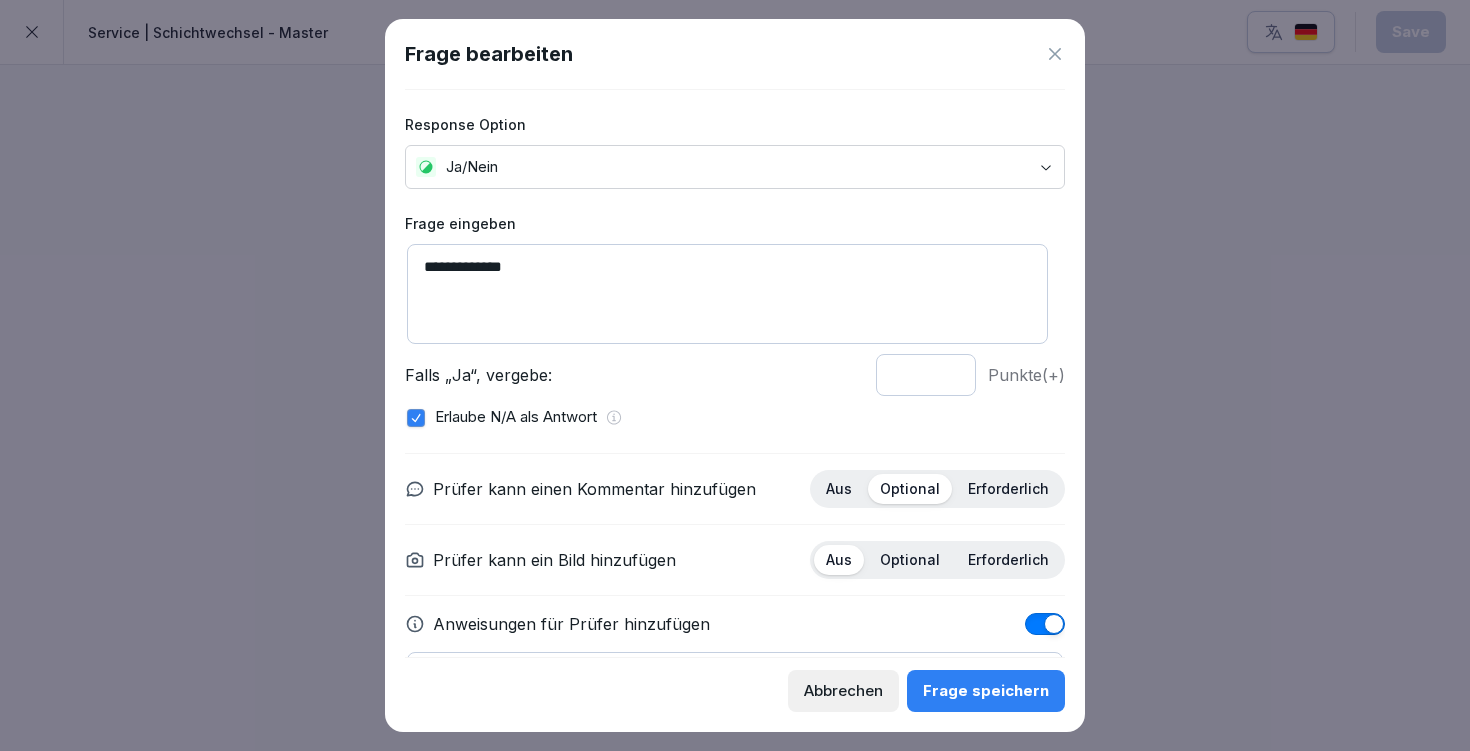 scroll, scrollTop: 127, scrollLeft: 0, axis: vertical 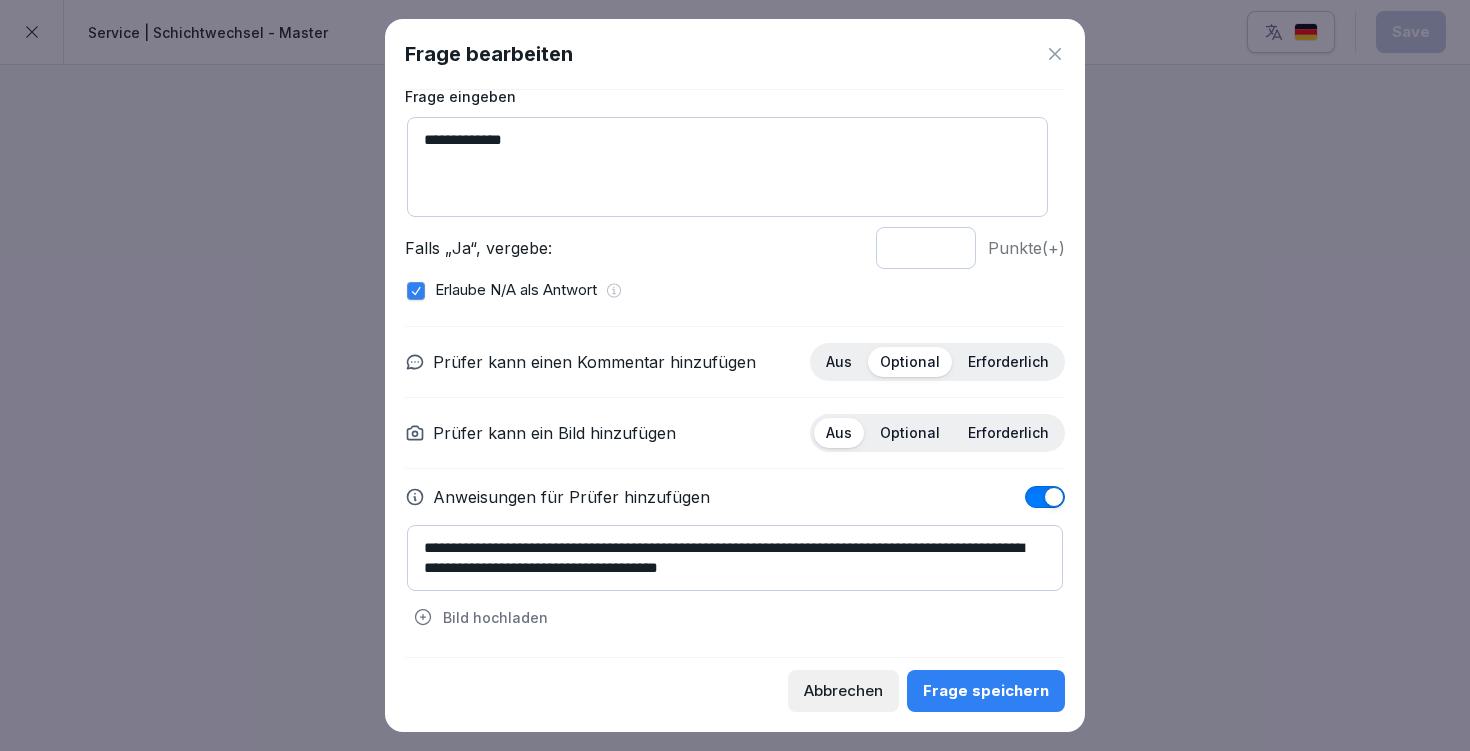 click on "Frage bearbeiten" at bounding box center [735, 54] 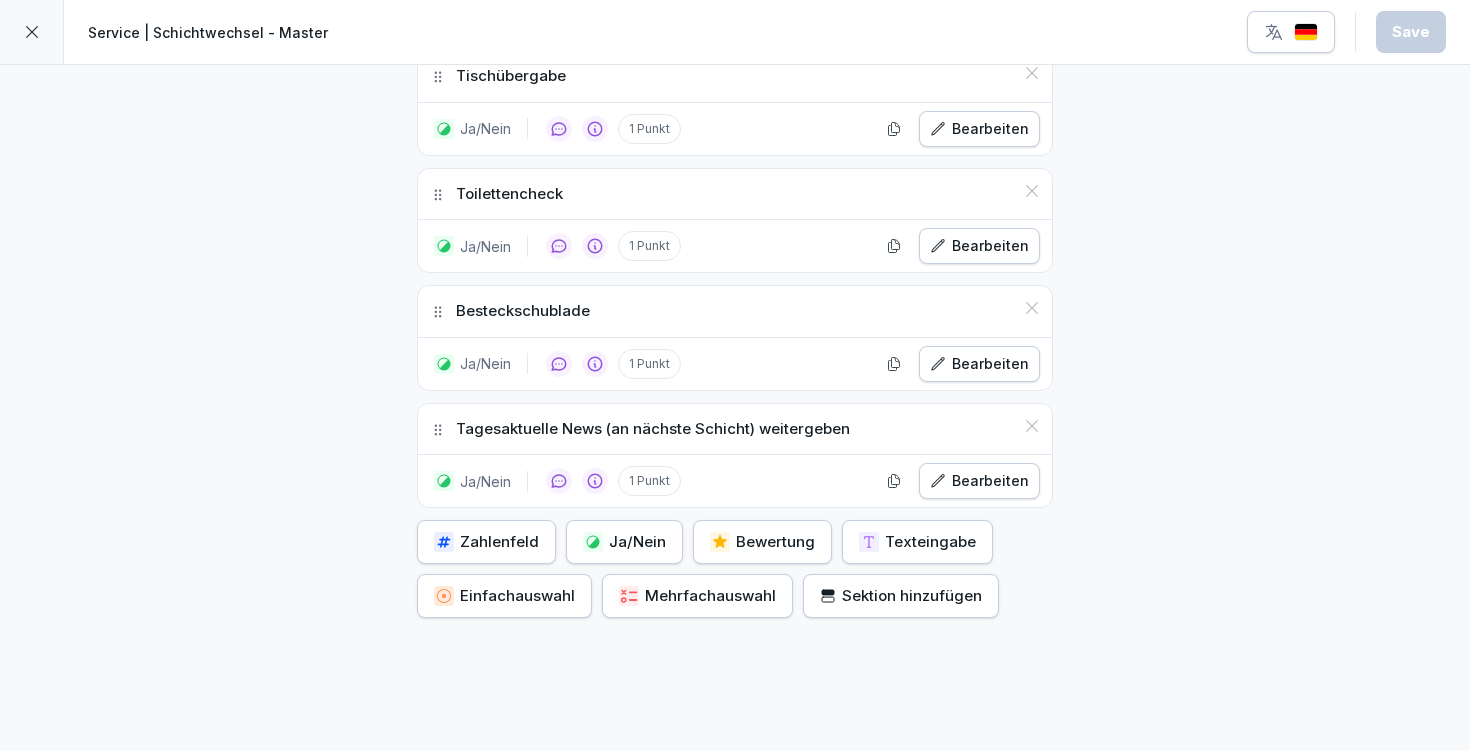 scroll, scrollTop: 675, scrollLeft: 0, axis: vertical 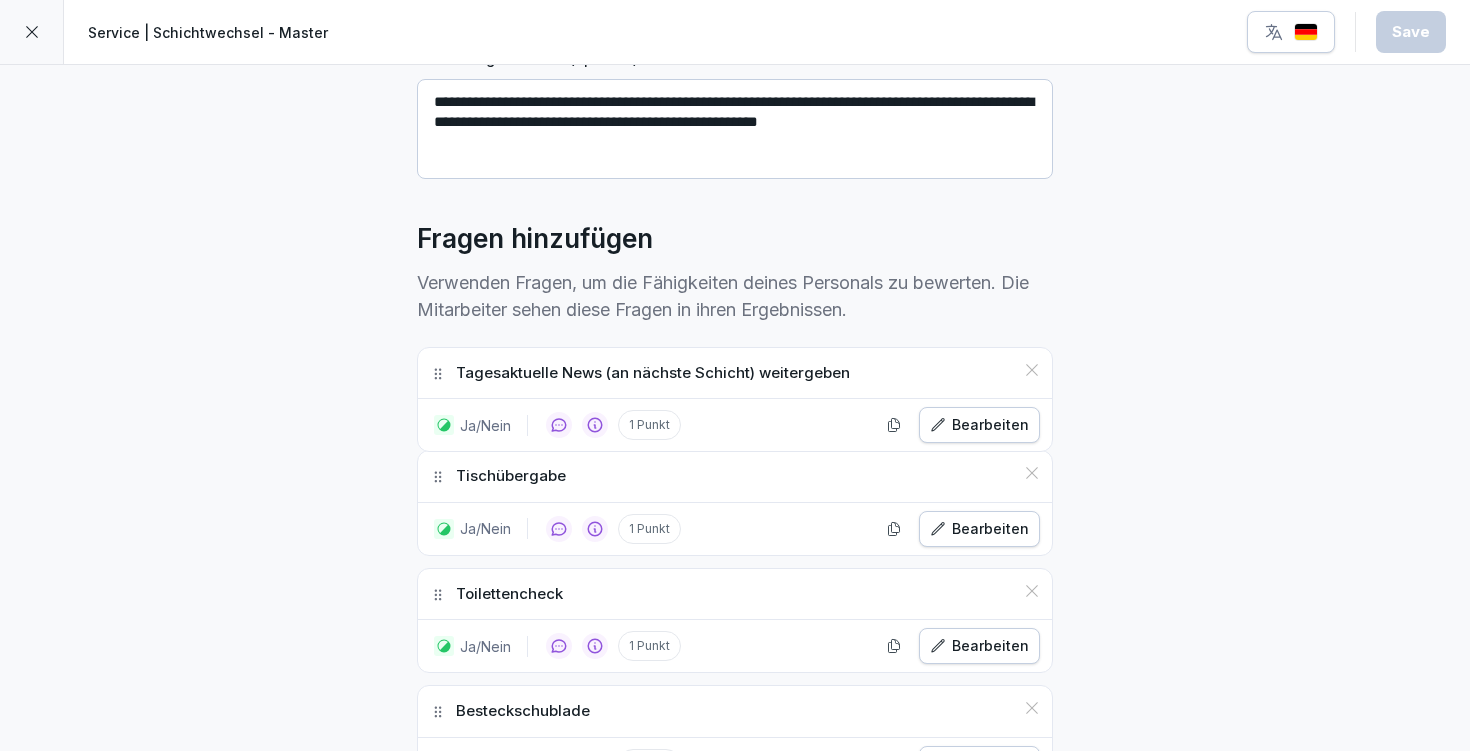 drag, startPoint x: 434, startPoint y: 443, endPoint x: 472, endPoint y: 374, distance: 78.77182 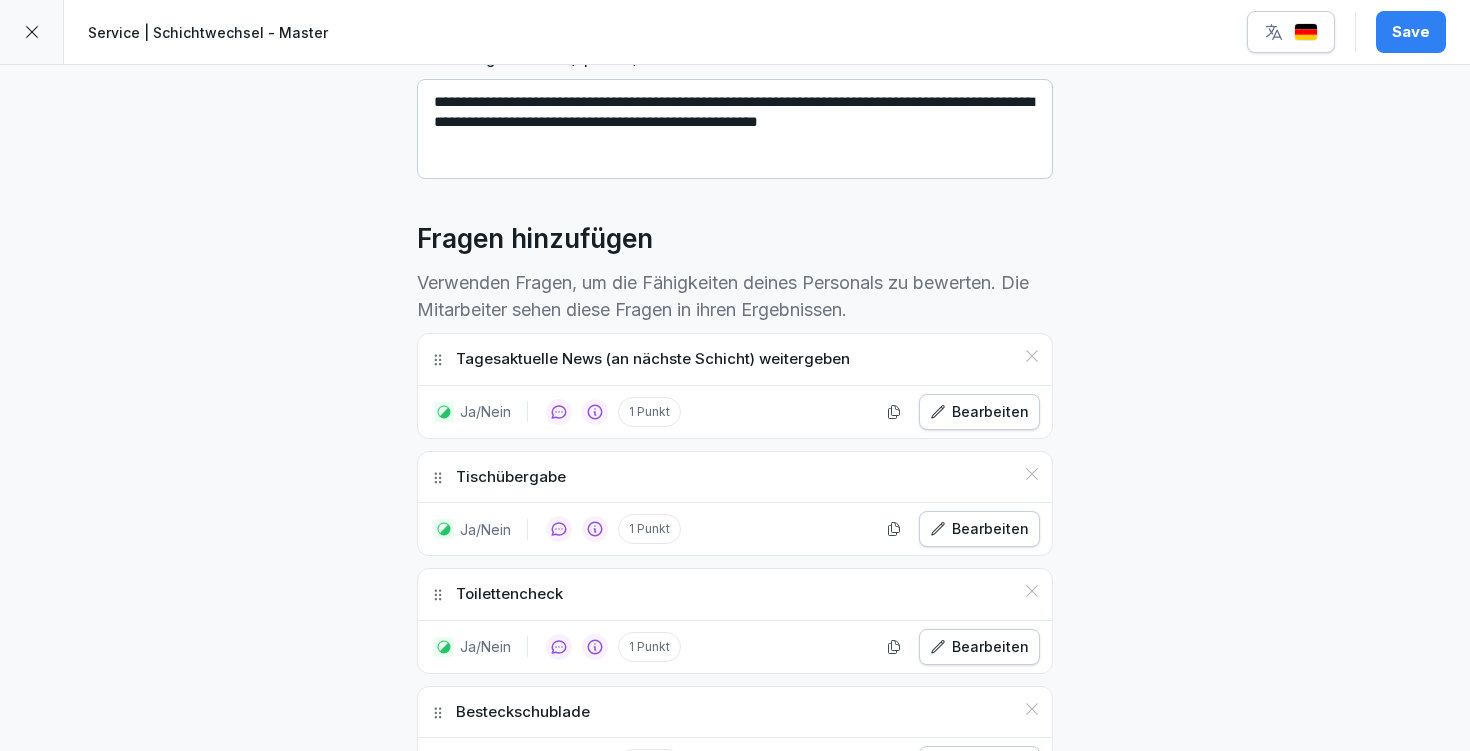scroll, scrollTop: 768, scrollLeft: 0, axis: vertical 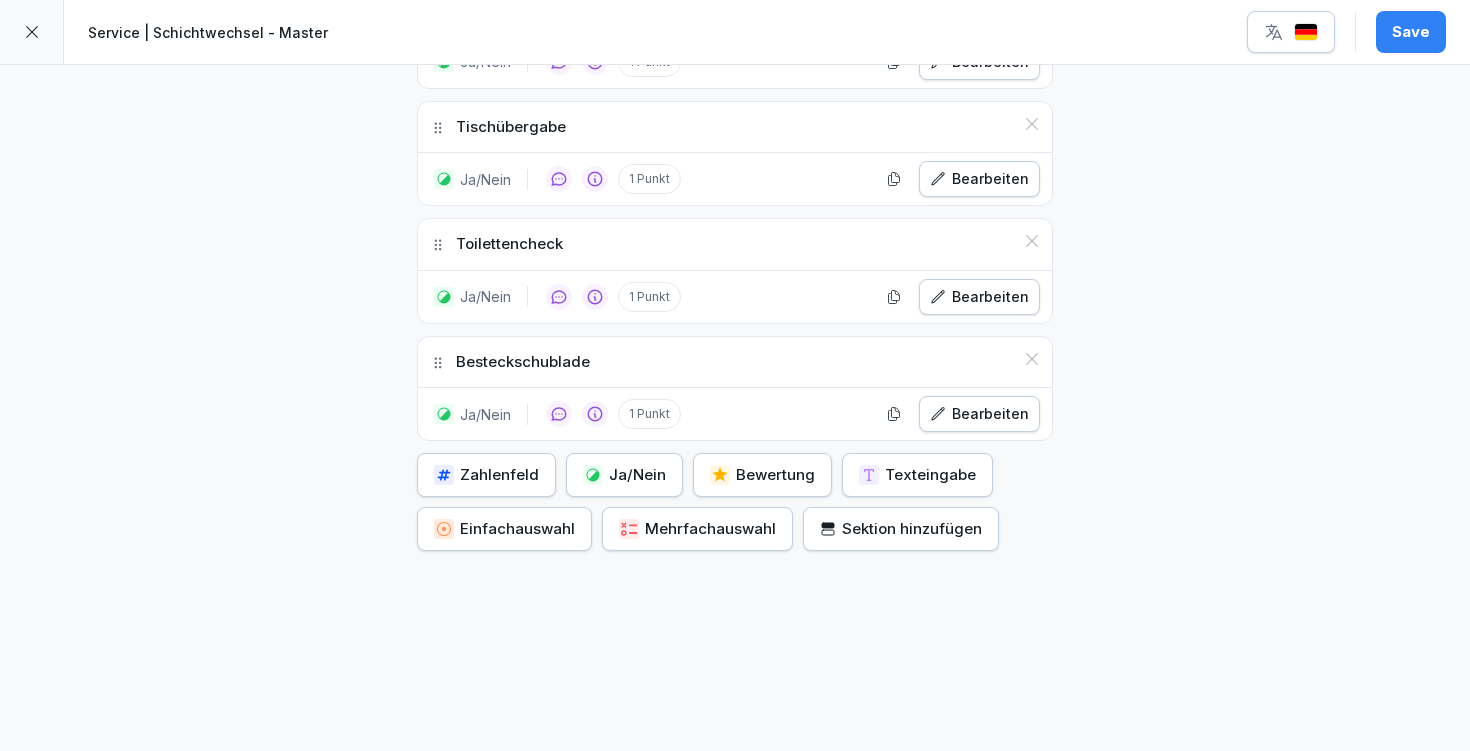 click on "Ja/Nein" at bounding box center (624, 475) 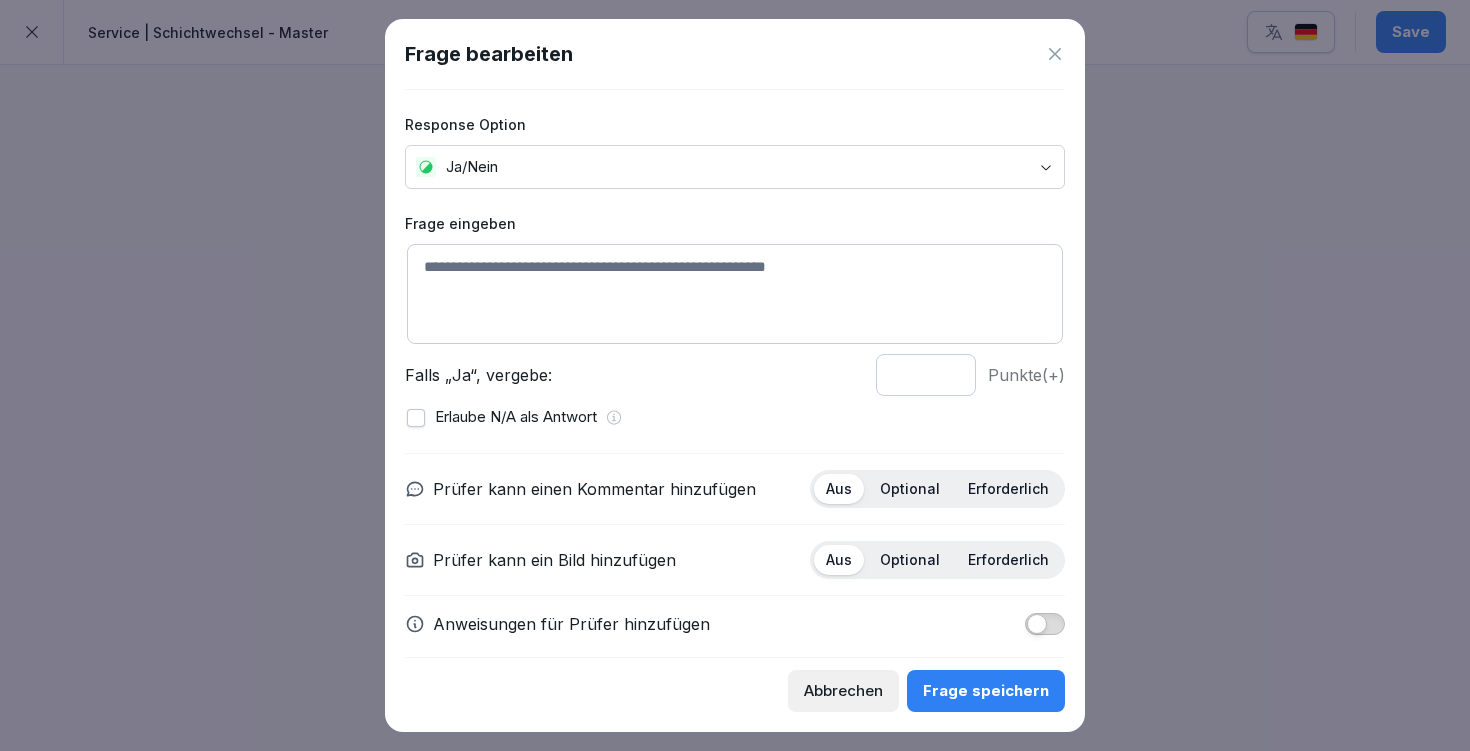 drag, startPoint x: 529, startPoint y: 286, endPoint x: 547, endPoint y: 280, distance: 18.973665 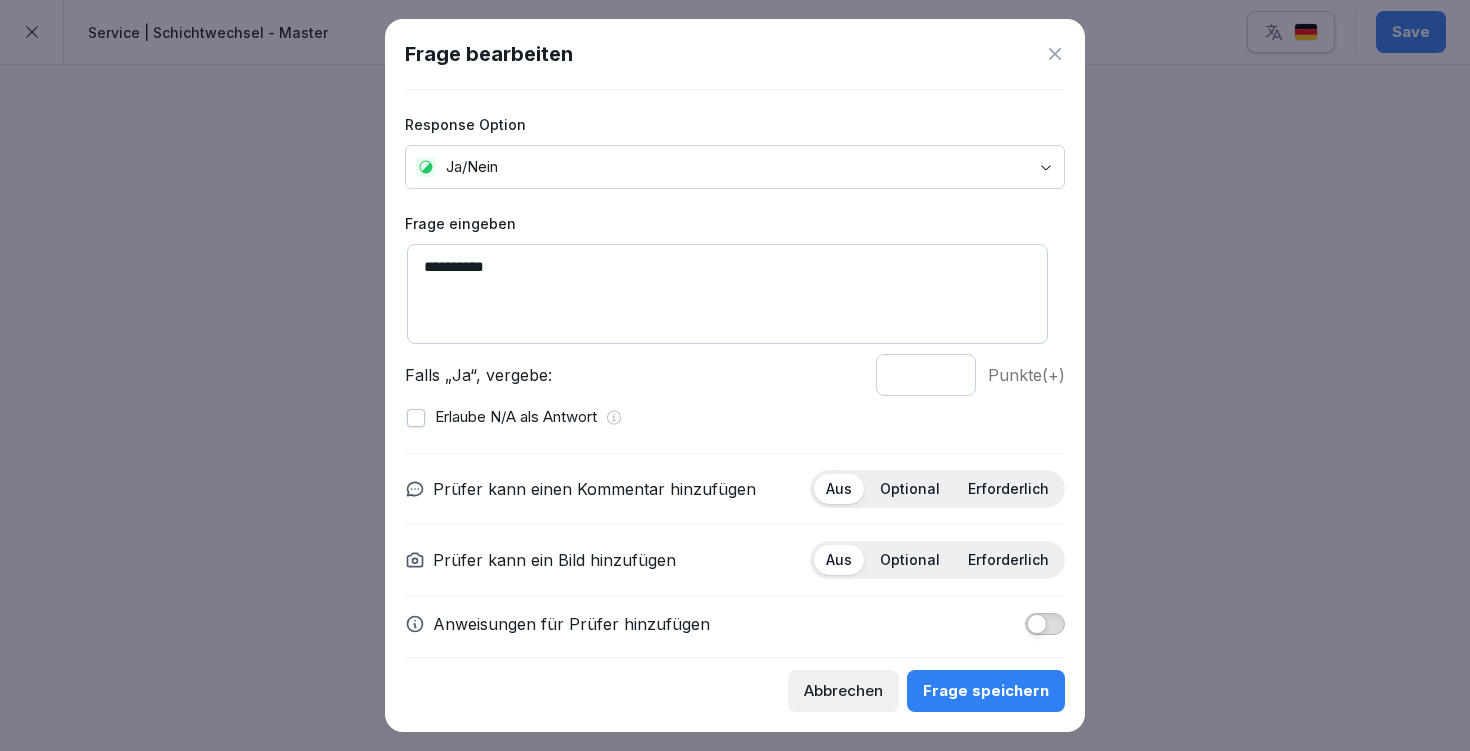 scroll, scrollTop: 18, scrollLeft: 0, axis: vertical 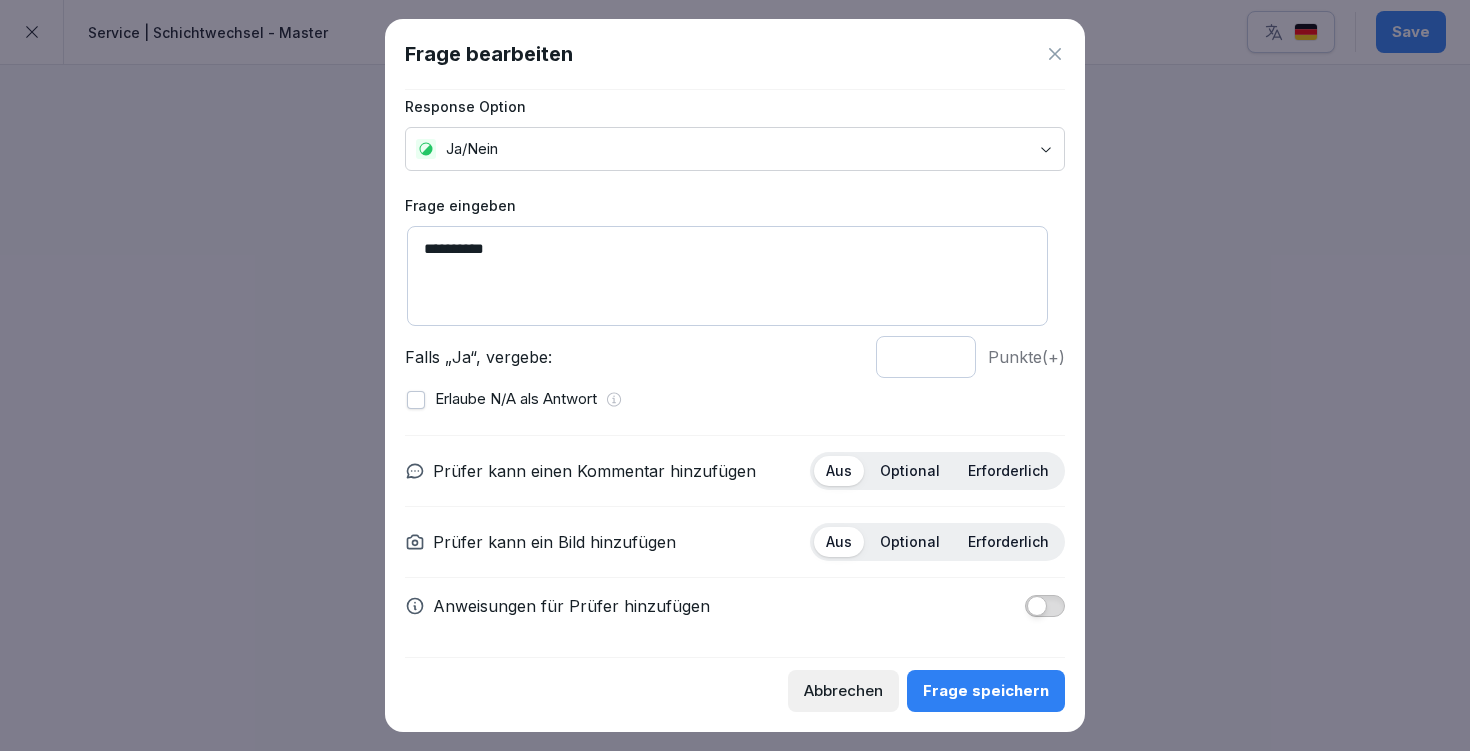 type on "**********" 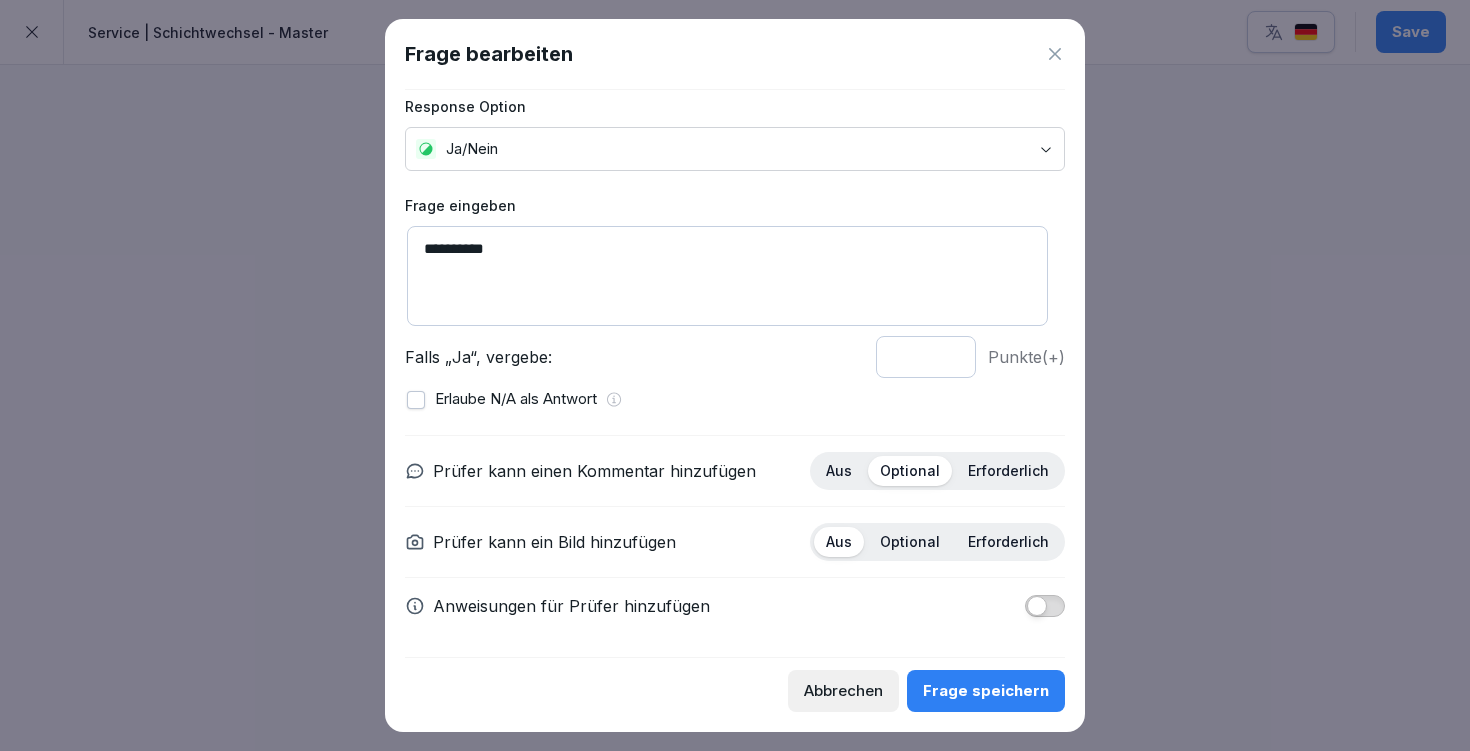 click at bounding box center (1045, 606) 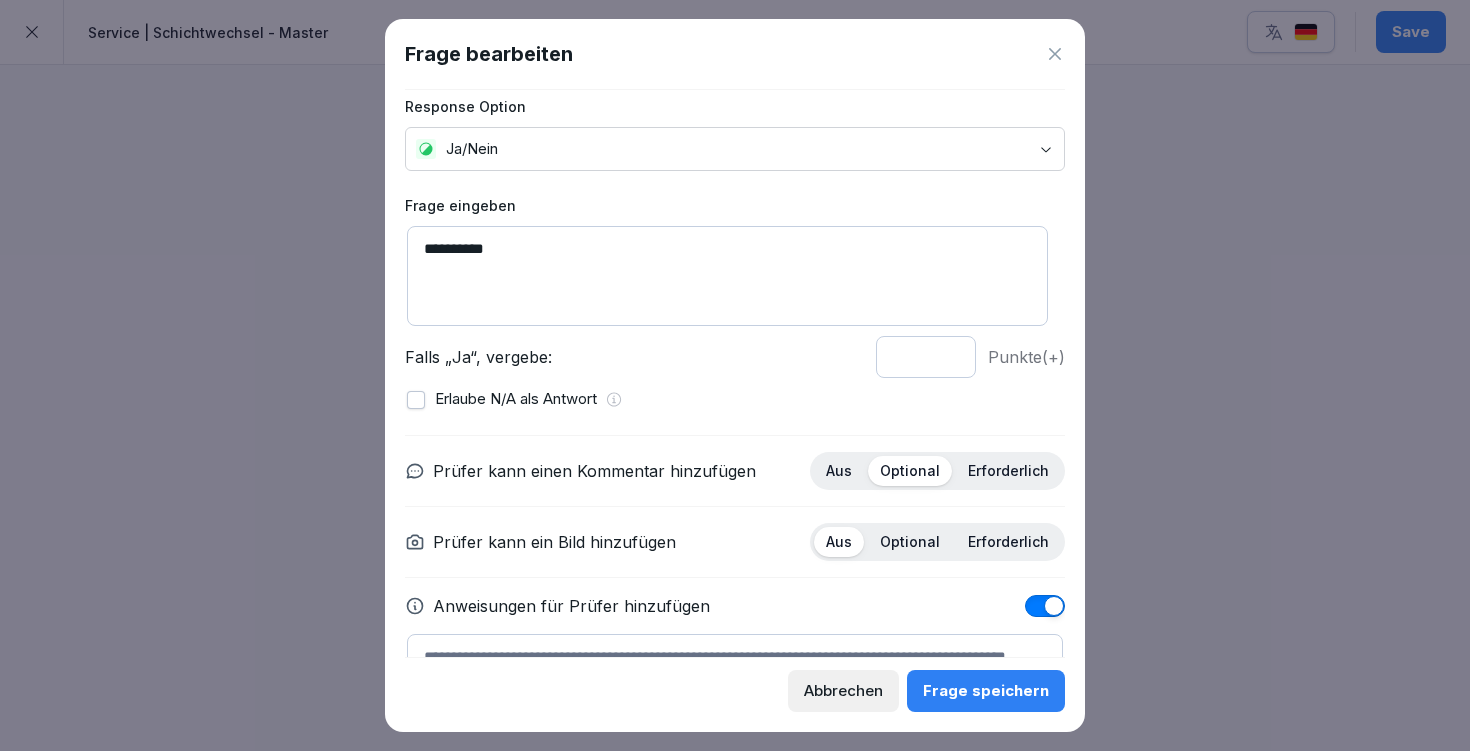 scroll, scrollTop: 127, scrollLeft: 0, axis: vertical 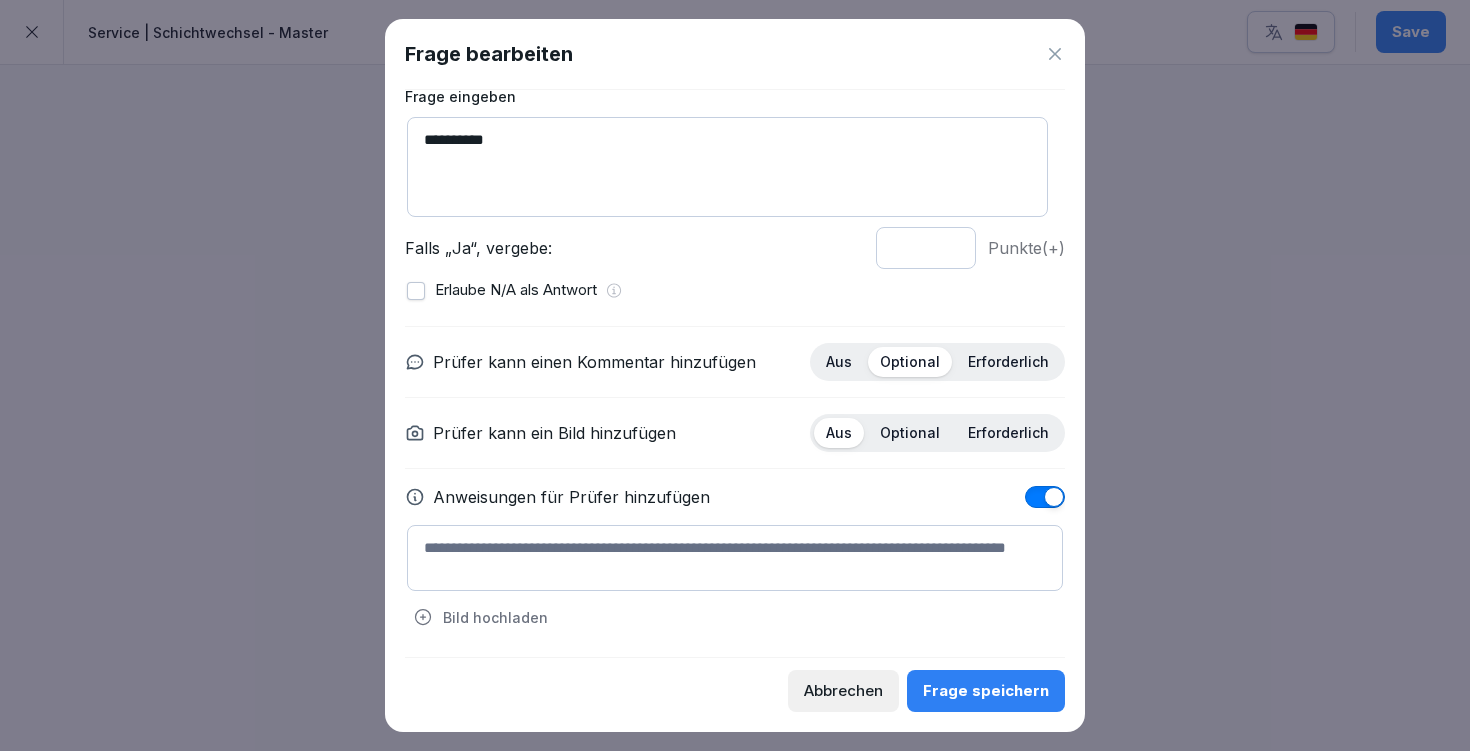 click at bounding box center (735, 558) 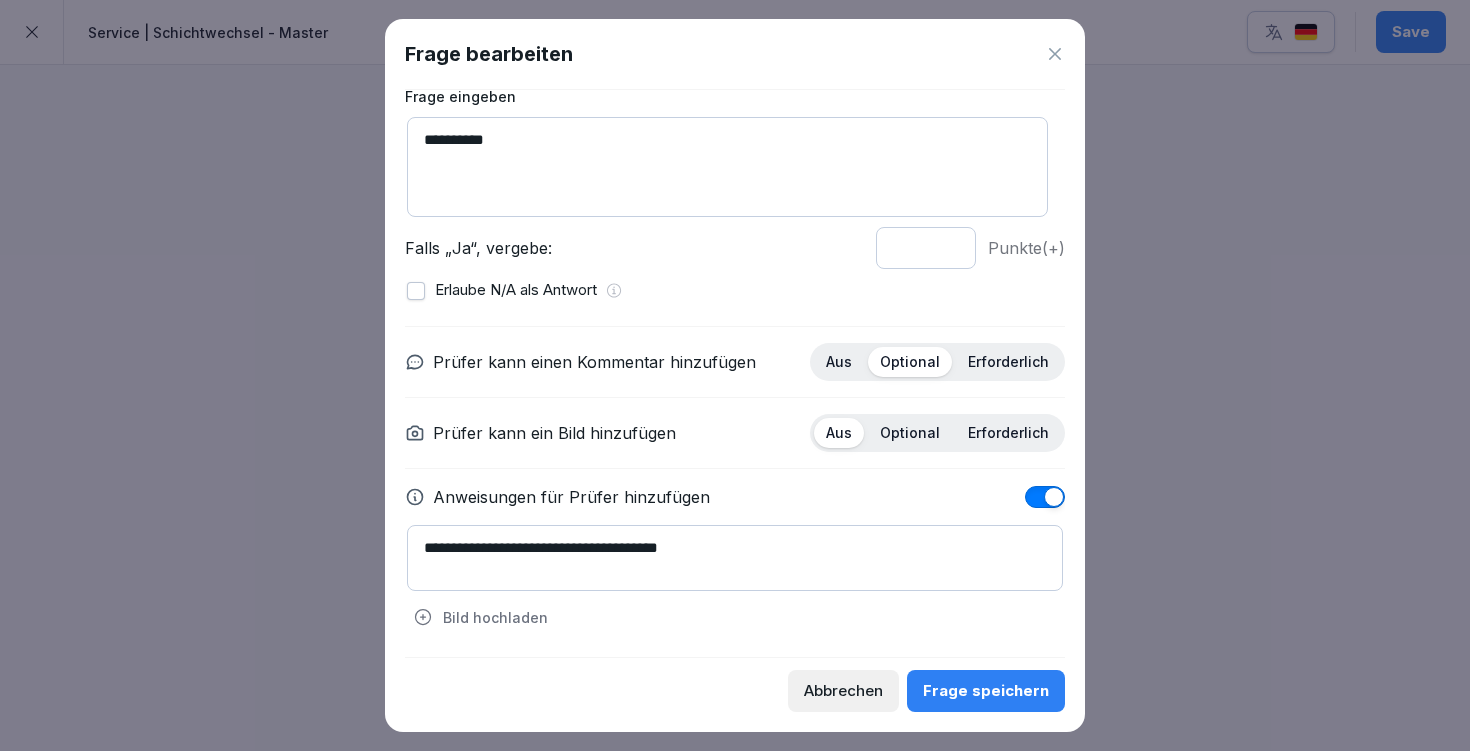 drag, startPoint x: 763, startPoint y: 547, endPoint x: 559, endPoint y: 543, distance: 204.03922 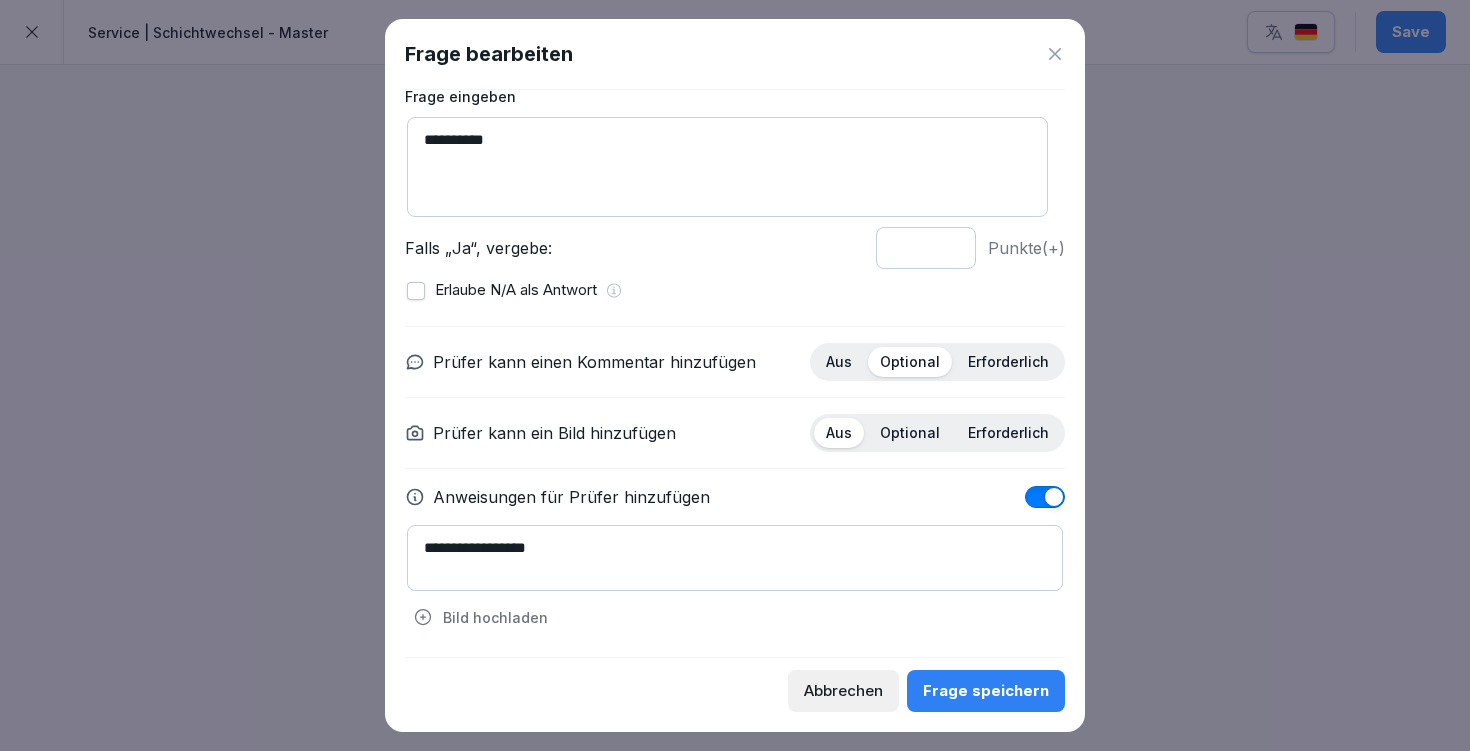type on "**********" 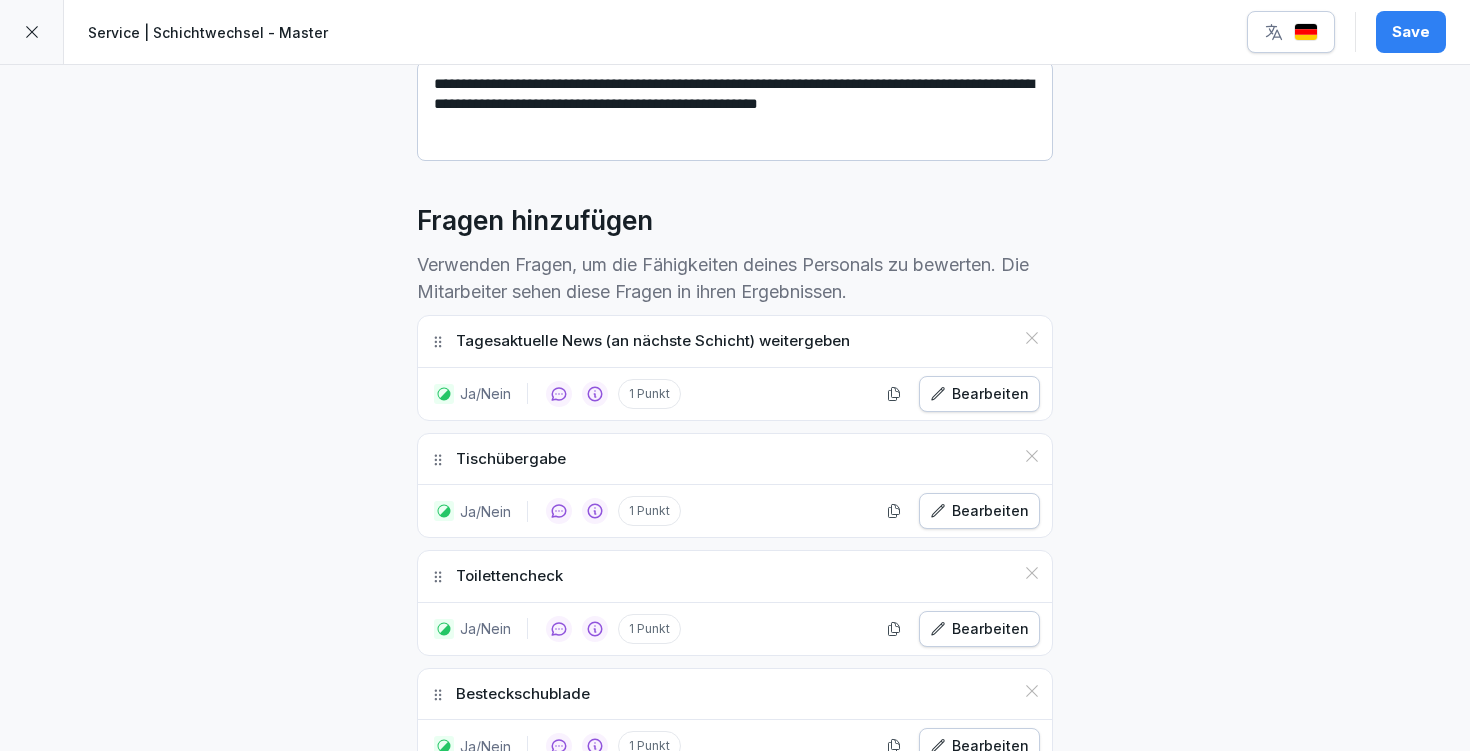 scroll, scrollTop: 519, scrollLeft: 0, axis: vertical 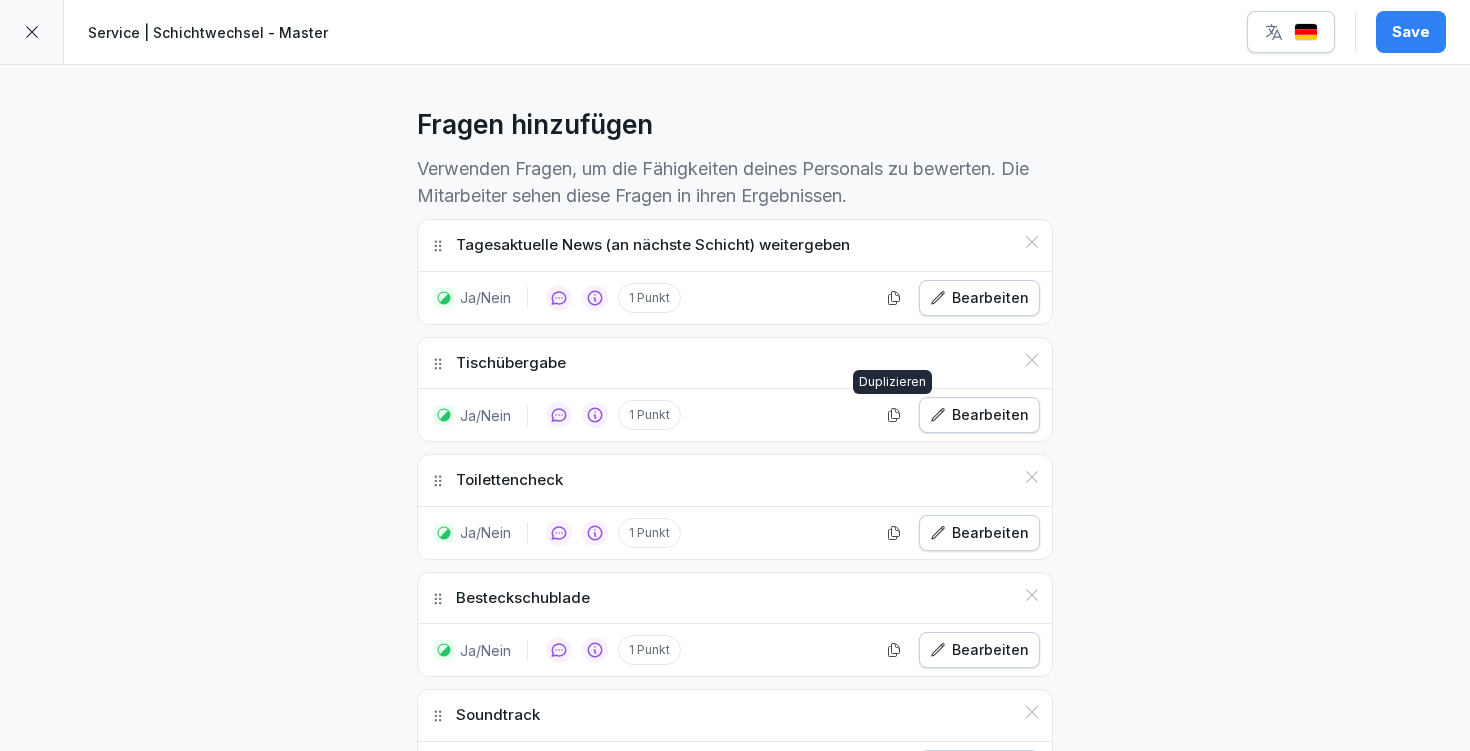 click on "Bearbeiten" at bounding box center (979, 415) 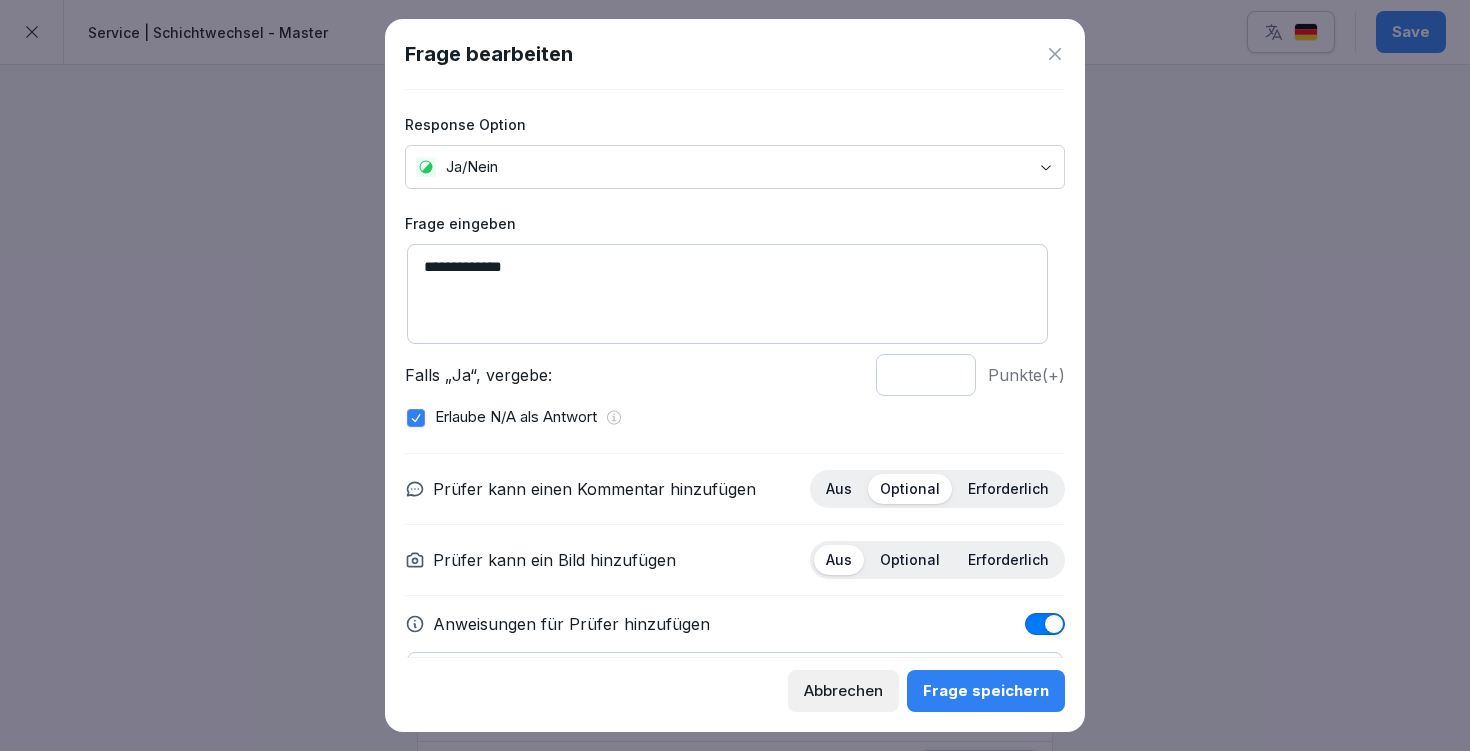 drag, startPoint x: 459, startPoint y: 263, endPoint x: 404, endPoint y: 251, distance: 56.293873 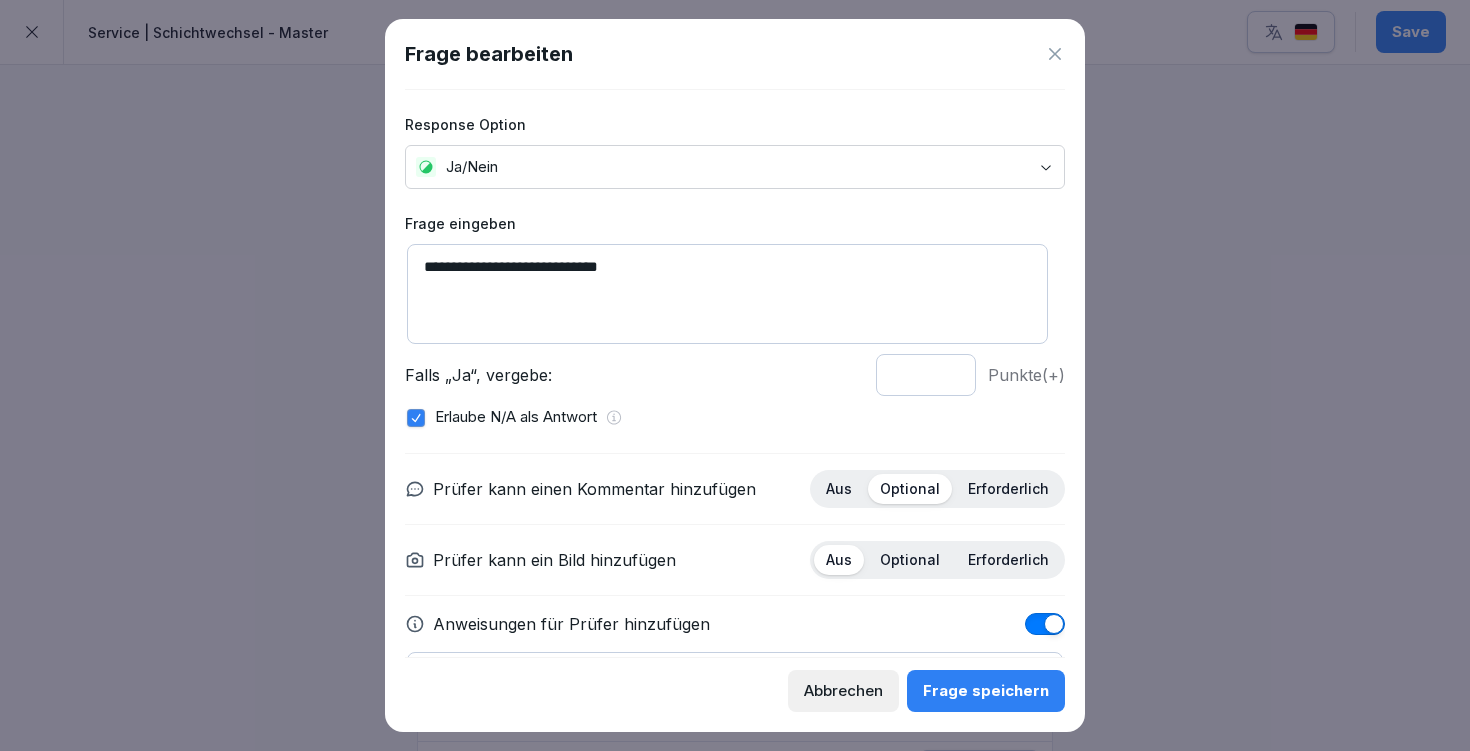 scroll, scrollTop: 127, scrollLeft: 0, axis: vertical 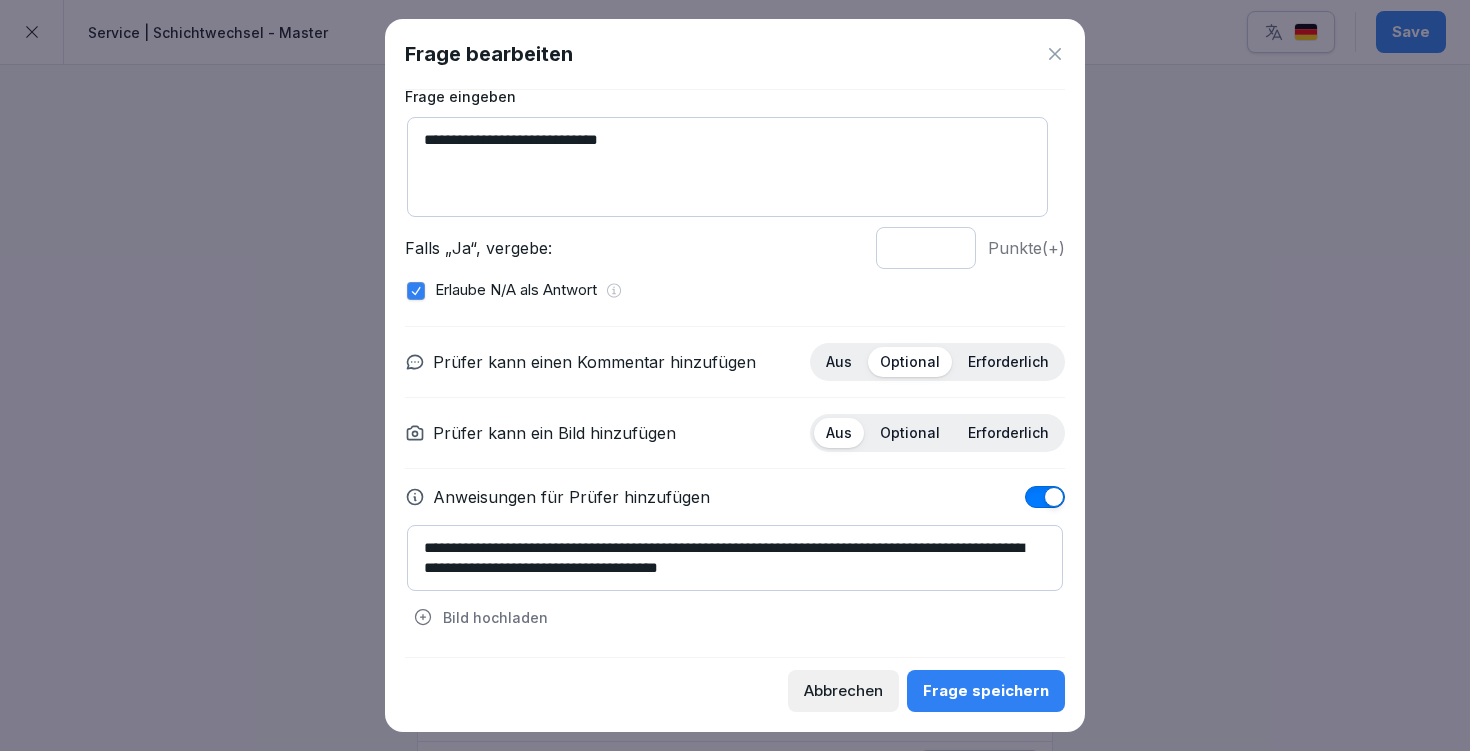 type on "**********" 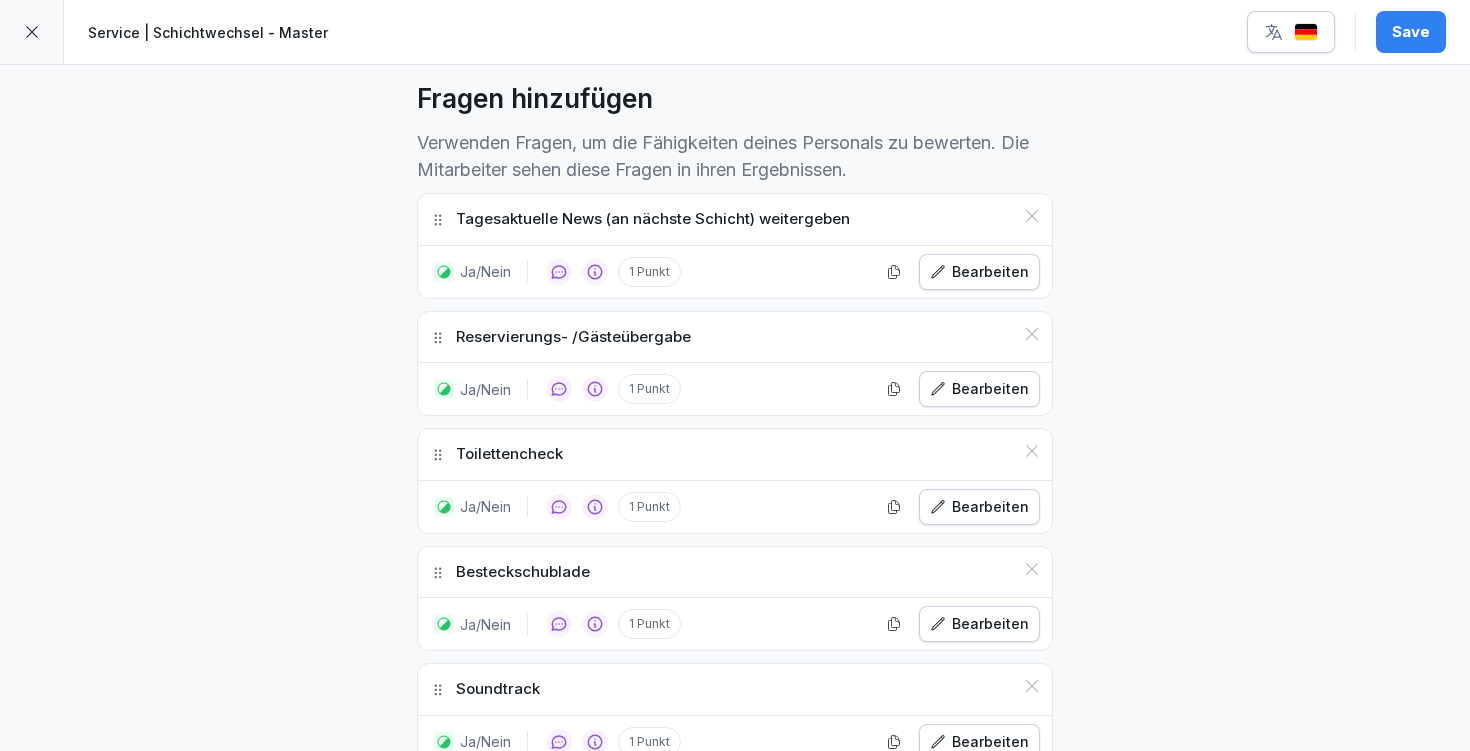 scroll, scrollTop: 614, scrollLeft: 0, axis: vertical 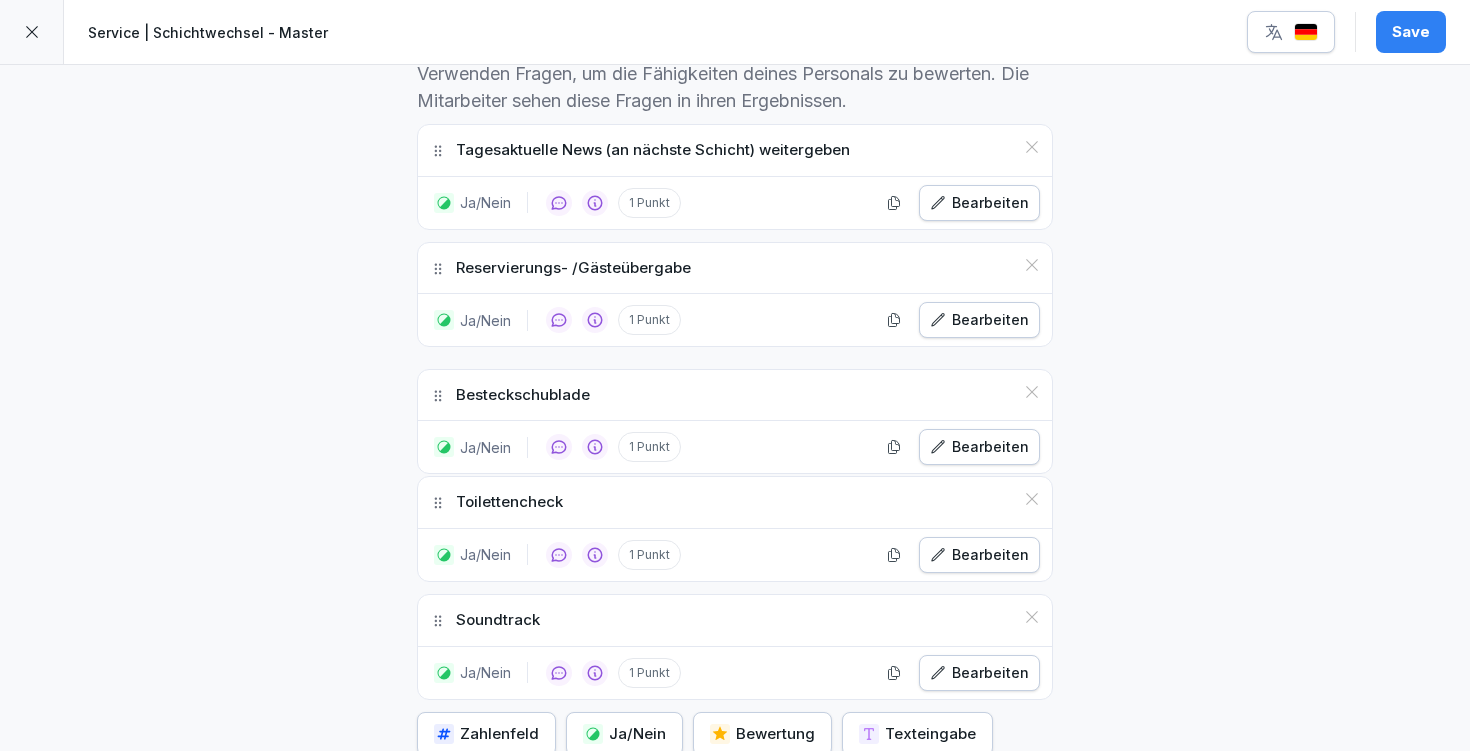 drag, startPoint x: 426, startPoint y: 502, endPoint x: 444, endPoint y: 395, distance: 108.503456 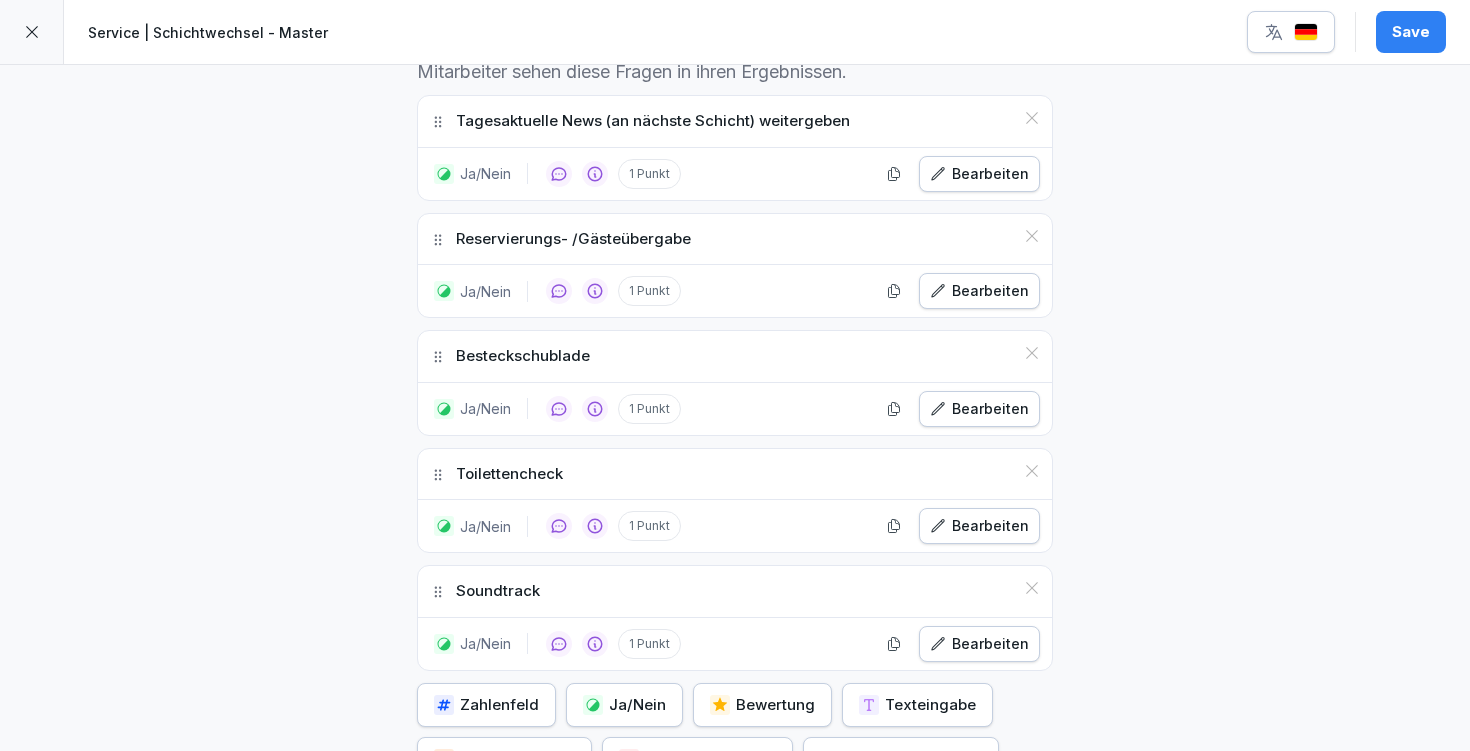 scroll, scrollTop: 719, scrollLeft: 0, axis: vertical 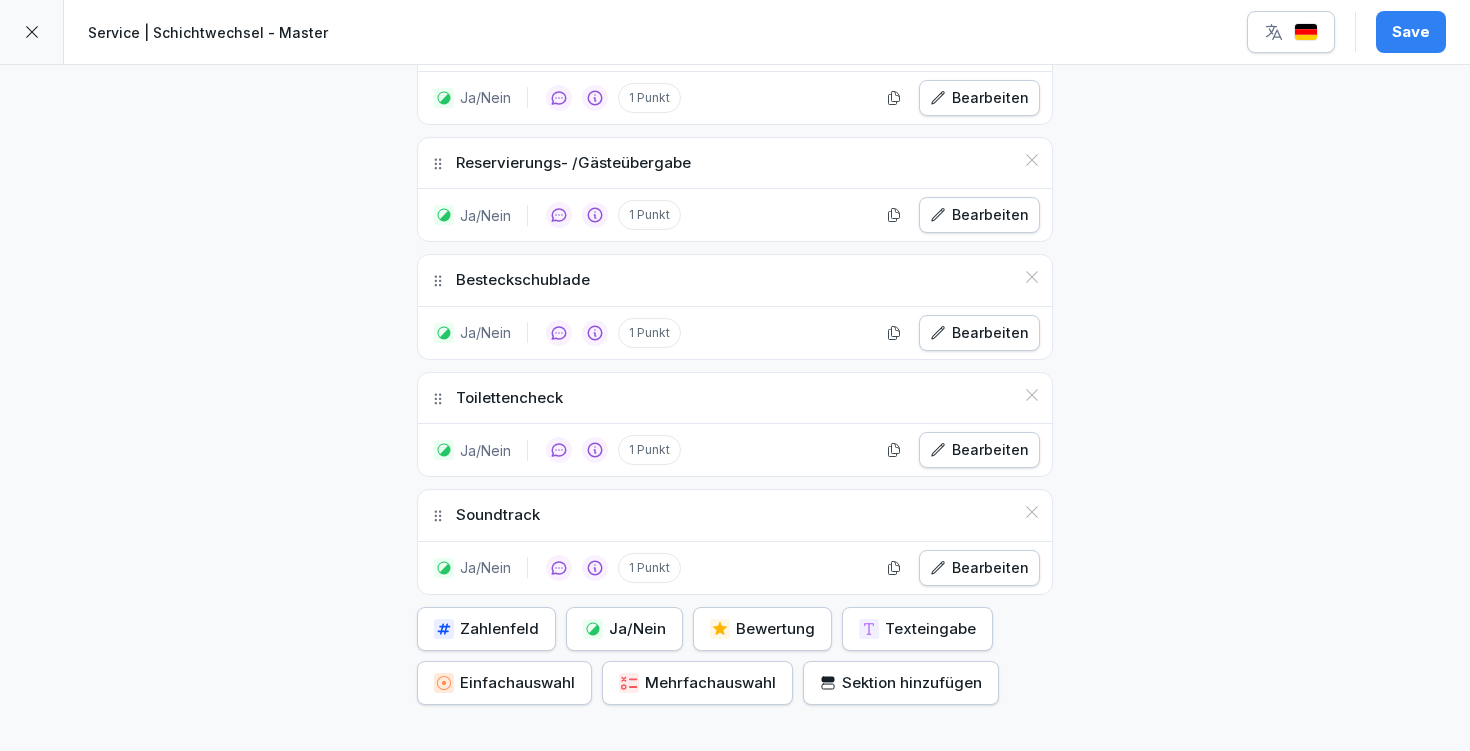 click on "Ja/Nein" at bounding box center (624, 629) 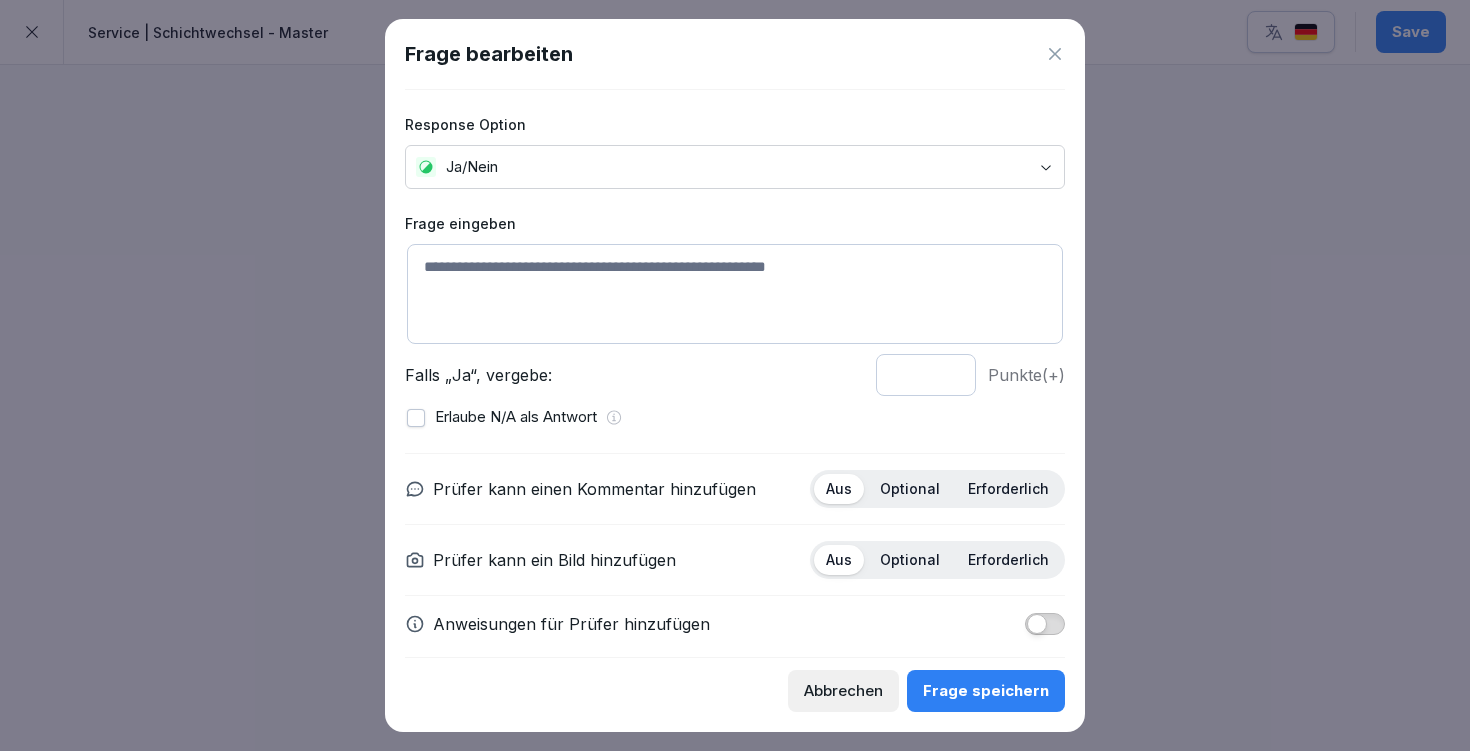click at bounding box center [735, 294] 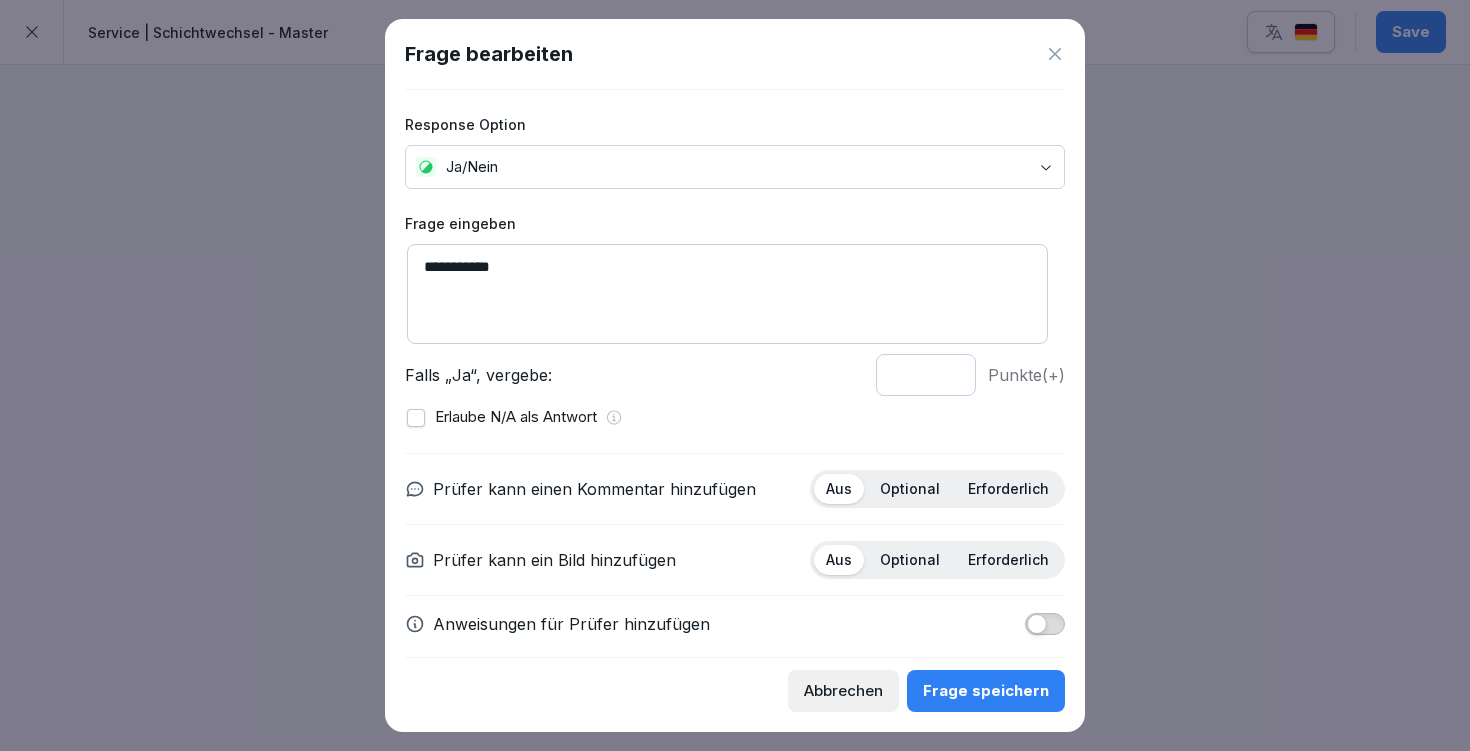 drag, startPoint x: 556, startPoint y: 263, endPoint x: 386, endPoint y: 259, distance: 170.04706 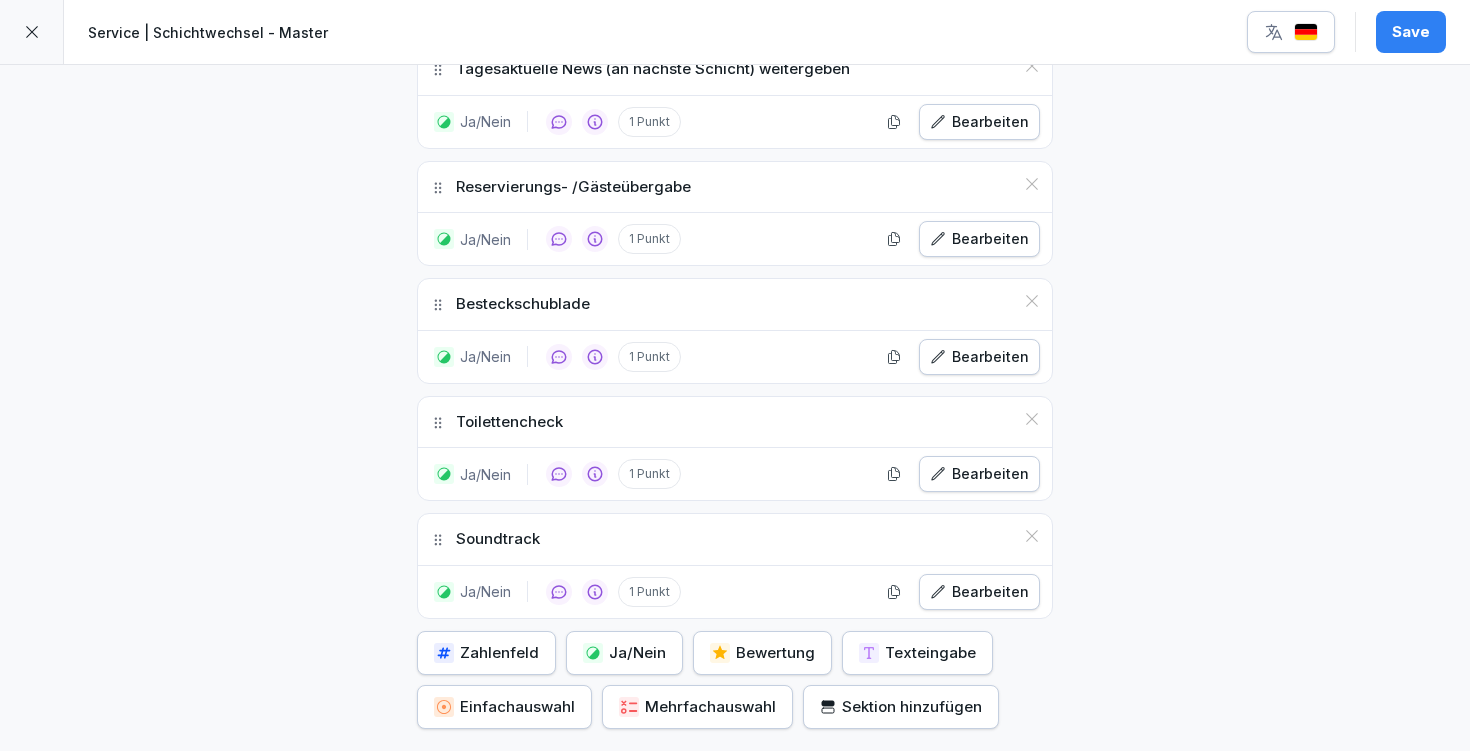 scroll, scrollTop: 691, scrollLeft: 0, axis: vertical 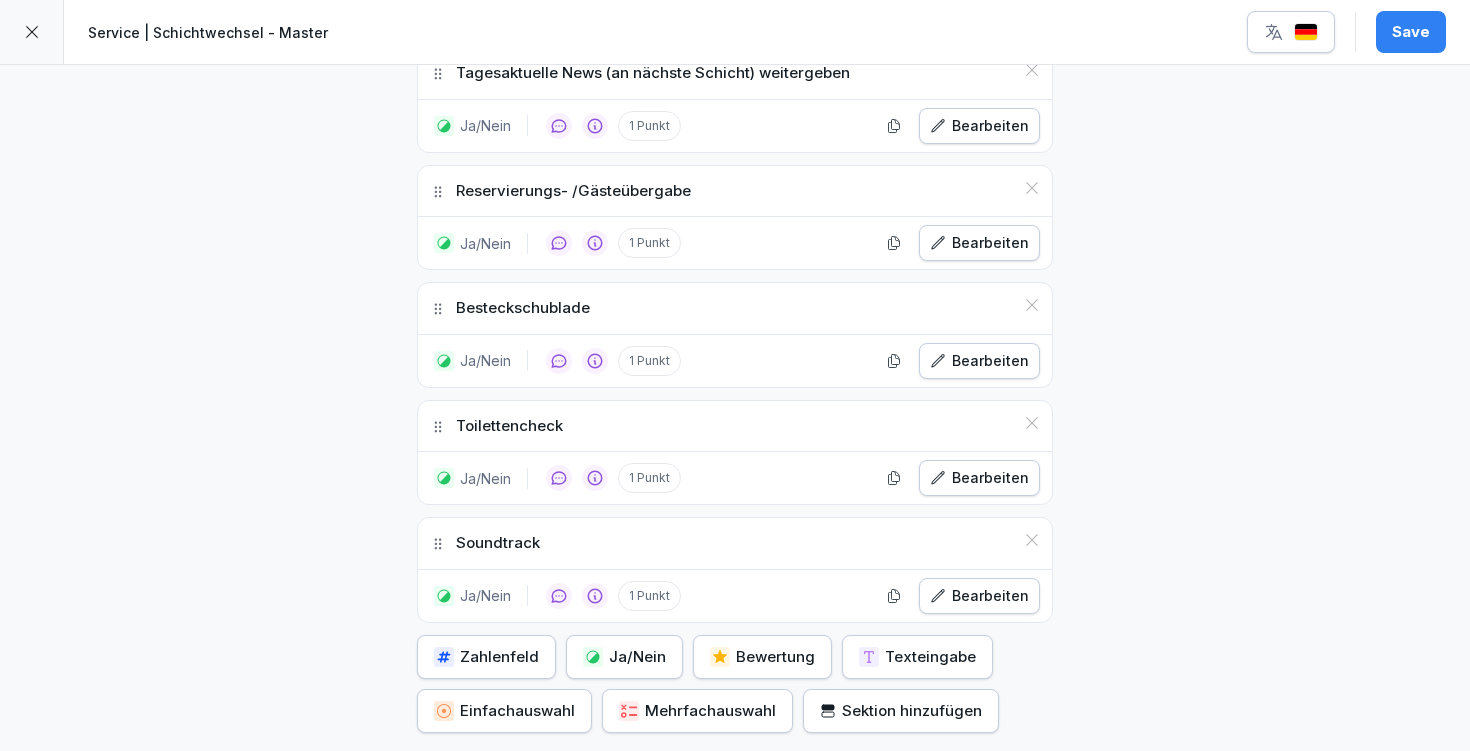 click on "Bearbeiten" at bounding box center (979, 243) 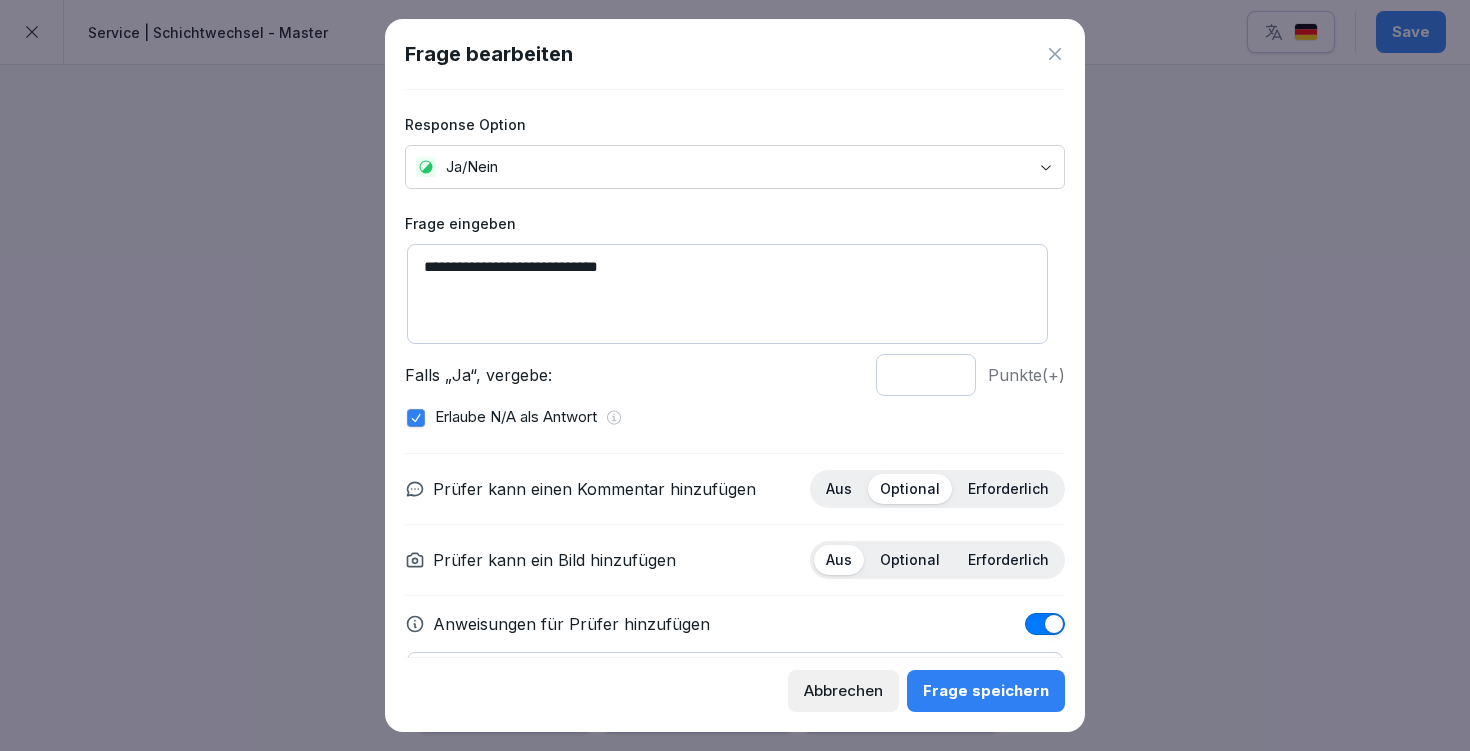 scroll, scrollTop: 127, scrollLeft: 0, axis: vertical 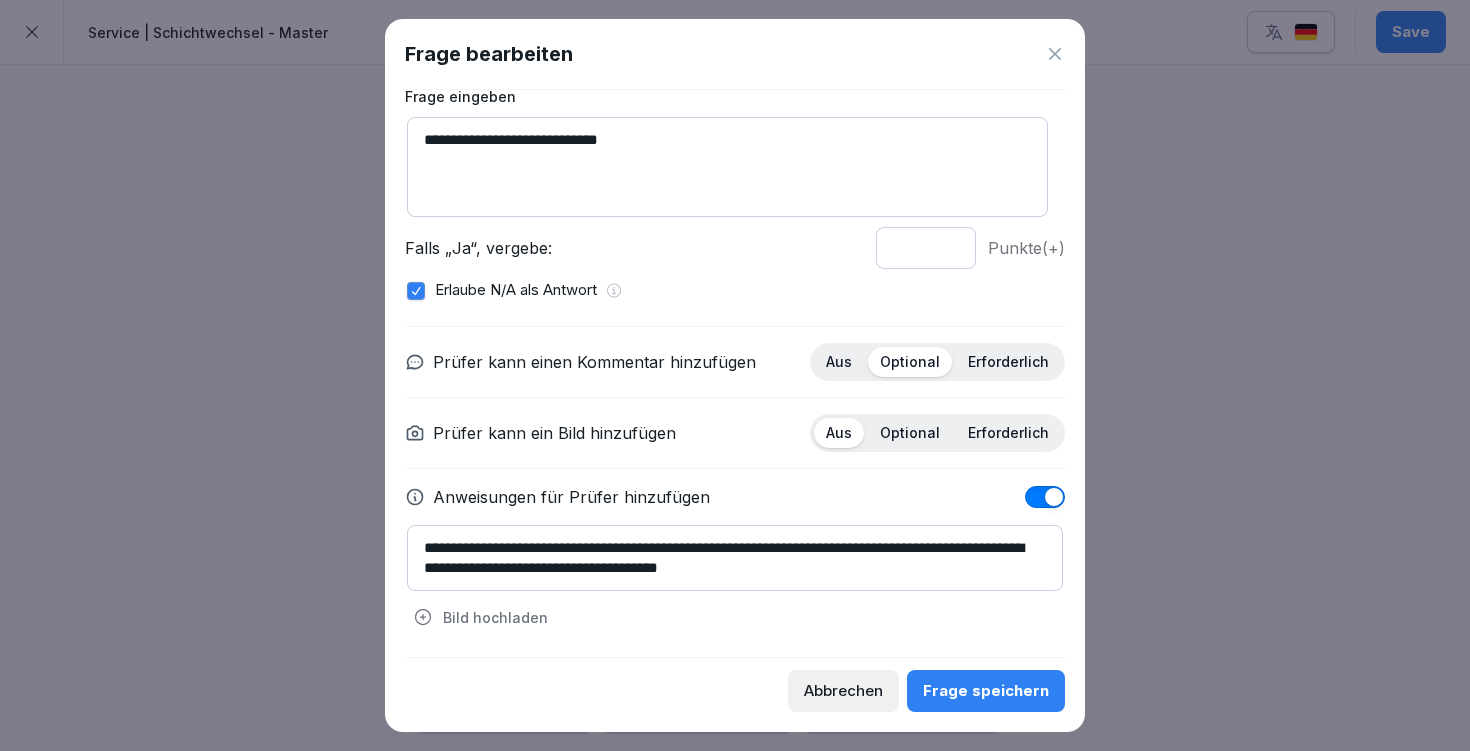 drag, startPoint x: 628, startPoint y: 567, endPoint x: 697, endPoint y: 571, distance: 69.115845 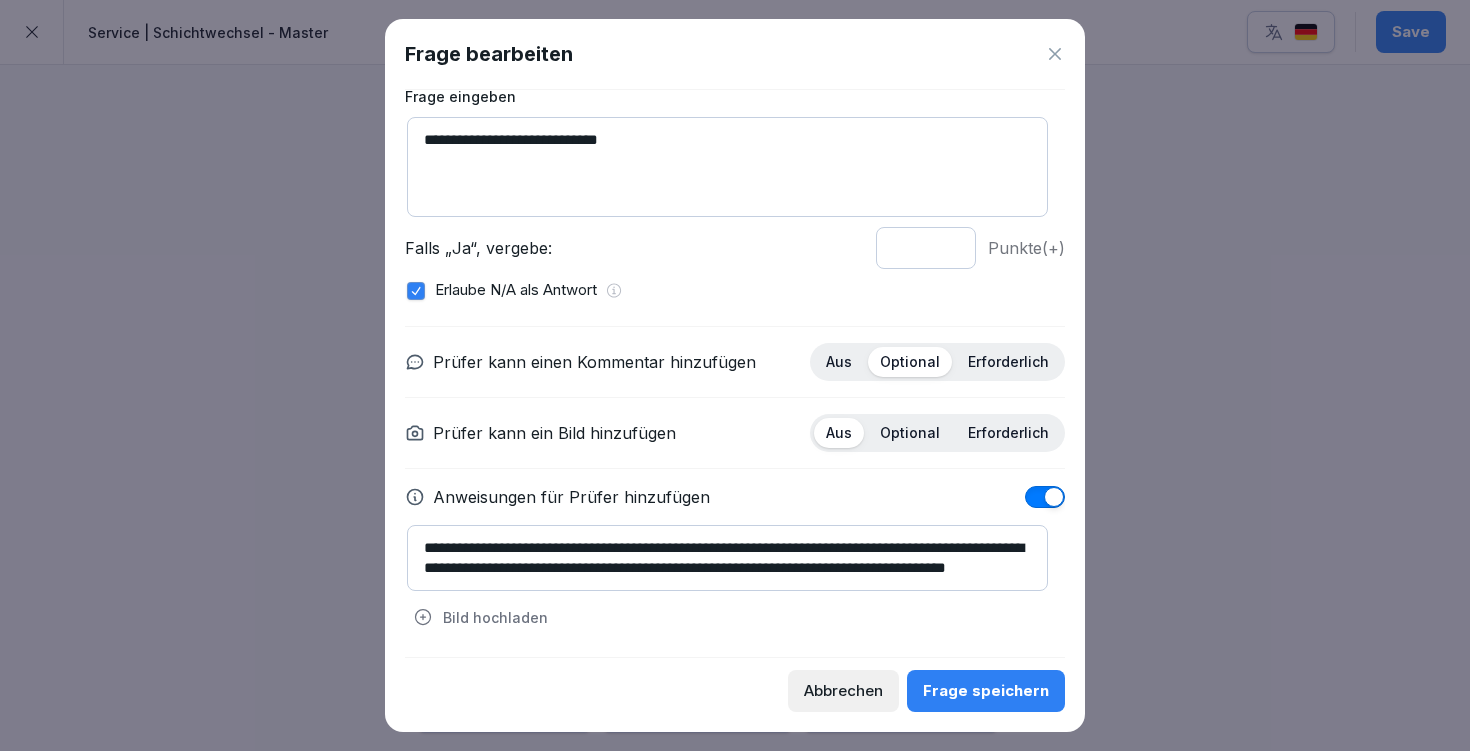 scroll, scrollTop: 0, scrollLeft: 0, axis: both 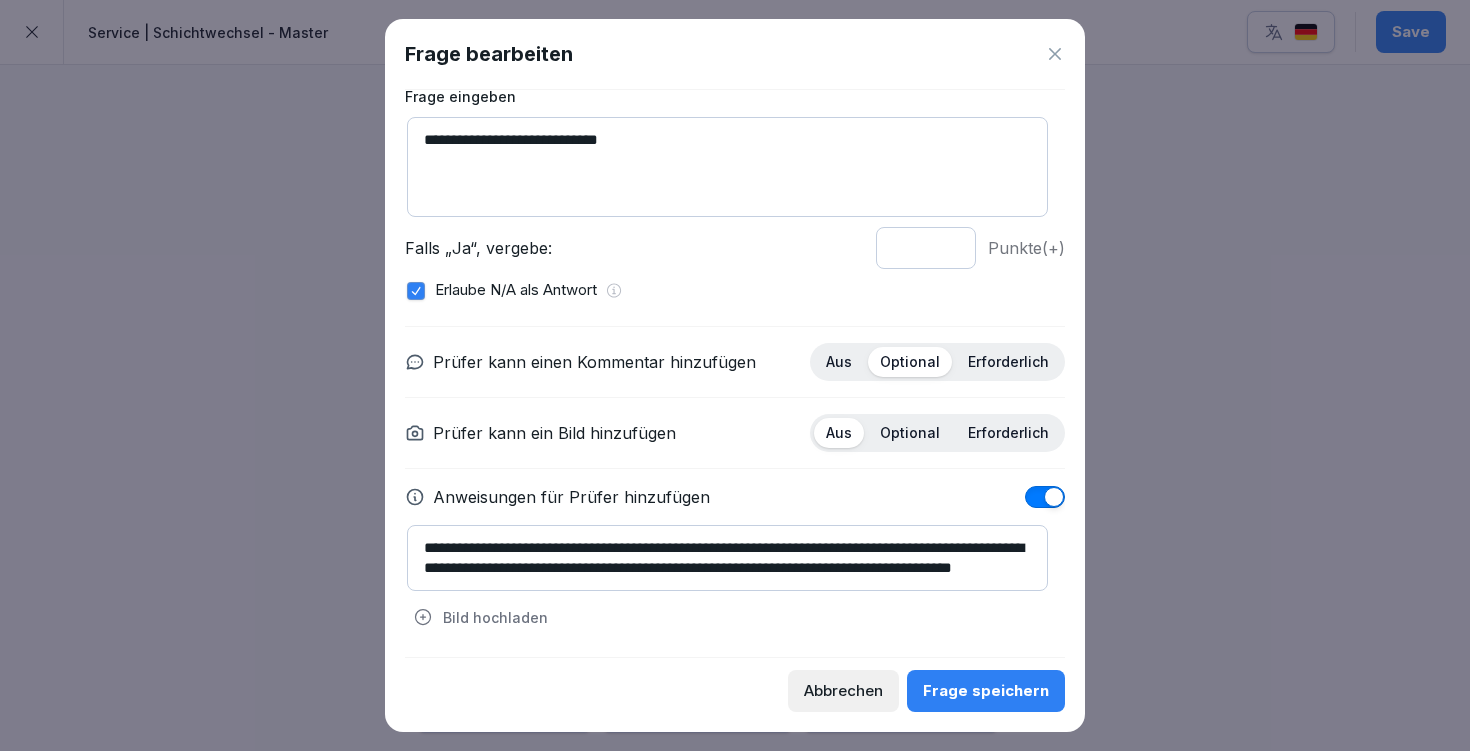 click on "**********" at bounding box center [727, 558] 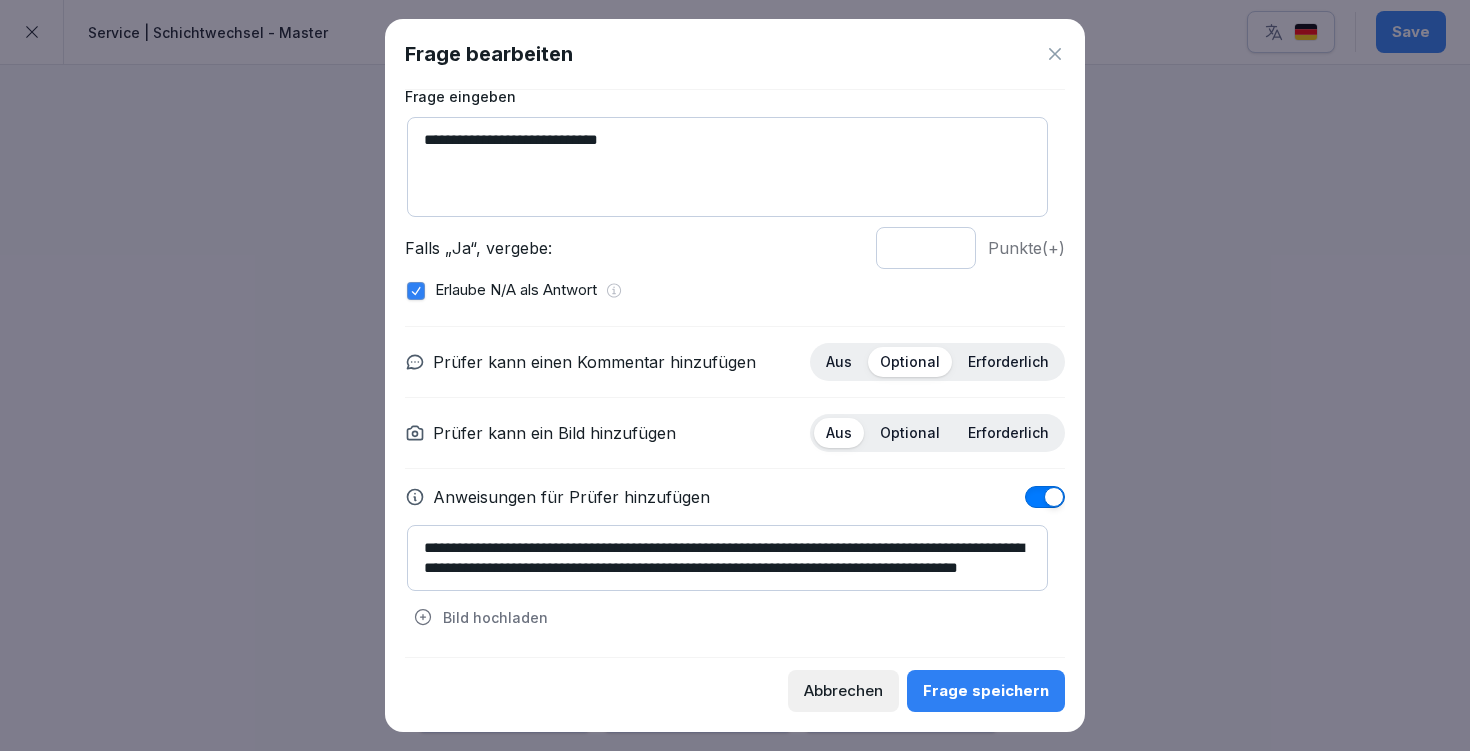 scroll, scrollTop: 20, scrollLeft: 0, axis: vertical 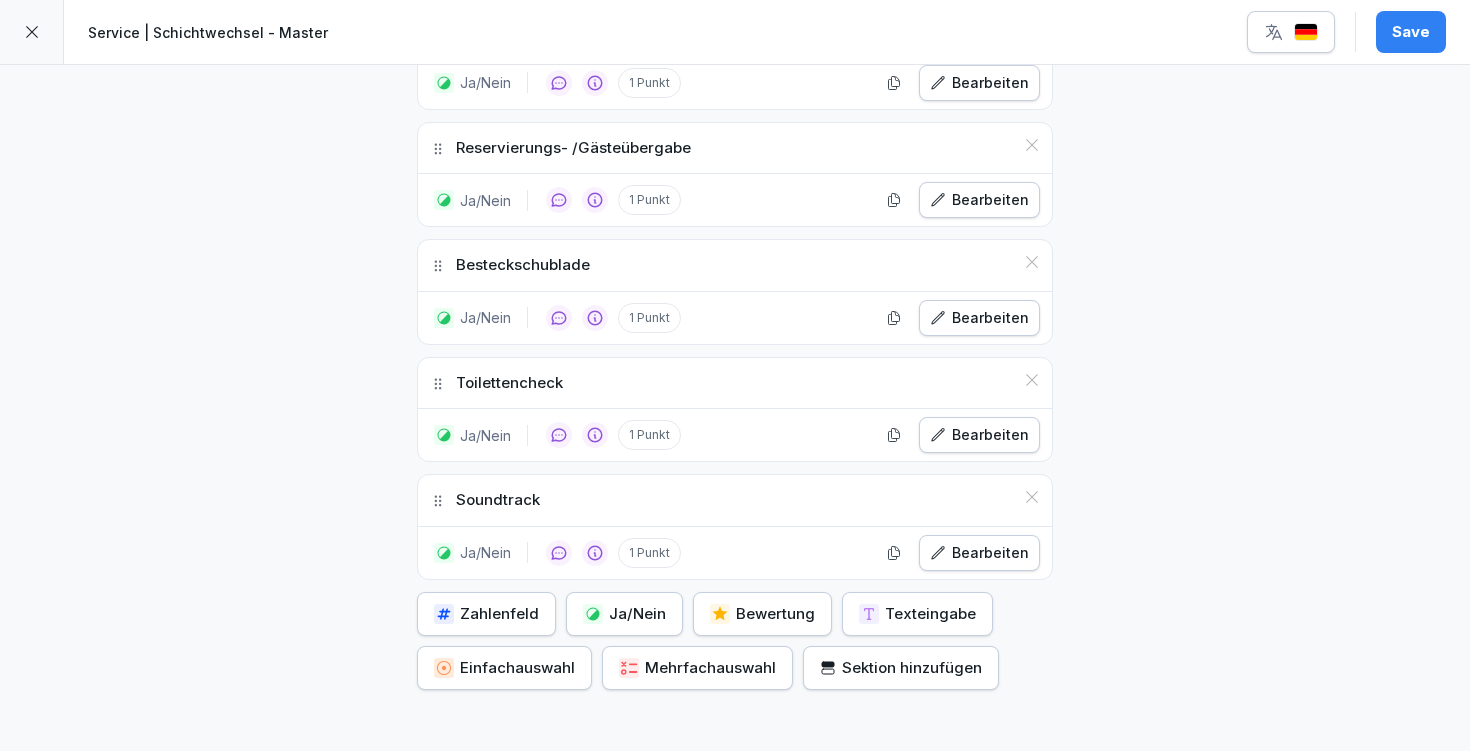 click on "Ja/Nein" at bounding box center [624, 614] 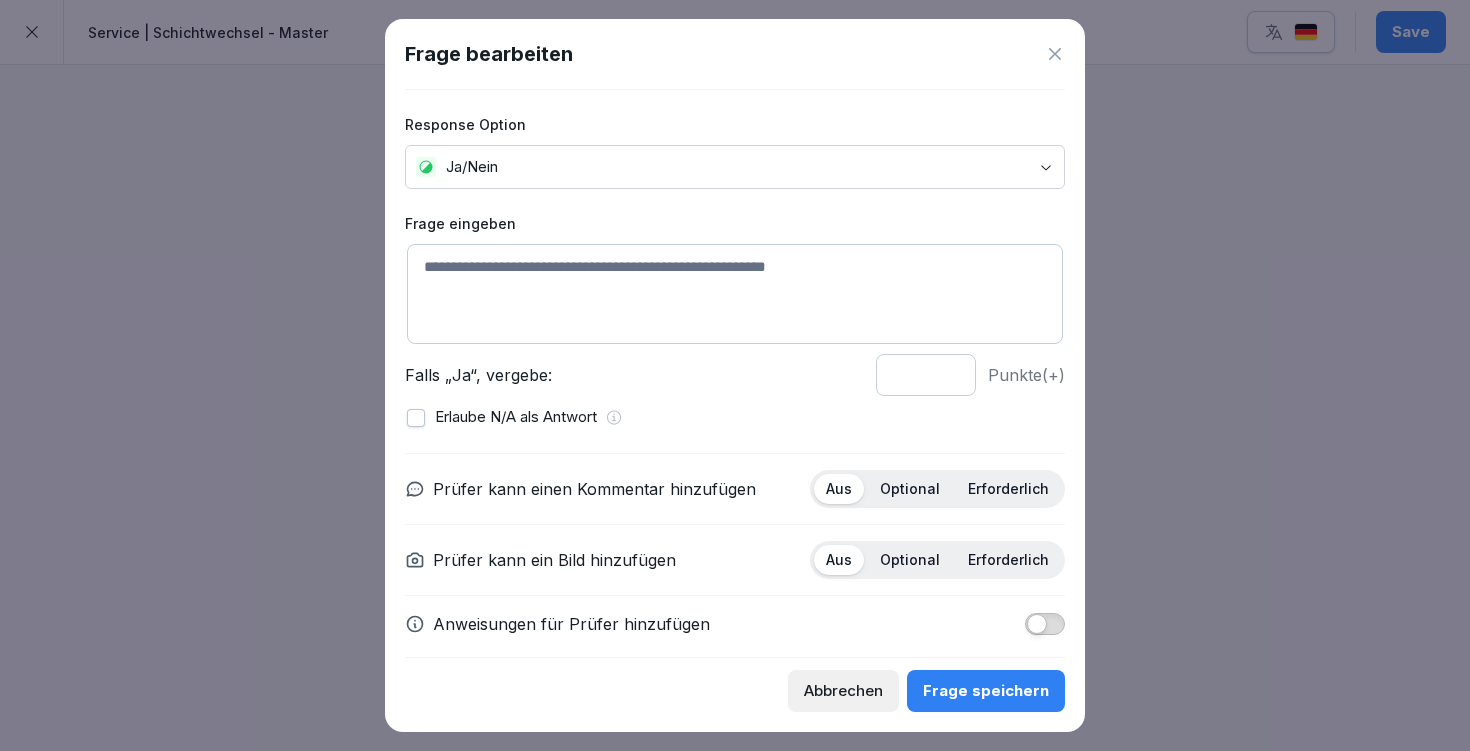 drag, startPoint x: 582, startPoint y: 291, endPoint x: 620, endPoint y: 280, distance: 39.56008 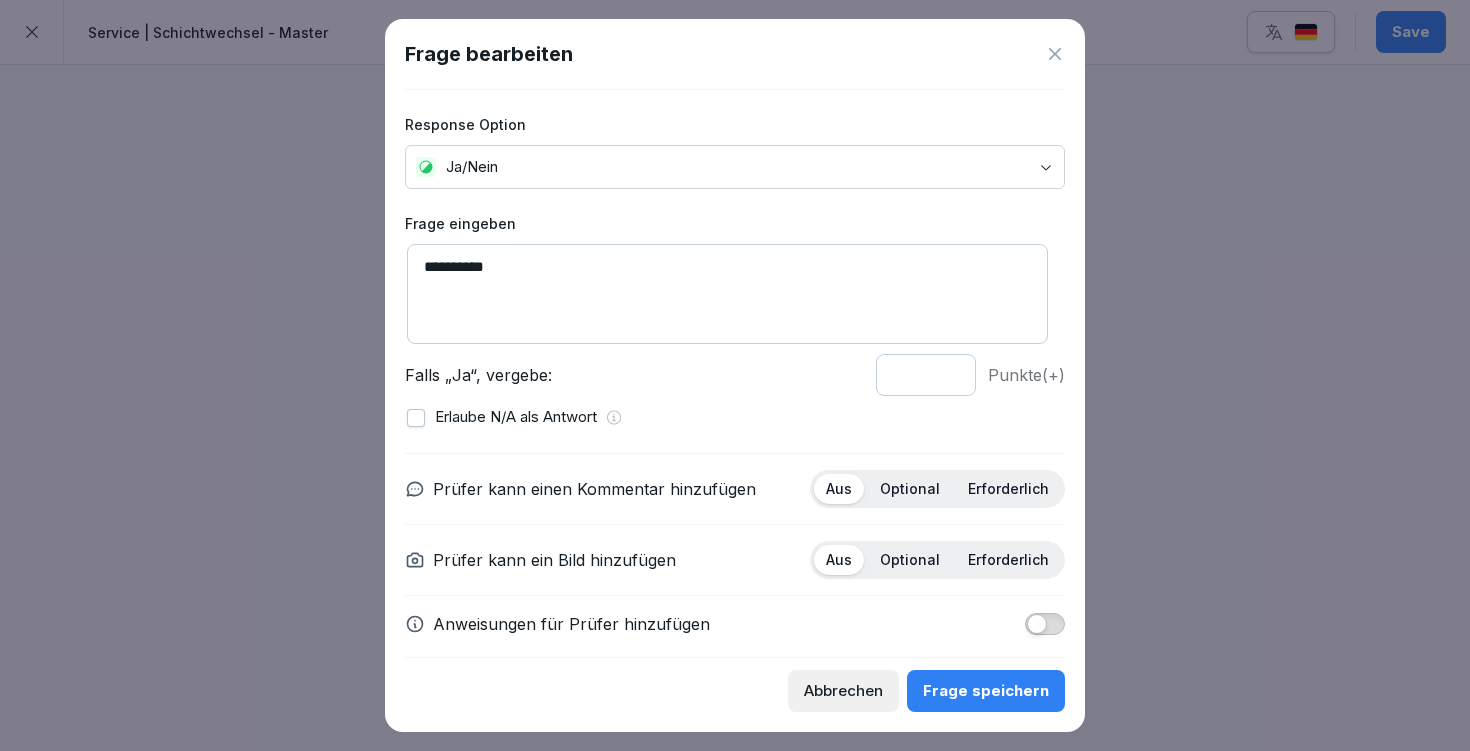 type on "**********" 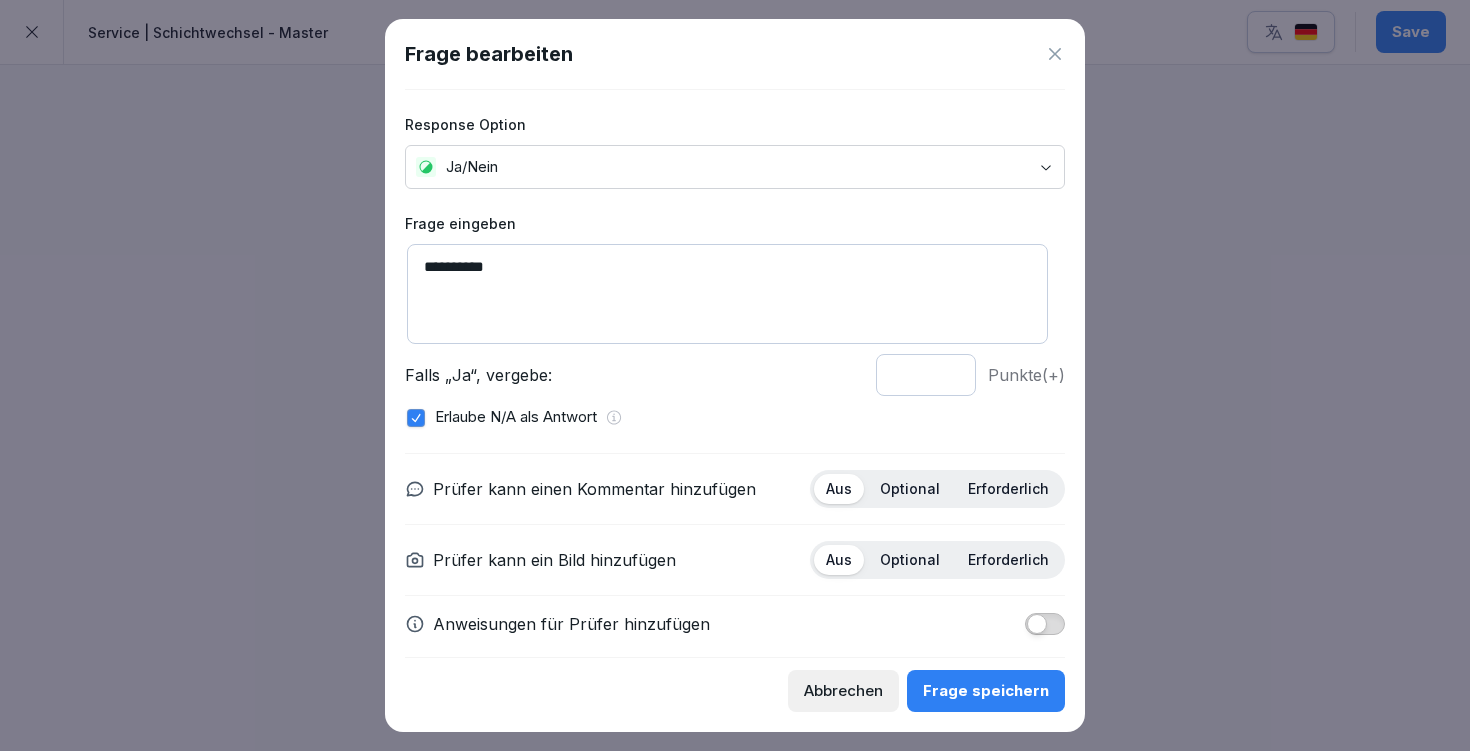scroll, scrollTop: 18, scrollLeft: 0, axis: vertical 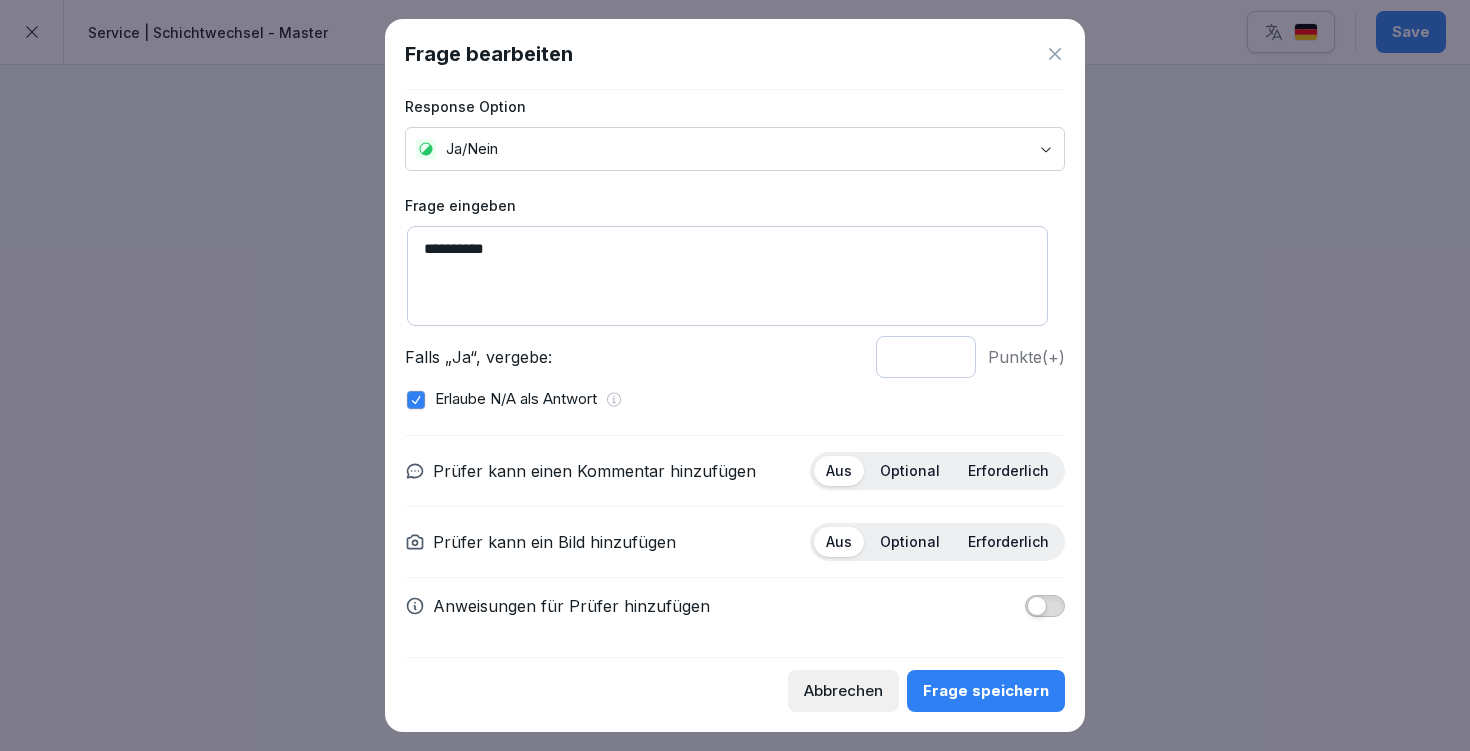 click on "Optional" at bounding box center (910, 471) 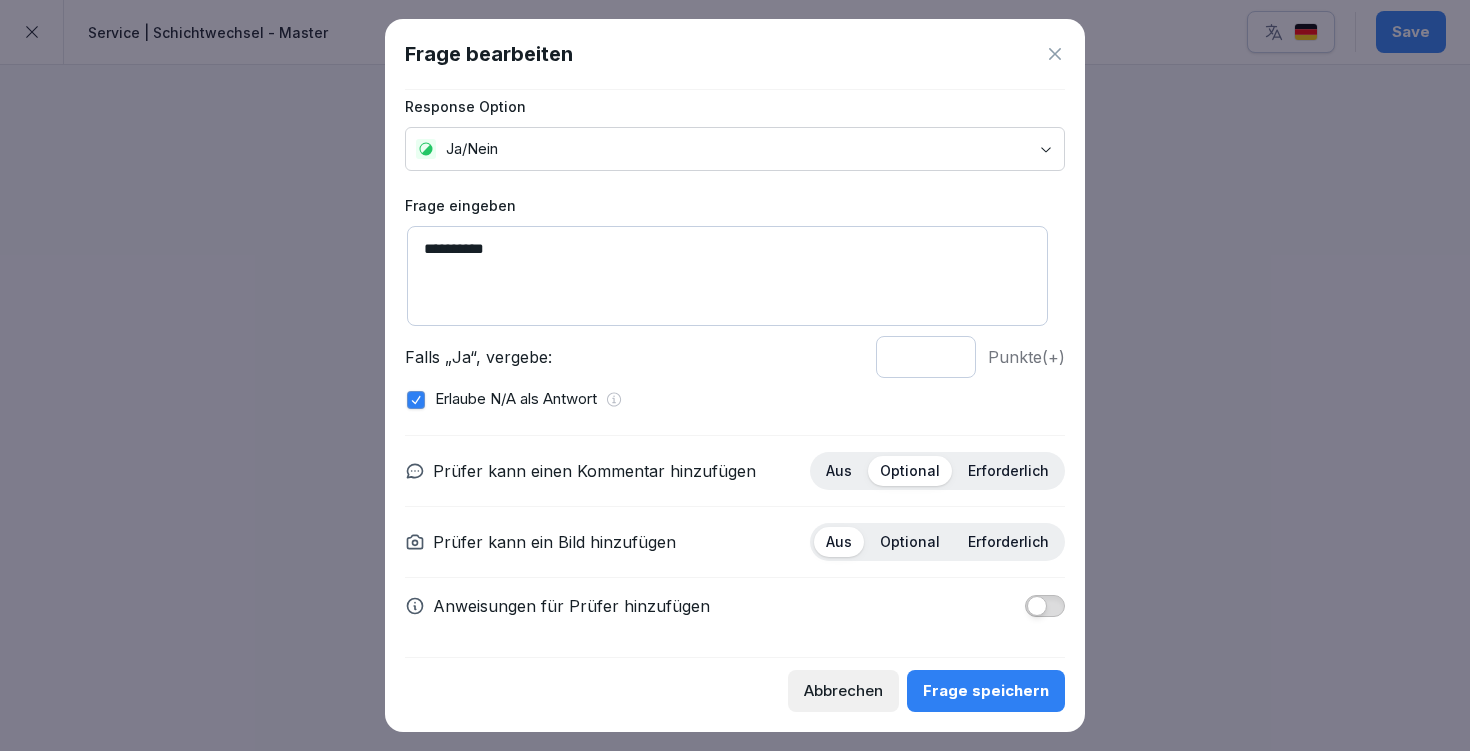 click at bounding box center [1037, 606] 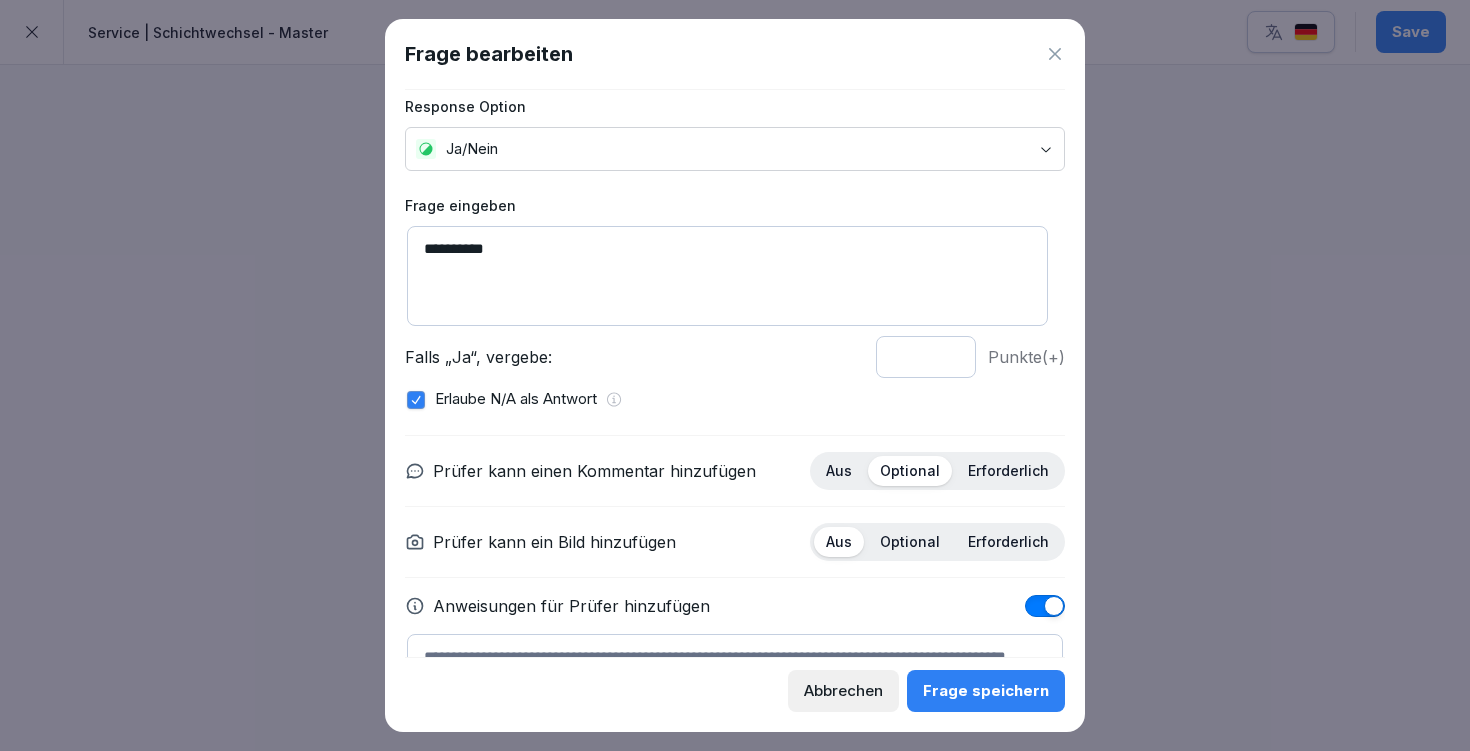 scroll, scrollTop: 127, scrollLeft: 0, axis: vertical 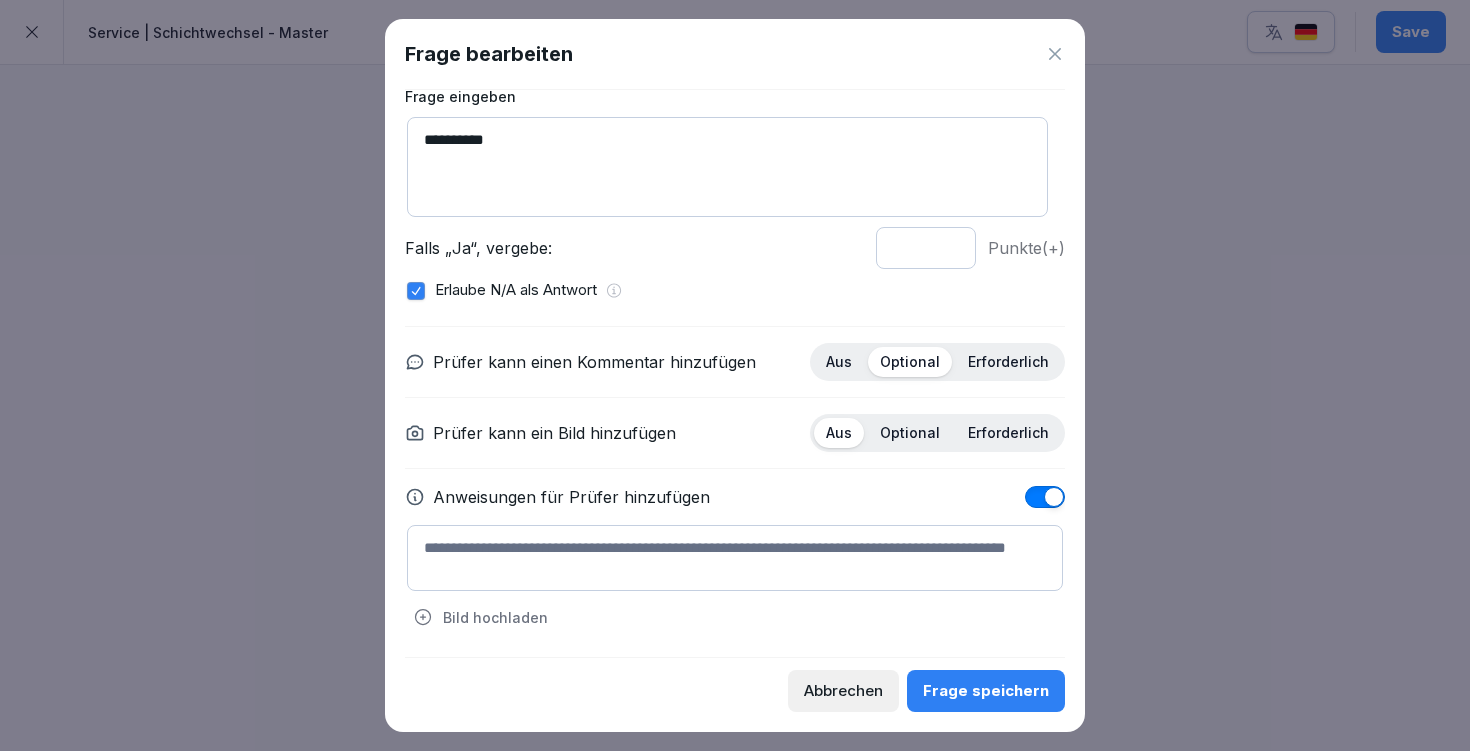 click at bounding box center (735, 558) 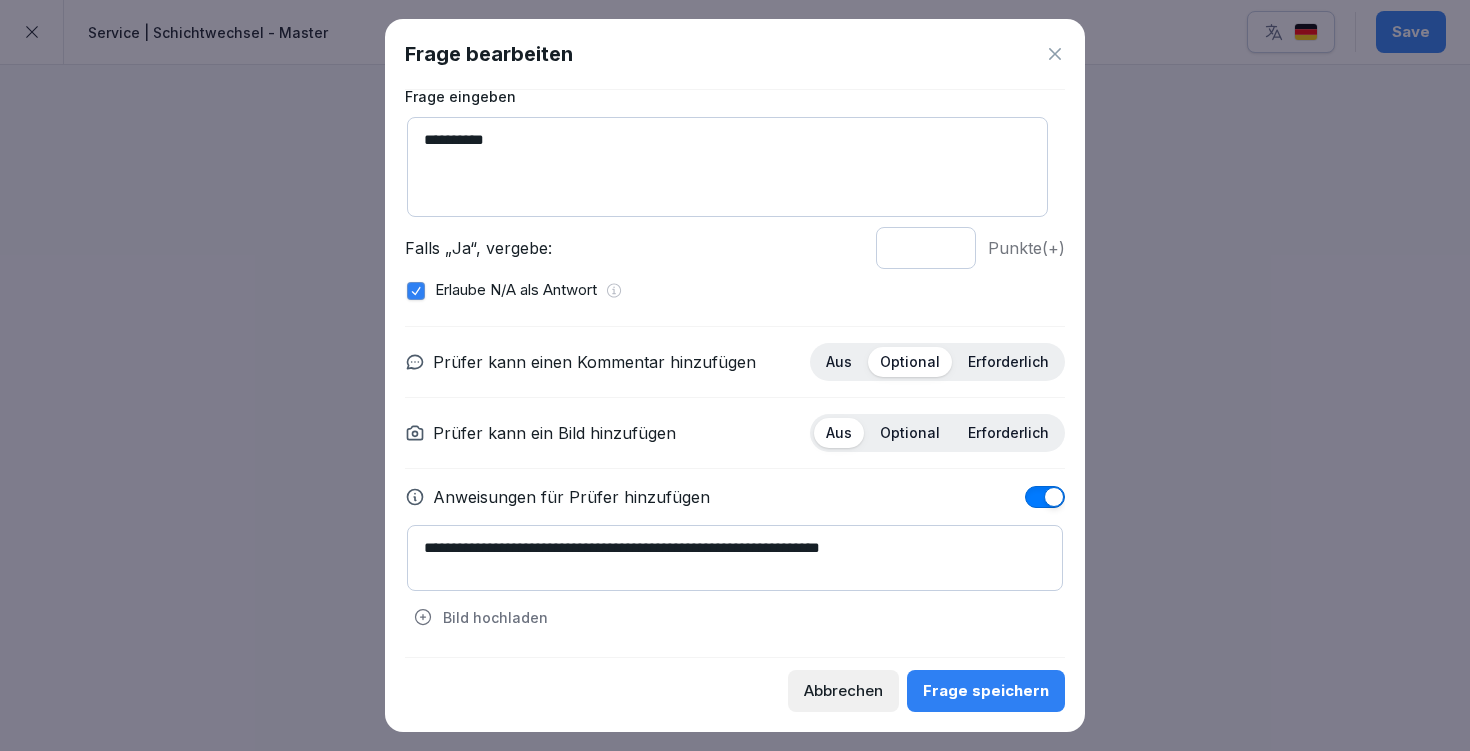 click on "**********" at bounding box center (735, 558) 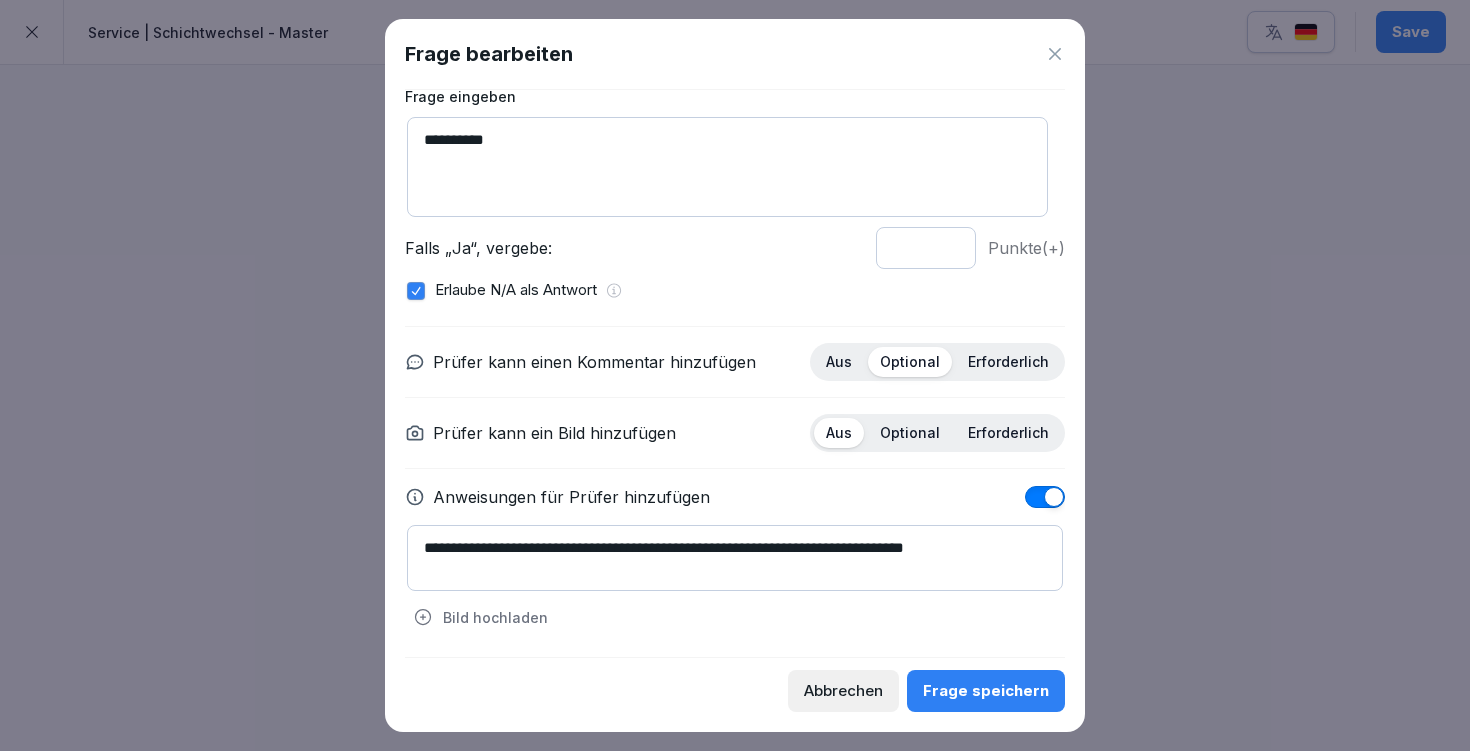 type on "**********" 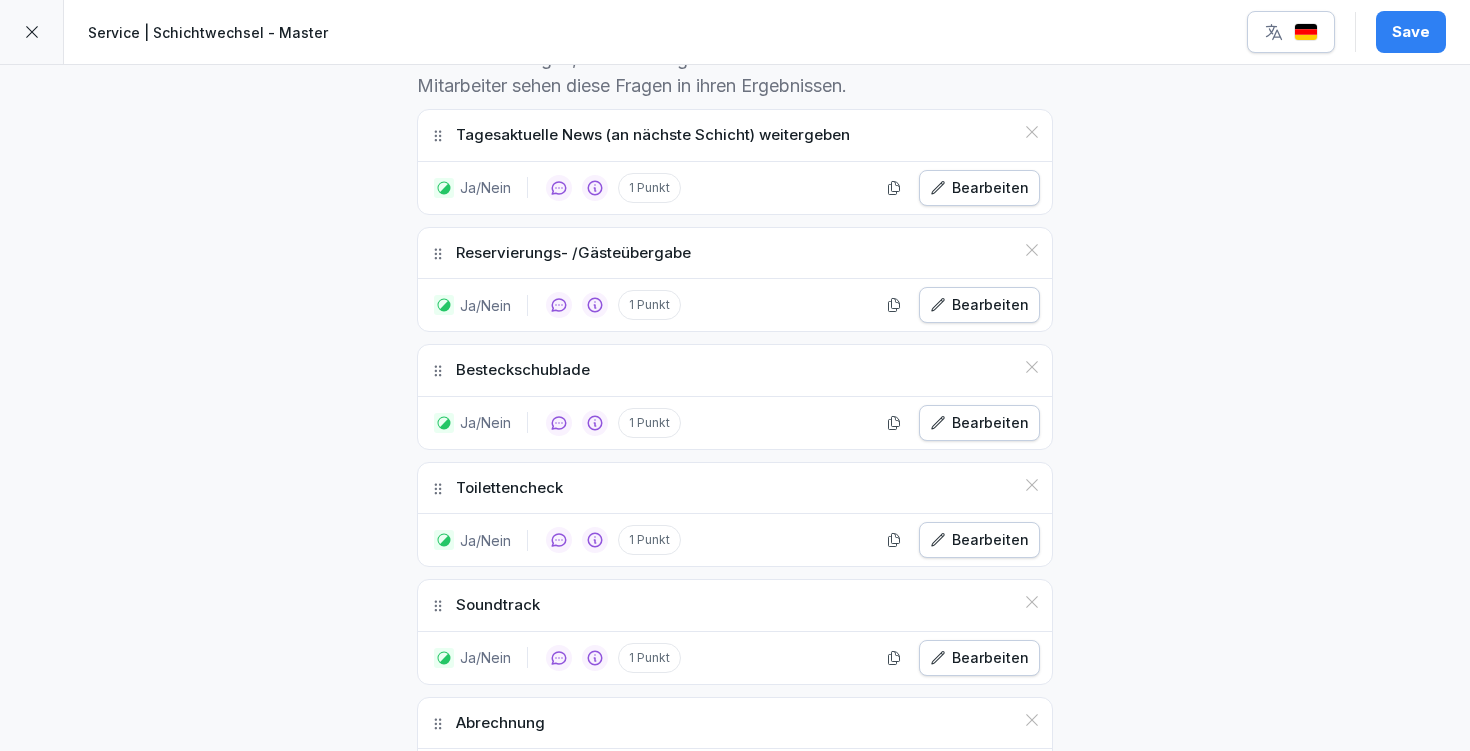 scroll, scrollTop: 640, scrollLeft: 0, axis: vertical 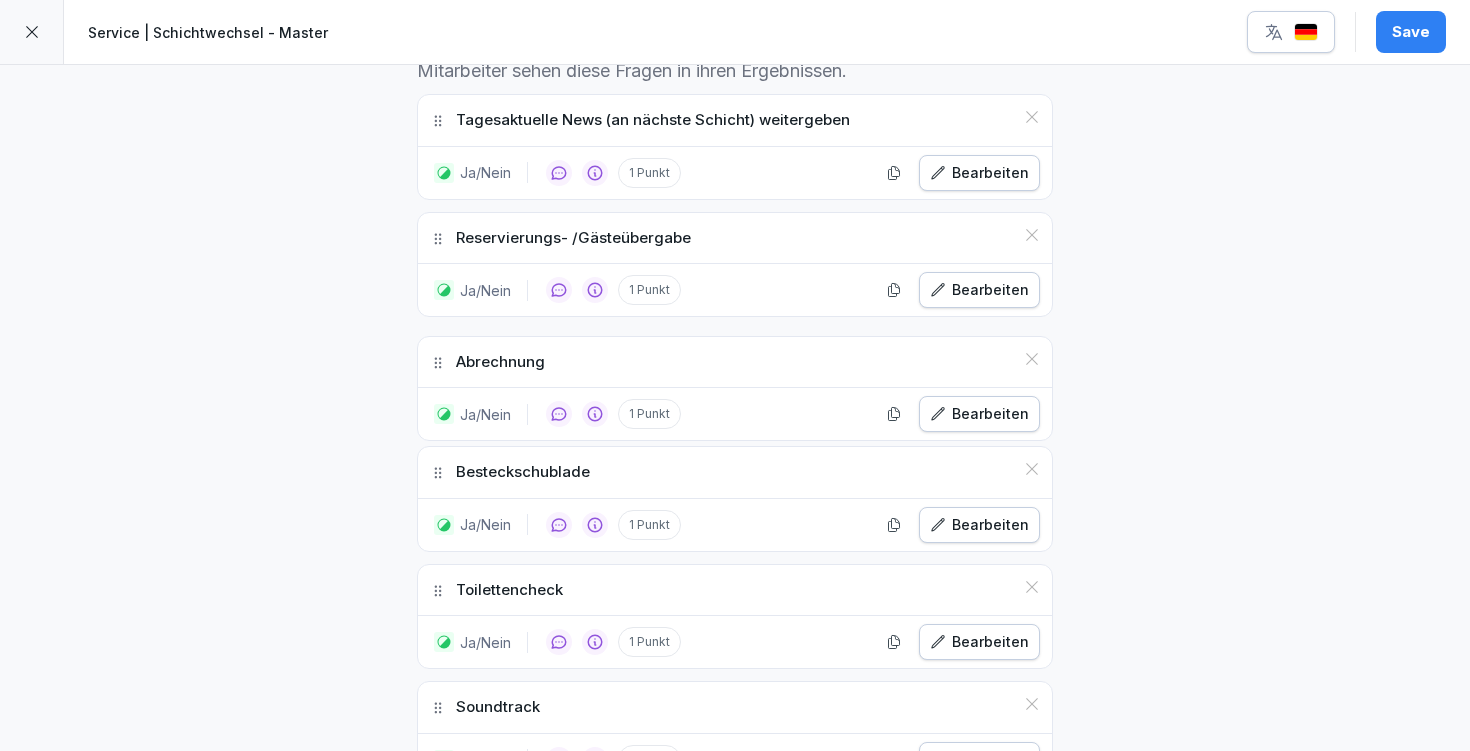drag, startPoint x: 429, startPoint y: 711, endPoint x: 458, endPoint y: 361, distance: 351.19937 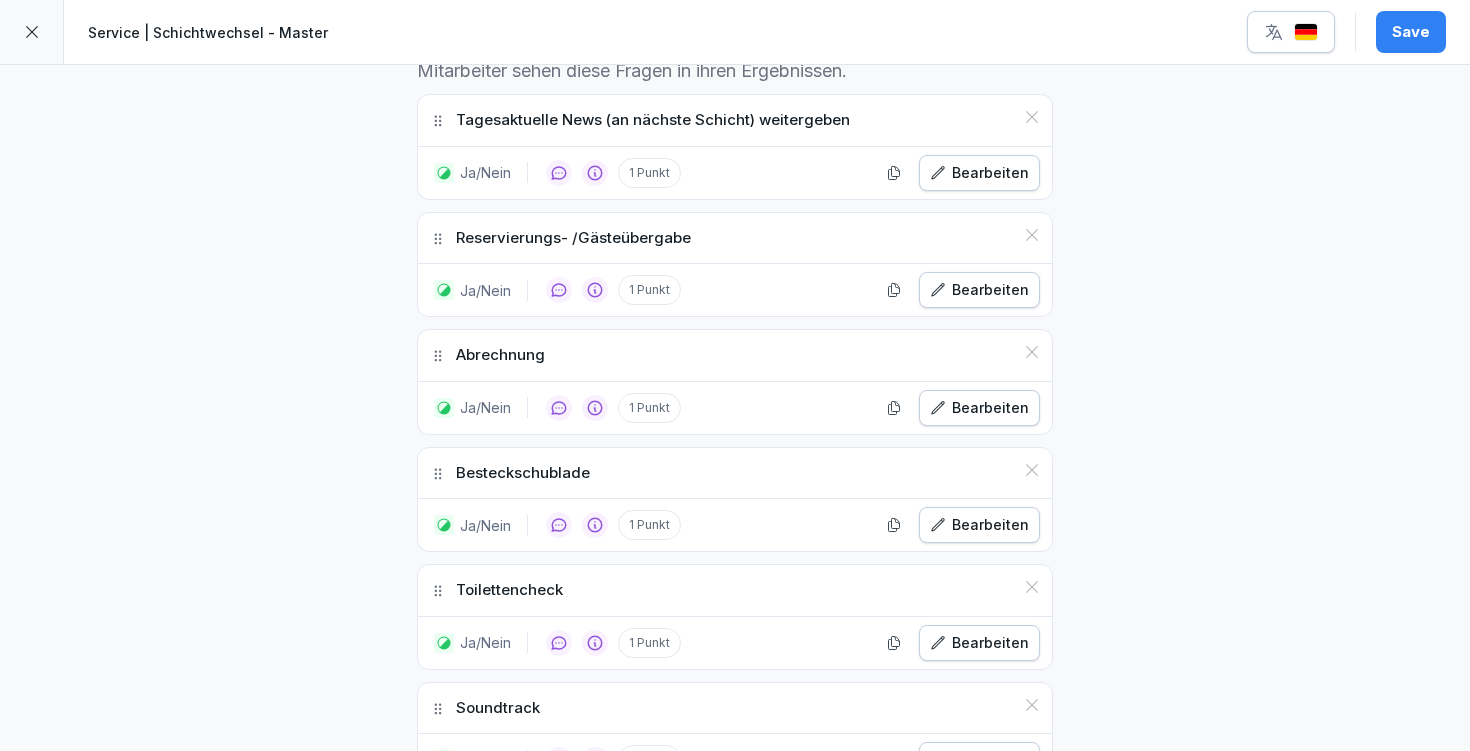 click on "**********" at bounding box center [735, 259] 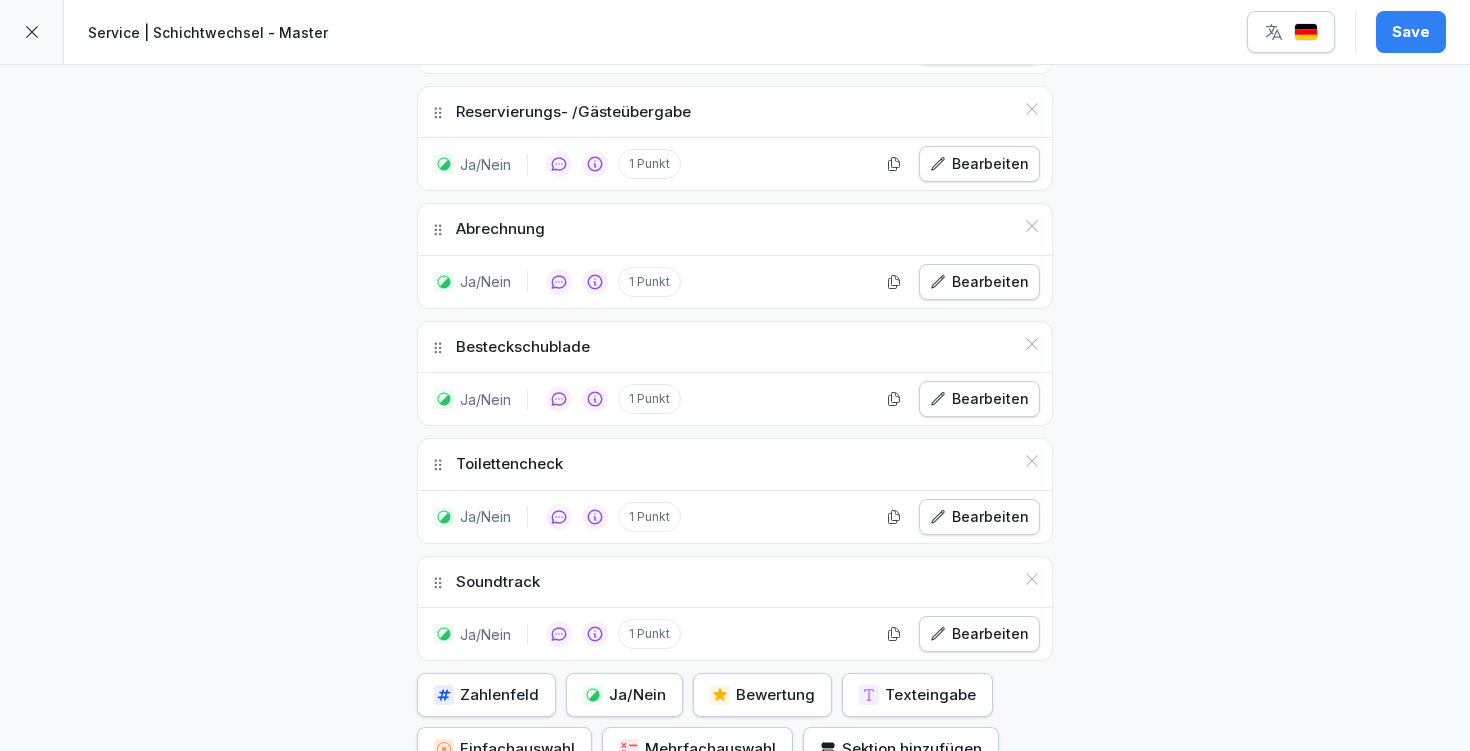 scroll, scrollTop: 915, scrollLeft: 0, axis: vertical 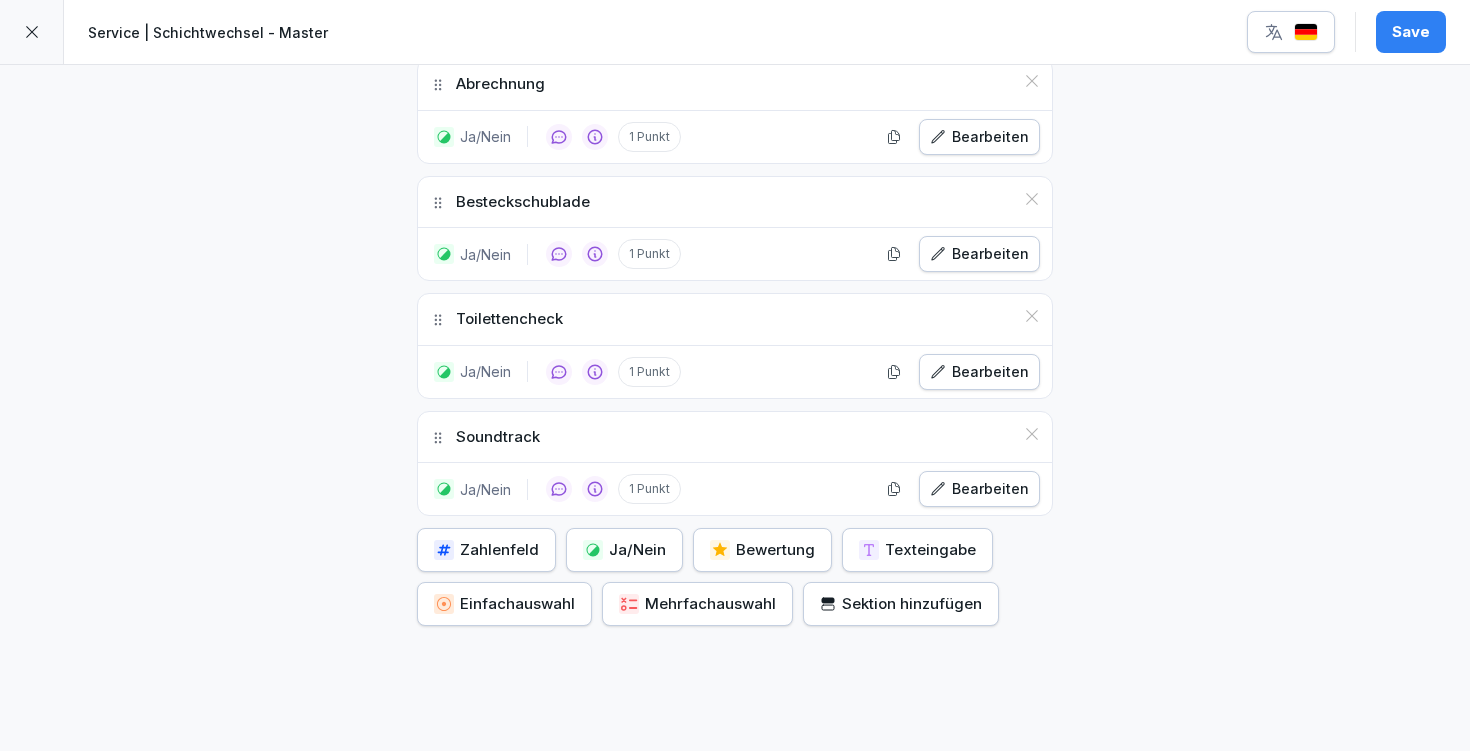 click on "Ja/Nein" at bounding box center [624, 550] 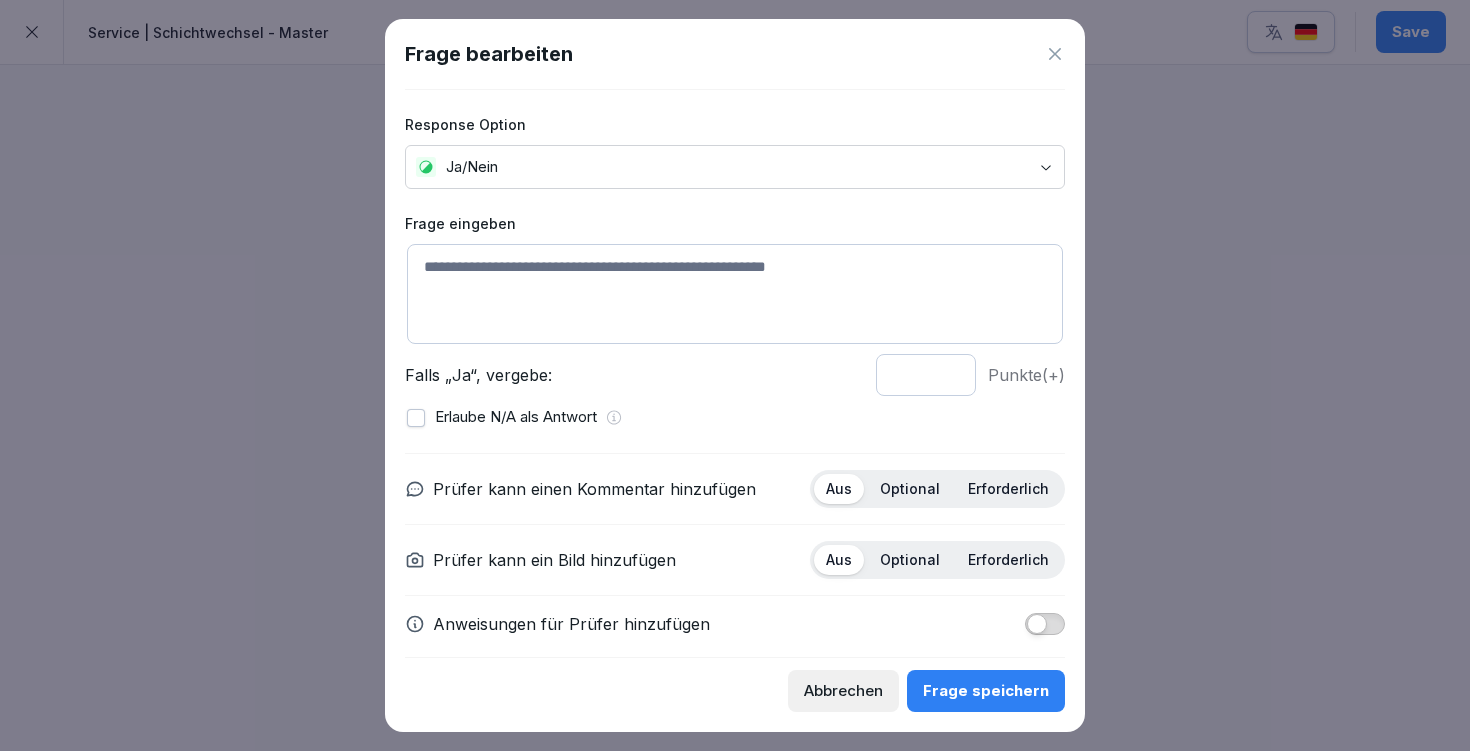click at bounding box center (735, 294) 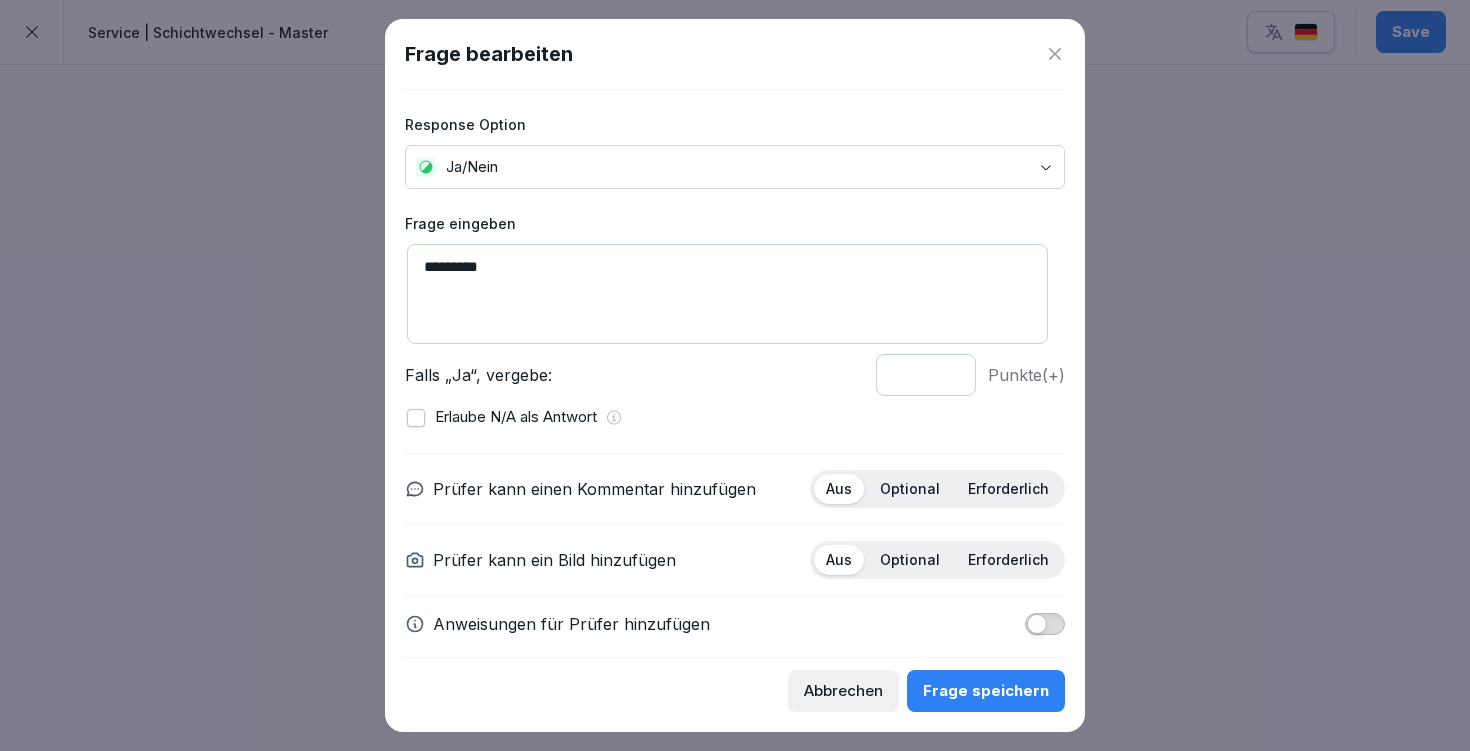 scroll, scrollTop: 18, scrollLeft: 0, axis: vertical 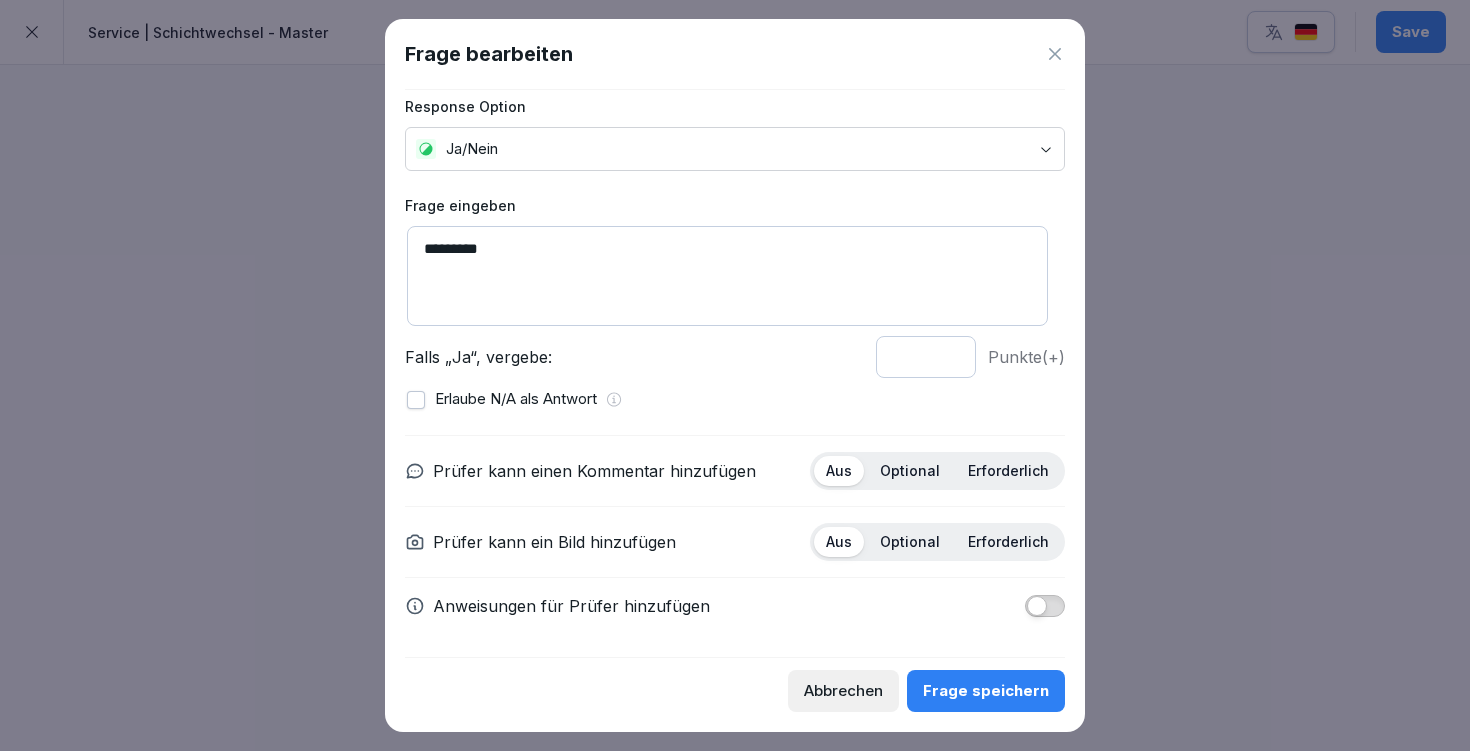type on "*********" 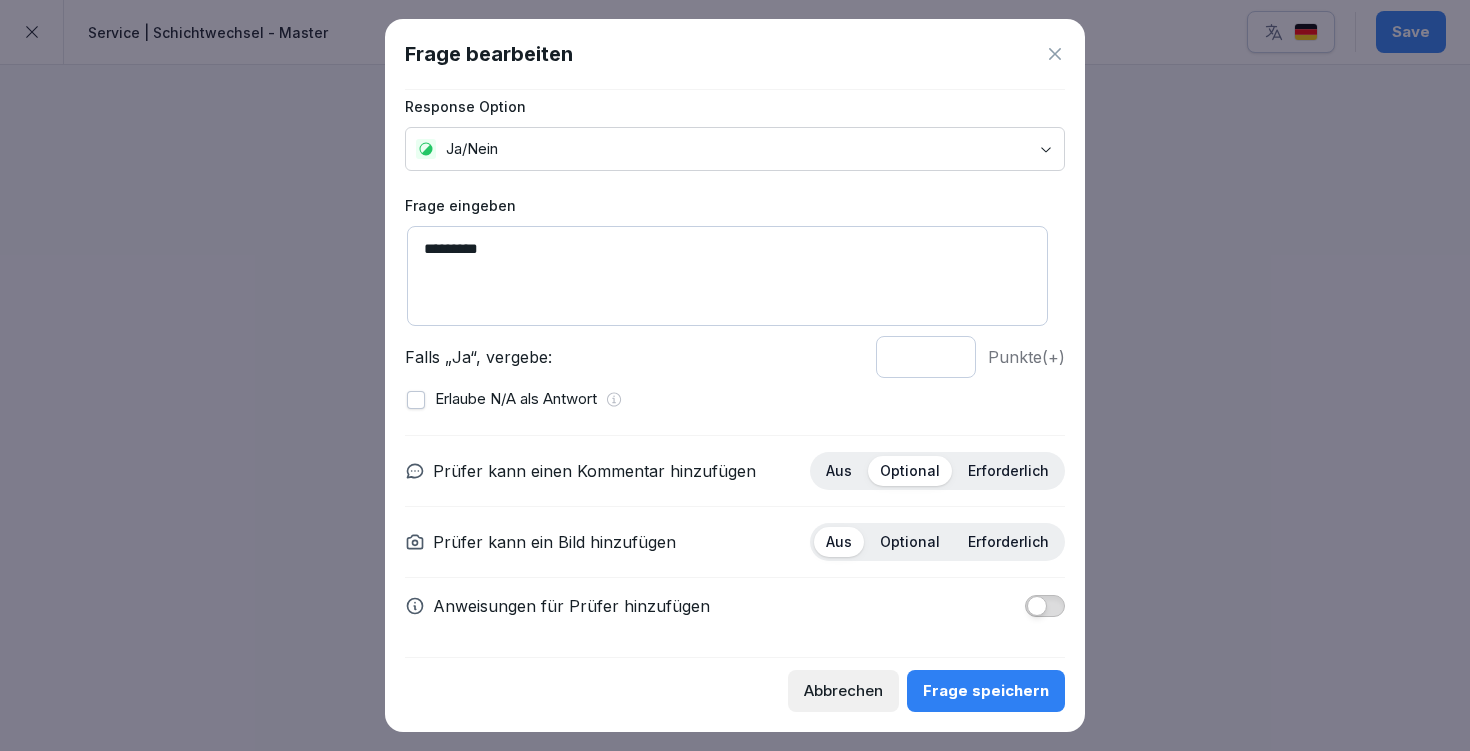 click at bounding box center (1037, 606) 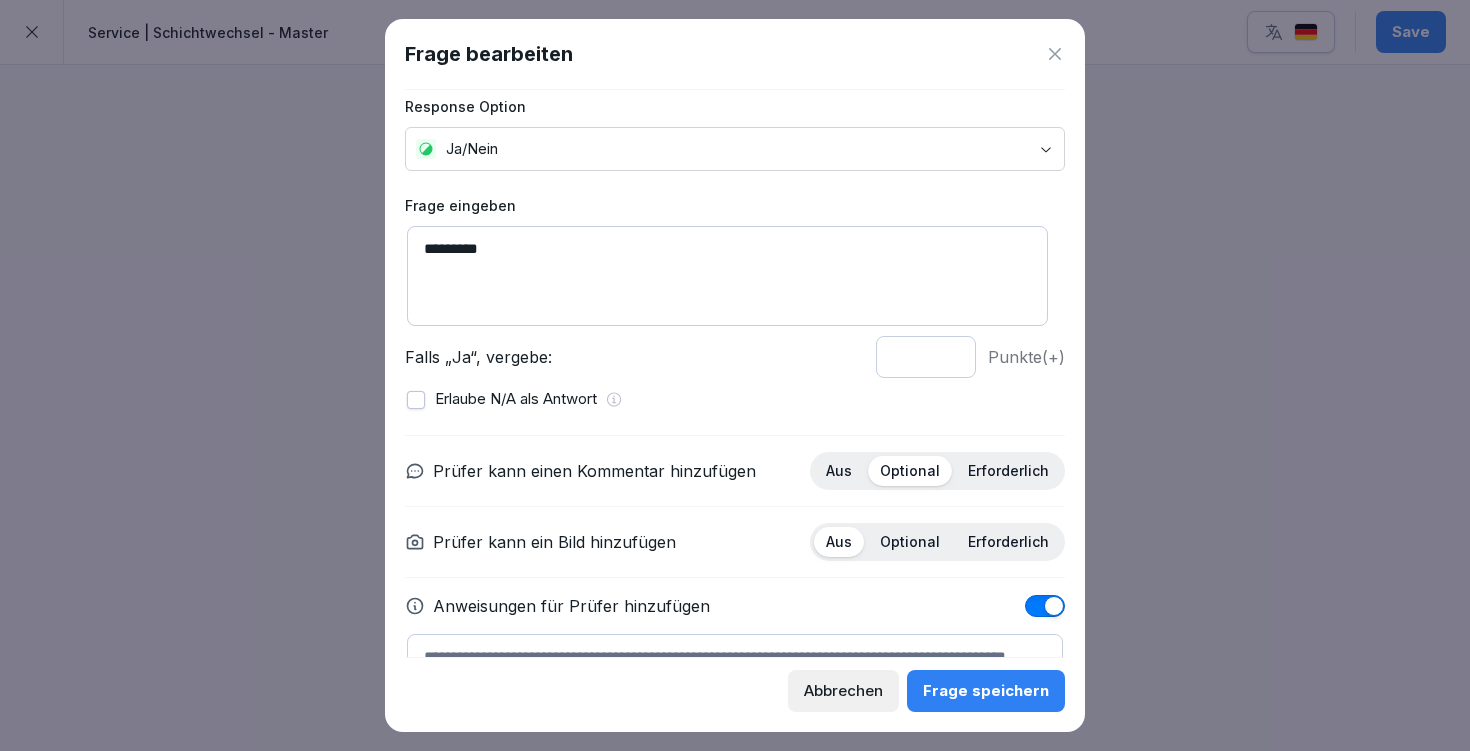 scroll, scrollTop: 127, scrollLeft: 0, axis: vertical 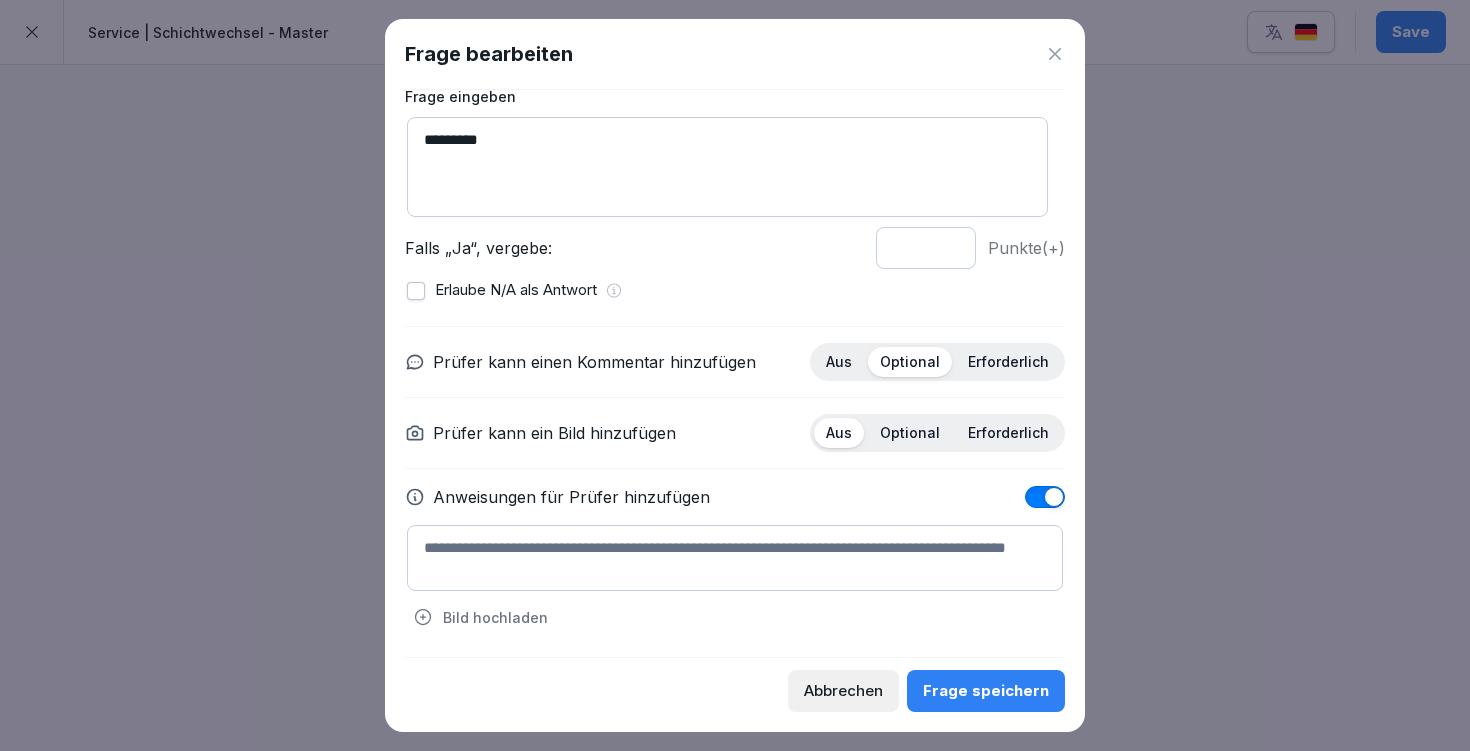 click at bounding box center [735, 558] 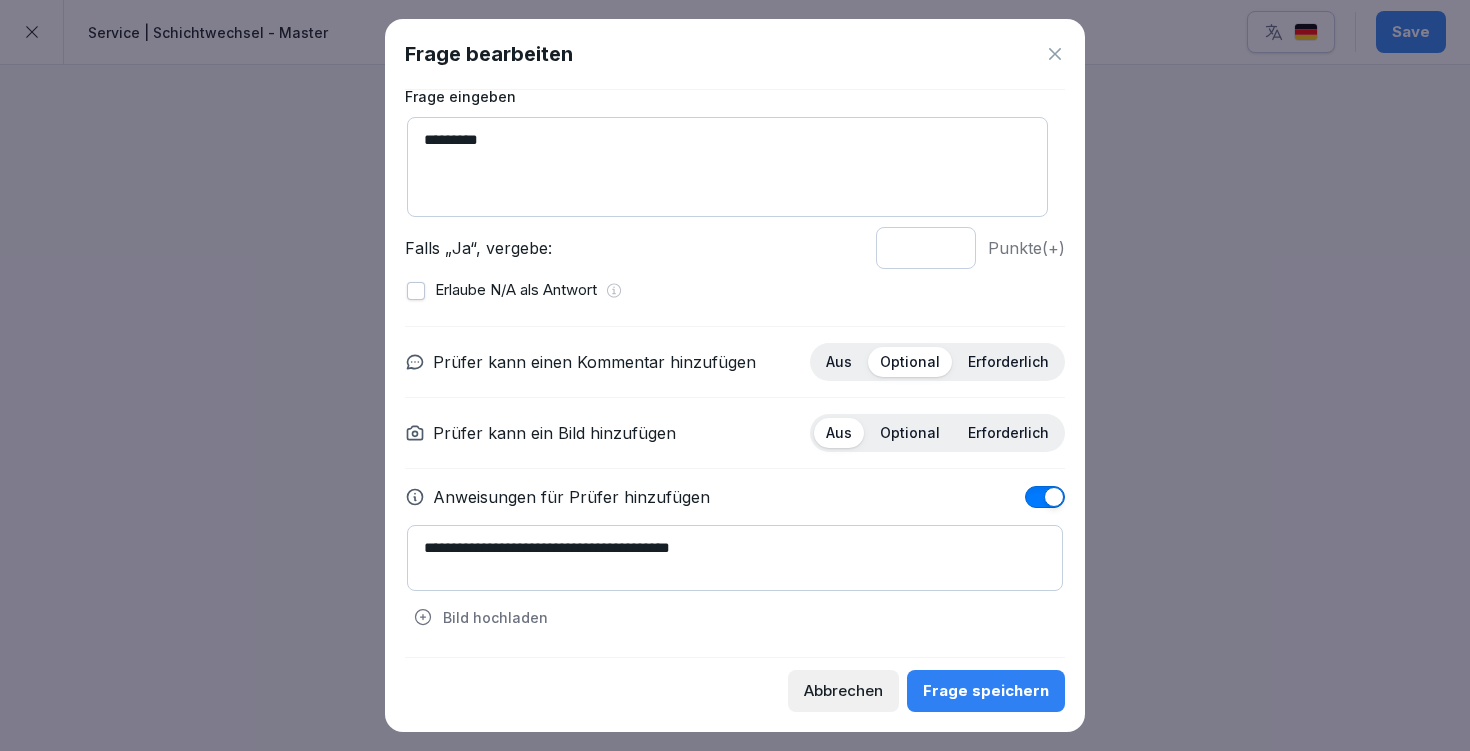 type on "**********" 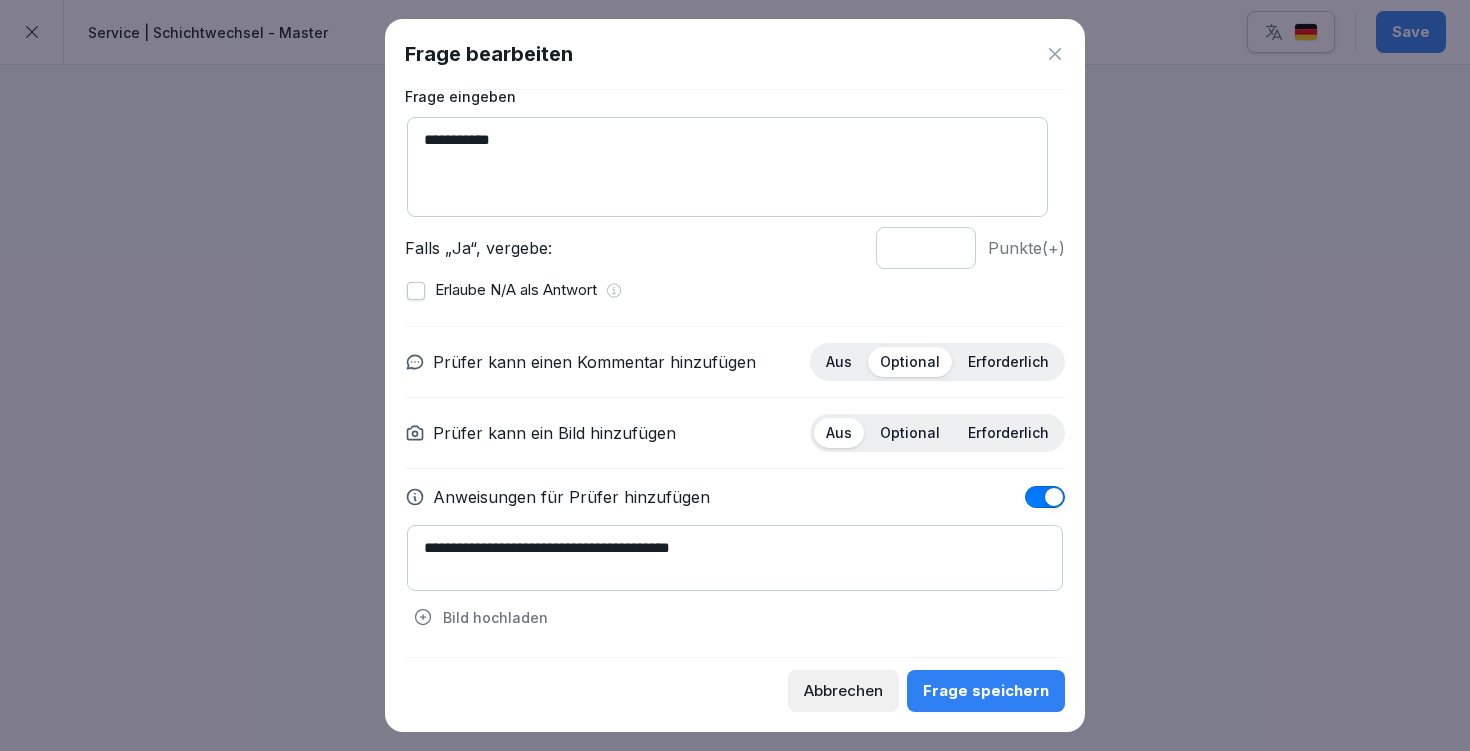 type on "**********" 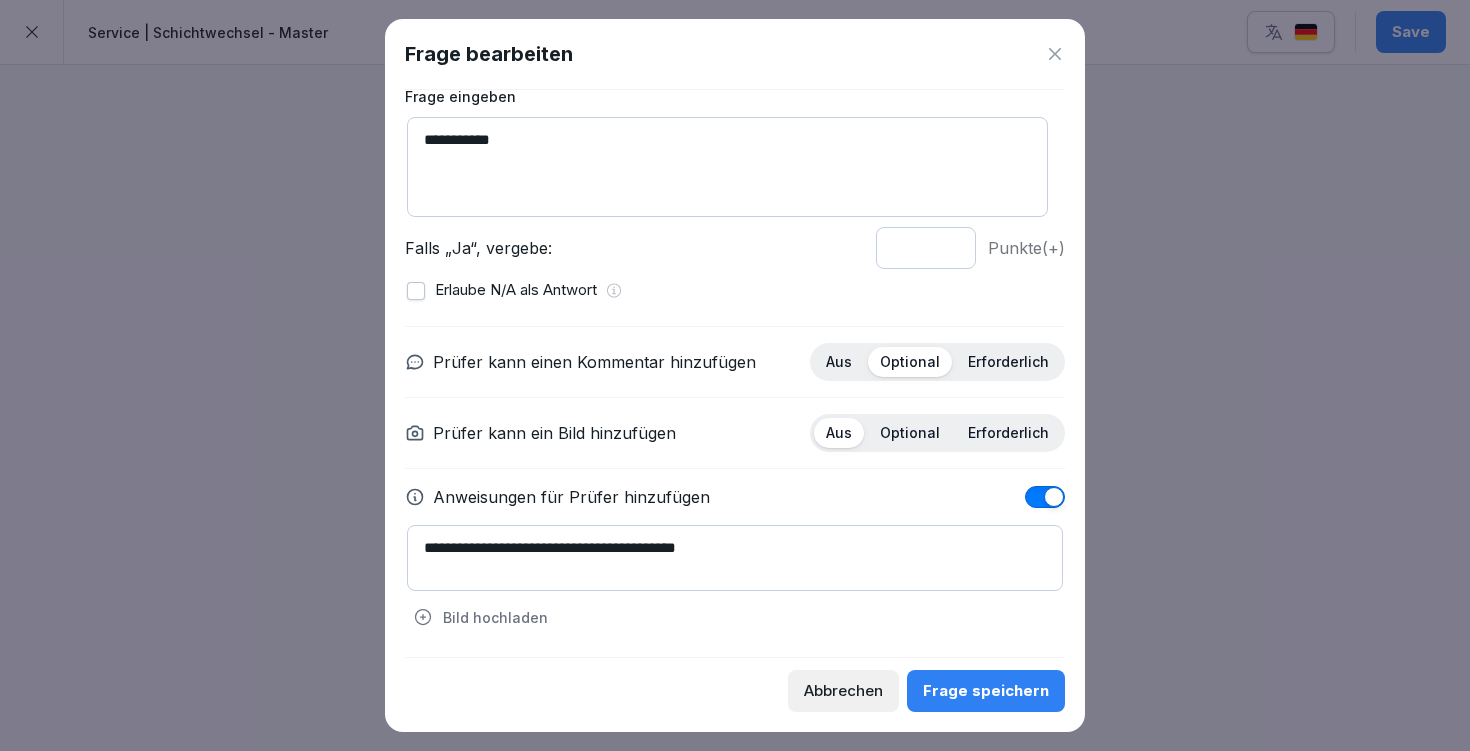 click on "**********" at bounding box center (735, 558) 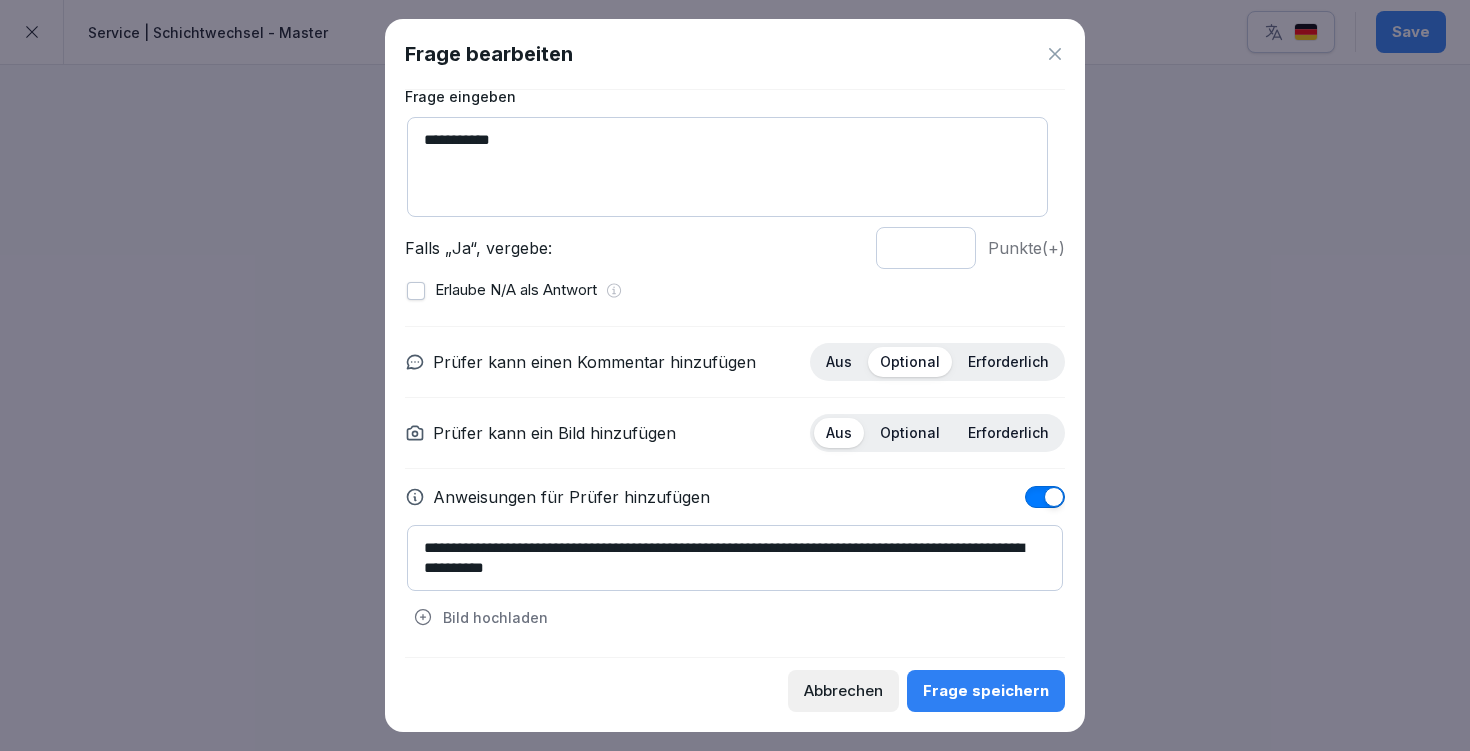 click on "**********" at bounding box center [735, 558] 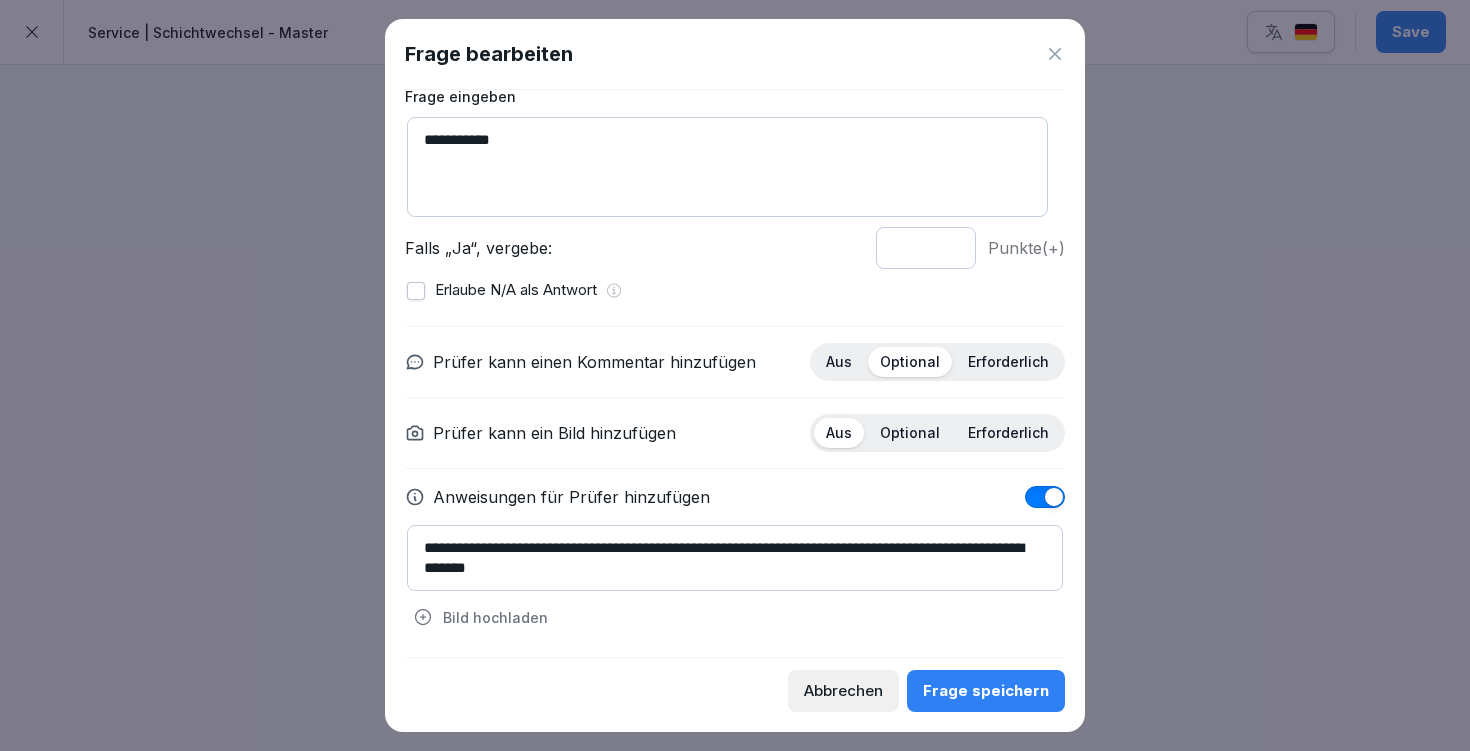 click on "**********" at bounding box center (735, 558) 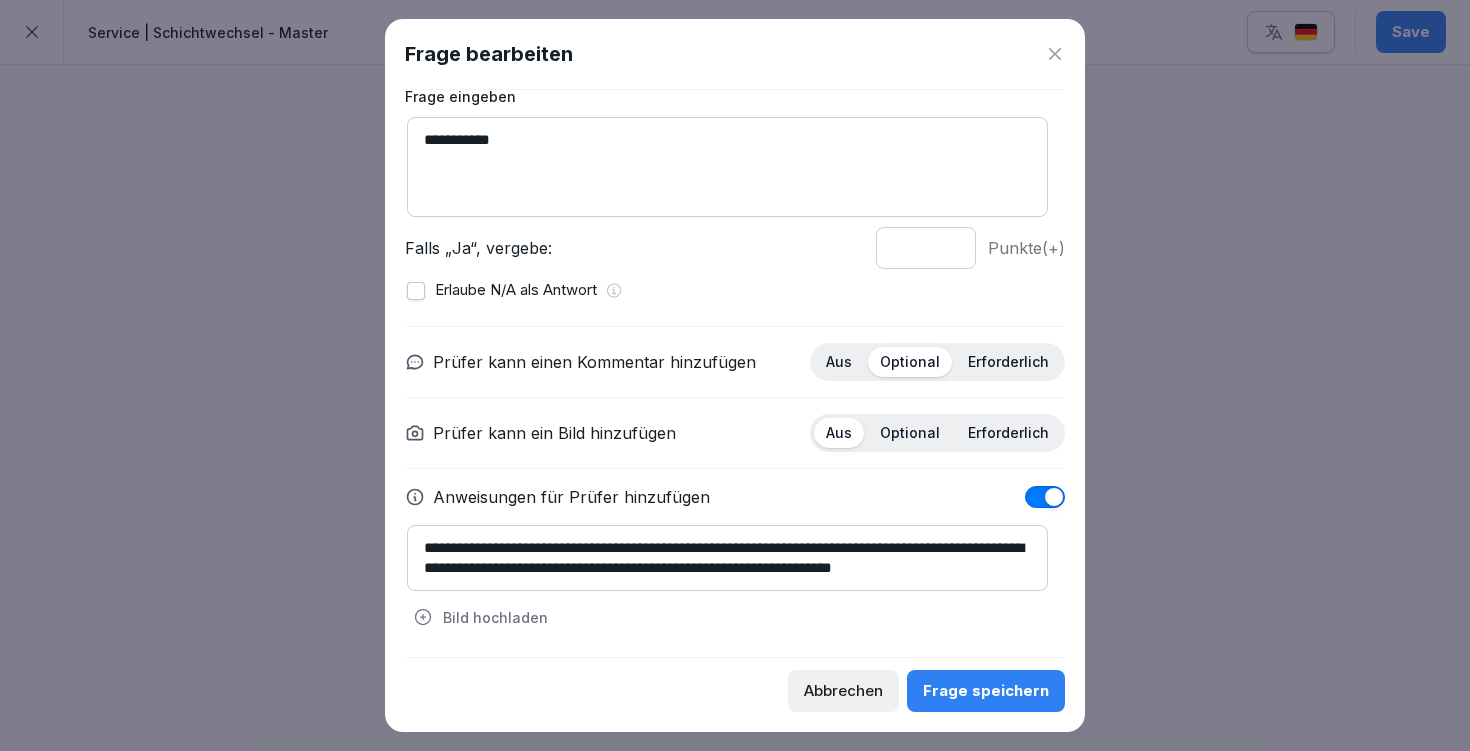 scroll, scrollTop: 0, scrollLeft: 0, axis: both 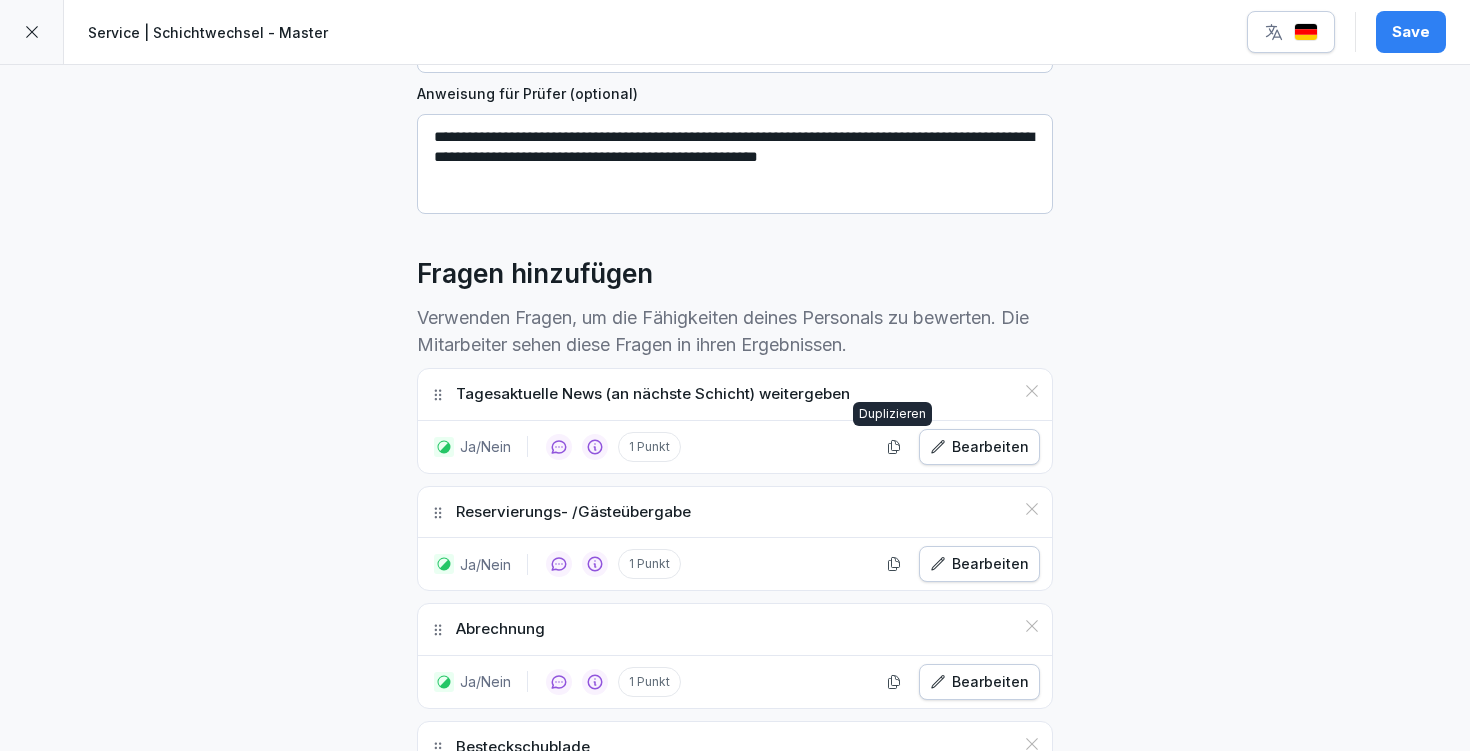 click 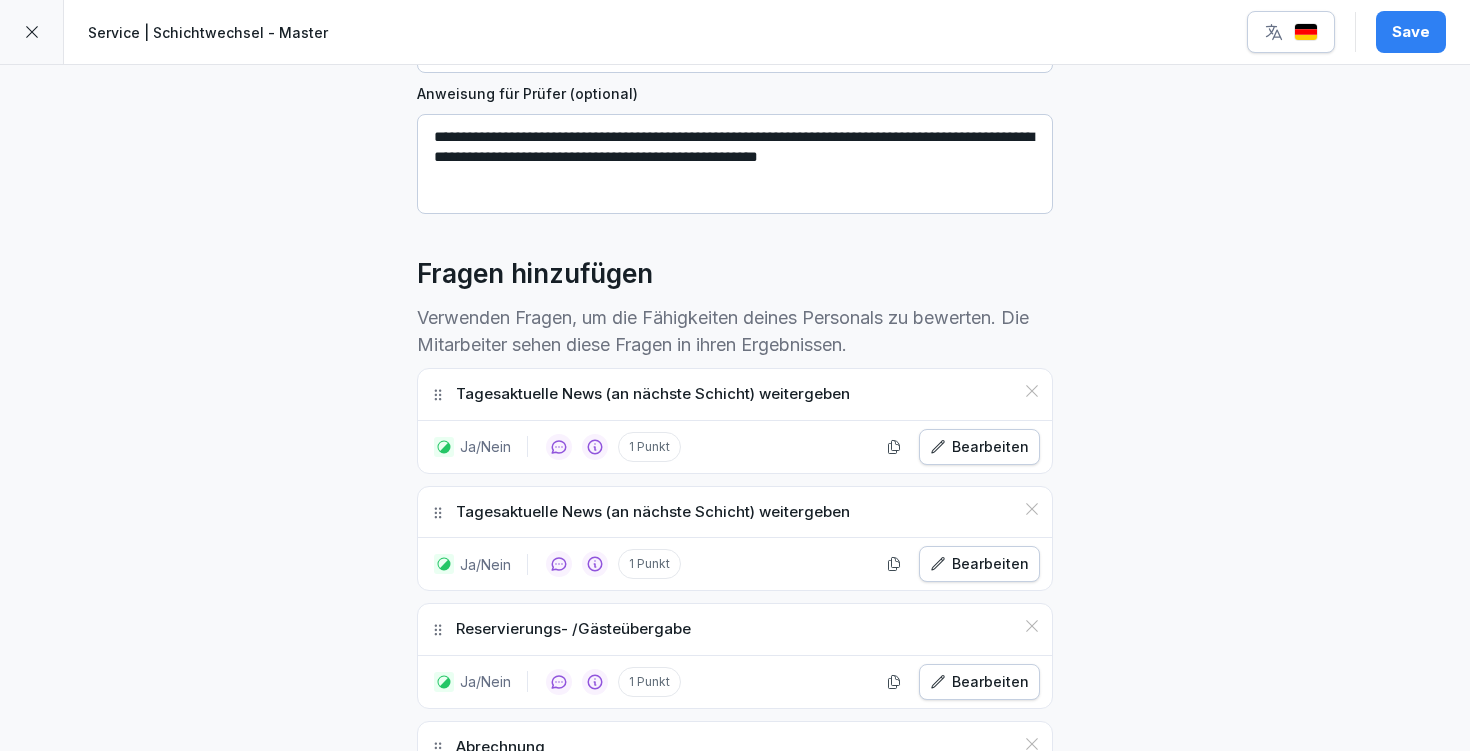 scroll, scrollTop: 497, scrollLeft: 0, axis: vertical 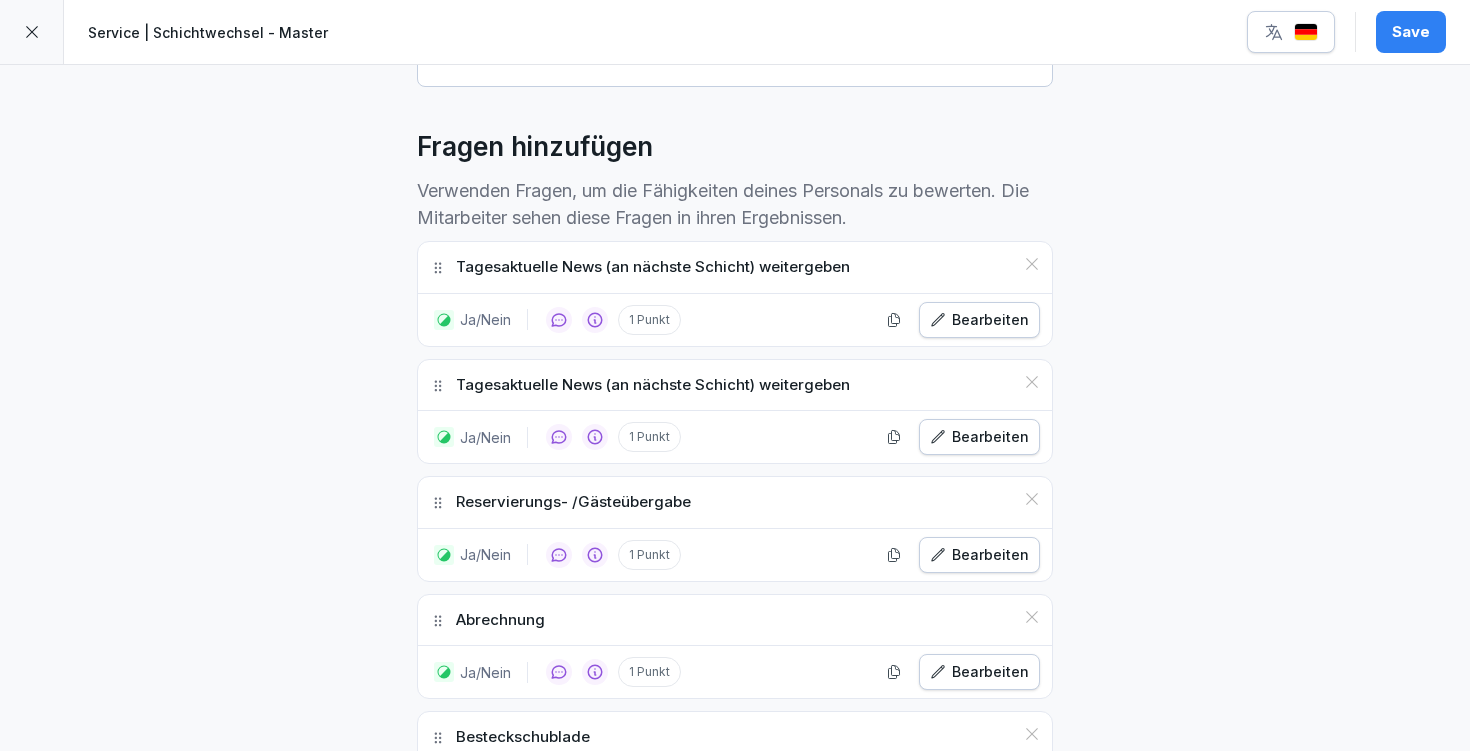click on "Tagesaktuelle News (an nächste Schicht) weitergeben" at bounding box center (653, 385) 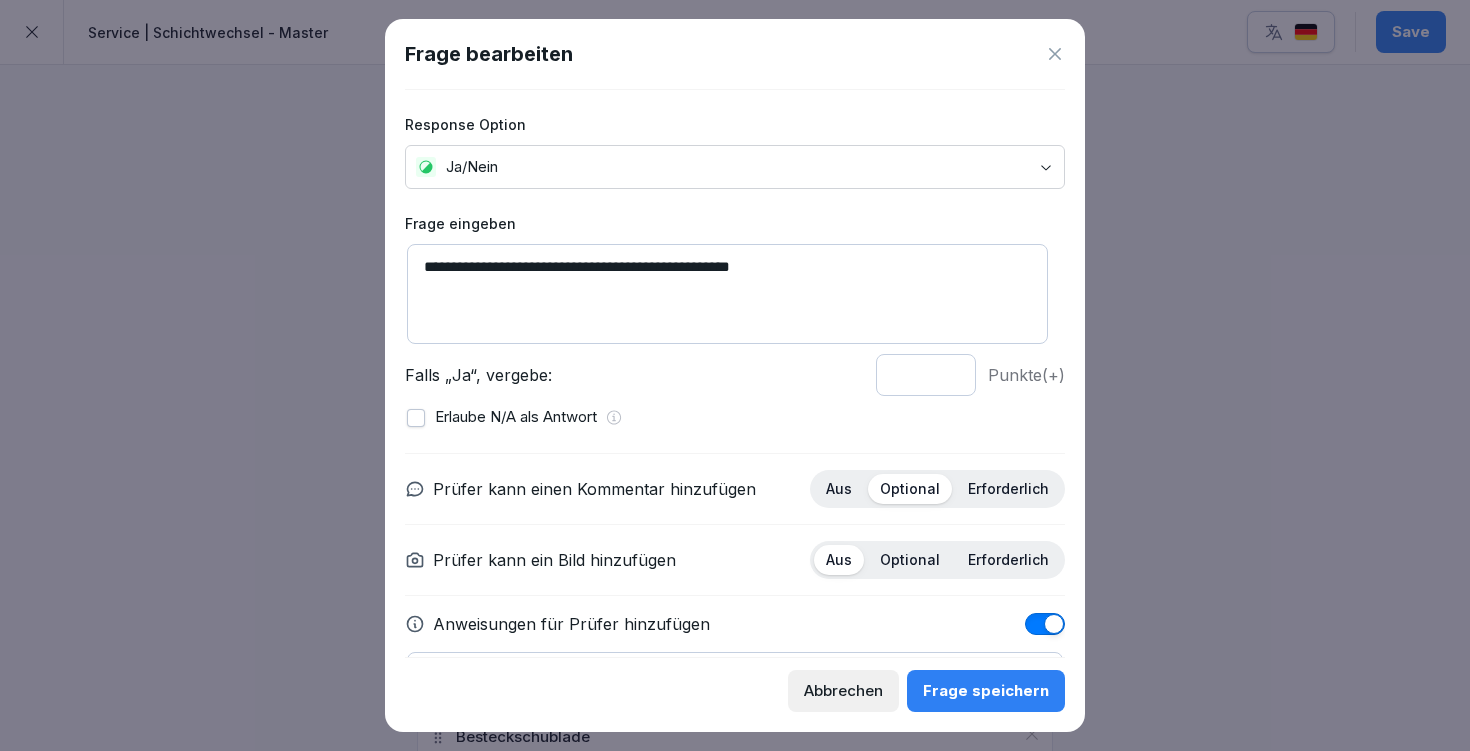 click at bounding box center [416, 418] 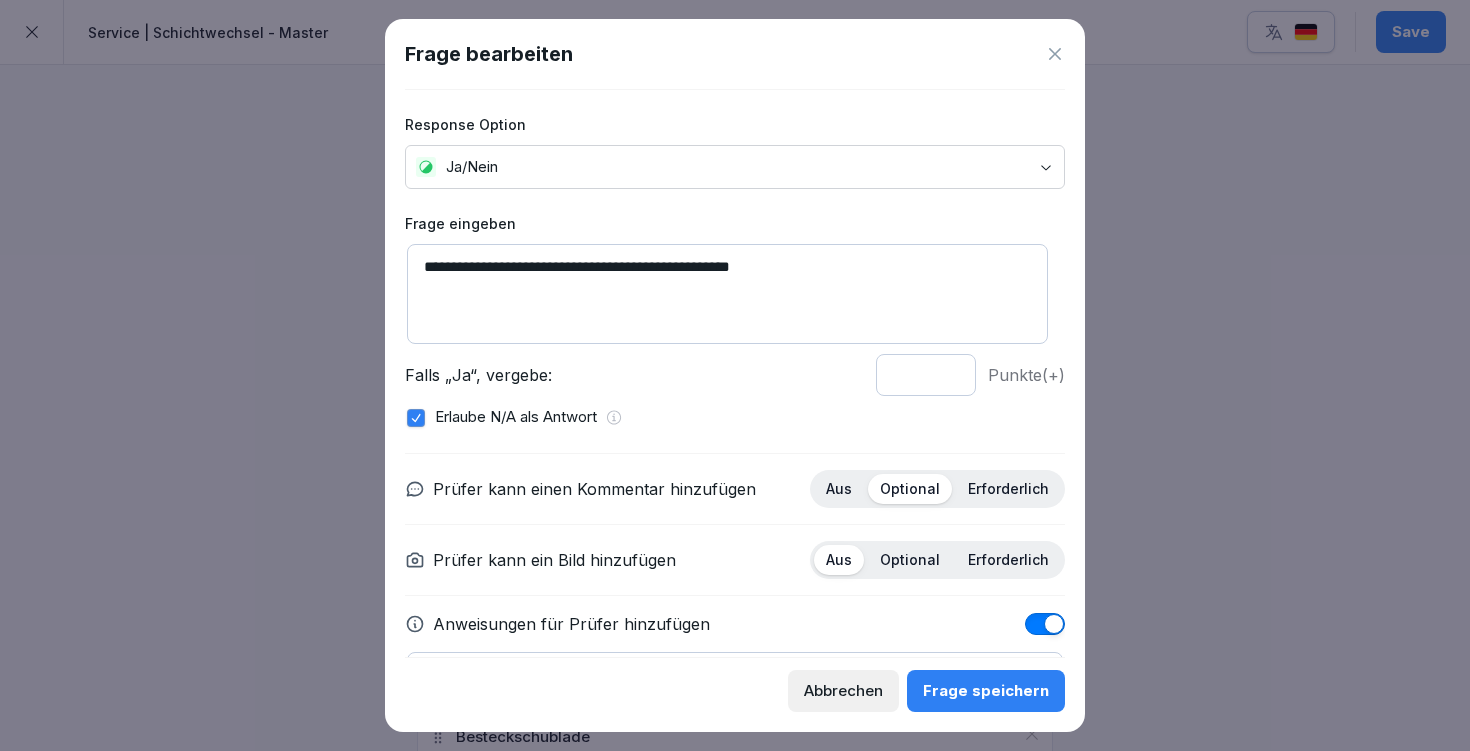 scroll, scrollTop: 127, scrollLeft: 0, axis: vertical 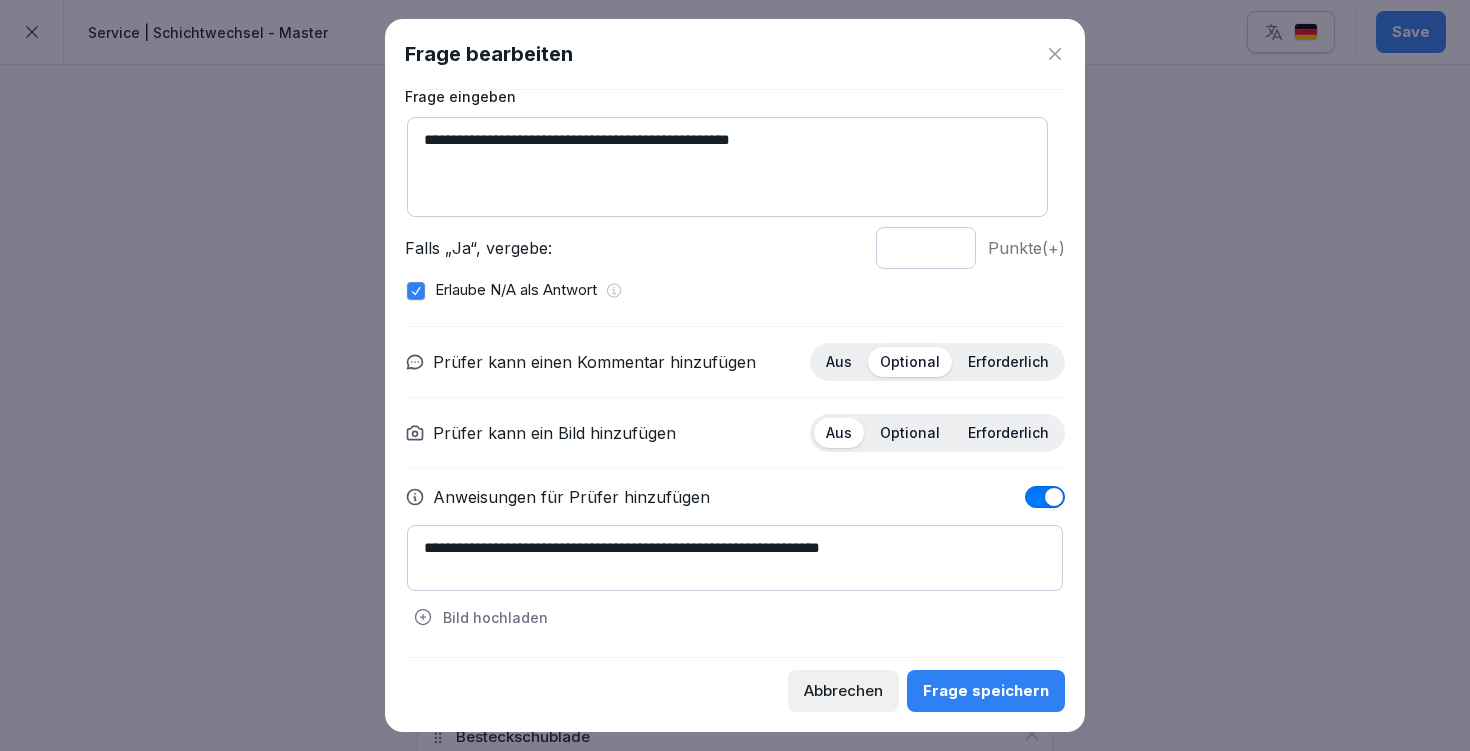 click on "Frage speichern" at bounding box center (986, 691) 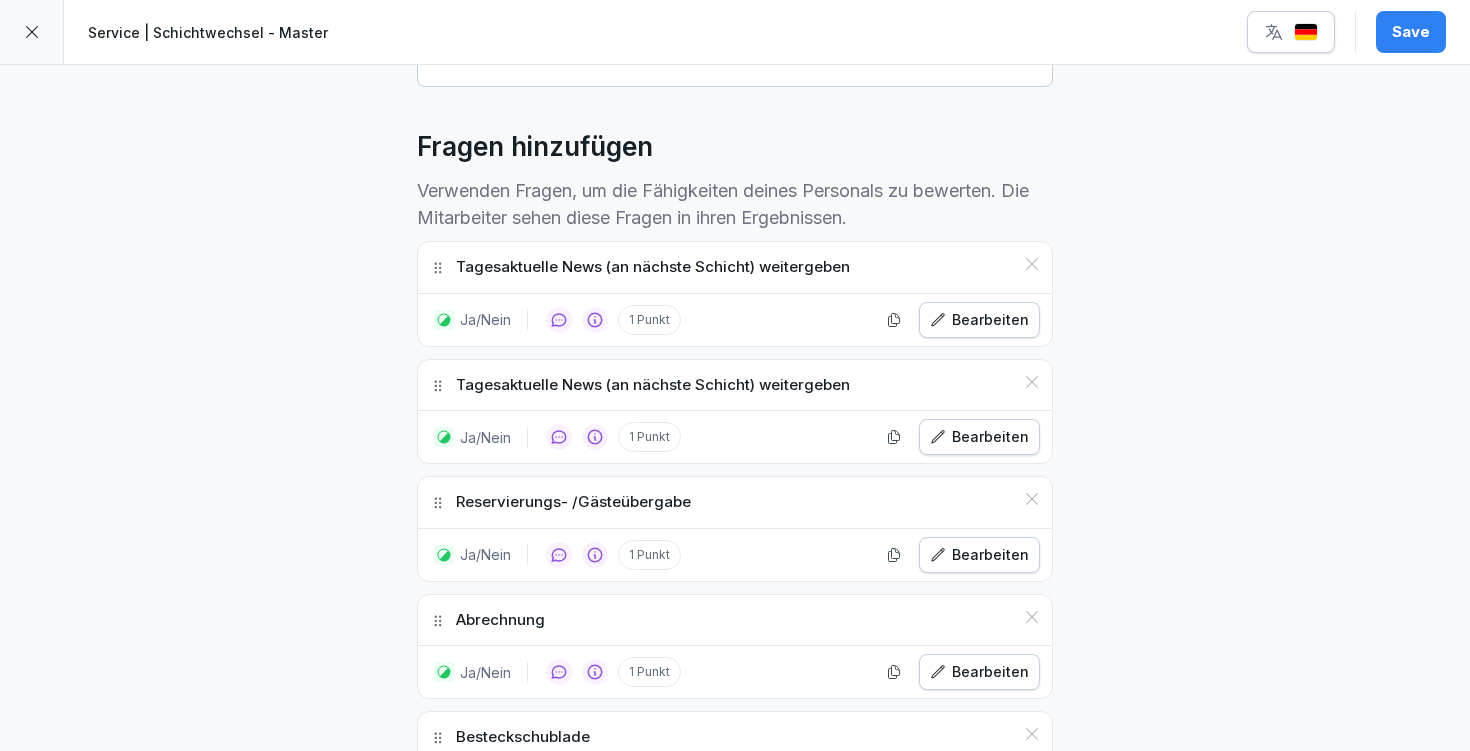 scroll, scrollTop: 598, scrollLeft: 0, axis: vertical 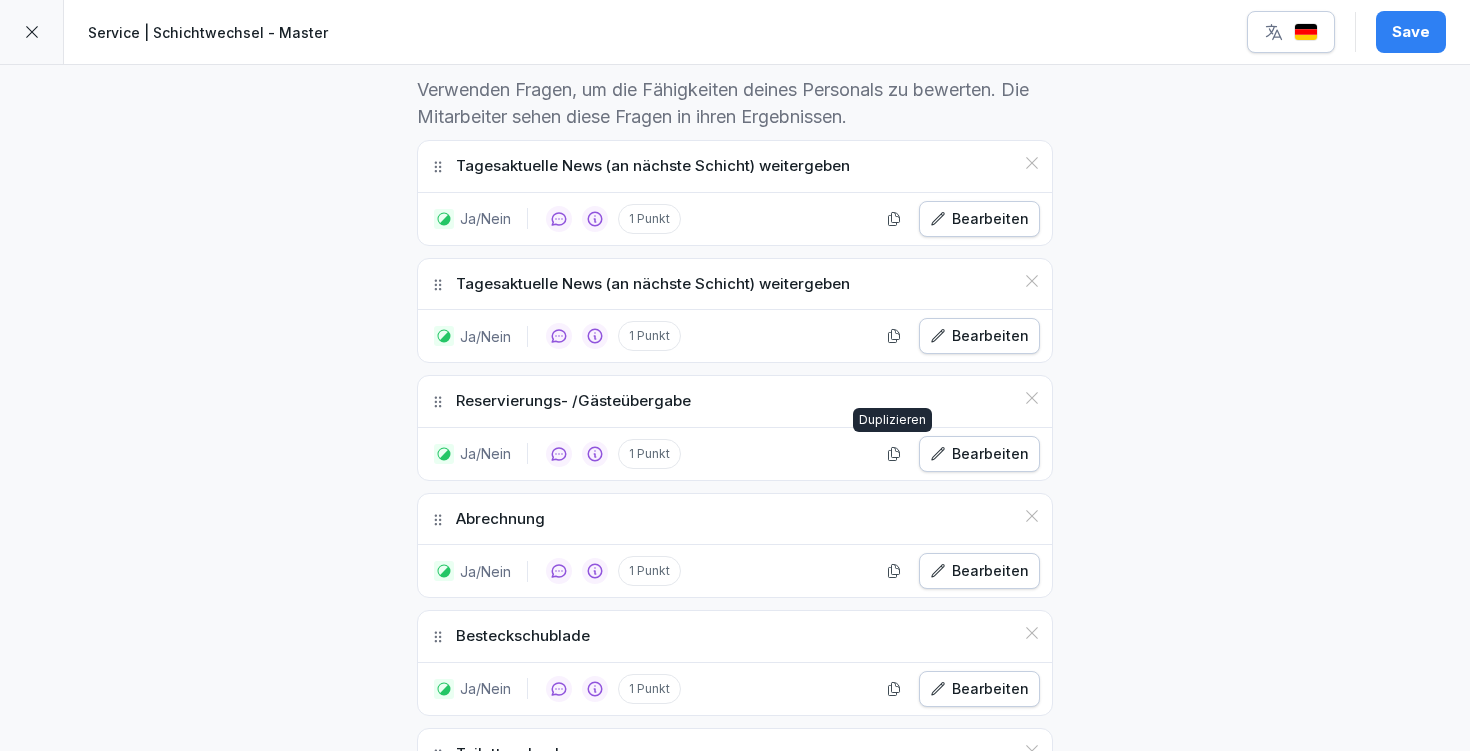 click 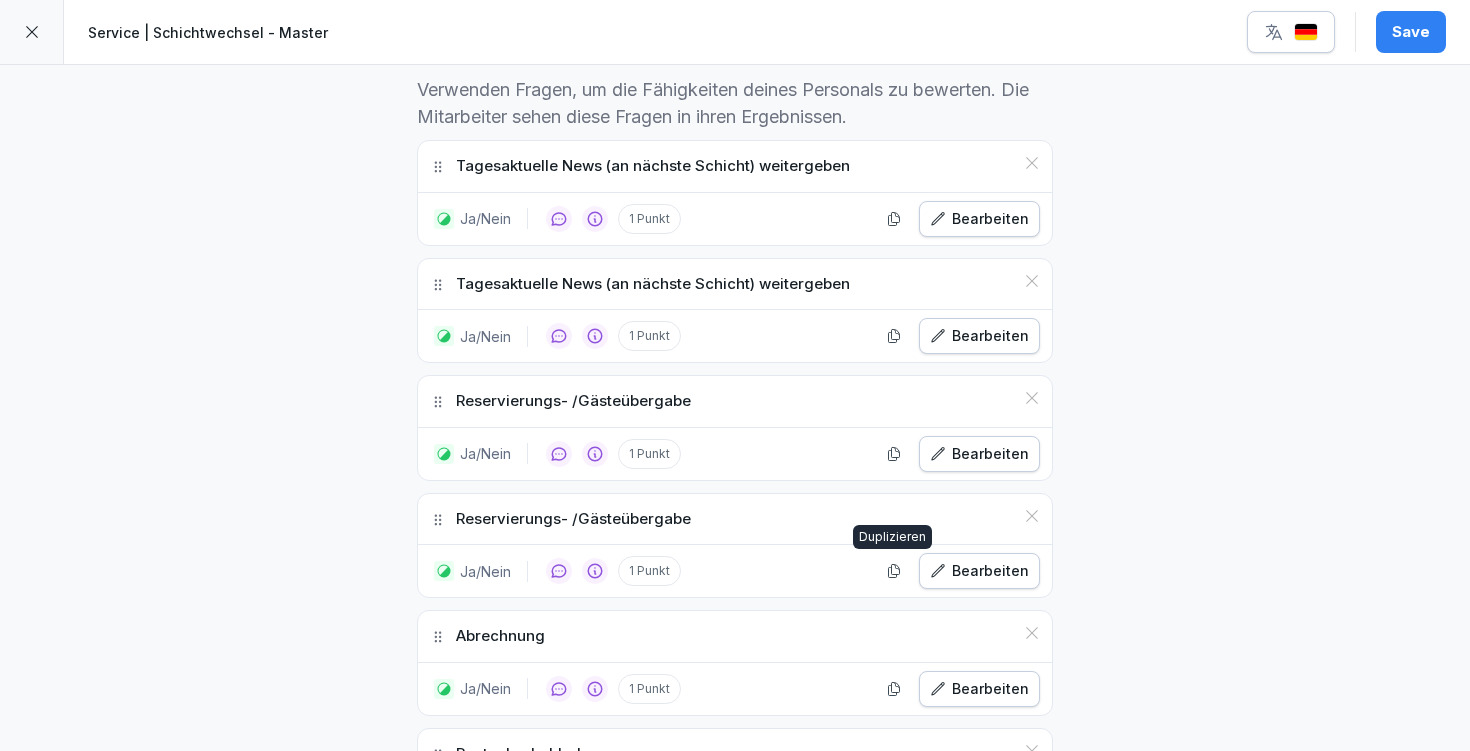 click on "Bearbeiten" at bounding box center [979, 571] 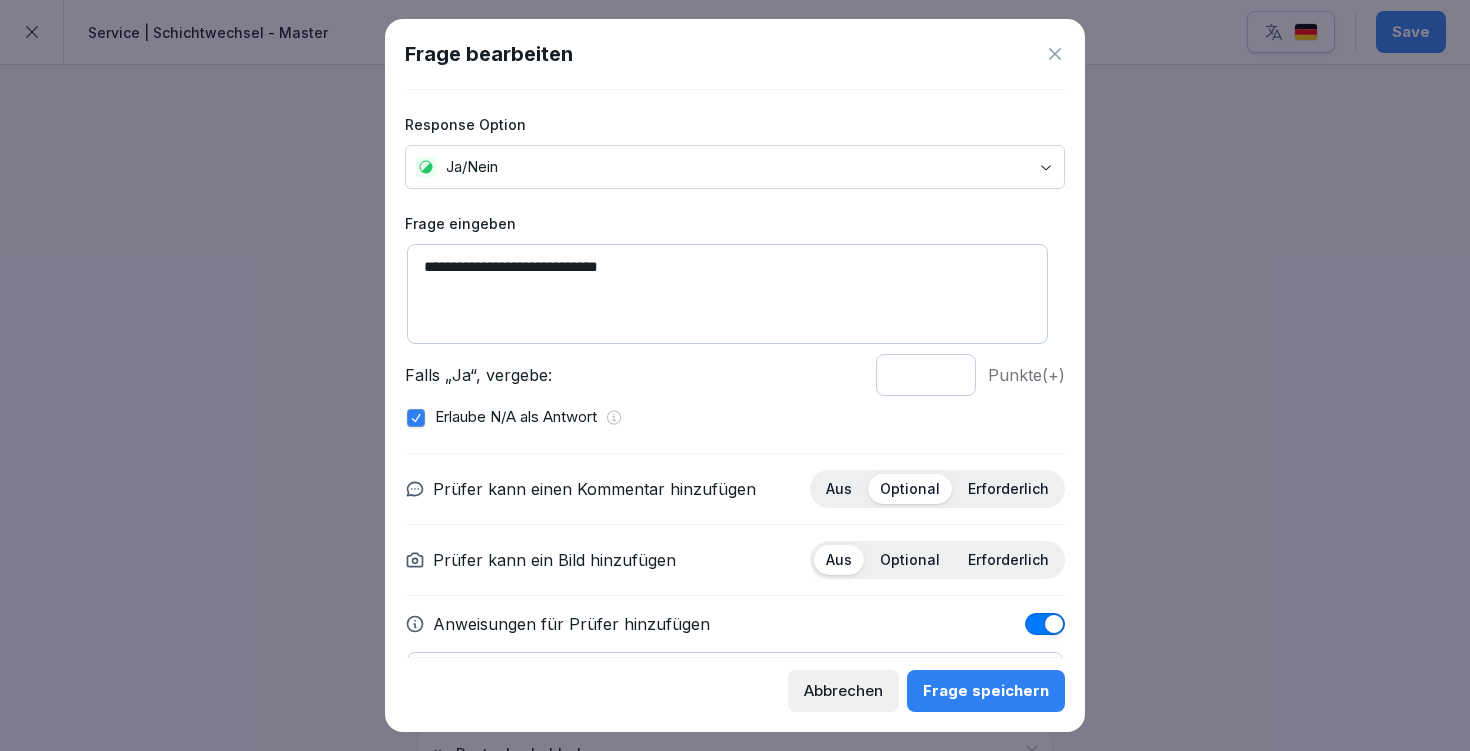 click 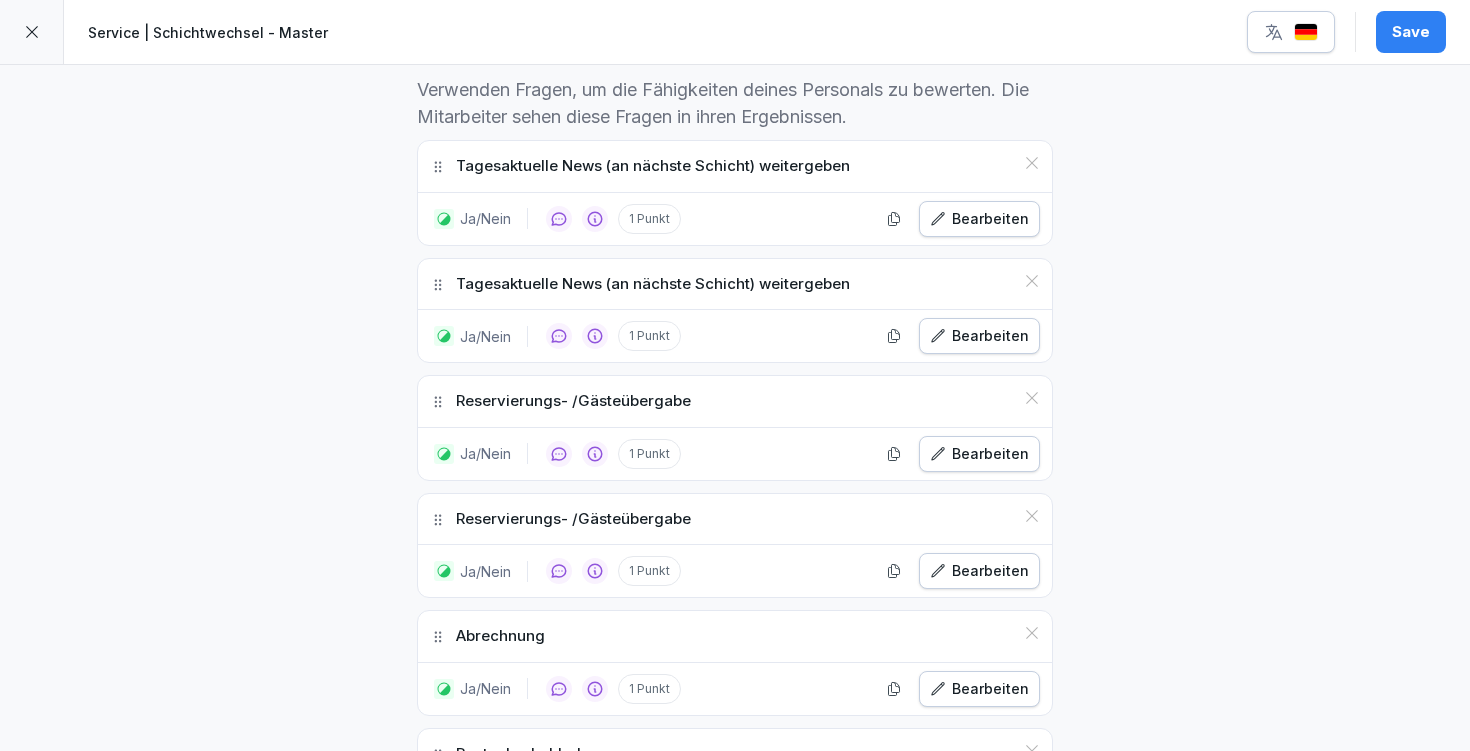 scroll, scrollTop: 602, scrollLeft: 0, axis: vertical 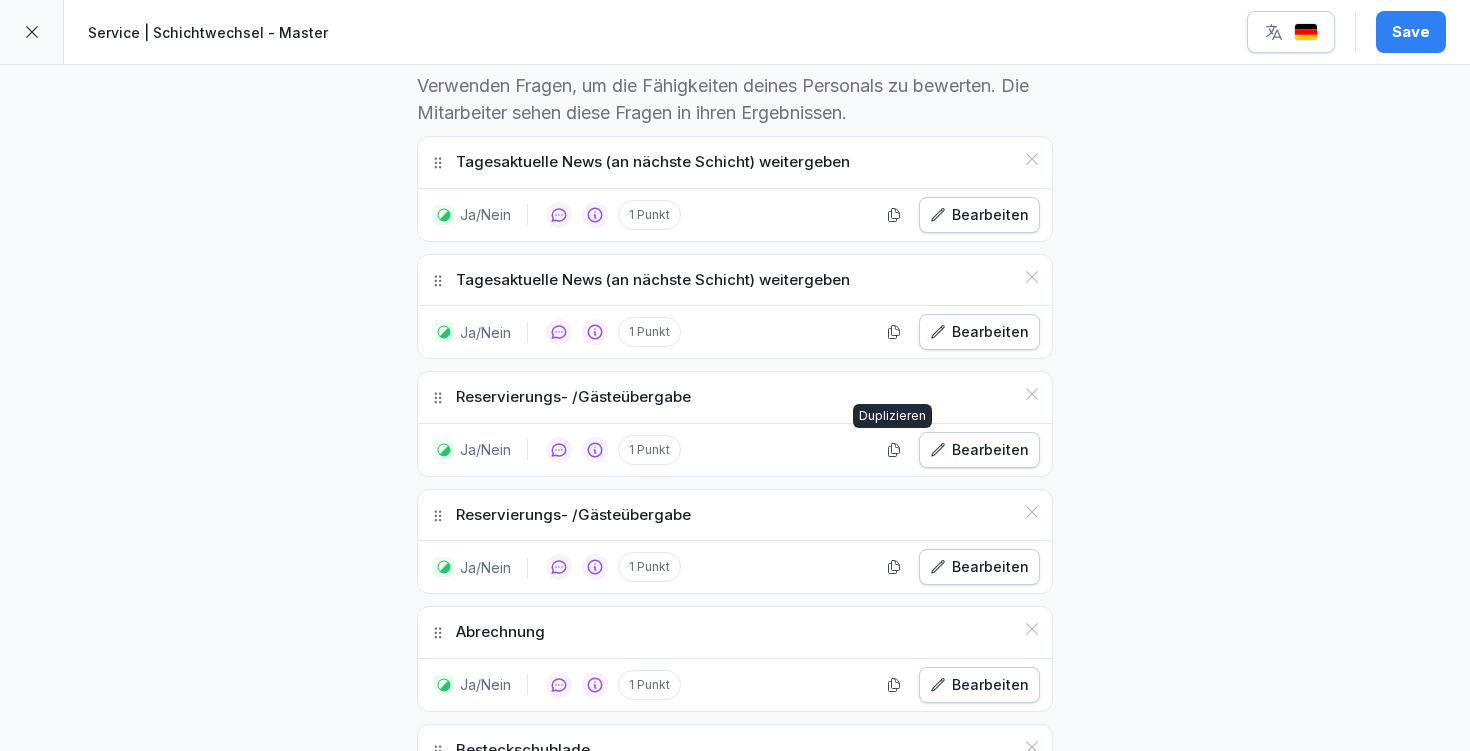 click on "Bearbeiten" at bounding box center (979, 450) 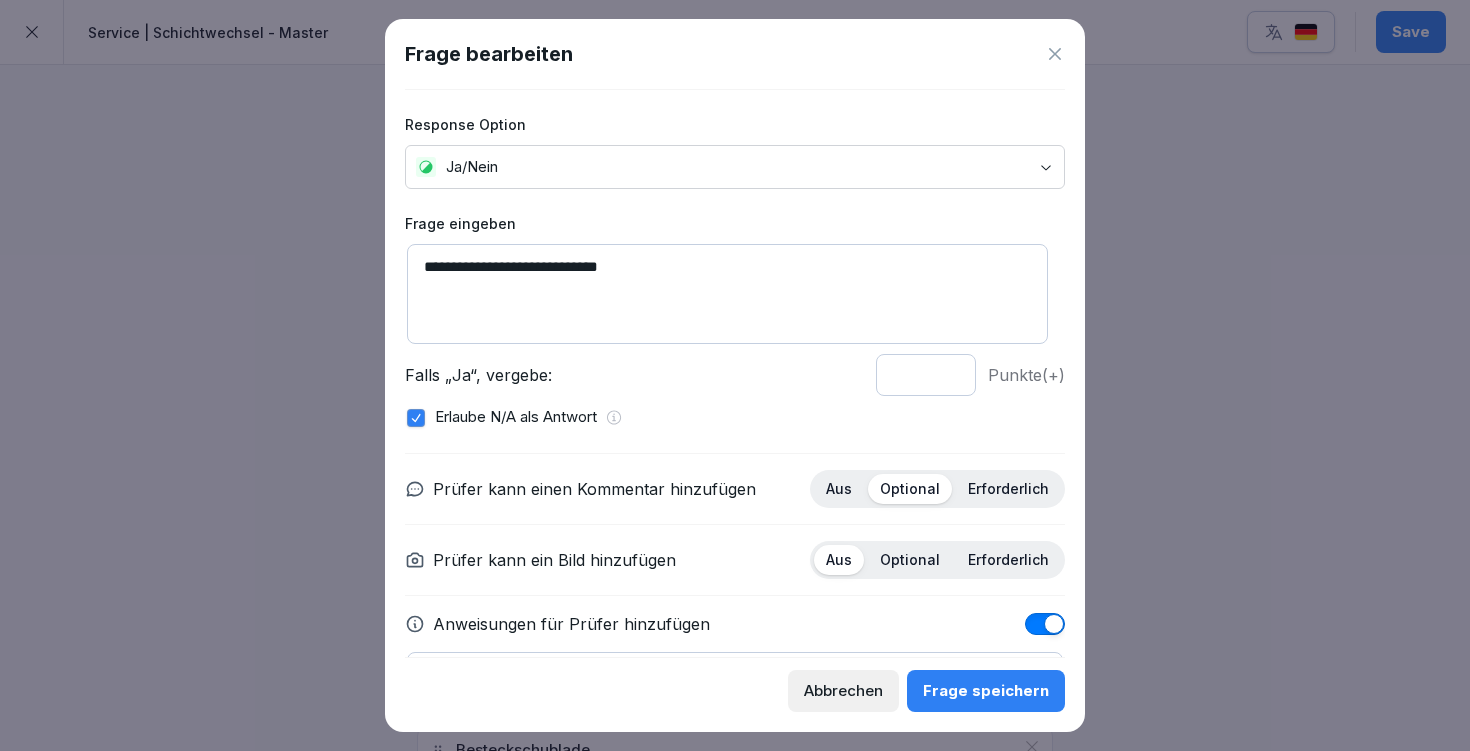 click at bounding box center (416, 418) 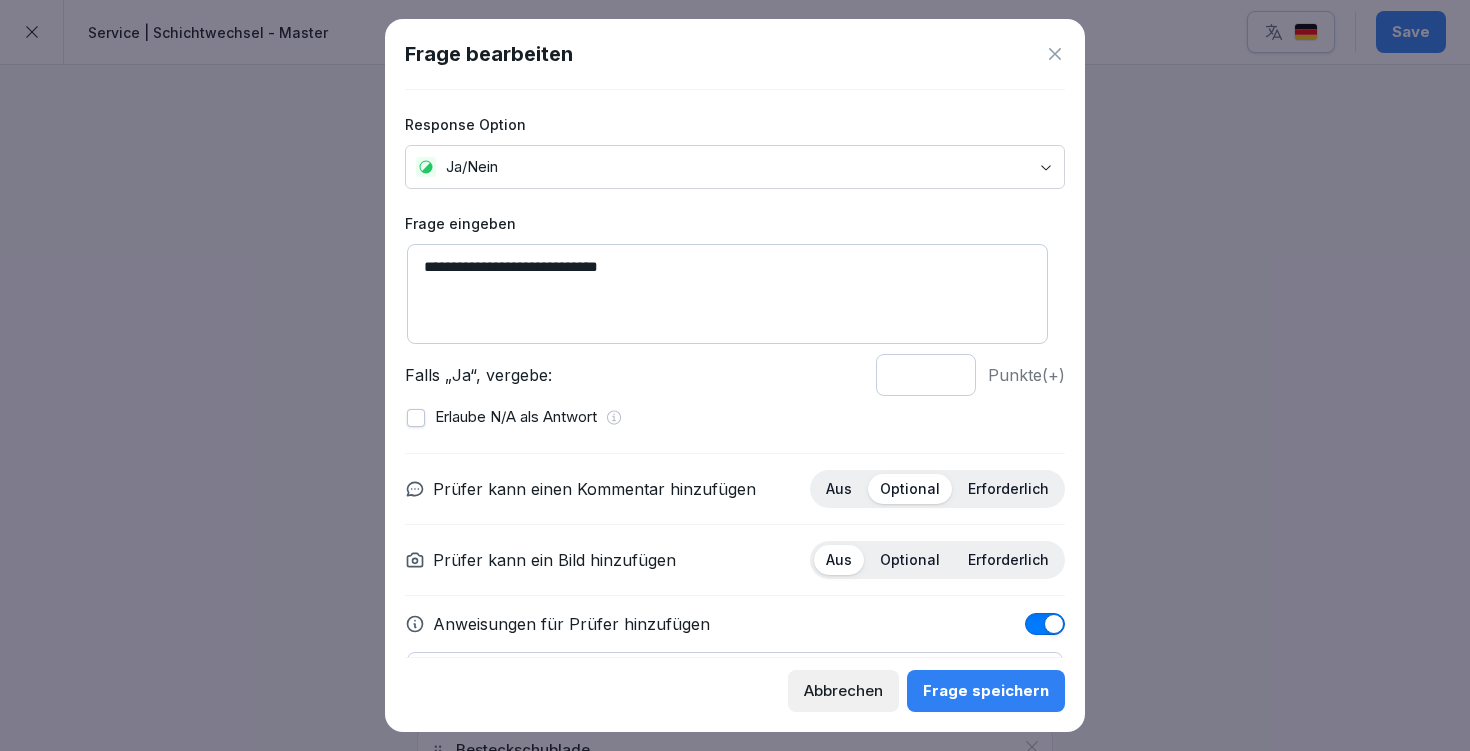 click on "Frage speichern" at bounding box center (986, 691) 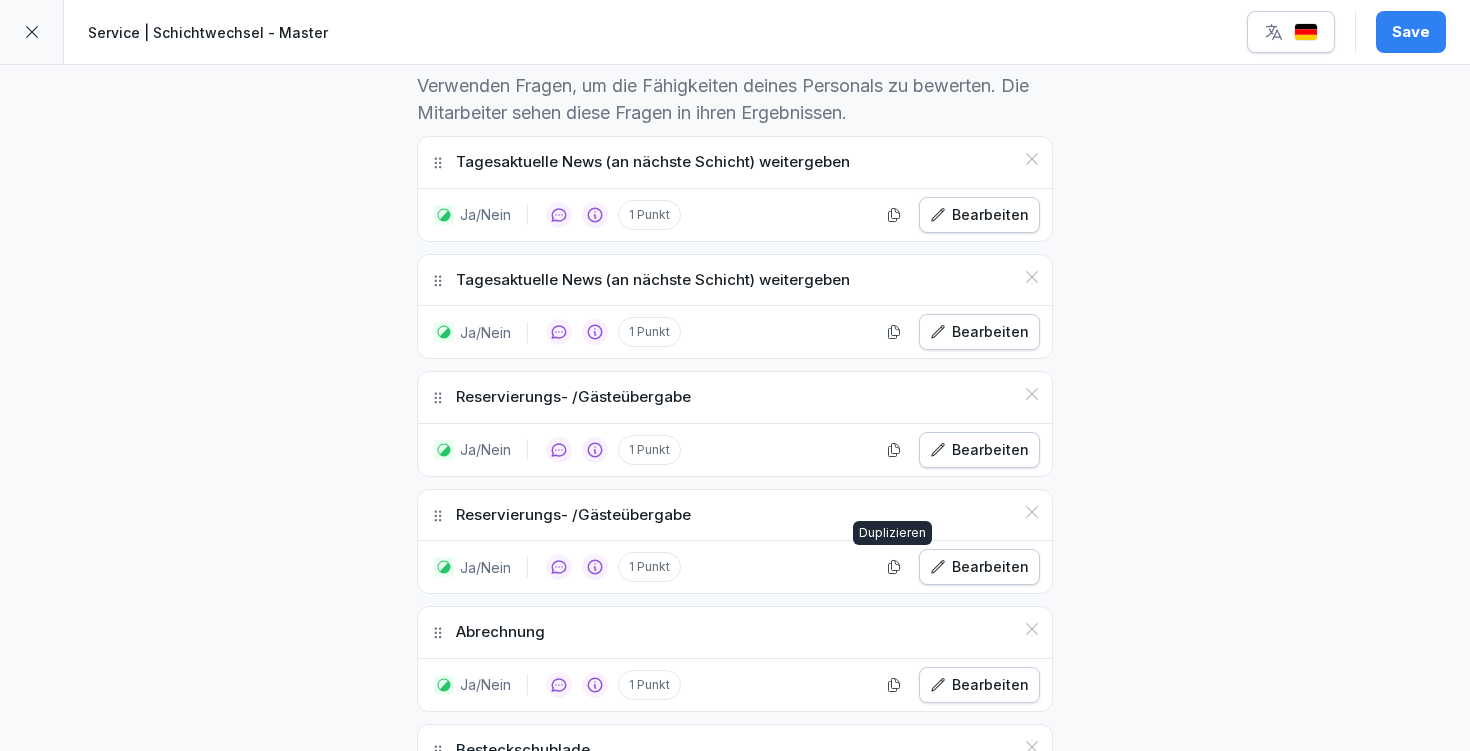 click on "Bearbeiten" at bounding box center (979, 567) 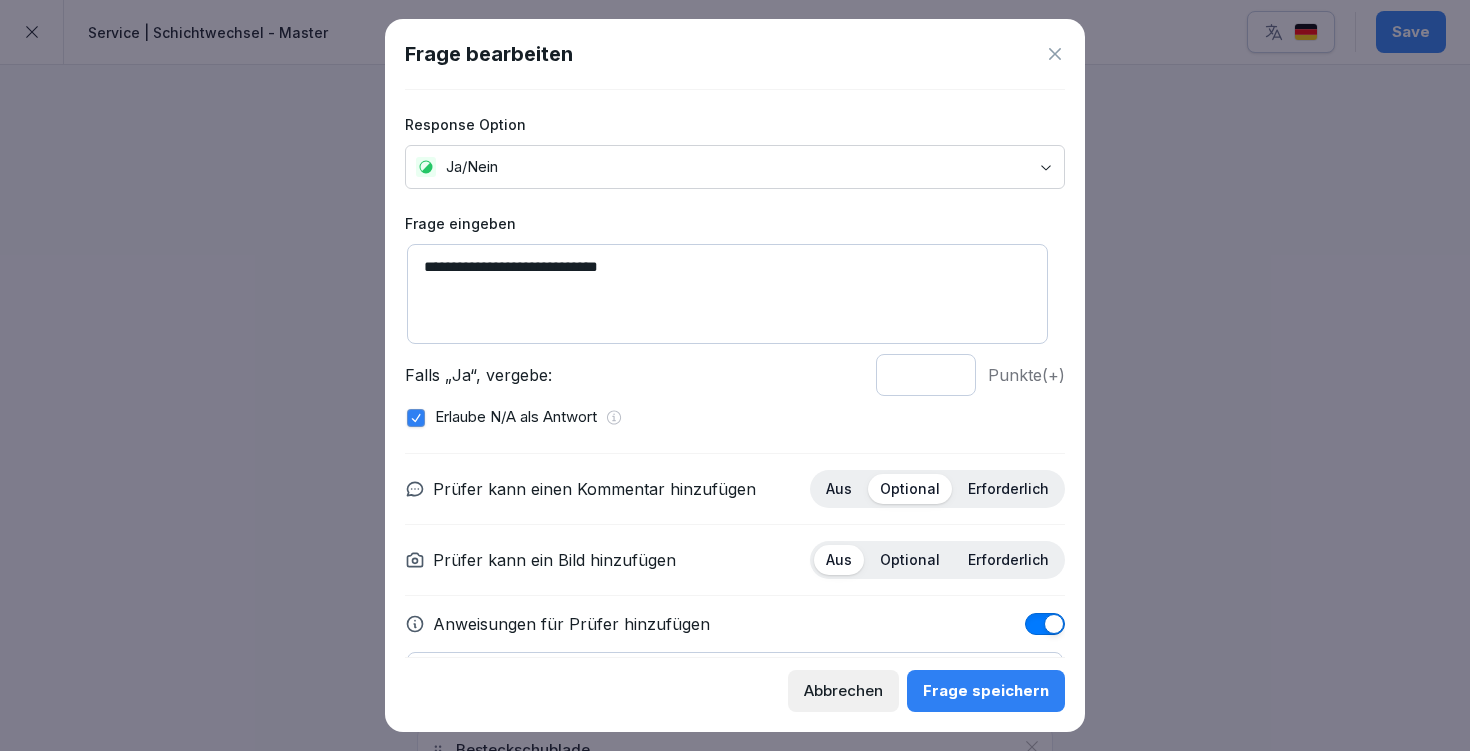 scroll, scrollTop: 127, scrollLeft: 0, axis: vertical 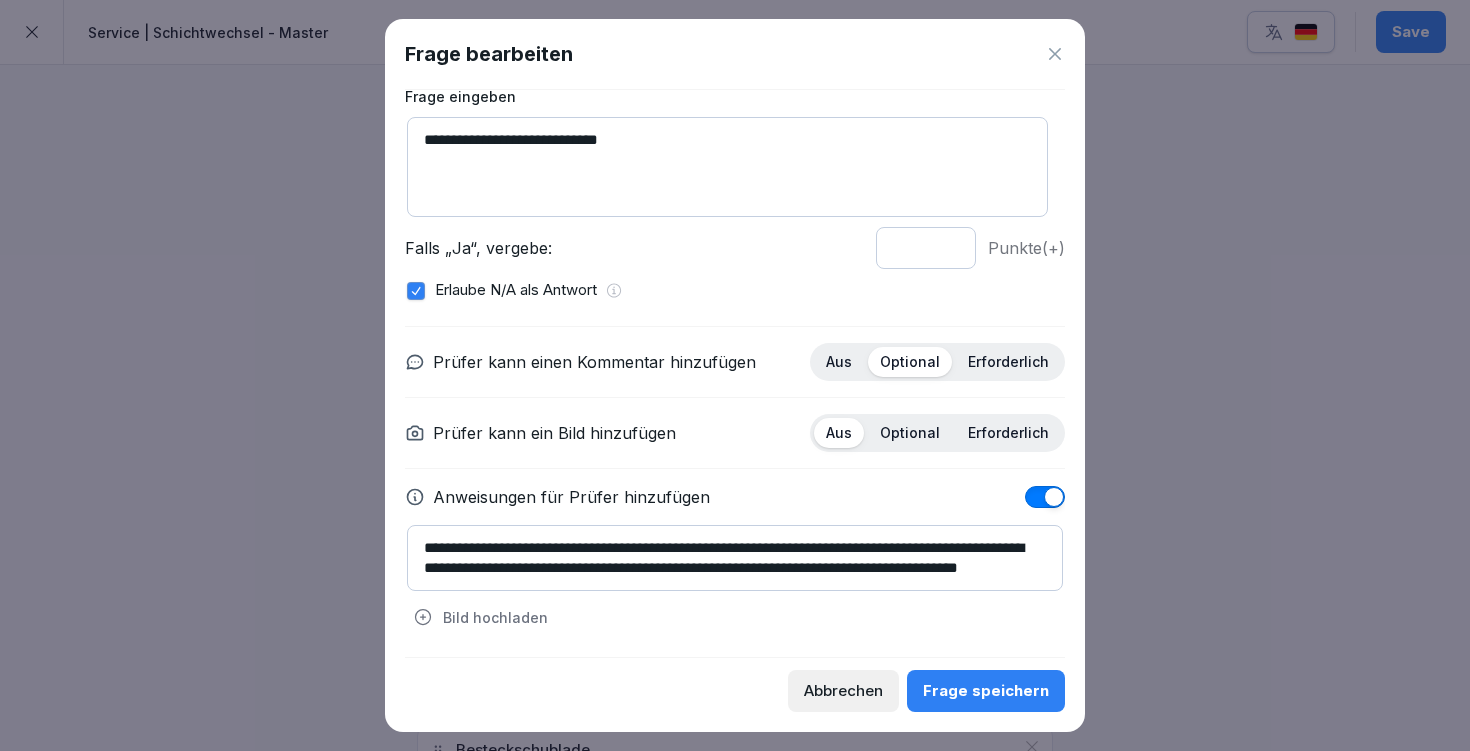 click 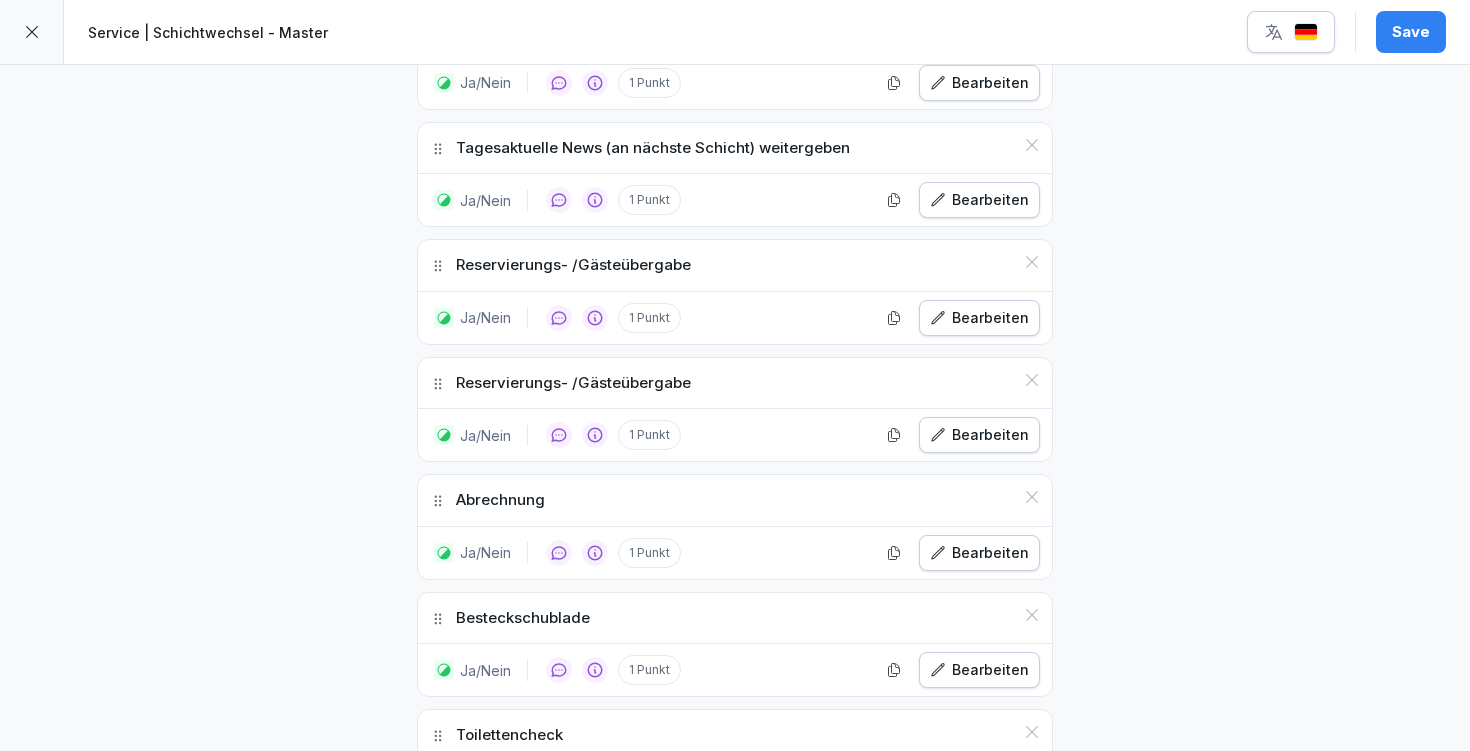 scroll, scrollTop: 780, scrollLeft: 0, axis: vertical 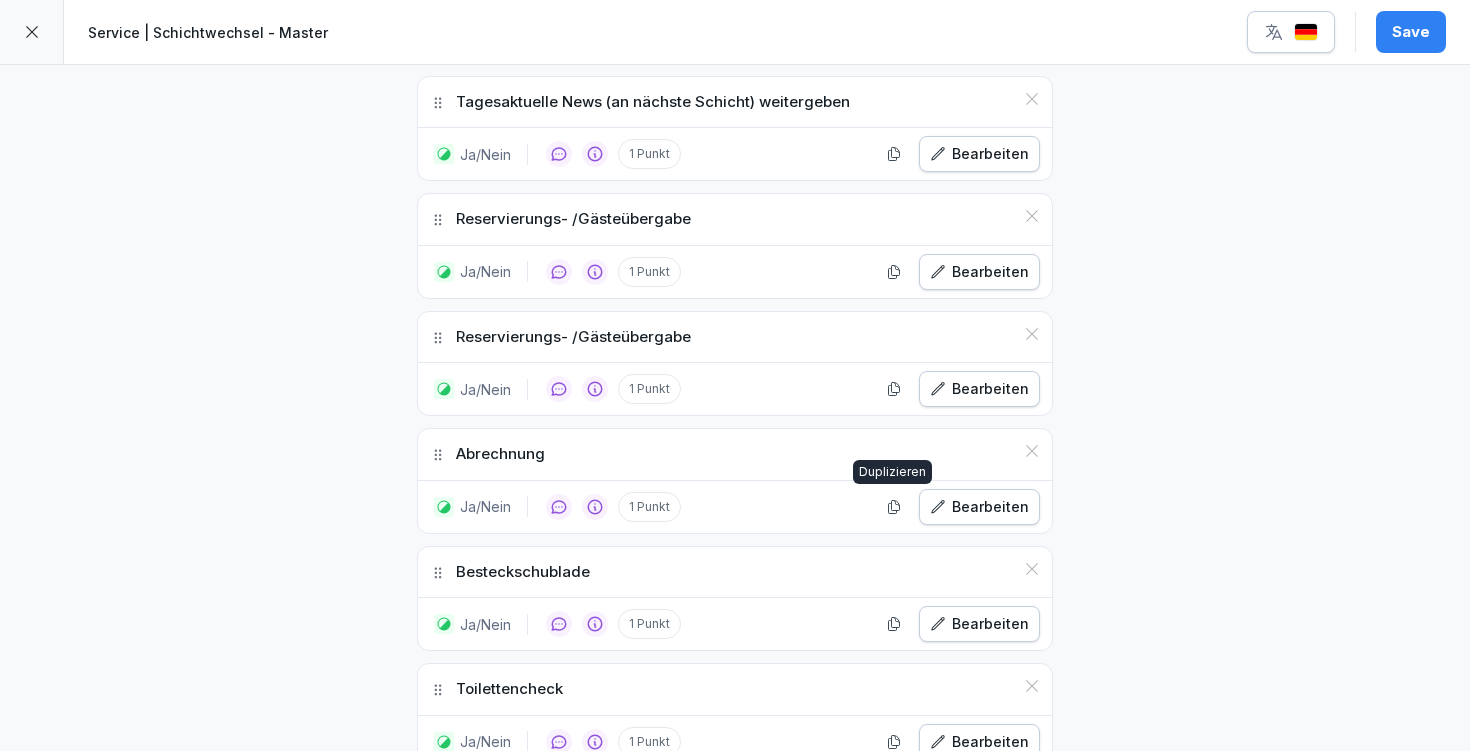 click 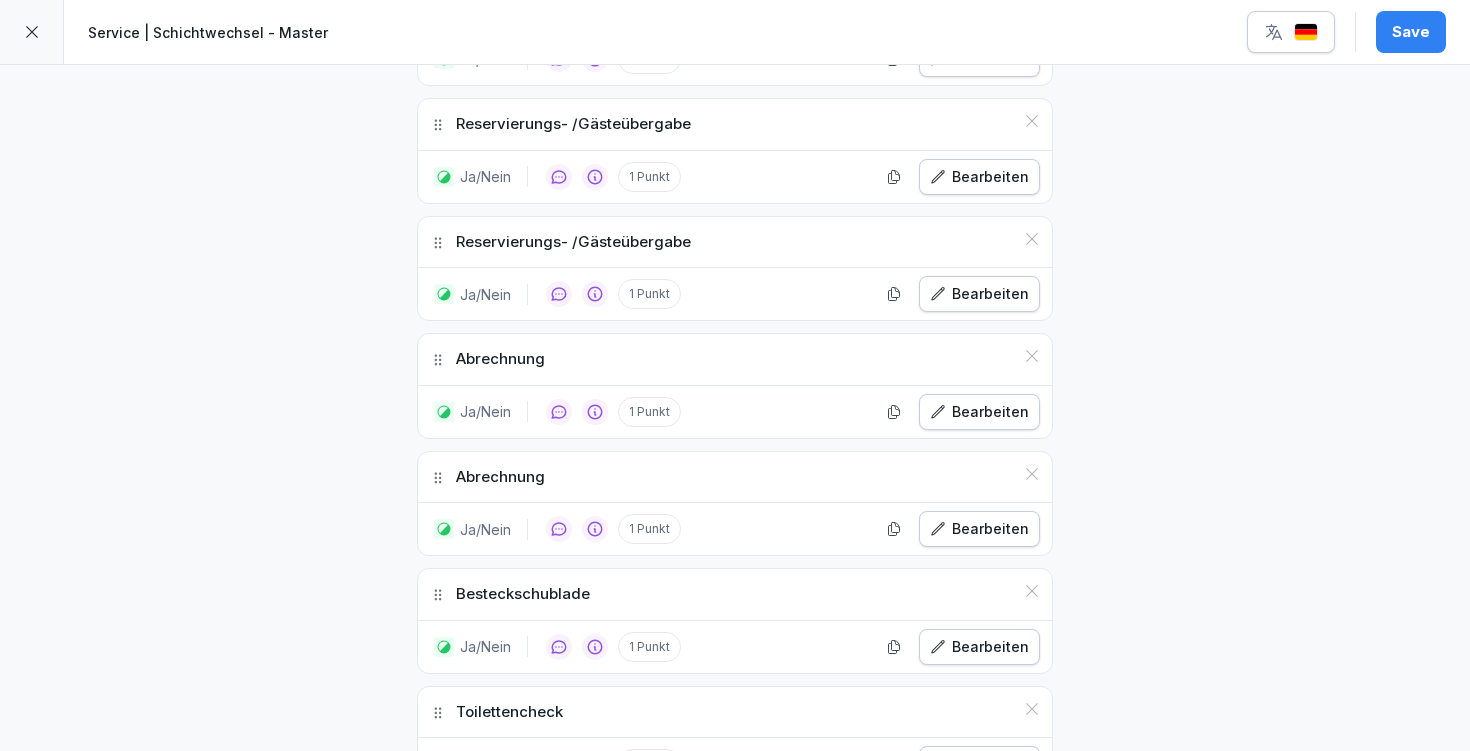 scroll, scrollTop: 879, scrollLeft: 0, axis: vertical 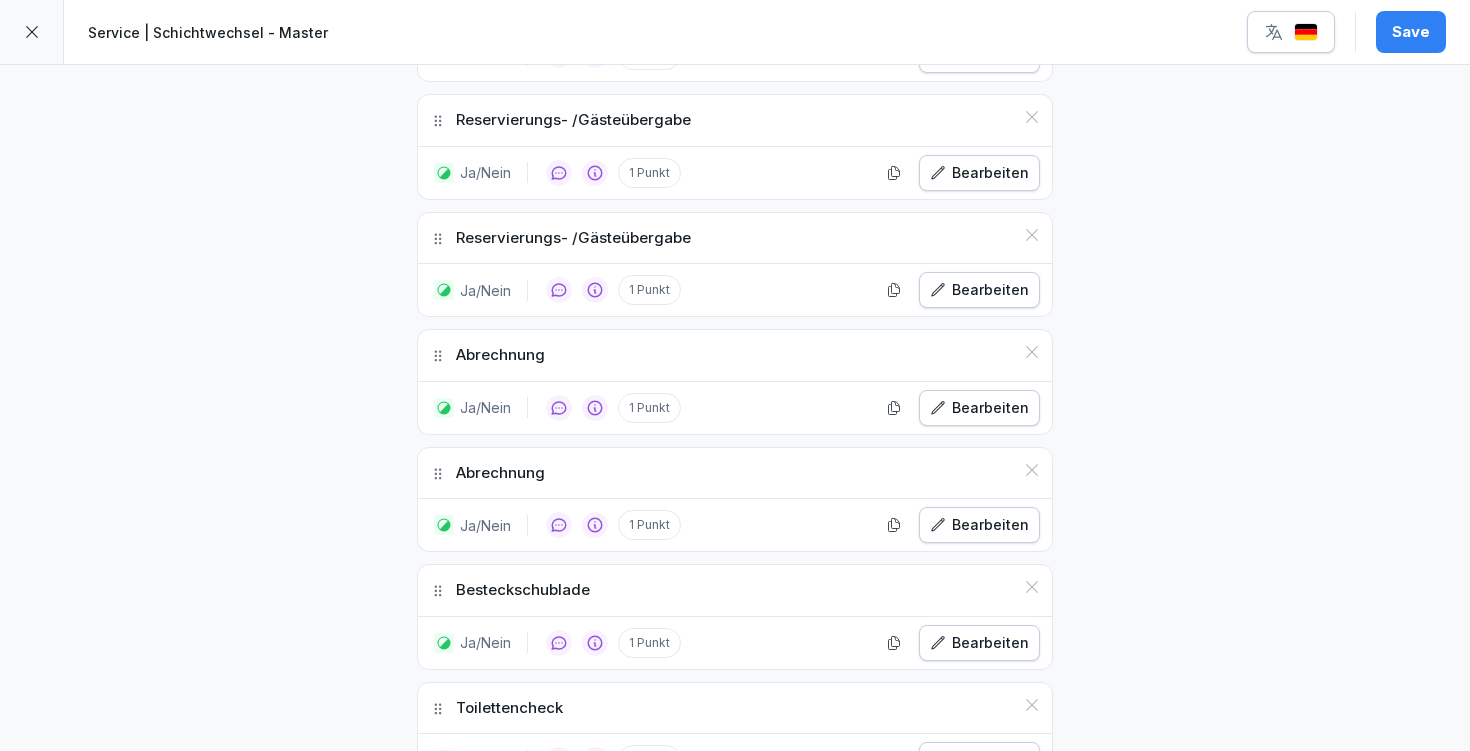 click 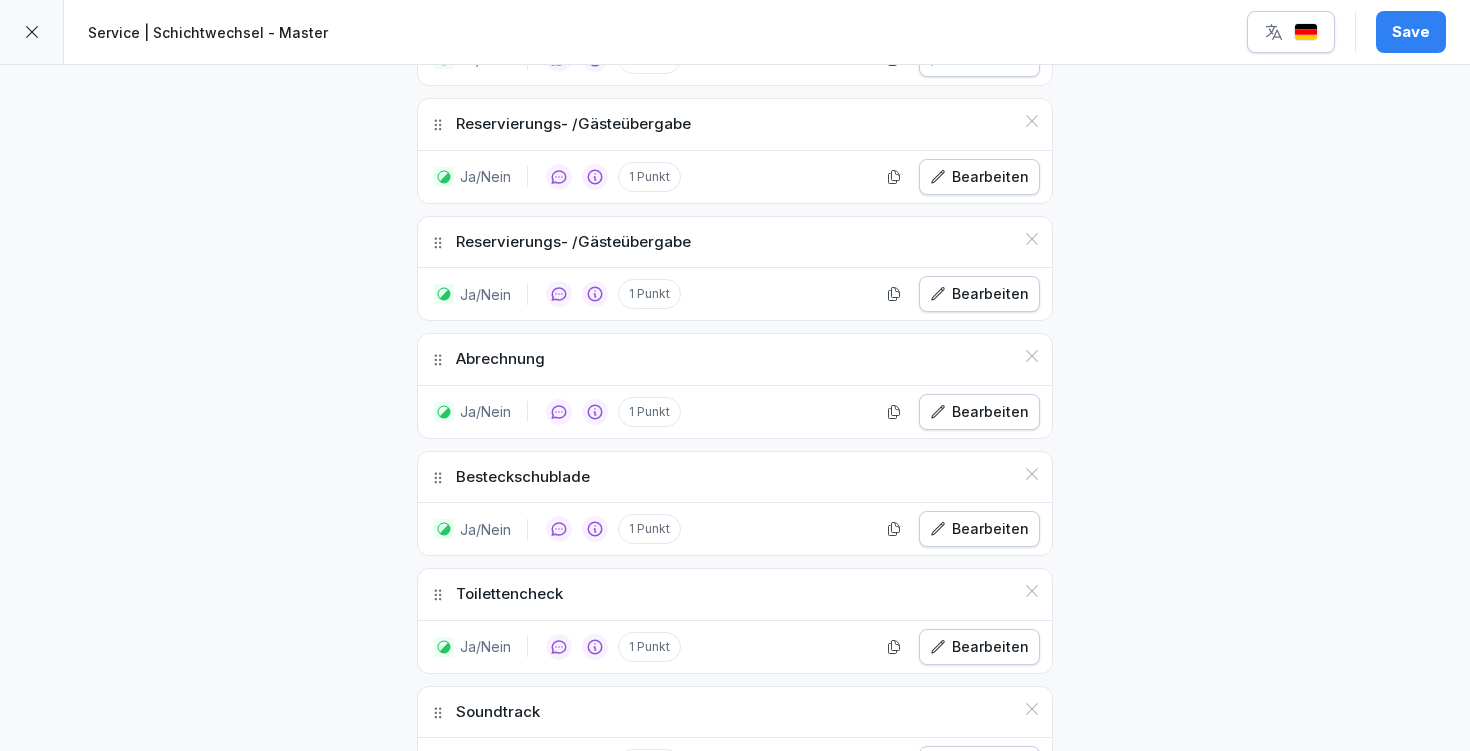 click 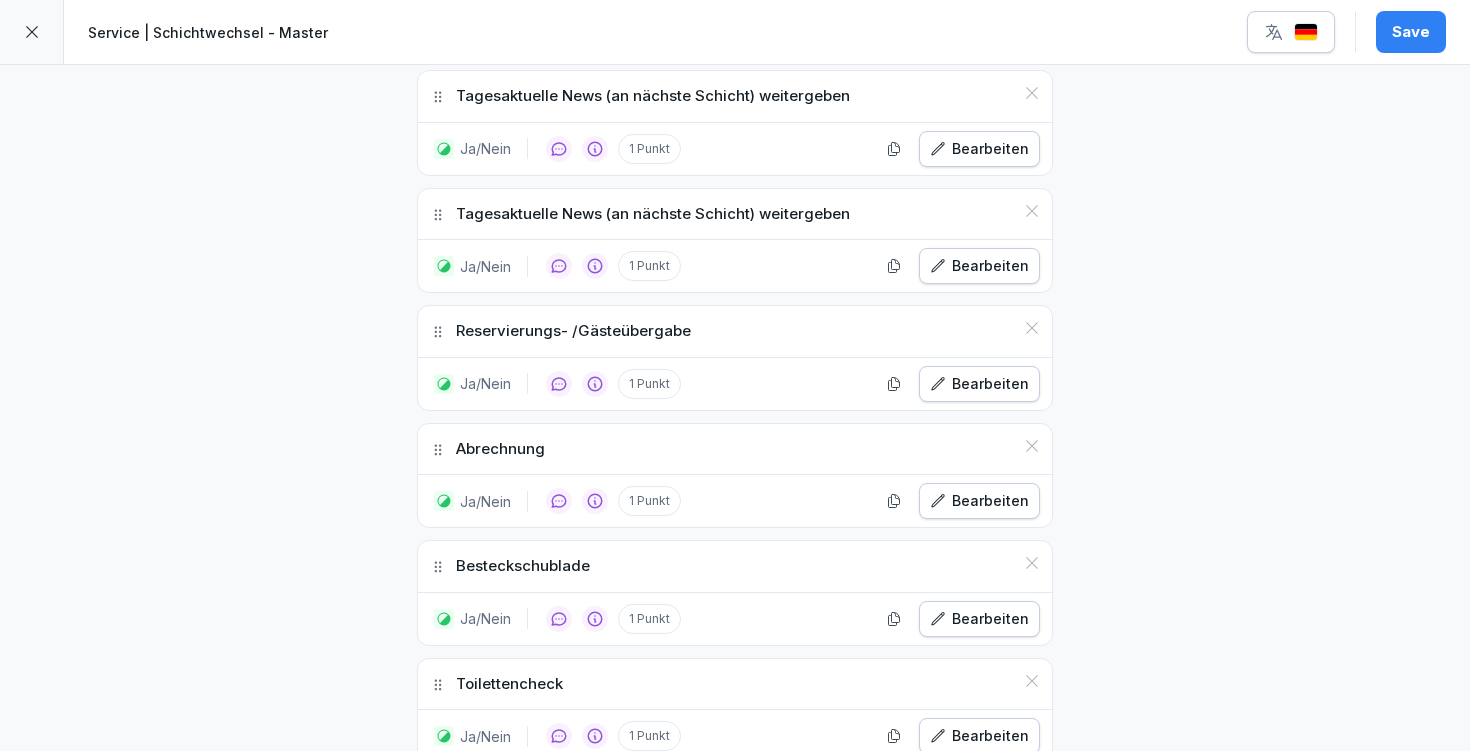 scroll, scrollTop: 620, scrollLeft: 0, axis: vertical 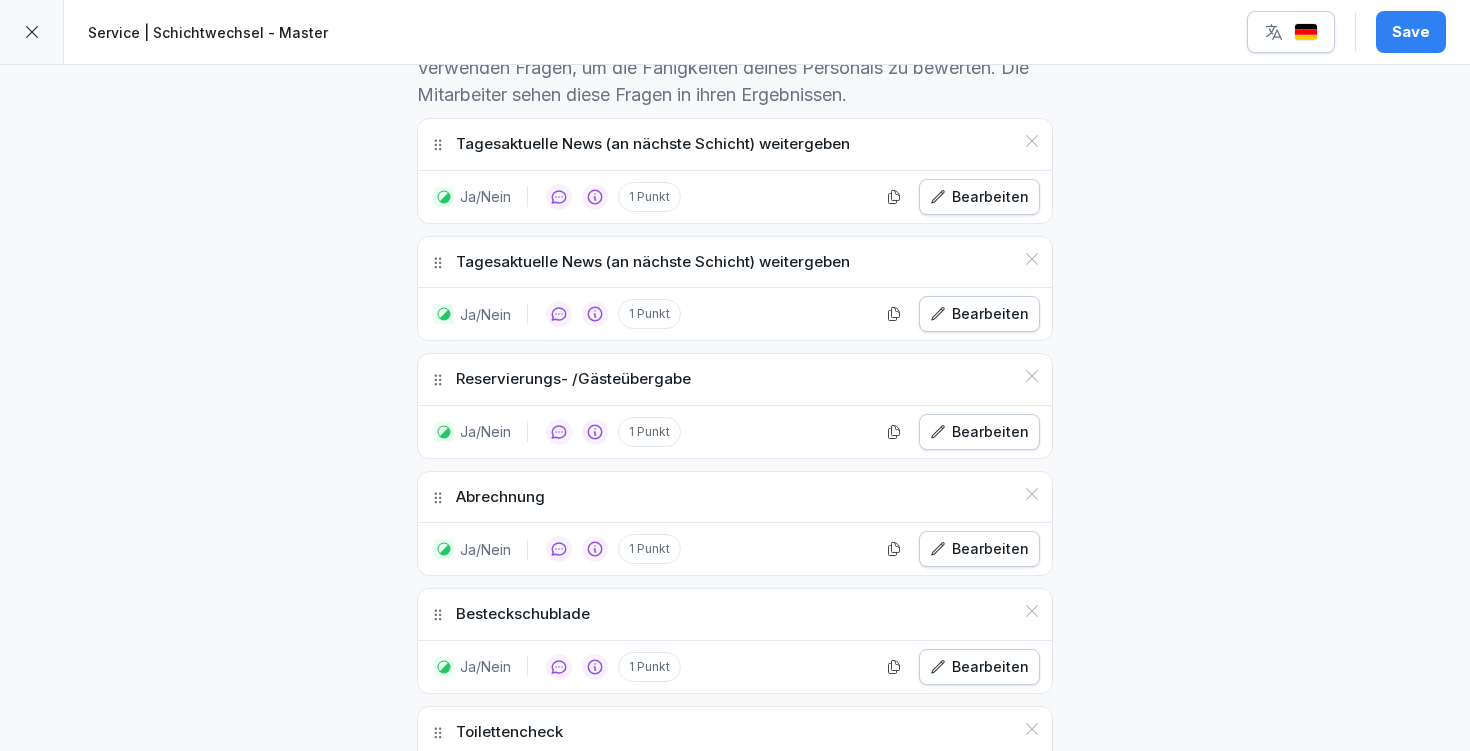 click 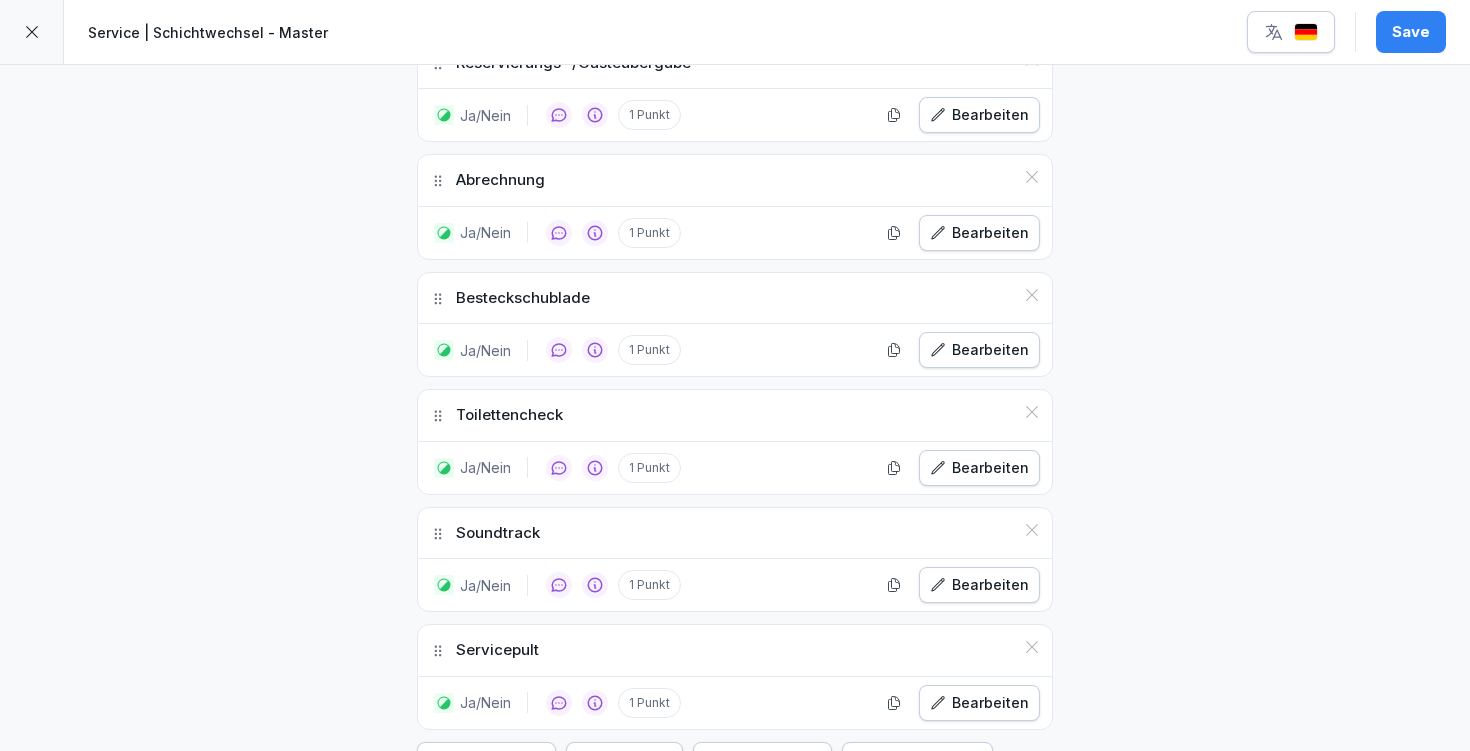scroll, scrollTop: 891, scrollLeft: 0, axis: vertical 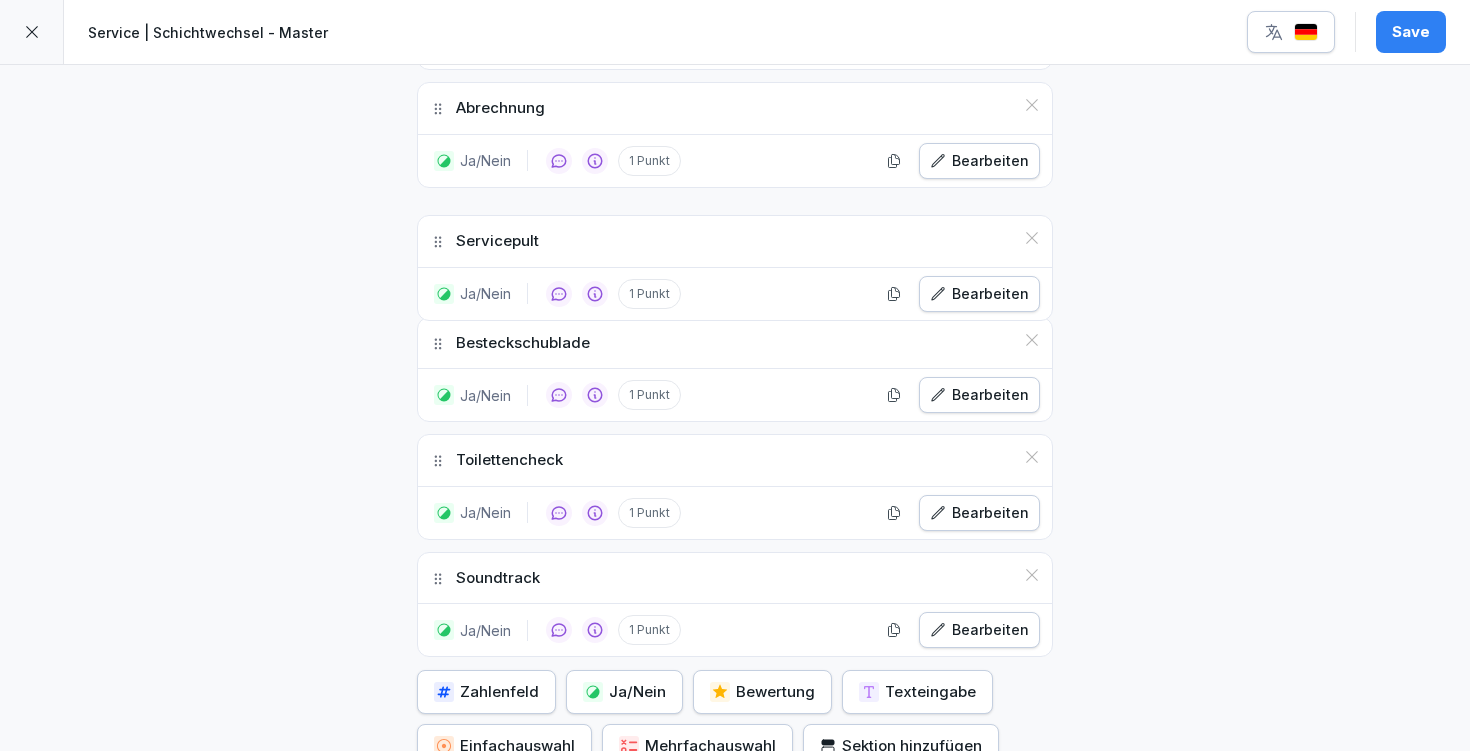 drag, startPoint x: 433, startPoint y: 578, endPoint x: 438, endPoint y: 241, distance: 337.03708 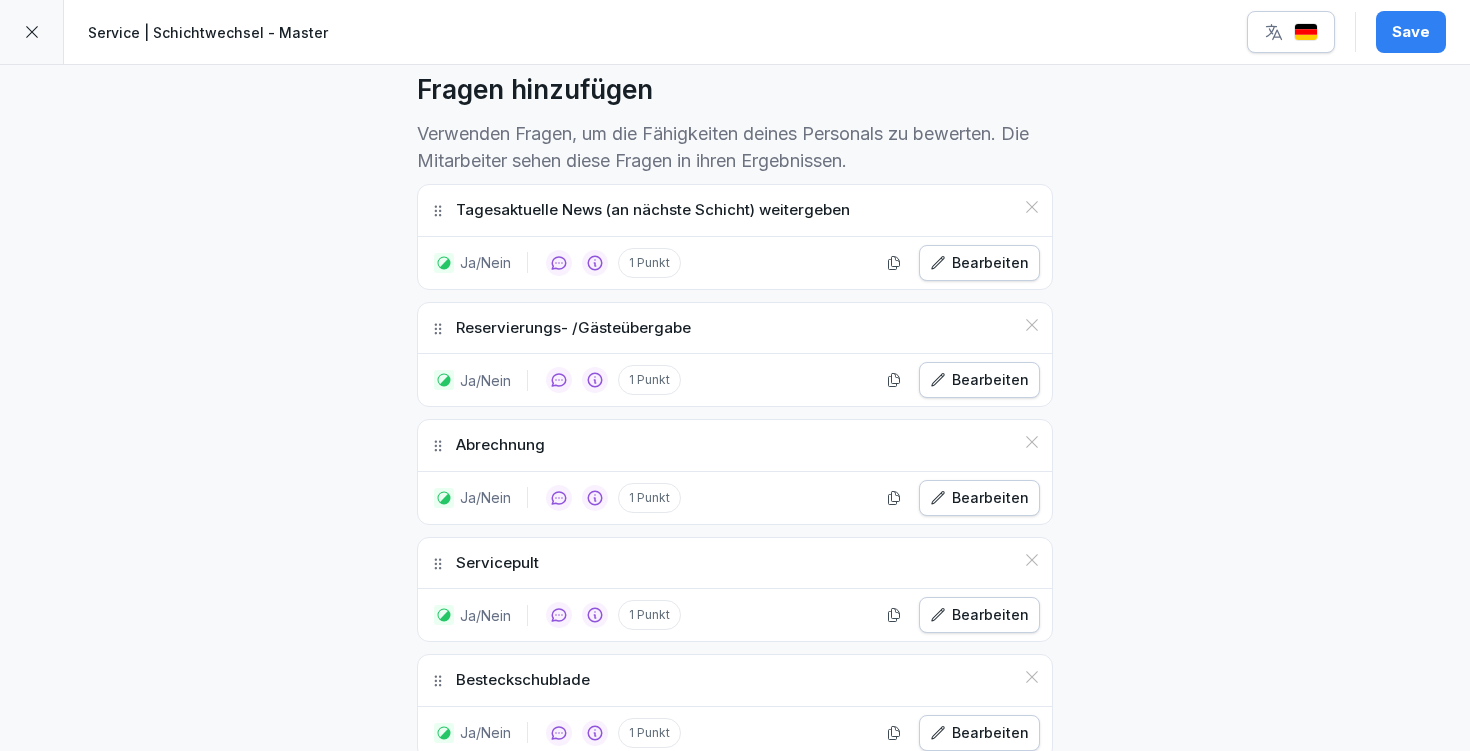 scroll, scrollTop: 370, scrollLeft: 0, axis: vertical 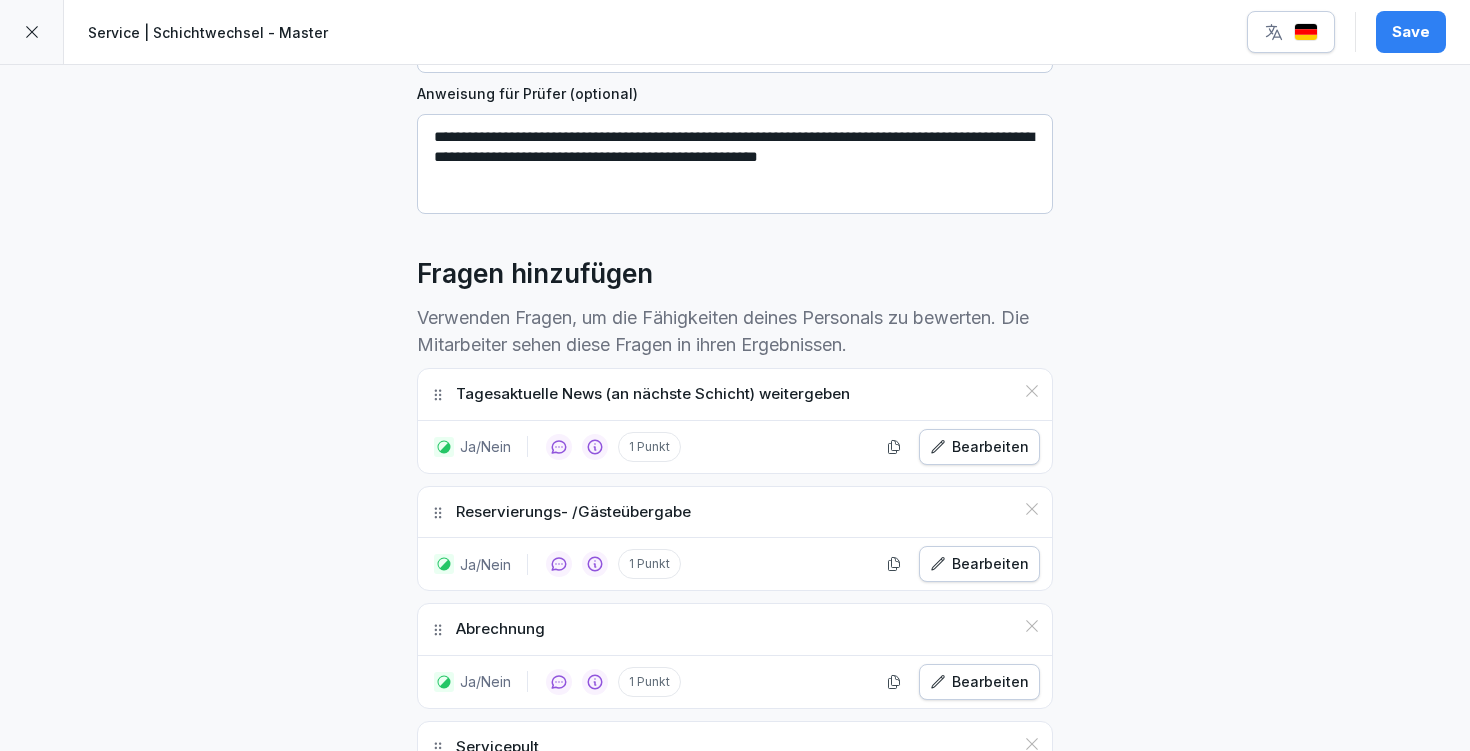 click on "Save" at bounding box center (1411, 32) 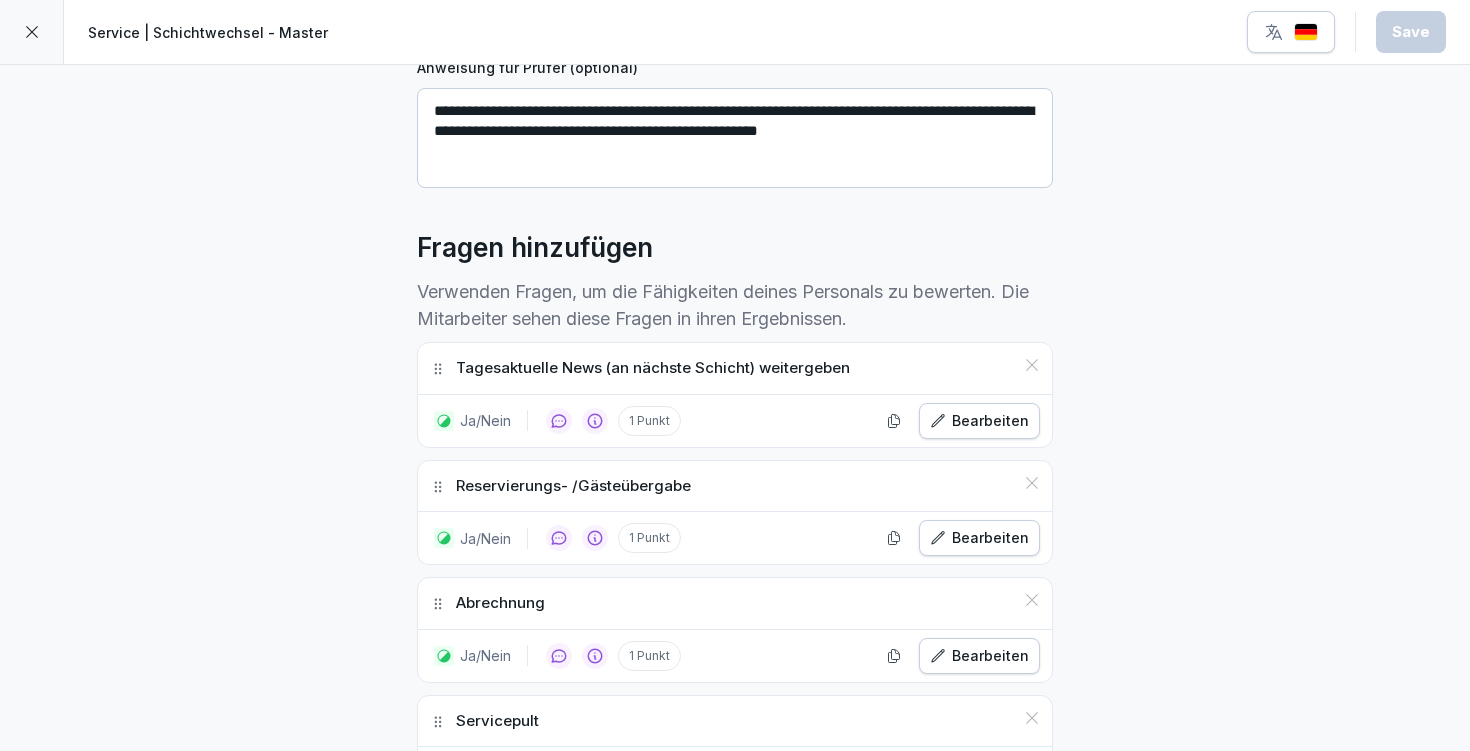 scroll, scrollTop: 509, scrollLeft: 0, axis: vertical 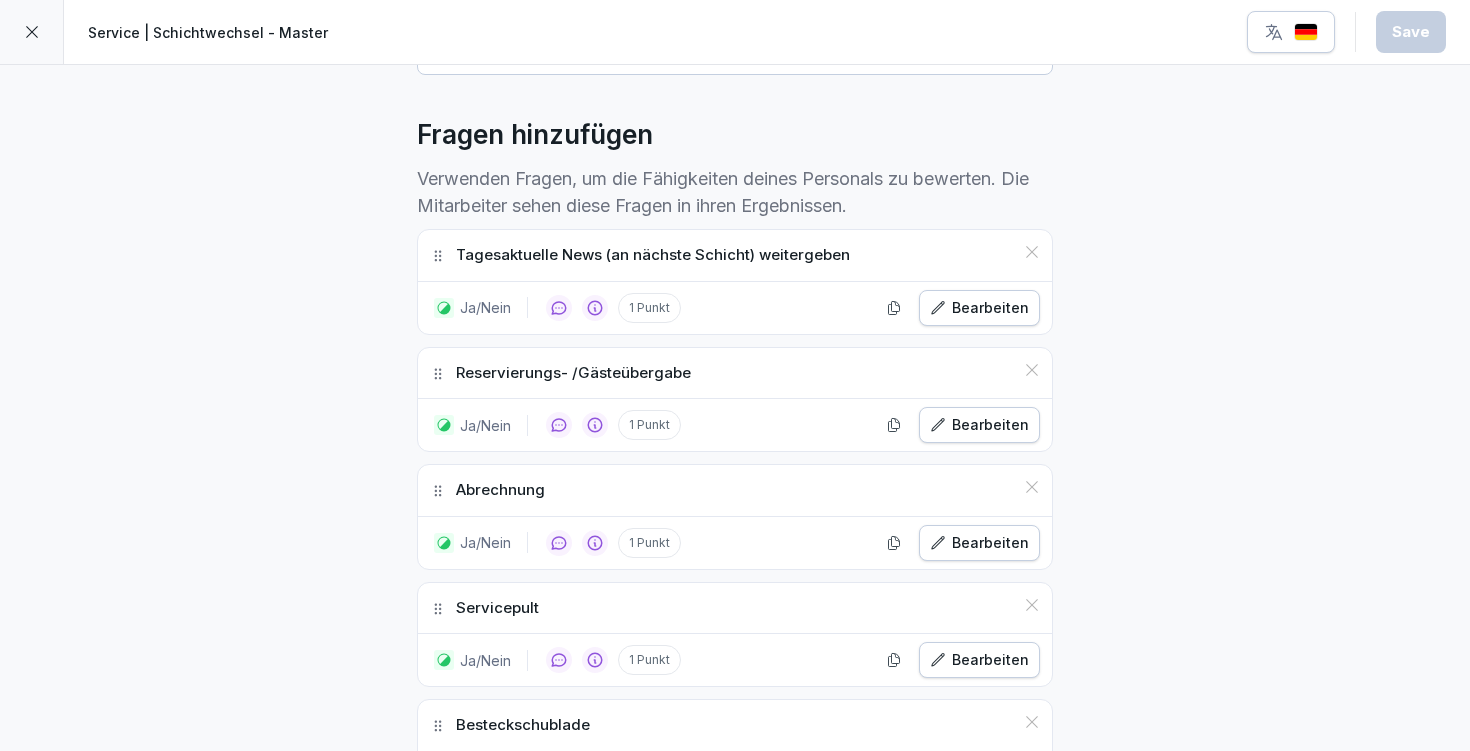 click on "Ja/Nein 1 Punkt Bearbeiten" at bounding box center [735, 425] 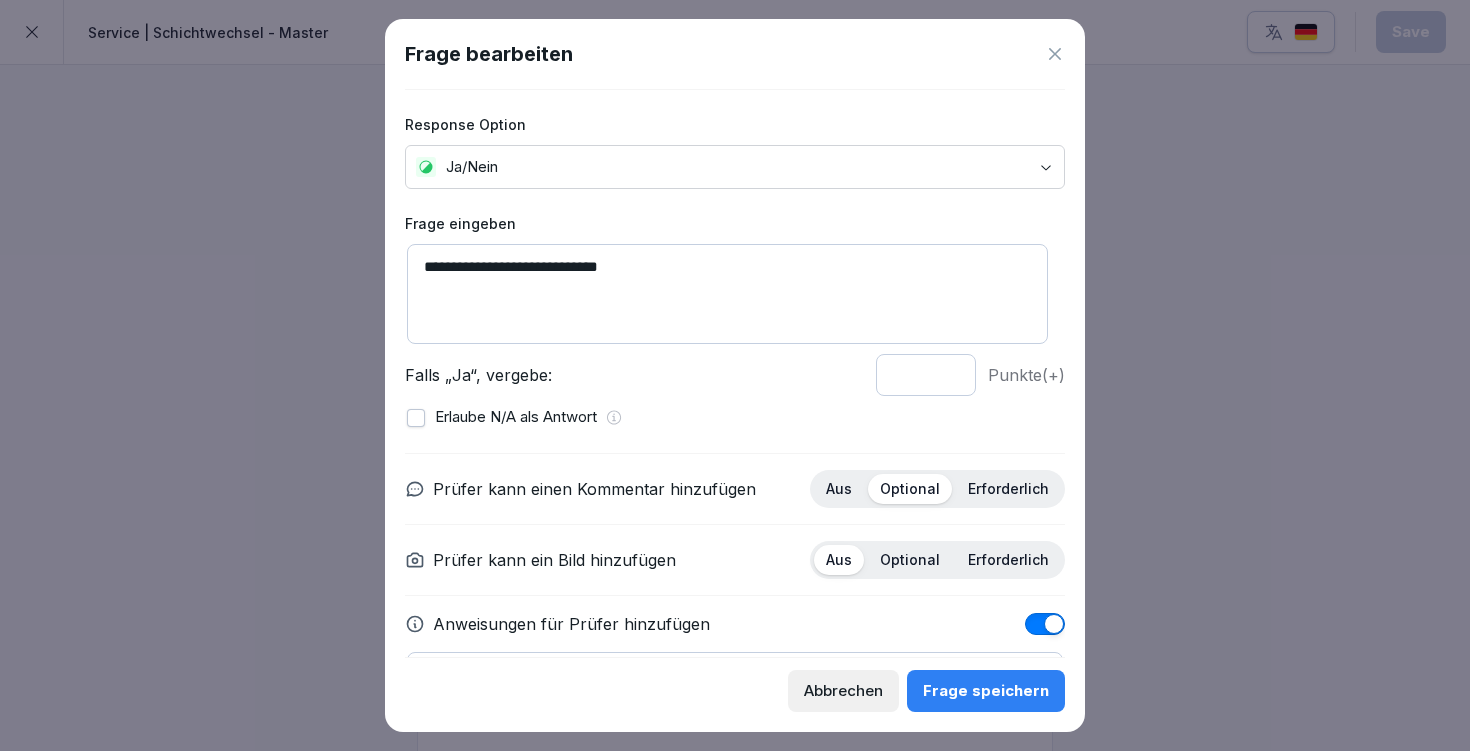 scroll, scrollTop: 127, scrollLeft: 0, axis: vertical 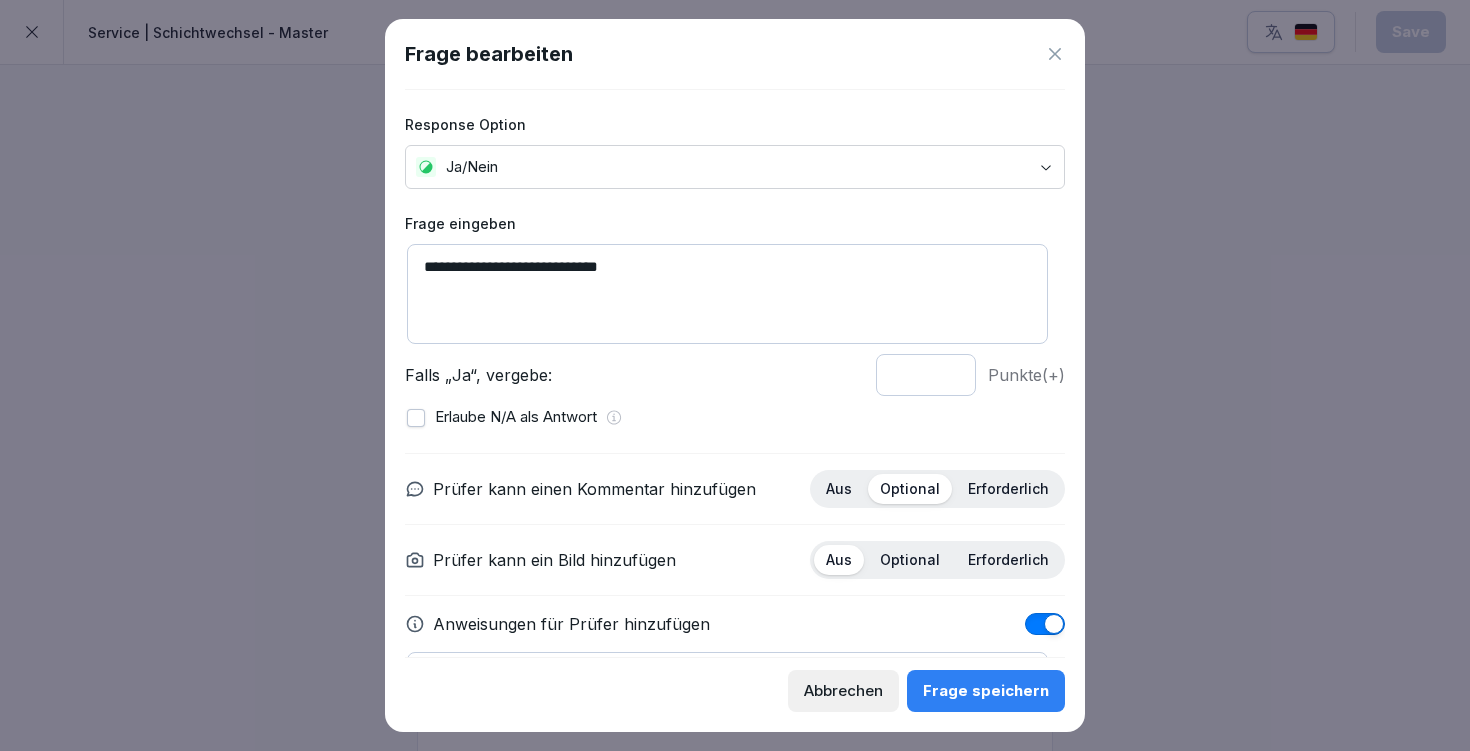 click 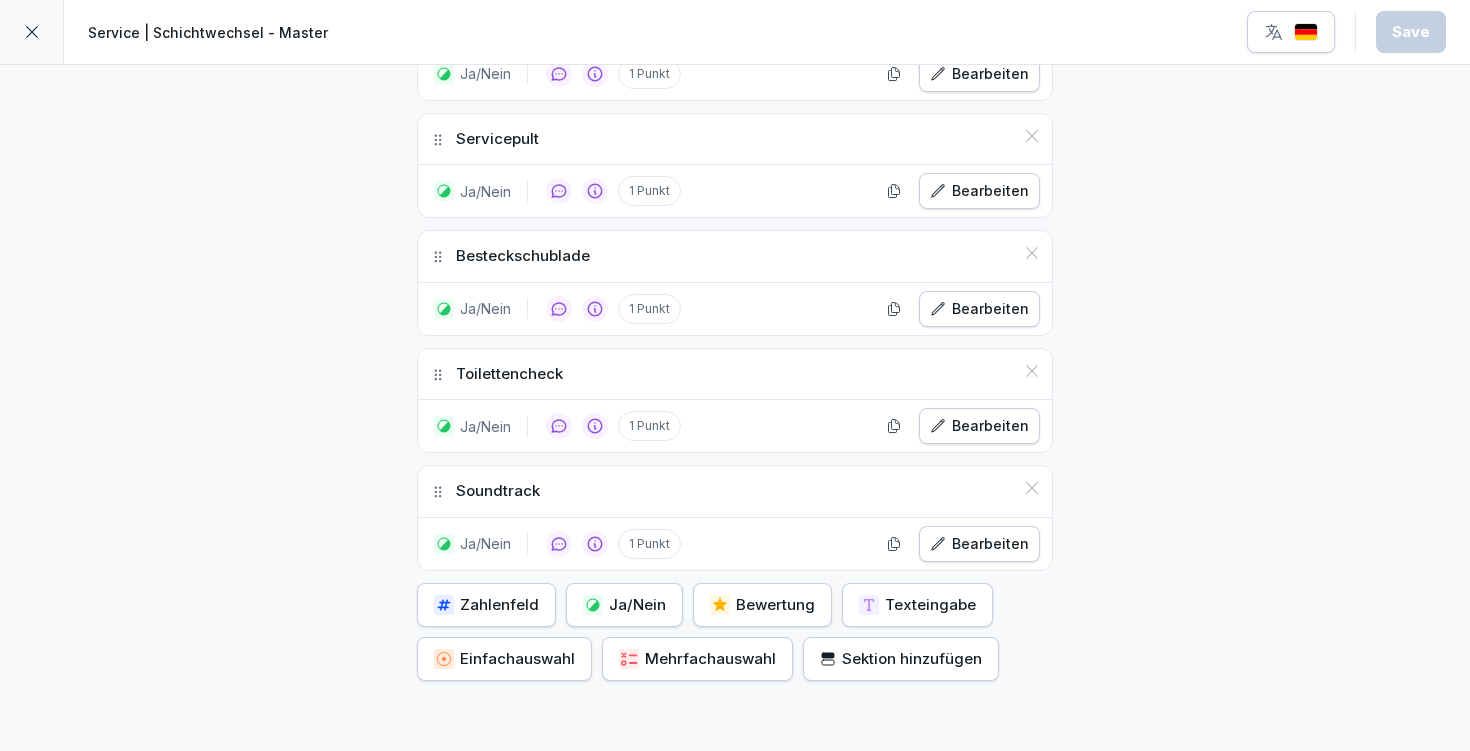 scroll, scrollTop: 1119, scrollLeft: 0, axis: vertical 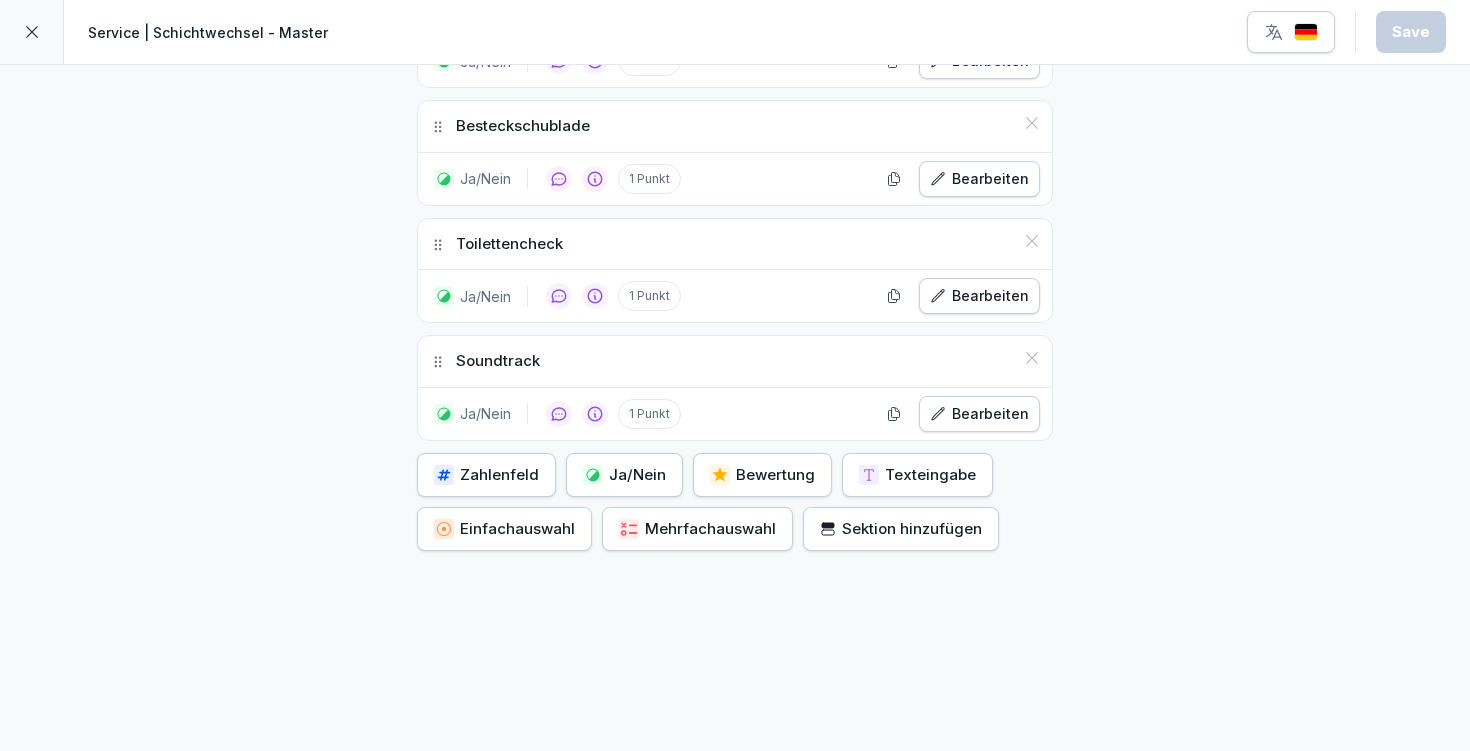 click on "Ja/Nein" at bounding box center (624, 475) 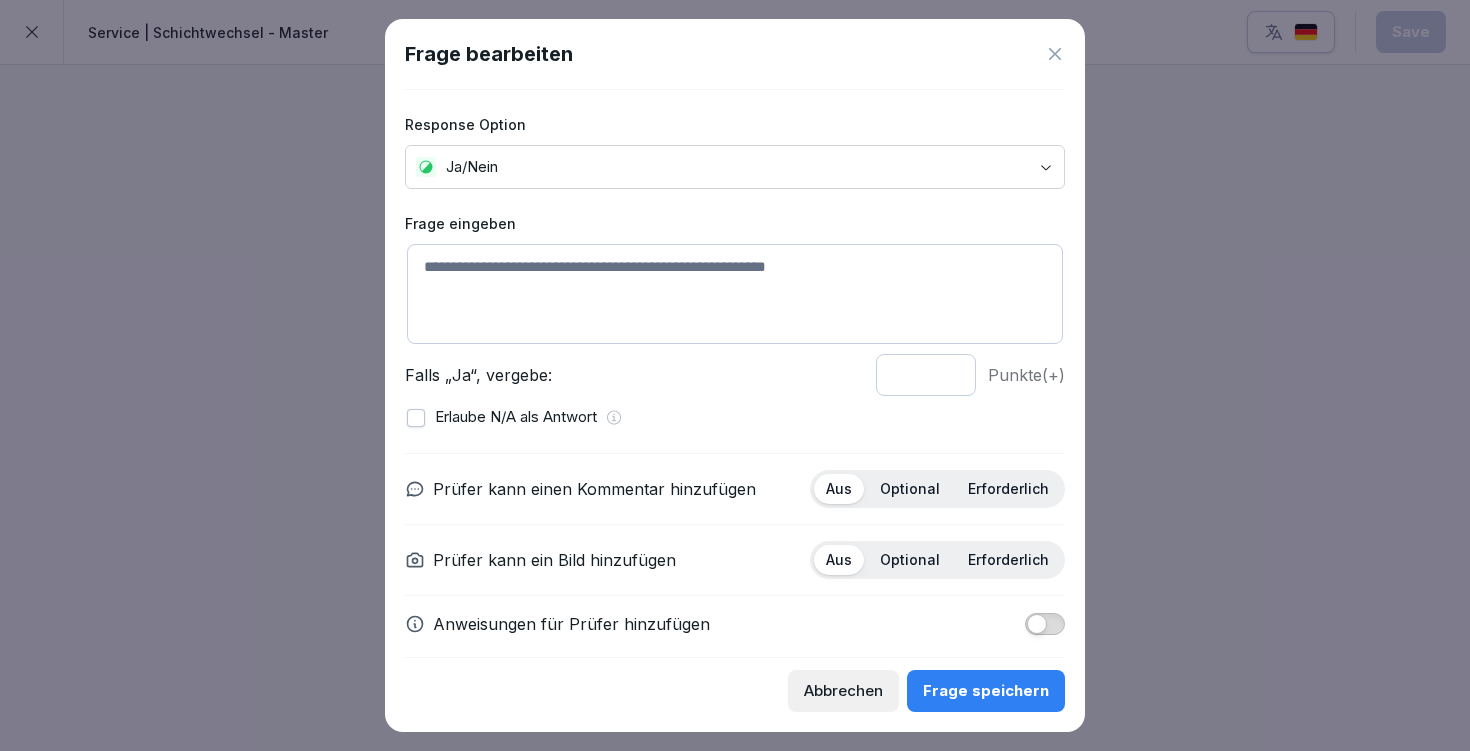 click at bounding box center (735, 294) 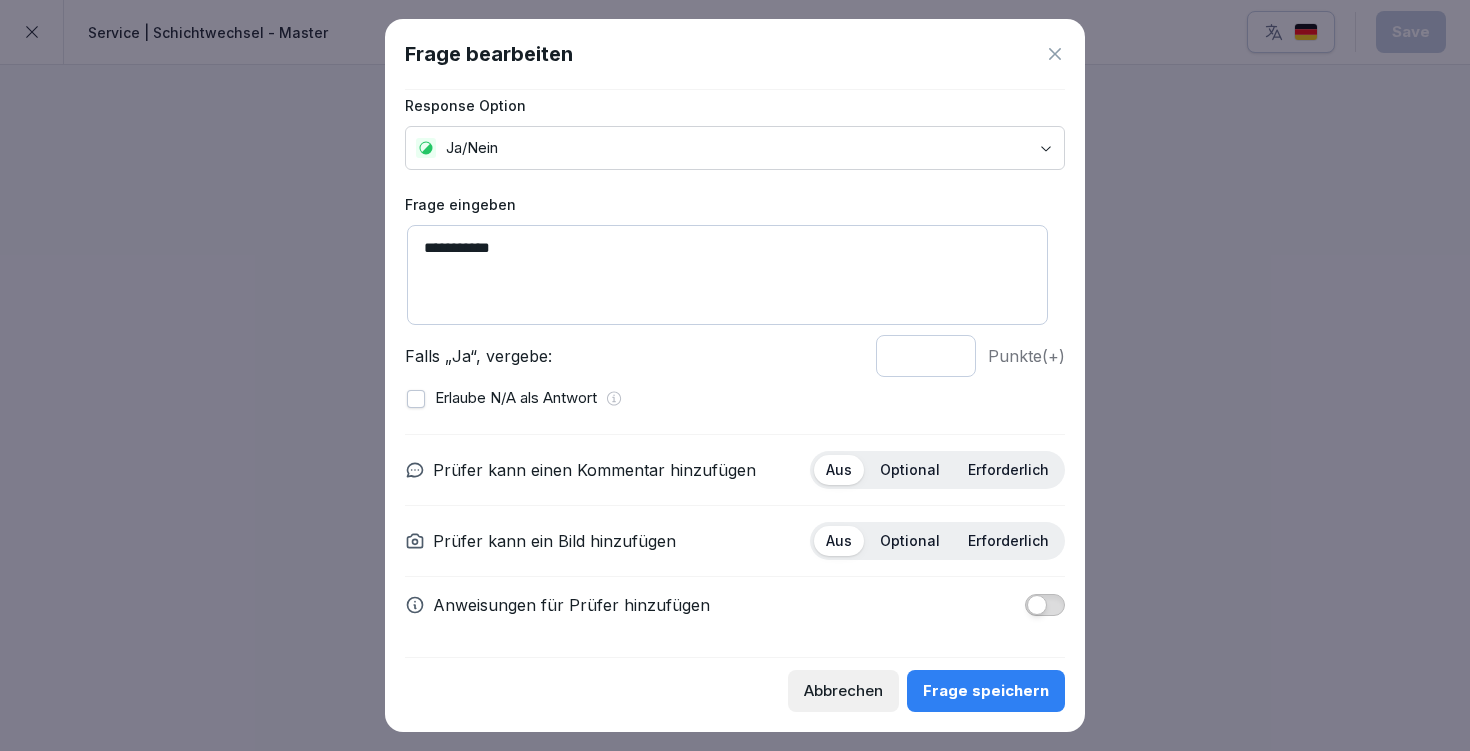 scroll, scrollTop: 18, scrollLeft: 0, axis: vertical 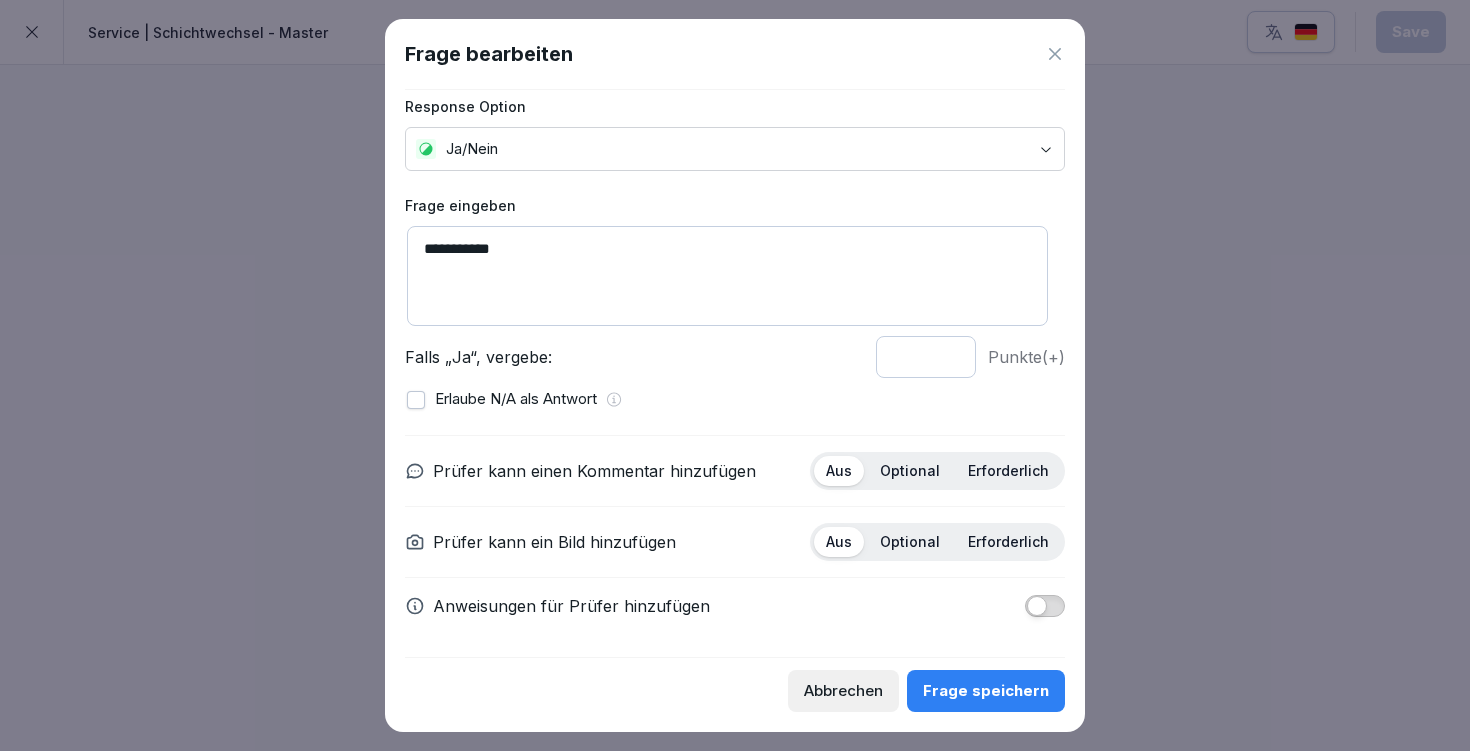 type on "**********" 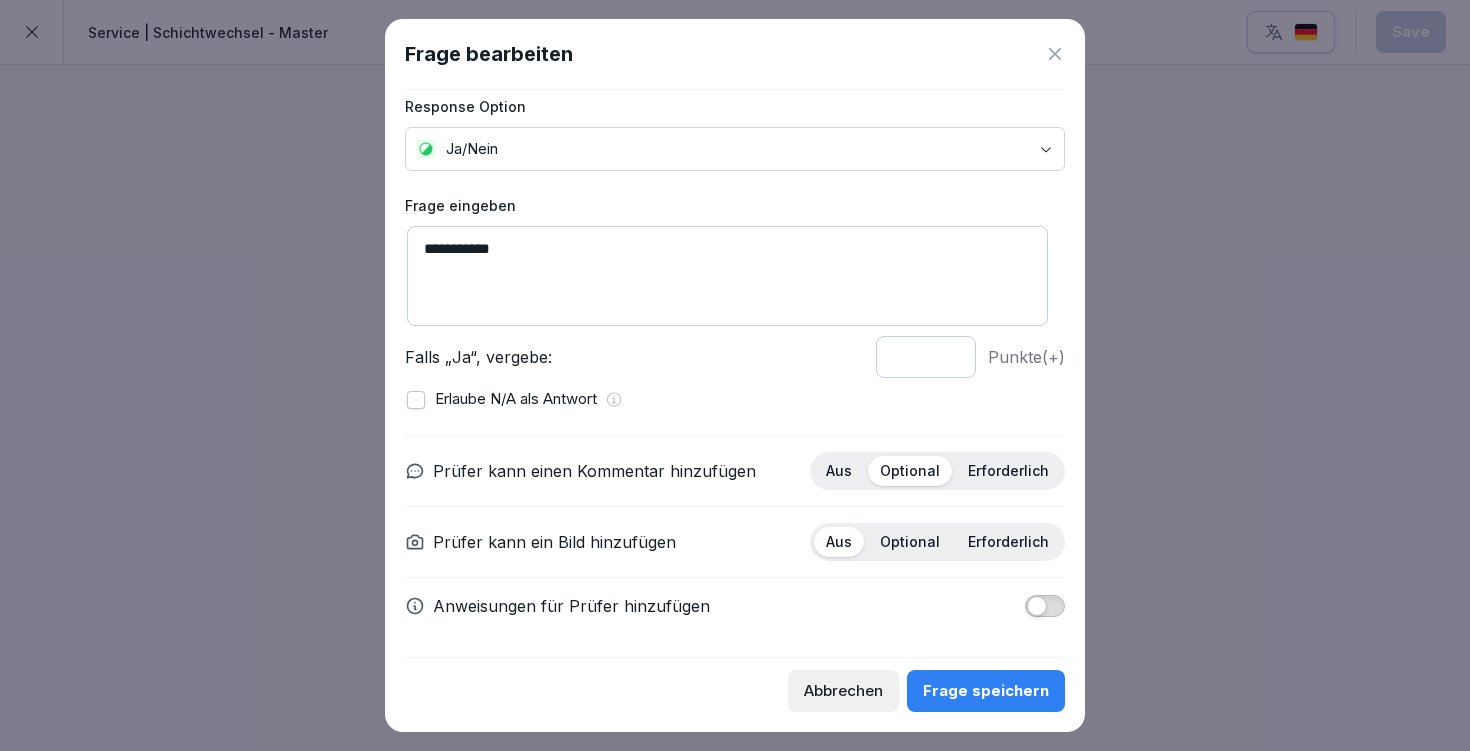 click at bounding box center (1045, 606) 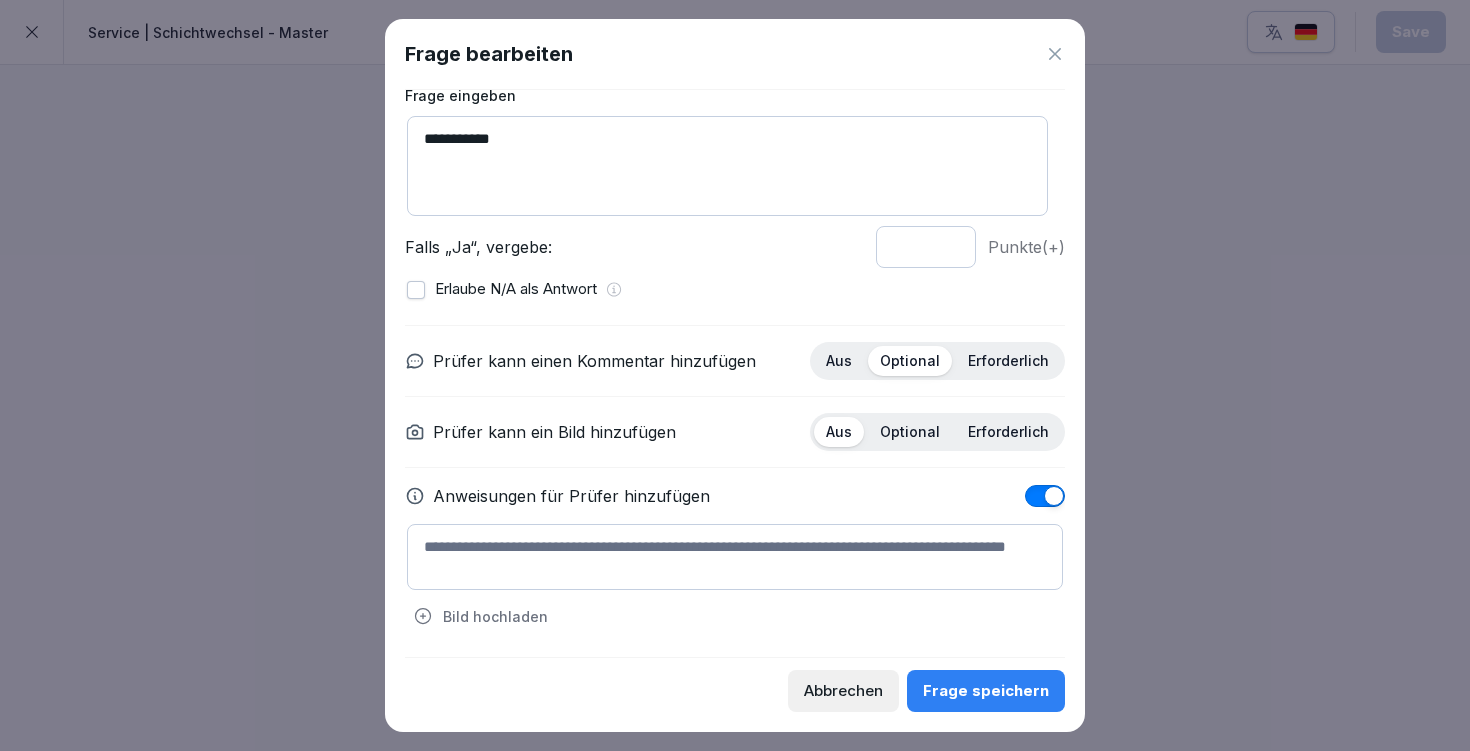 scroll, scrollTop: 127, scrollLeft: 0, axis: vertical 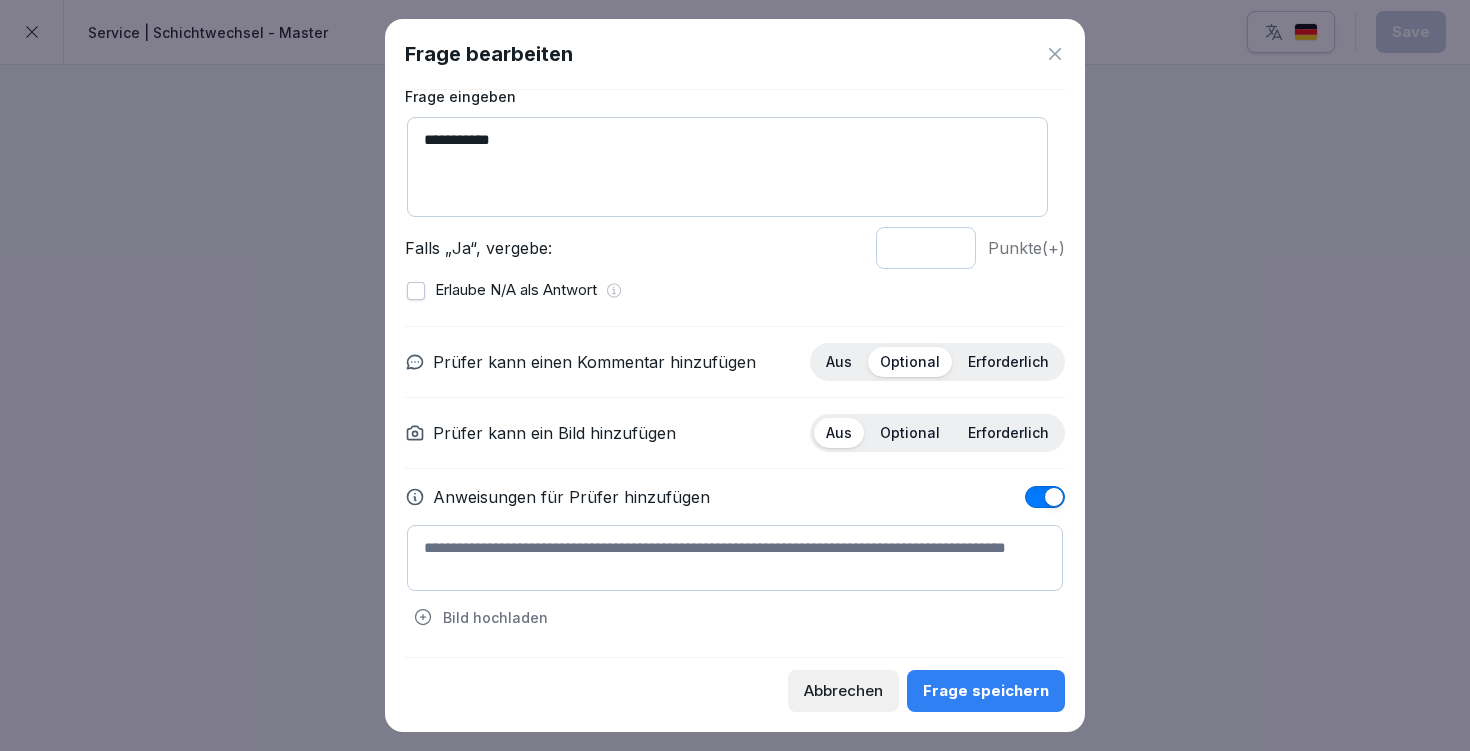 click at bounding box center (735, 558) 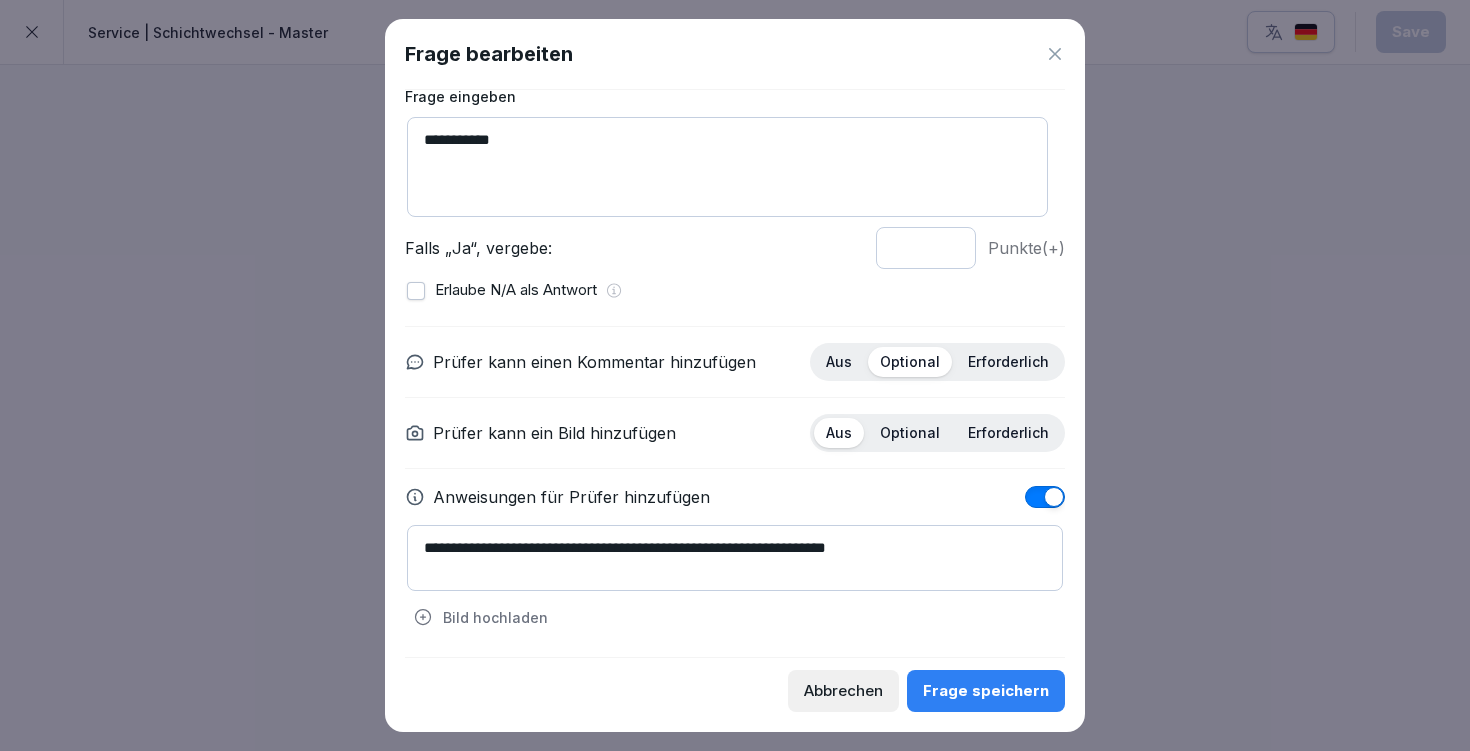 click on "**********" at bounding box center (735, 558) 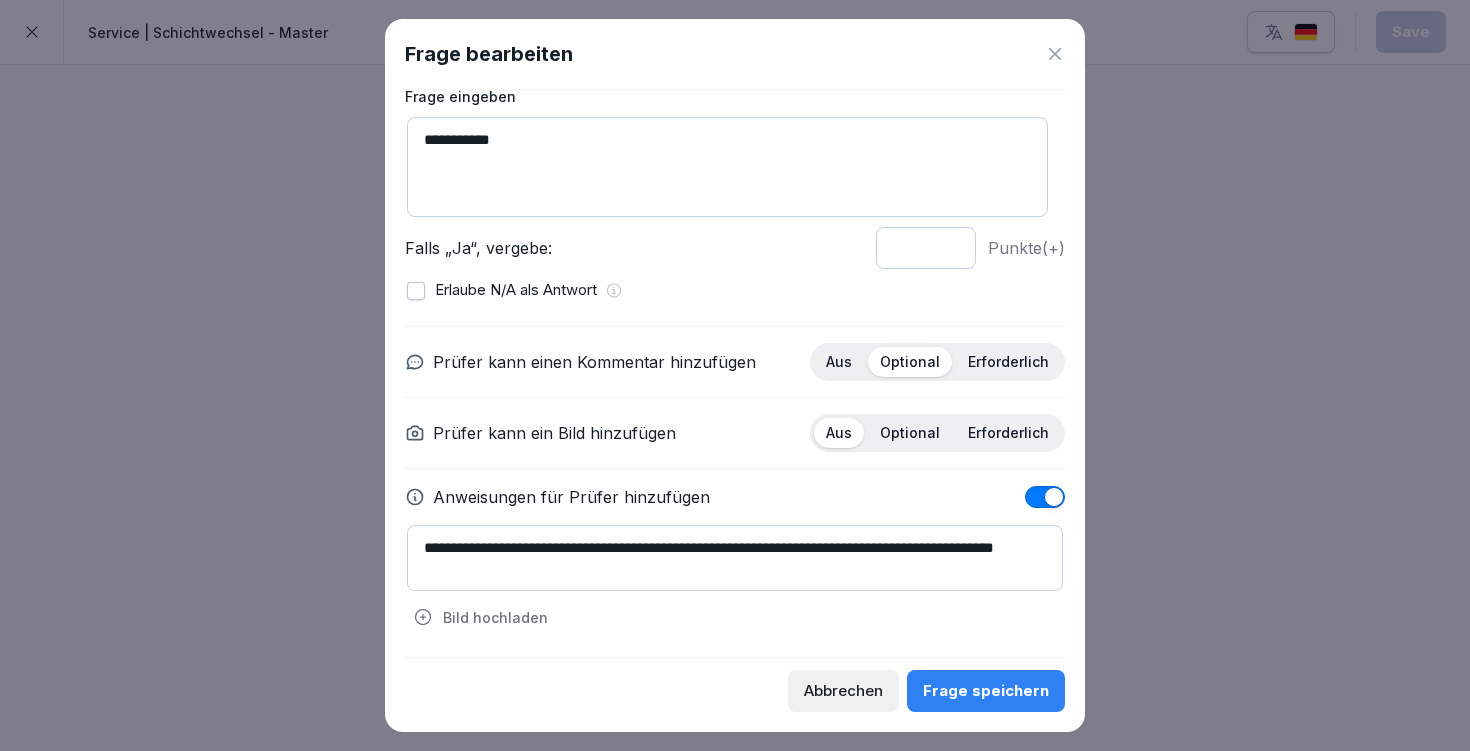 click on "**********" at bounding box center (735, 558) 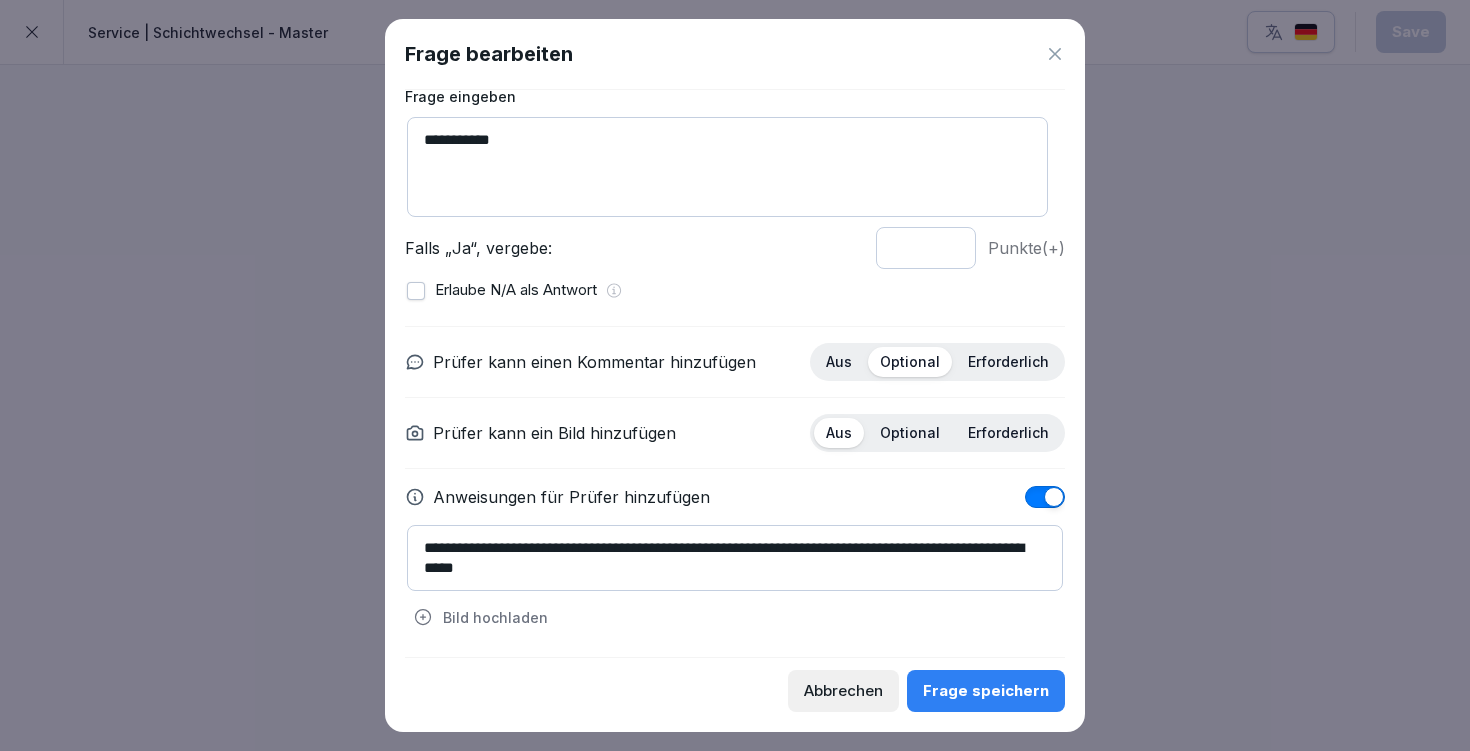 type on "**********" 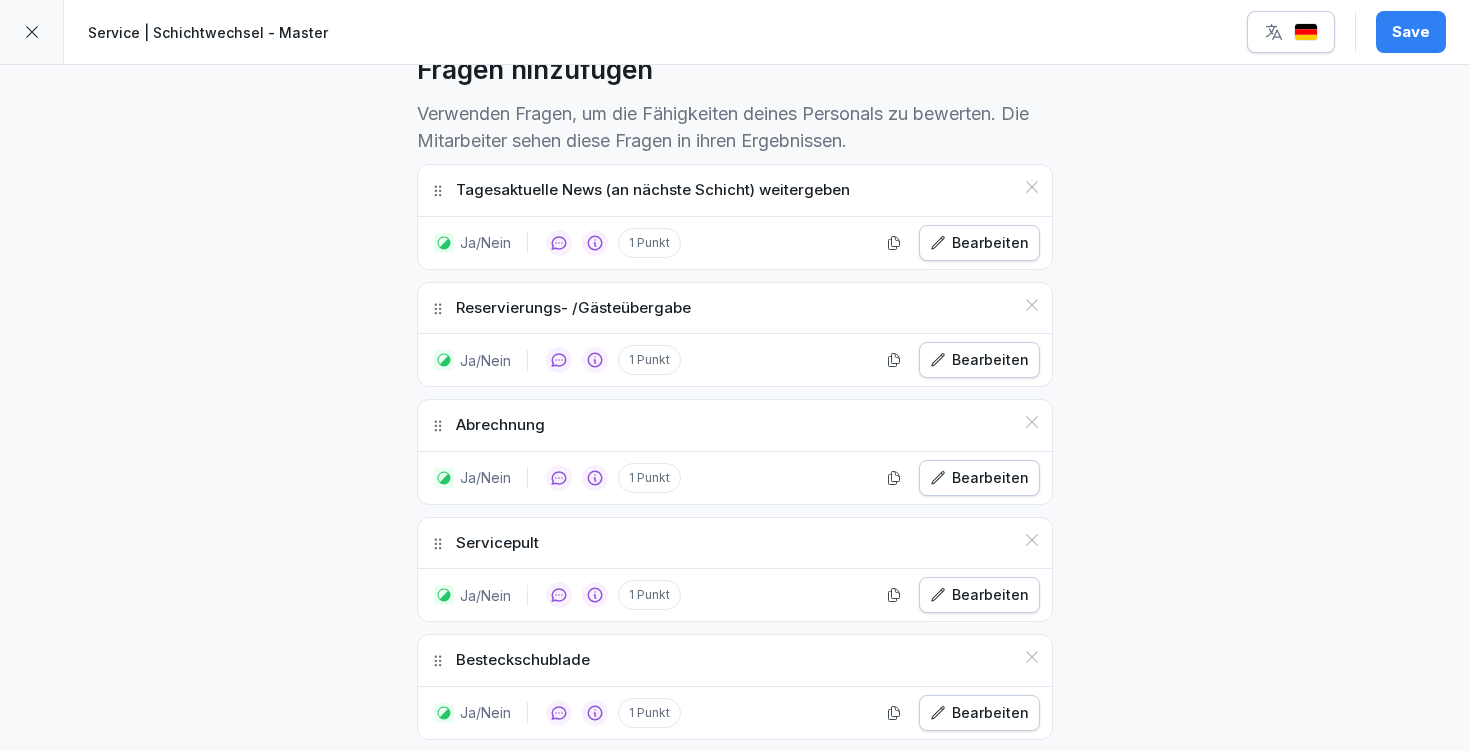 scroll, scrollTop: 572, scrollLeft: 0, axis: vertical 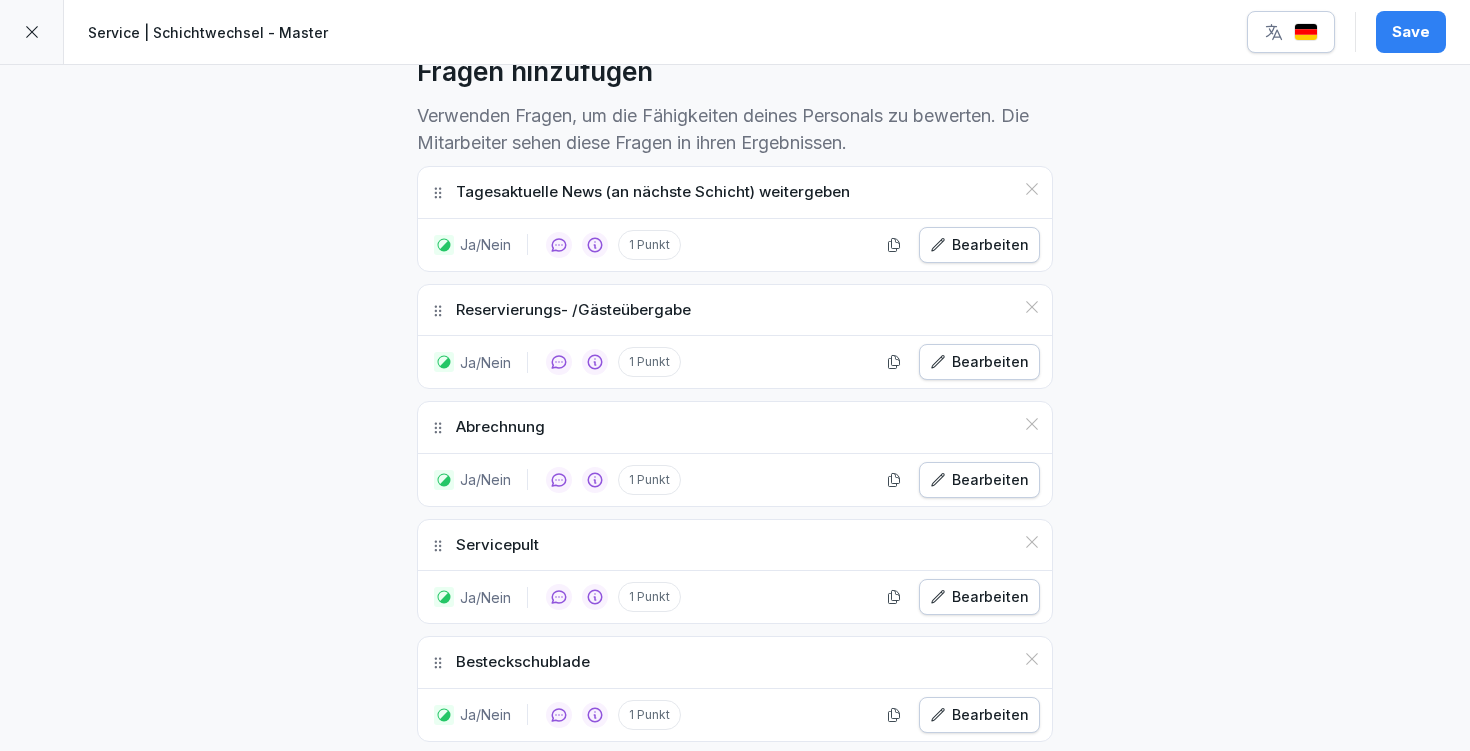 click on "Save" at bounding box center [1411, 32] 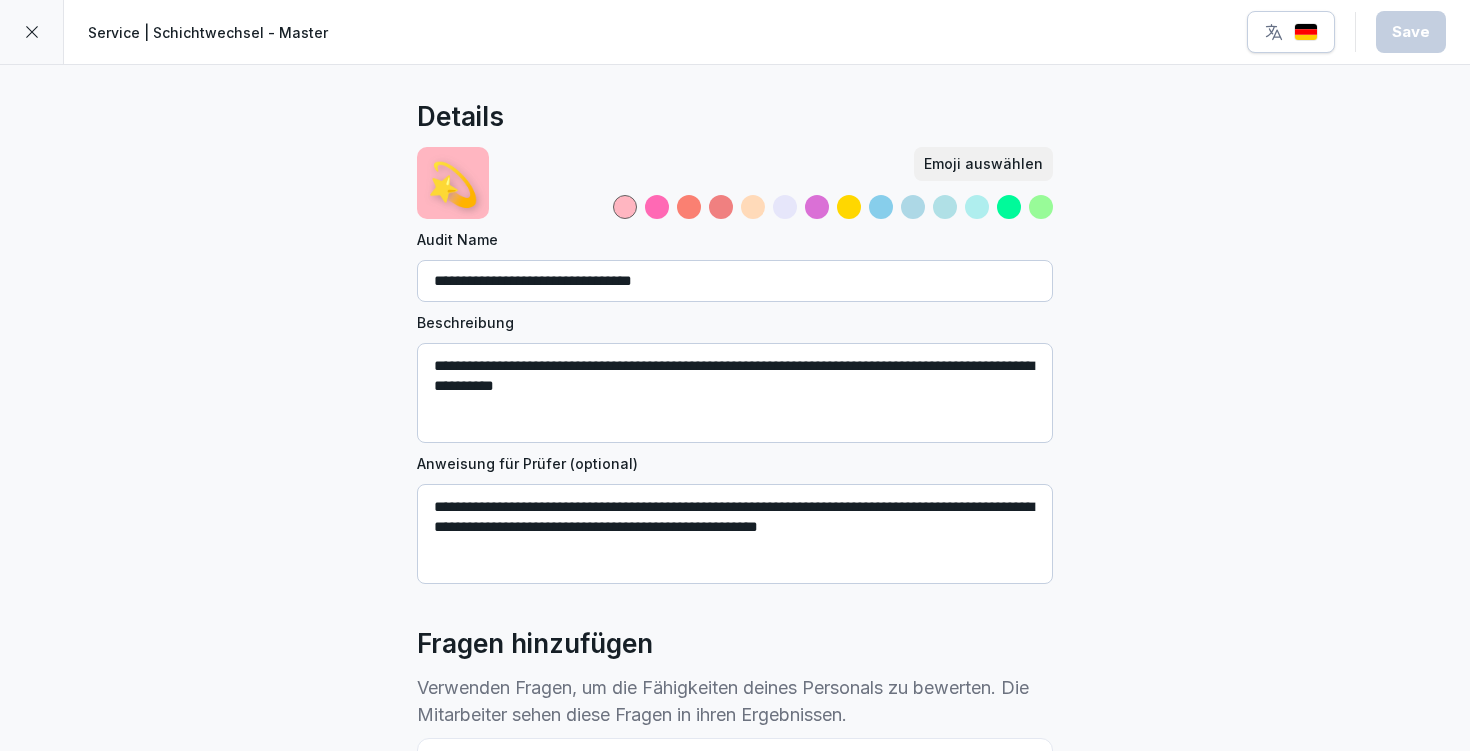 scroll, scrollTop: 0, scrollLeft: 0, axis: both 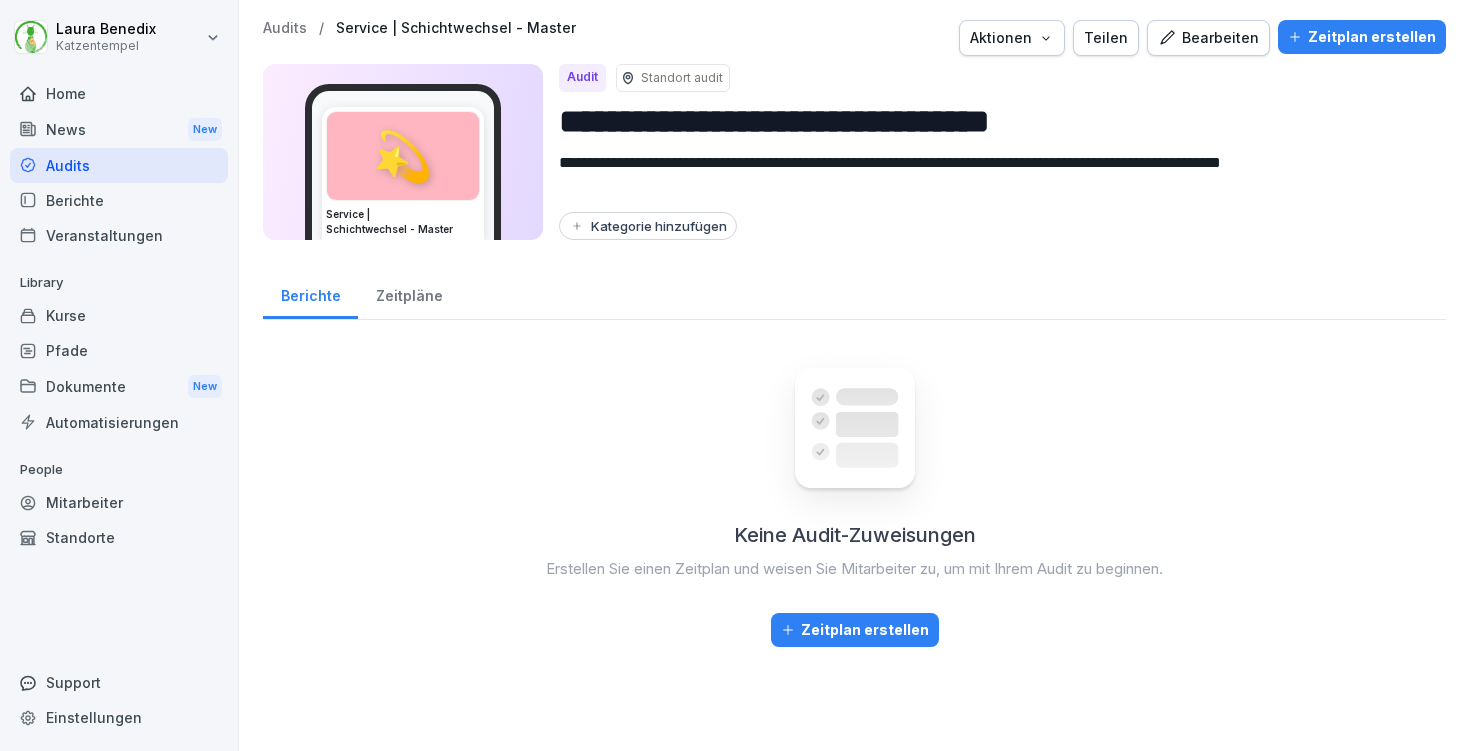 click on "Audits" at bounding box center [285, 28] 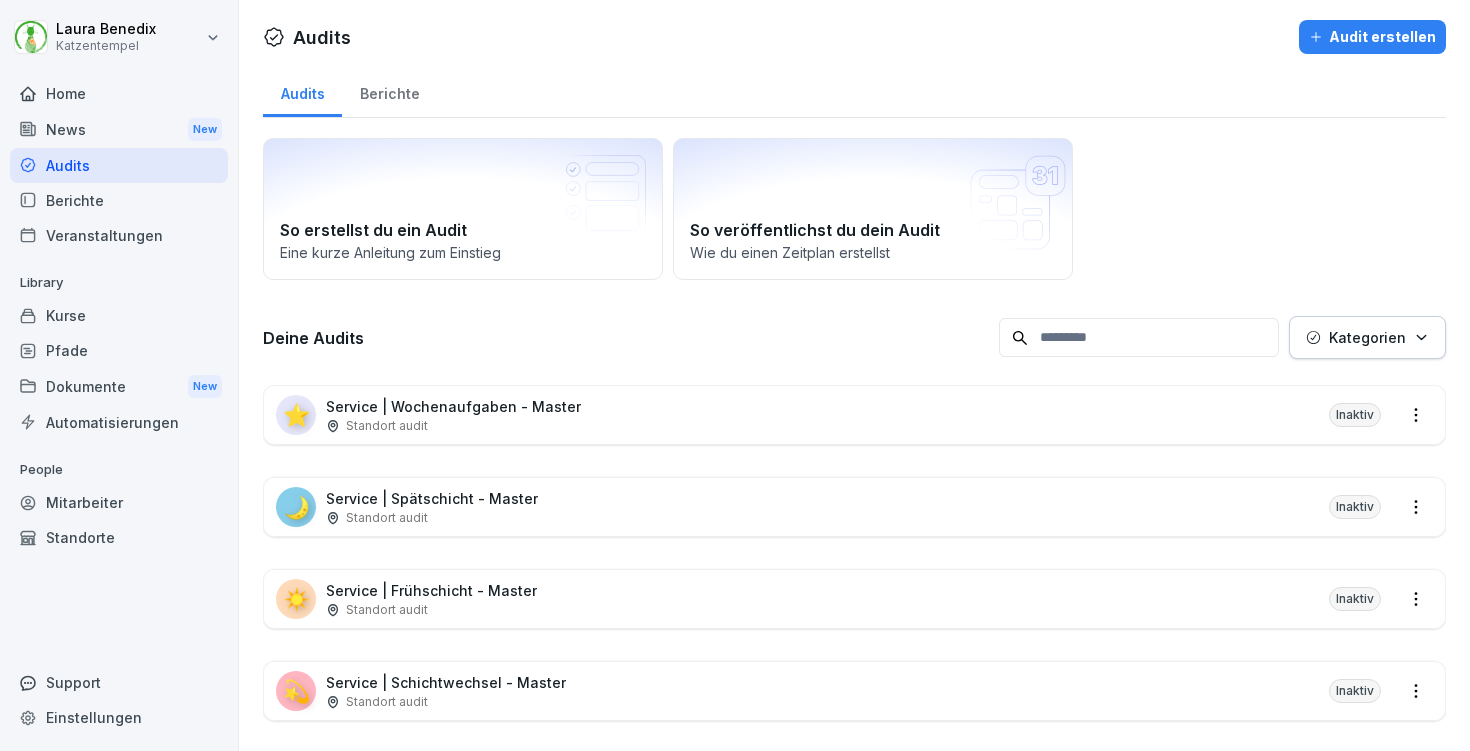 scroll, scrollTop: 125, scrollLeft: 0, axis: vertical 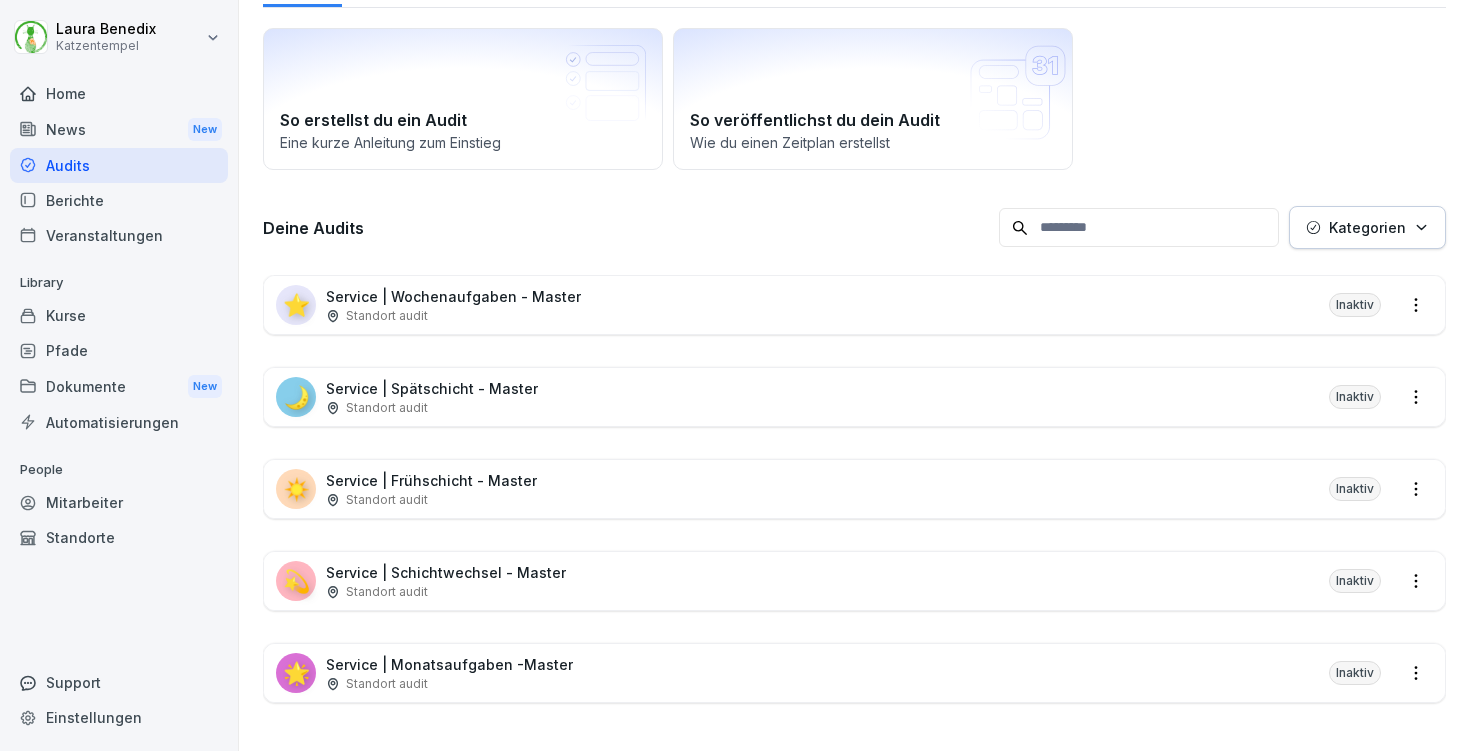 click on "Laura   Benedix Katzentempel Home News New Audits Berichte Veranstaltungen Library Kurse Pfade Dokumente New Automatisierungen People Mitarbeiter Standorte Support Einstellungen Audits Audit erstellen Audits Berichte So erstellst du ein Audit Eine kurze Anleitung zum Einstieg So veröffentlichst du dein Audit Wie du einen Zeitplan erstellst Deine Audits Kategorien ⭐ Service | Wochenaufgaben - Master Standort audit Inaktiv 🌙 Service | Spätschicht - Master Standort audit Inaktiv ☀️ Service | Frühschicht - Master Standort audit Inaktiv 💫 Service | Schichtwechsel - Master Standort audit Inaktiv 🌟 Service | Monatsaufgaben -Master Standort audit Inaktiv" at bounding box center (735, 375) 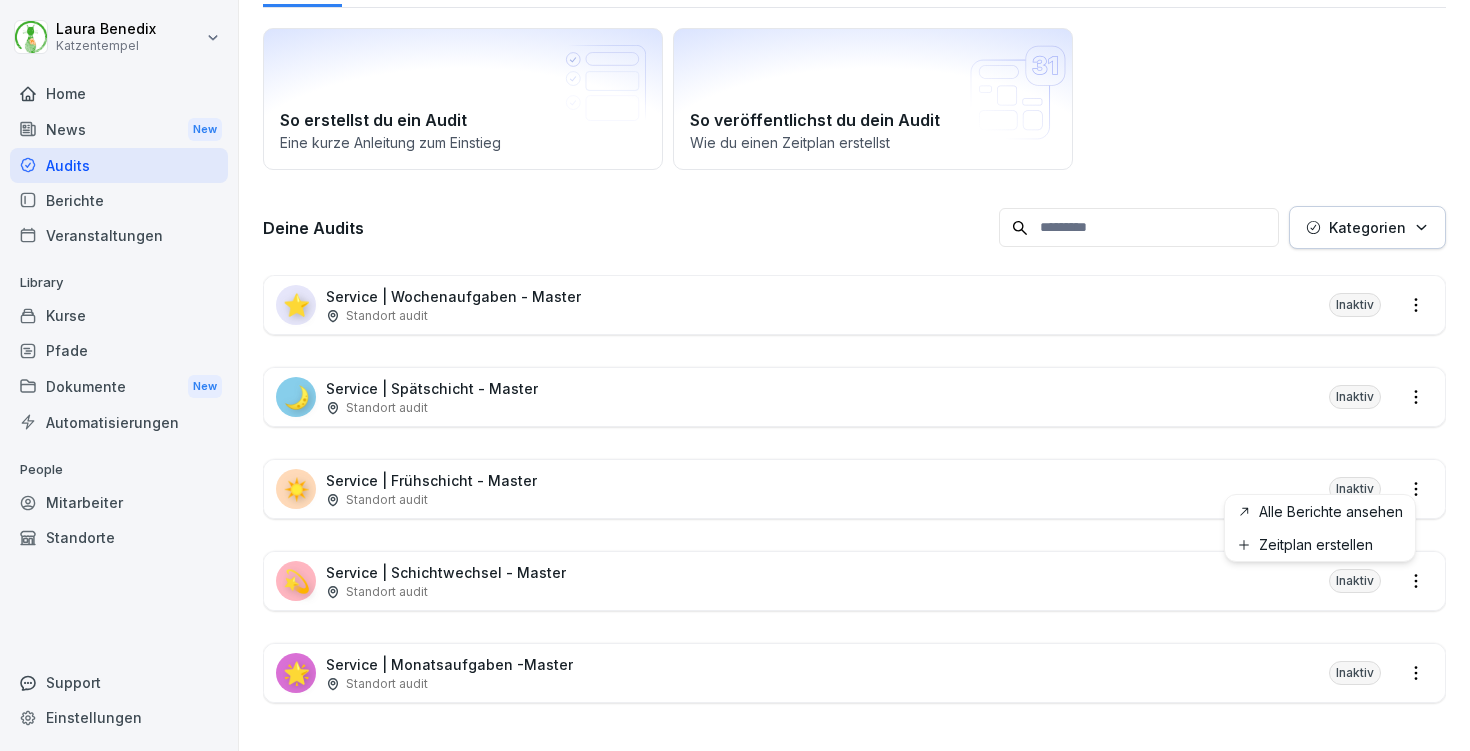 click on "Laura   Benedix Katzentempel Home News New Audits Berichte Veranstaltungen Library Kurse Pfade Dokumente New Automatisierungen People Mitarbeiter Standorte Support Einstellungen Audits Audit erstellen Audits Berichte So erstellst du ein Audit Eine kurze Anleitung zum Einstieg So veröffentlichst du dein Audit Wie du einen Zeitplan erstellst Deine Audits Kategorien ⭐ Service | Wochenaufgaben - Master Standort audit Inaktiv 🌙 Service | Spätschicht - Master Standort audit Inaktiv ☀️ Service | Frühschicht - Master Standort audit Inaktiv 💫 Service | Schichtwechsel - Master Standort audit Inaktiv 🌟 Service | Monatsaufgaben -Master Standort audit Inaktiv Alle Berichte ansehen Zeitplan erstellen" at bounding box center [735, 375] 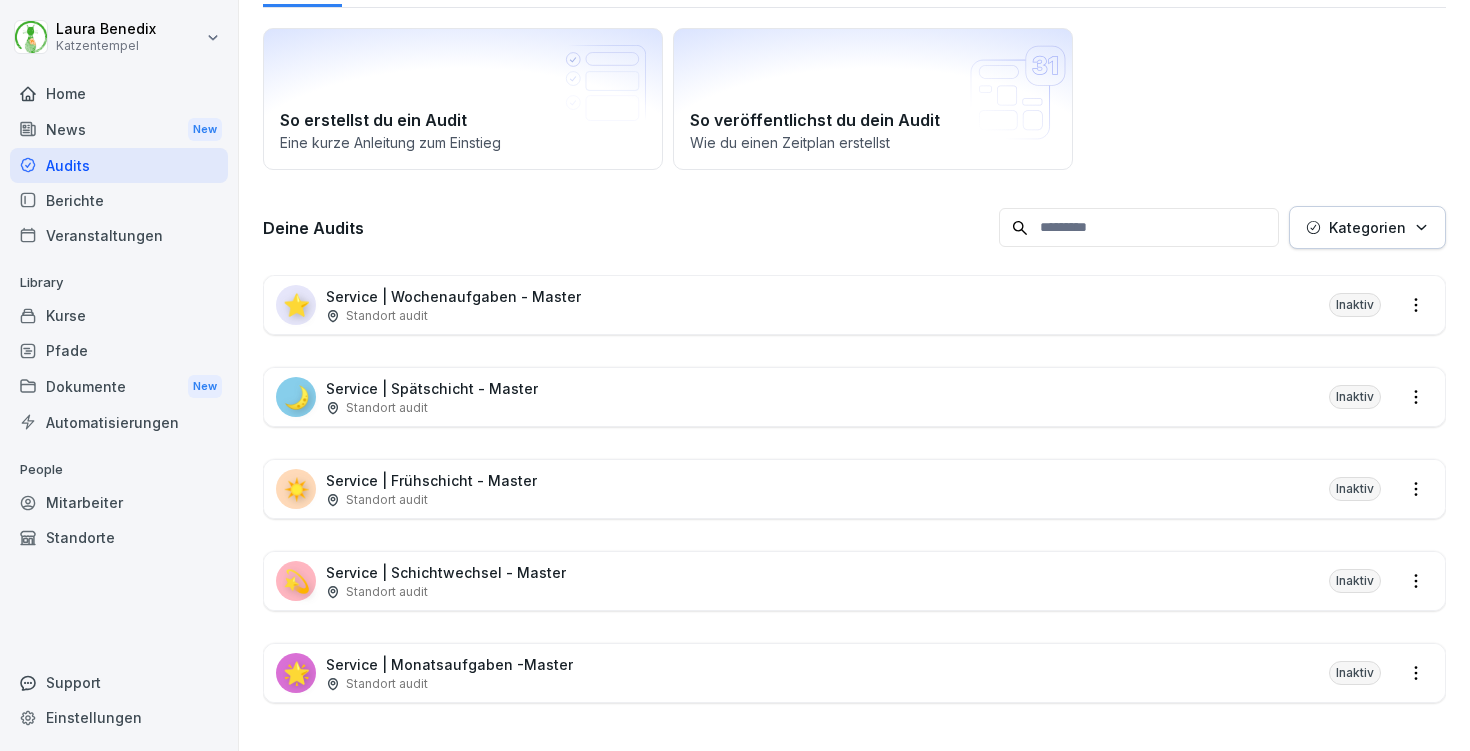 click on "☀️ Service | Frühschicht - Master Standort audit Inaktiv" at bounding box center [854, 489] 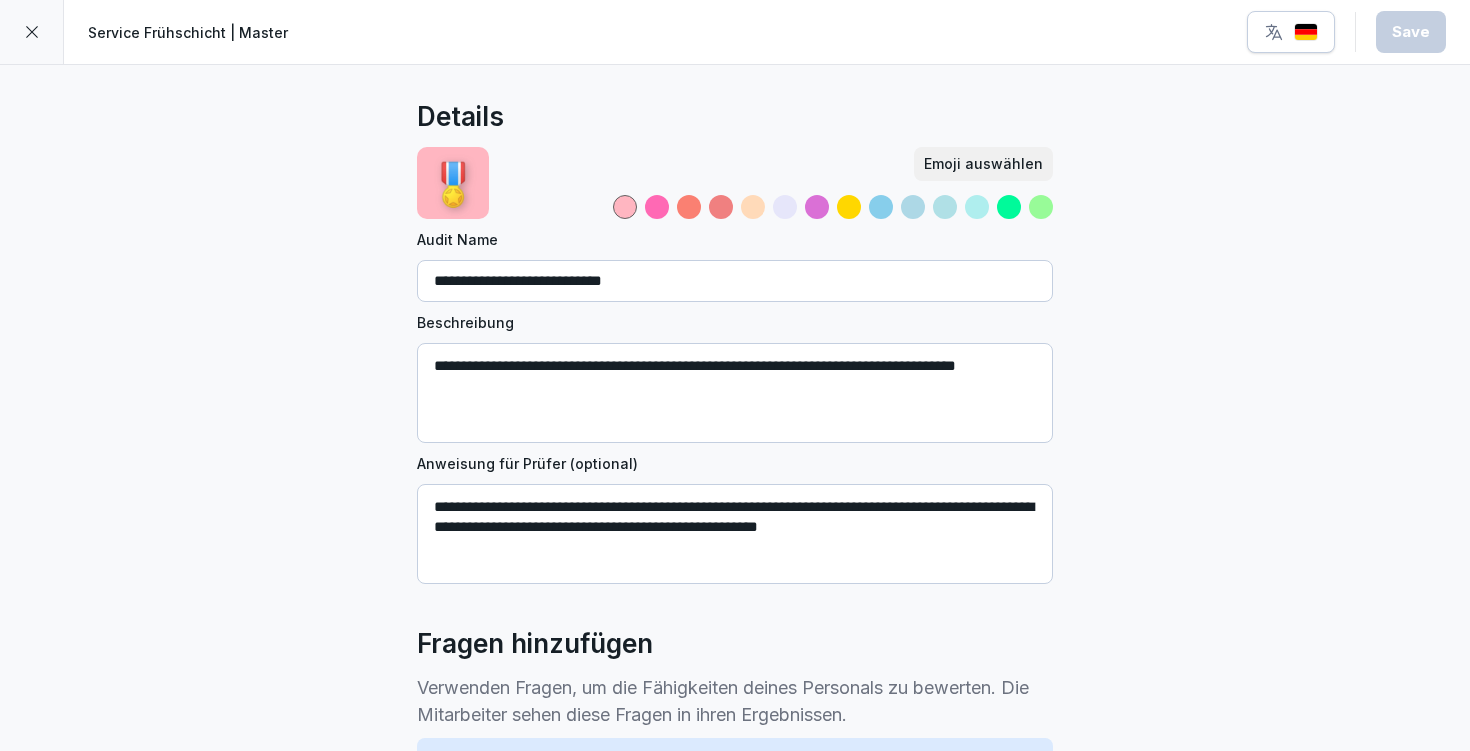 scroll, scrollTop: 0, scrollLeft: 0, axis: both 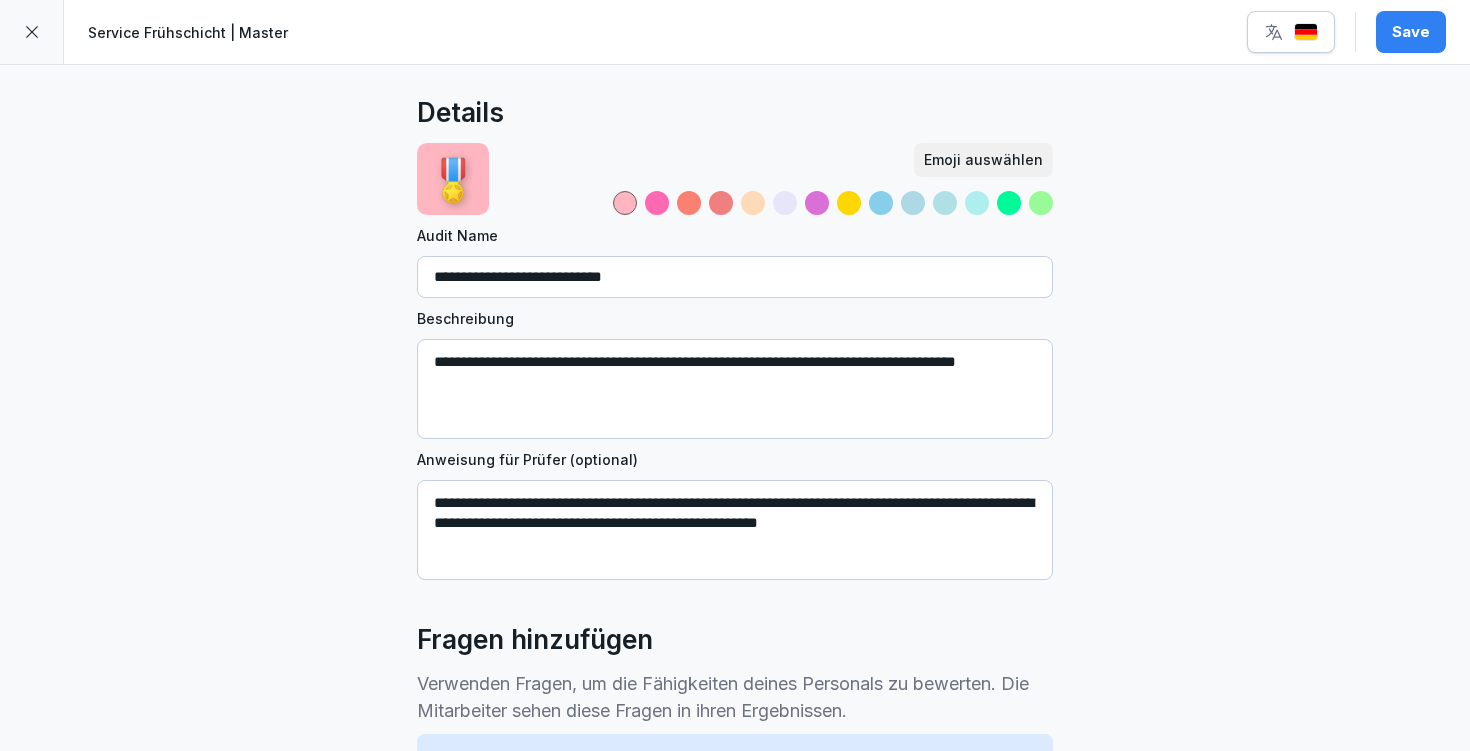 type on "**********" 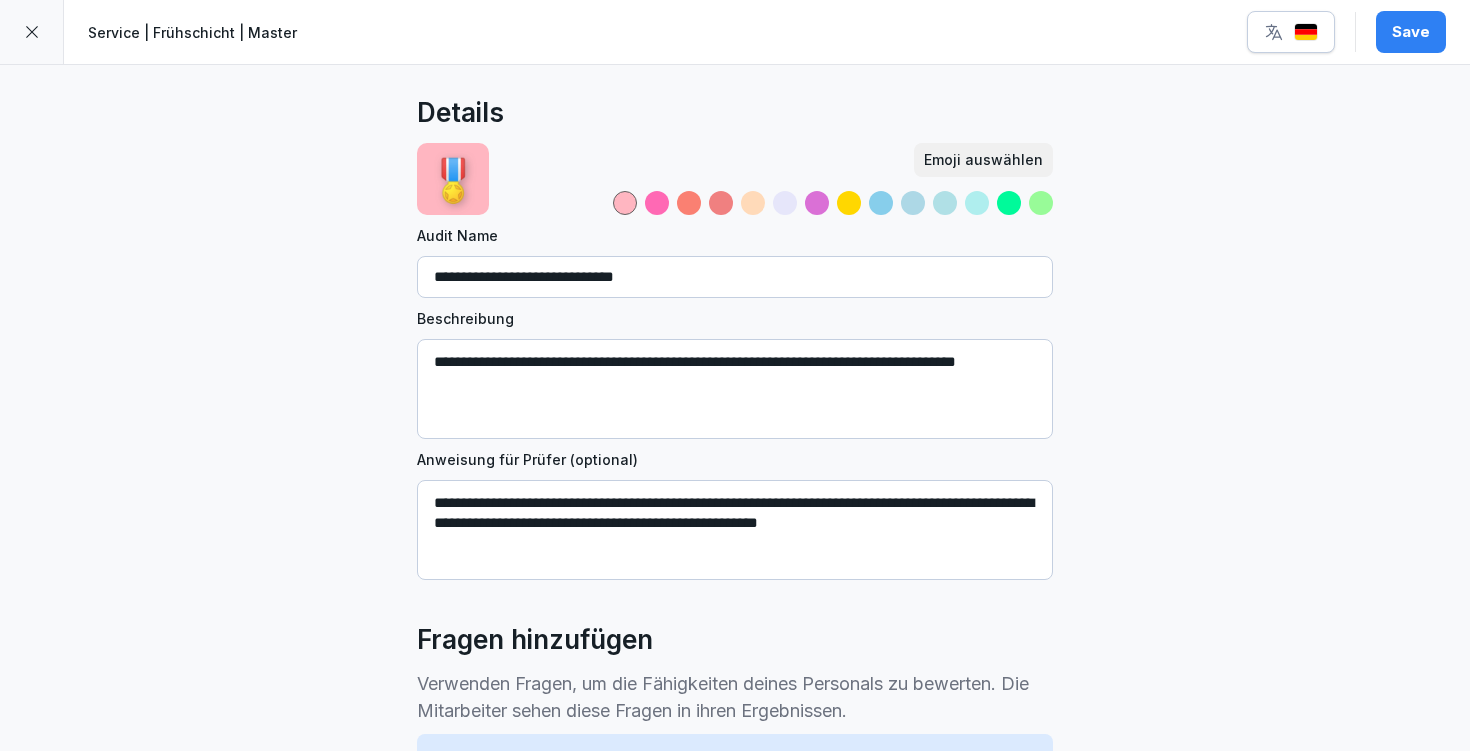 drag, startPoint x: 580, startPoint y: 278, endPoint x: 754, endPoint y: 275, distance: 174.02586 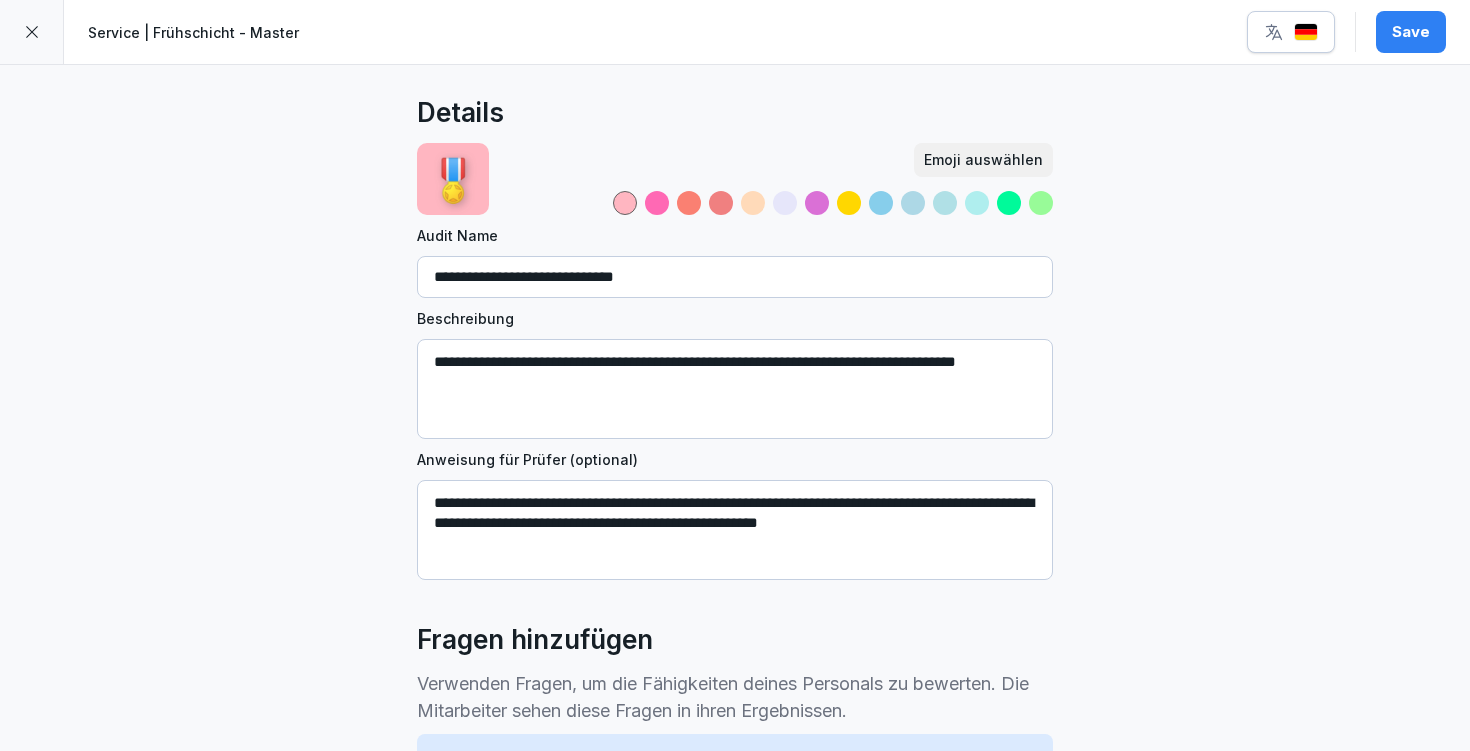 type on "**********" 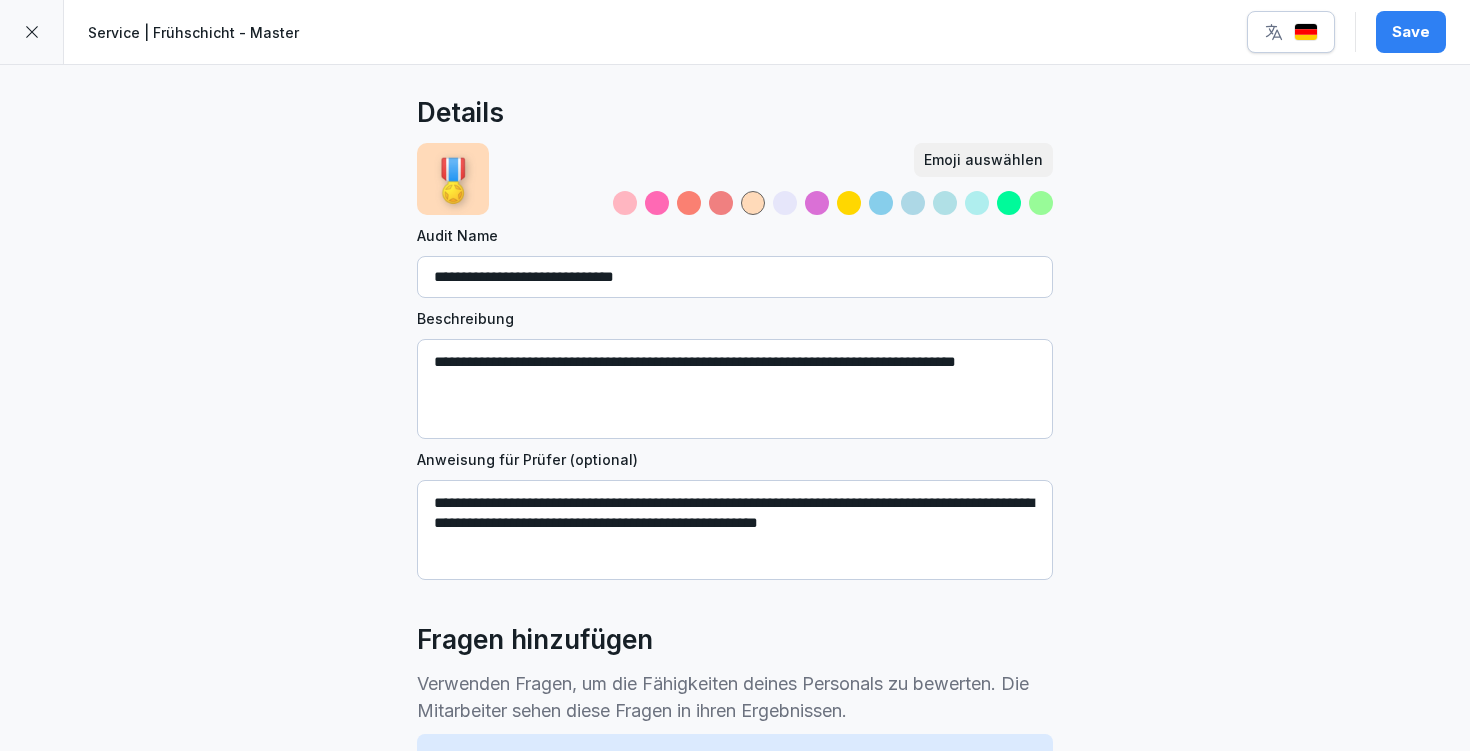 click on "Emoji auswählen" at bounding box center (983, 160) 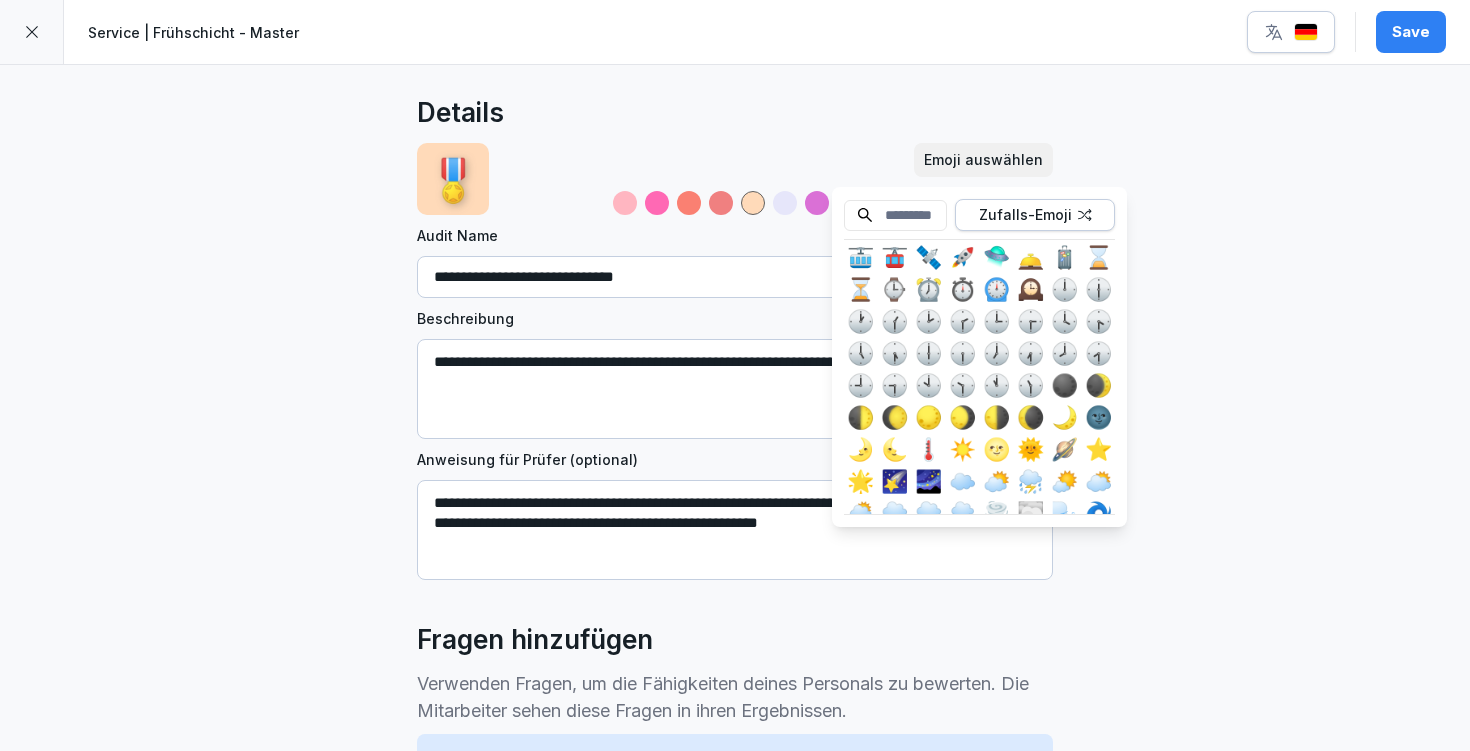 scroll, scrollTop: 3534, scrollLeft: 0, axis: vertical 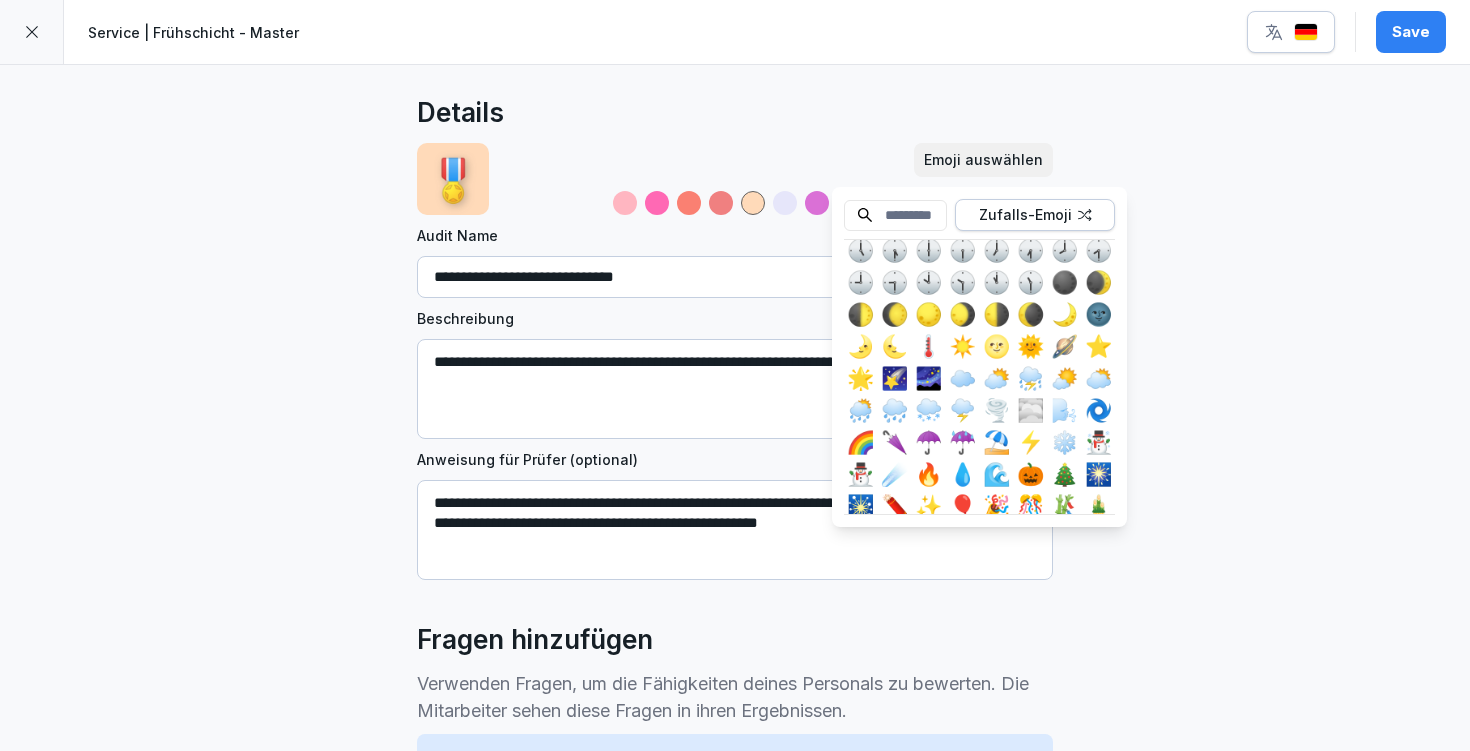 click on "☀️" at bounding box center (962, 346) 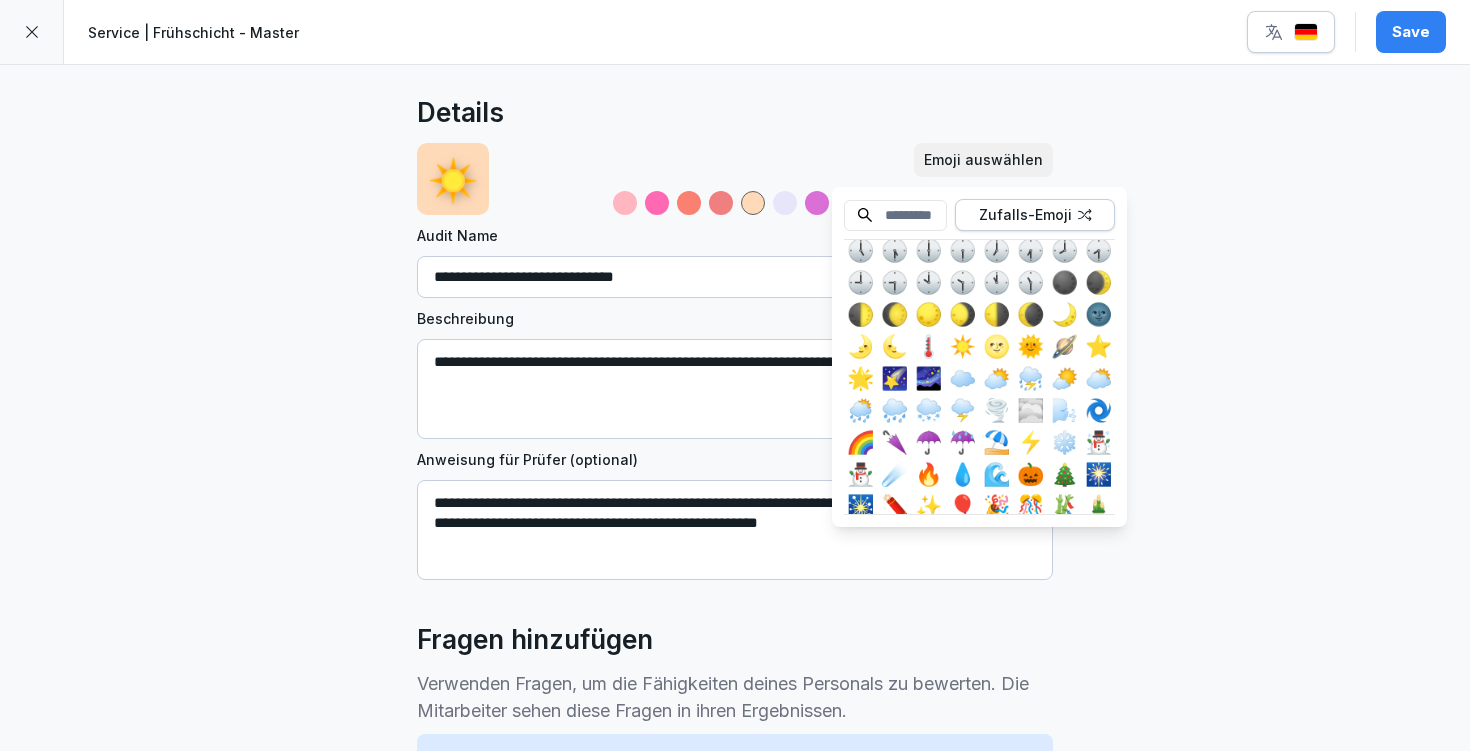 click on "**********" at bounding box center [735, 1265] 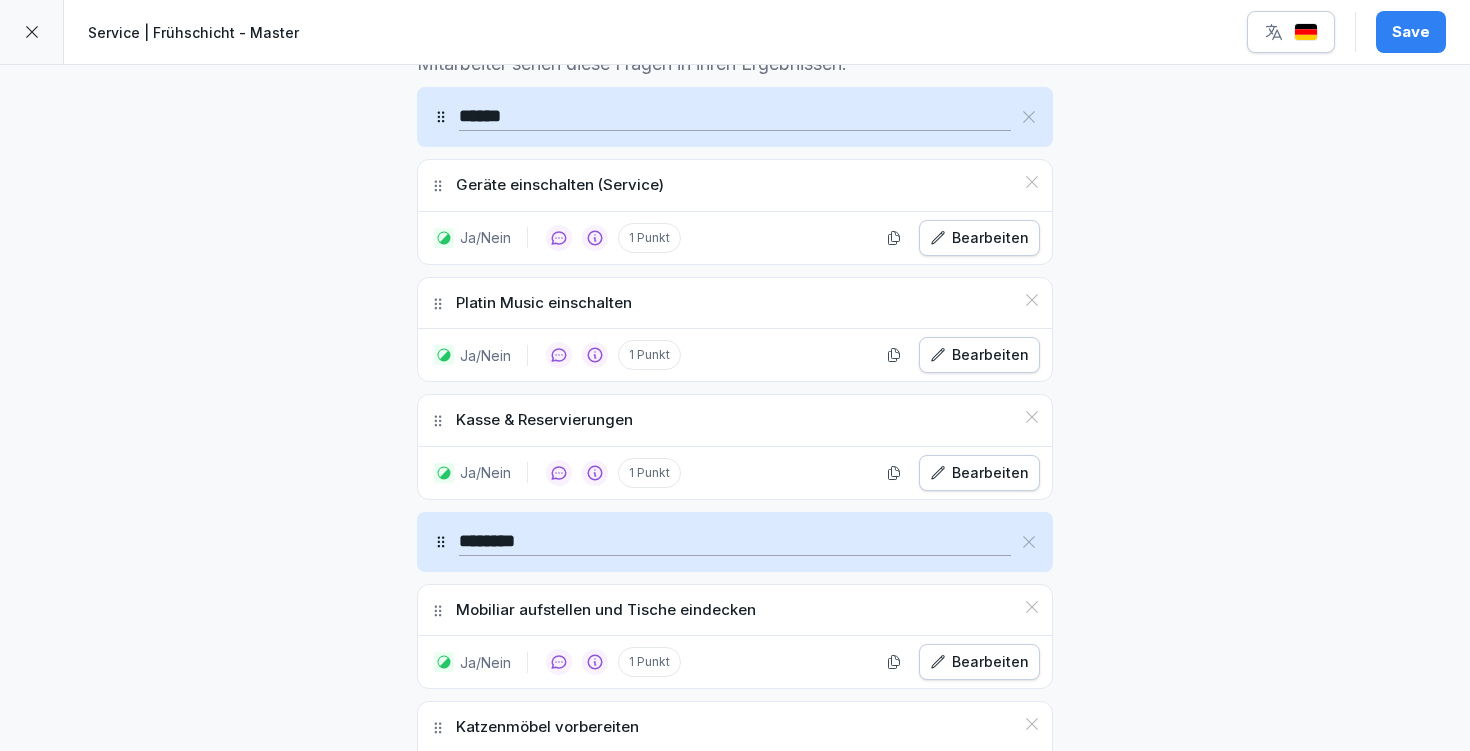 scroll, scrollTop: 633, scrollLeft: 0, axis: vertical 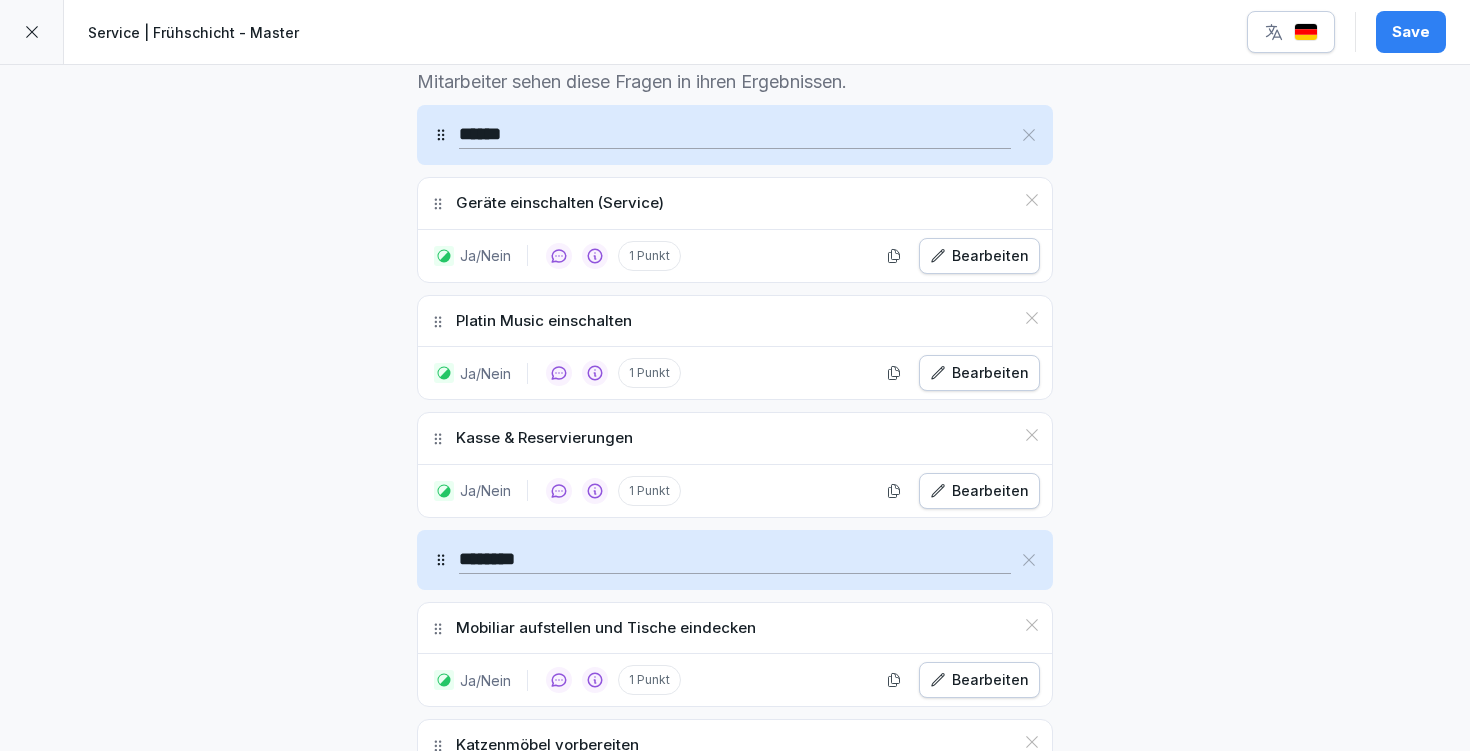 click on "Platin Music einschalten" at bounding box center (544, 321) 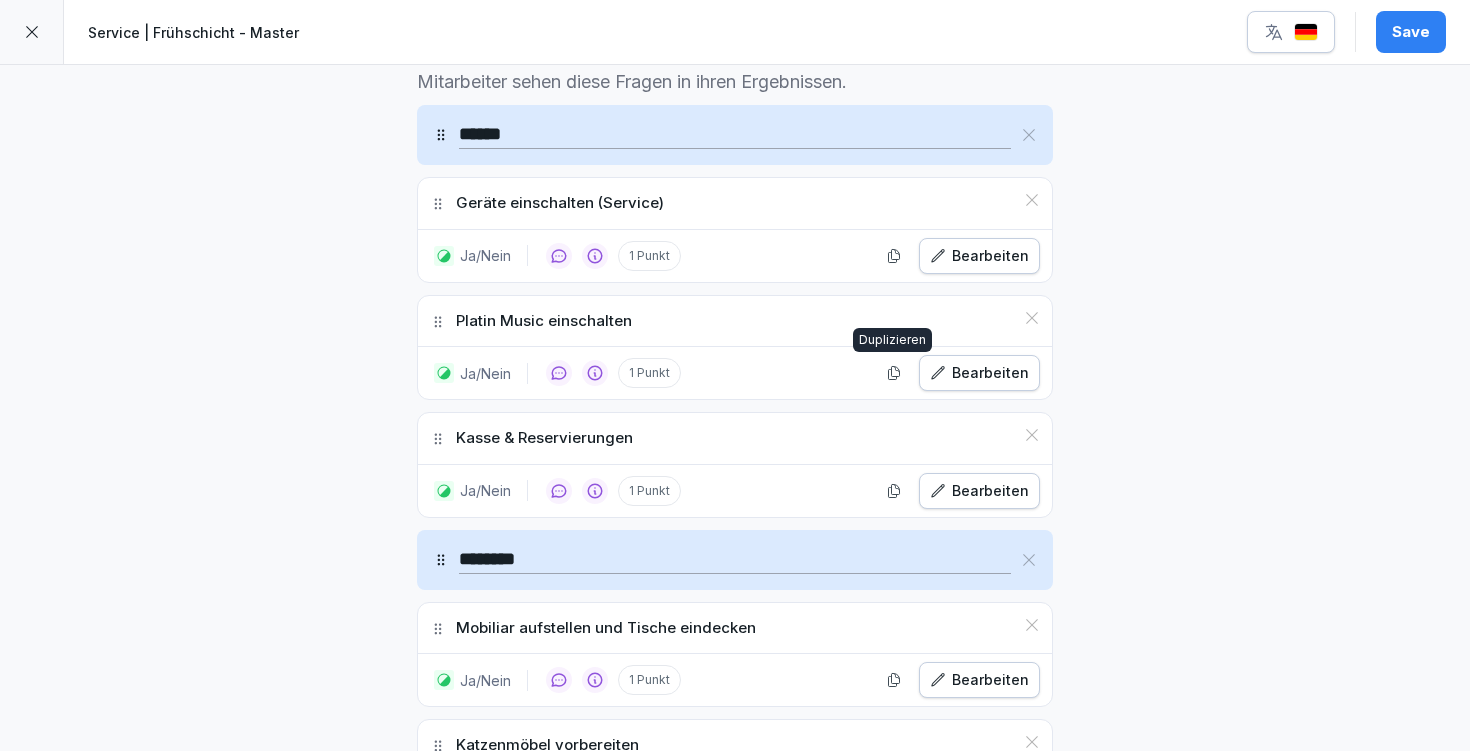 click on "Bearbeiten" at bounding box center (979, 373) 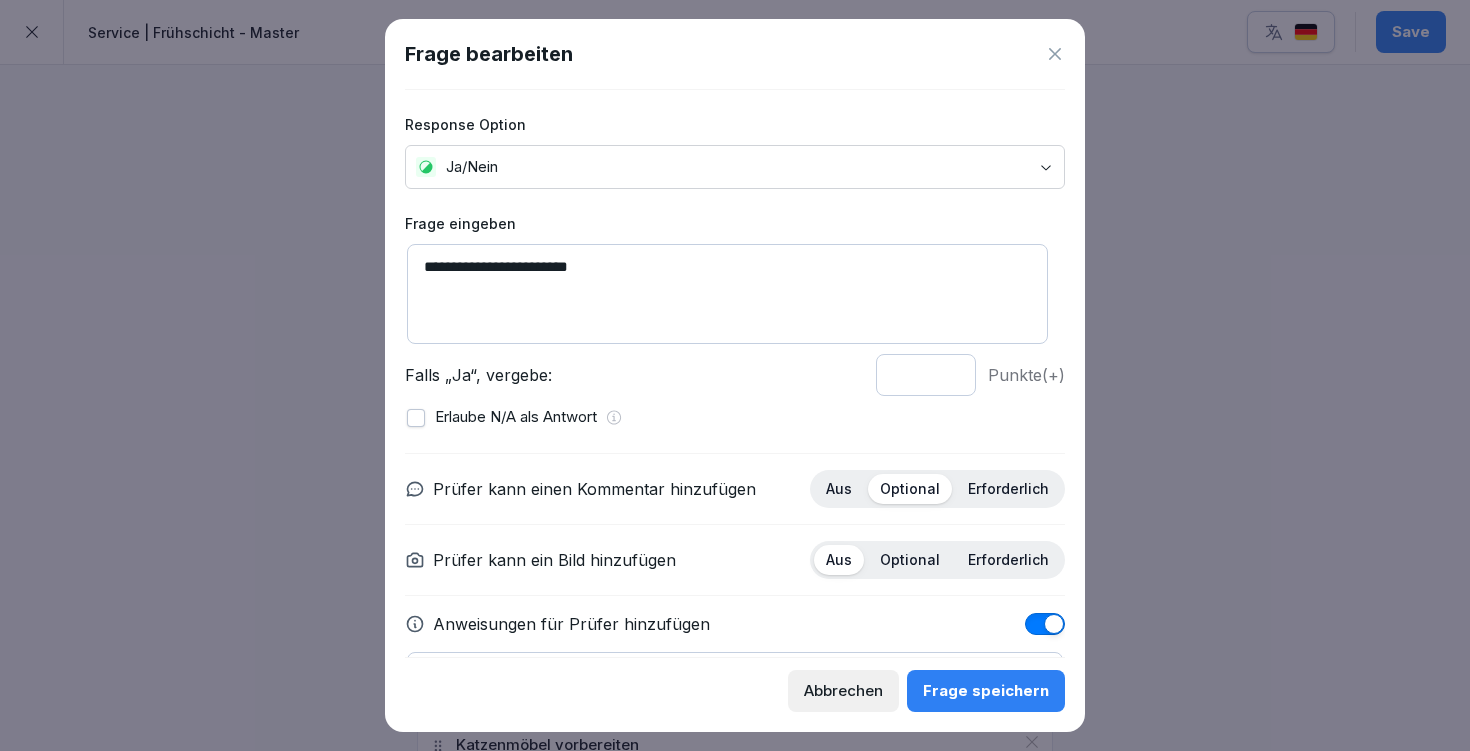 drag, startPoint x: 506, startPoint y: 264, endPoint x: 334, endPoint y: 246, distance: 172.9393 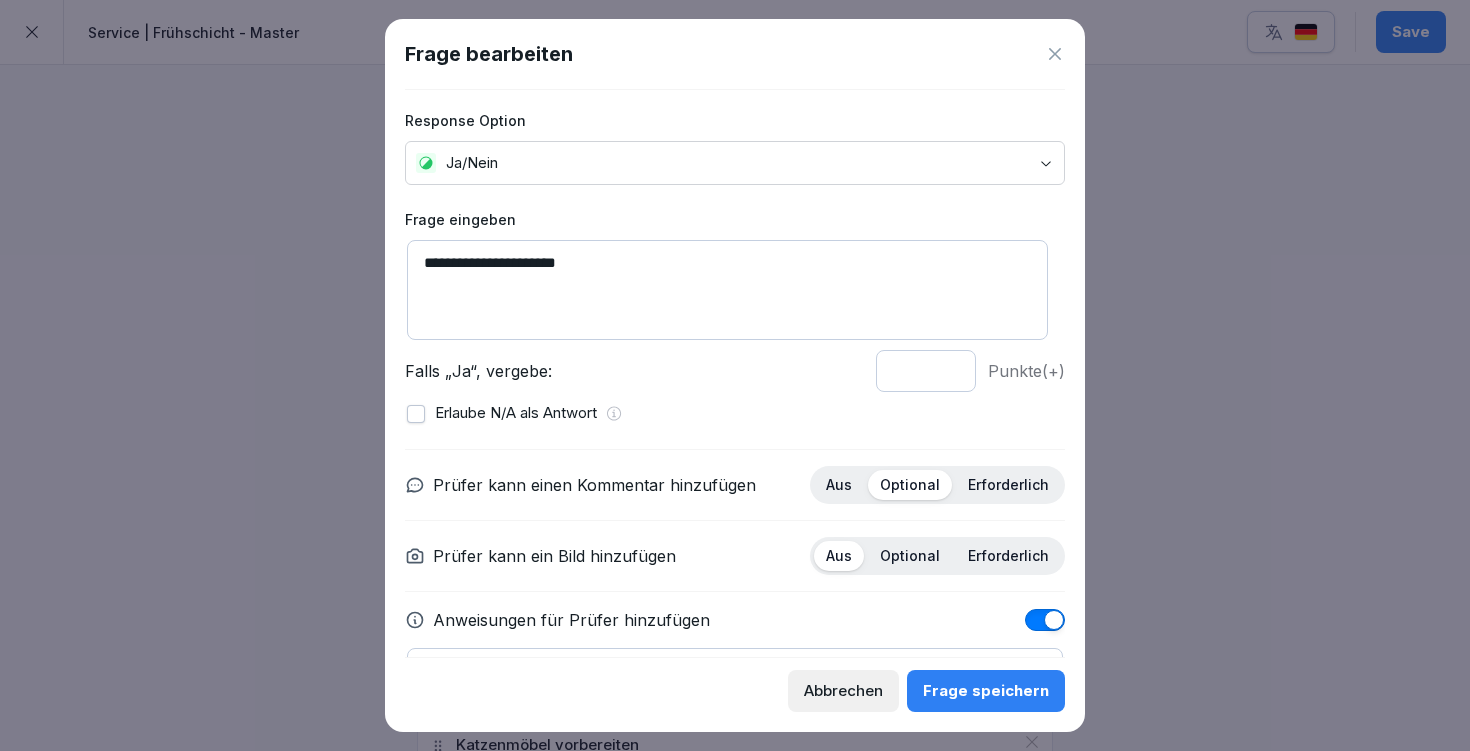scroll, scrollTop: 127, scrollLeft: 0, axis: vertical 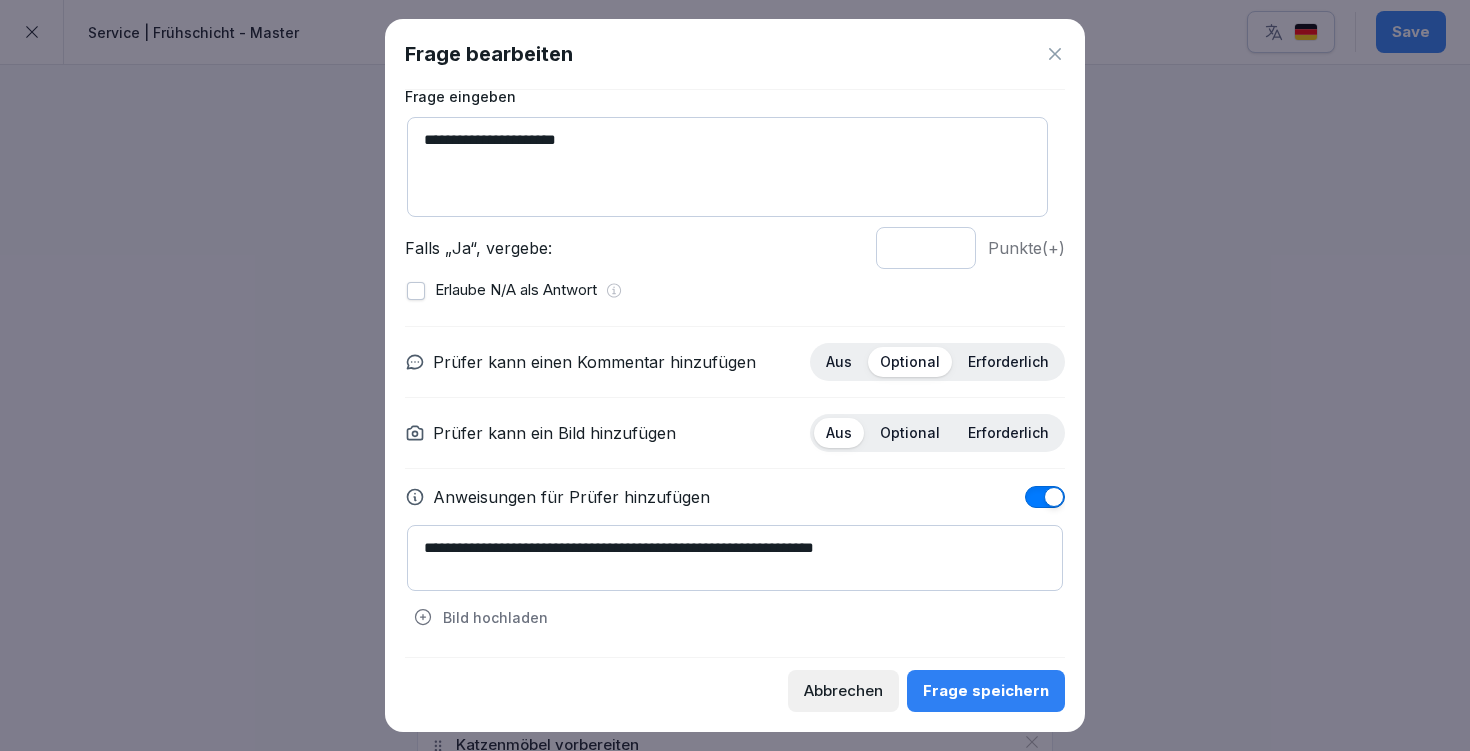 type on "**********" 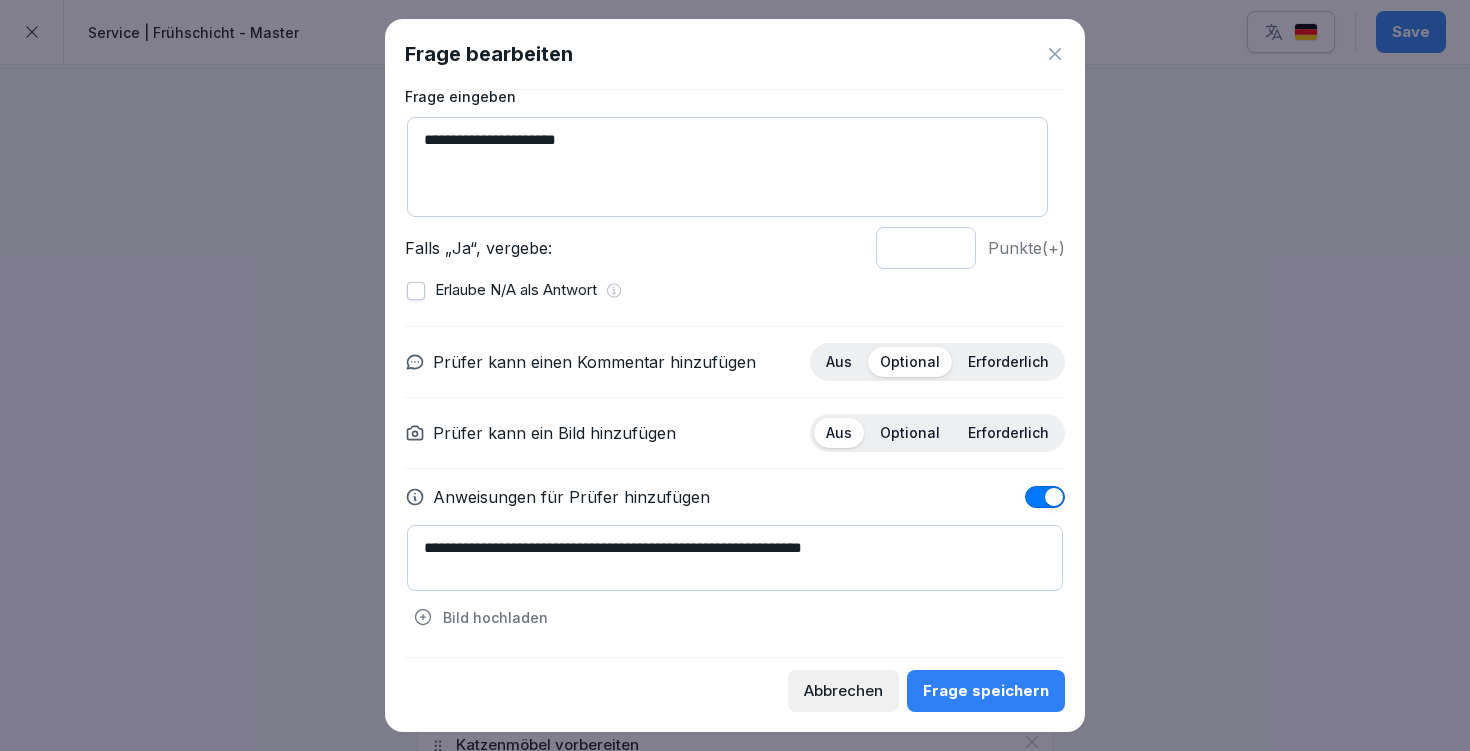 type on "**********" 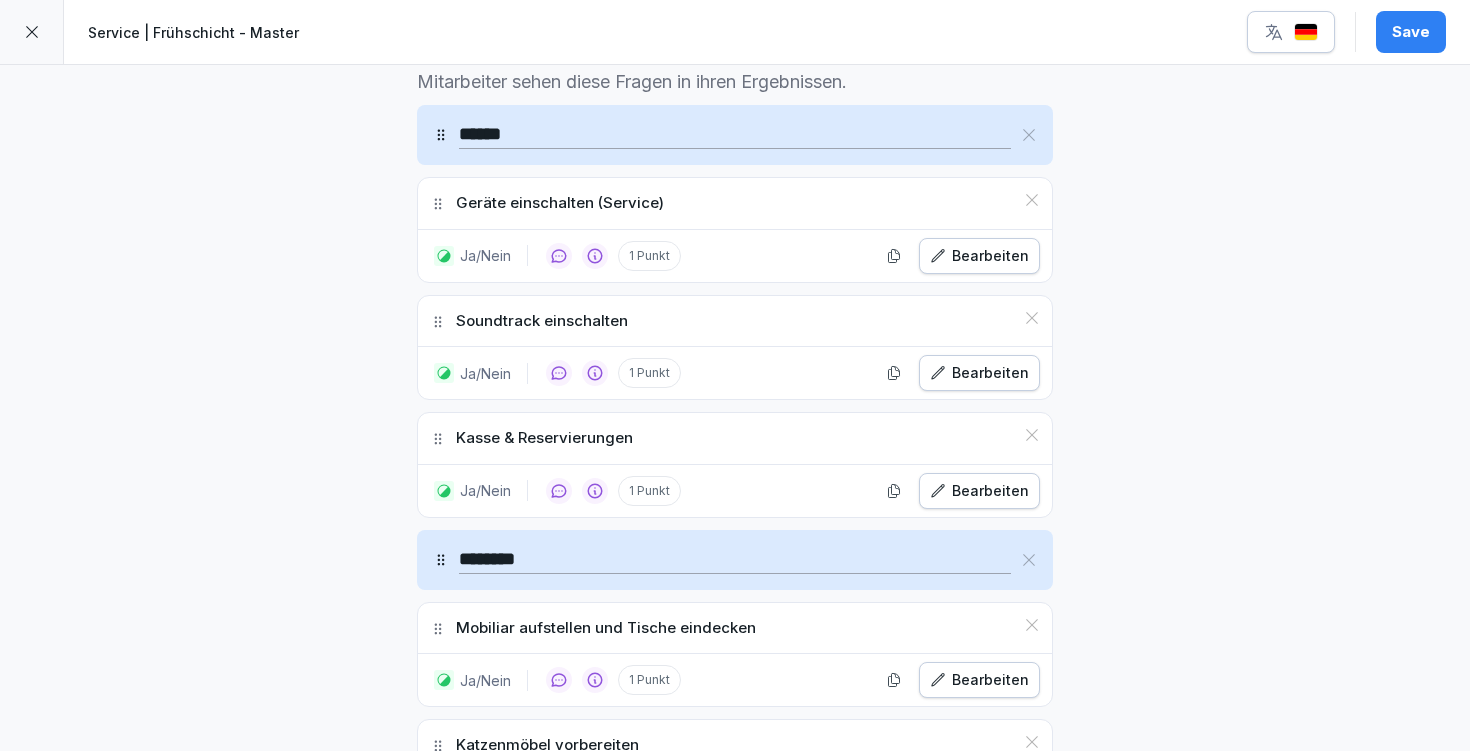 click on "Save" at bounding box center (1411, 32) 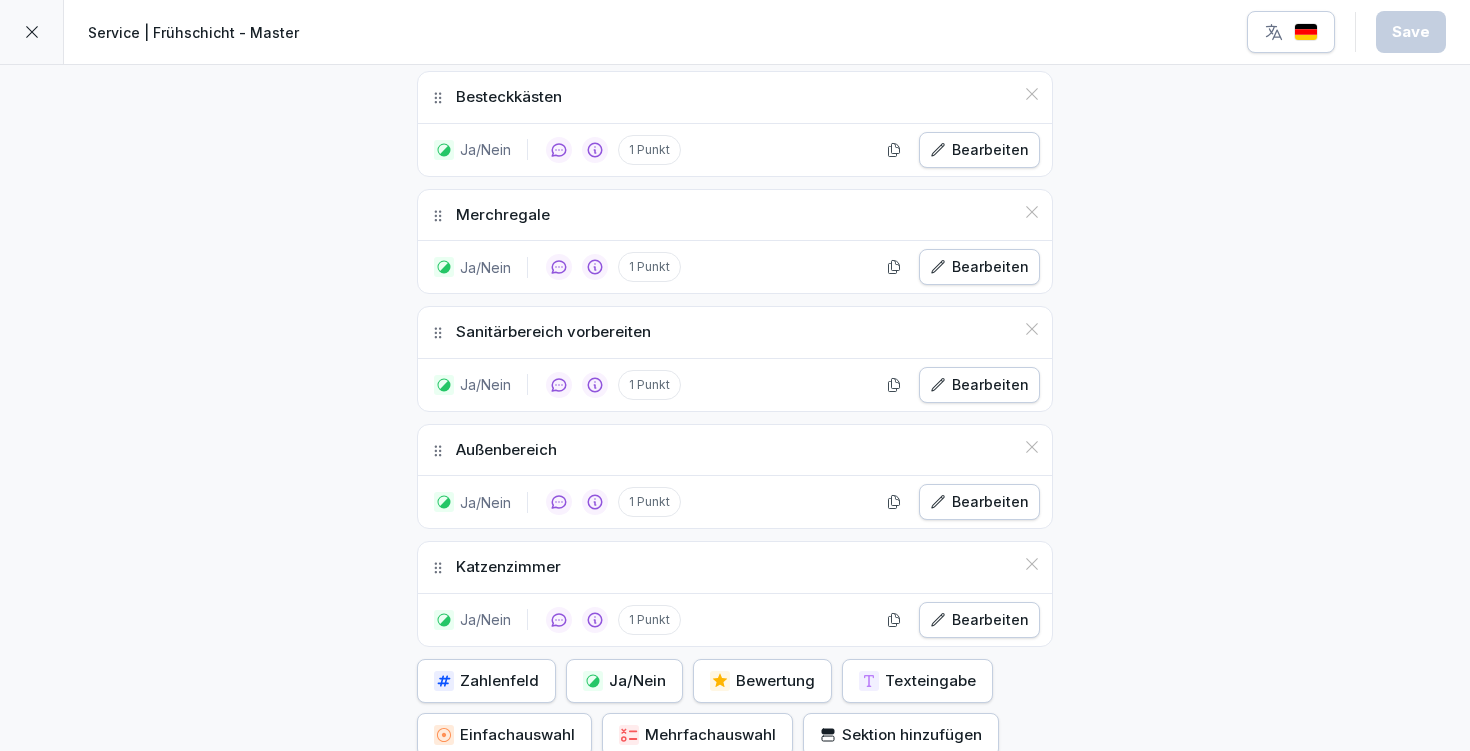 scroll, scrollTop: 1520, scrollLeft: 0, axis: vertical 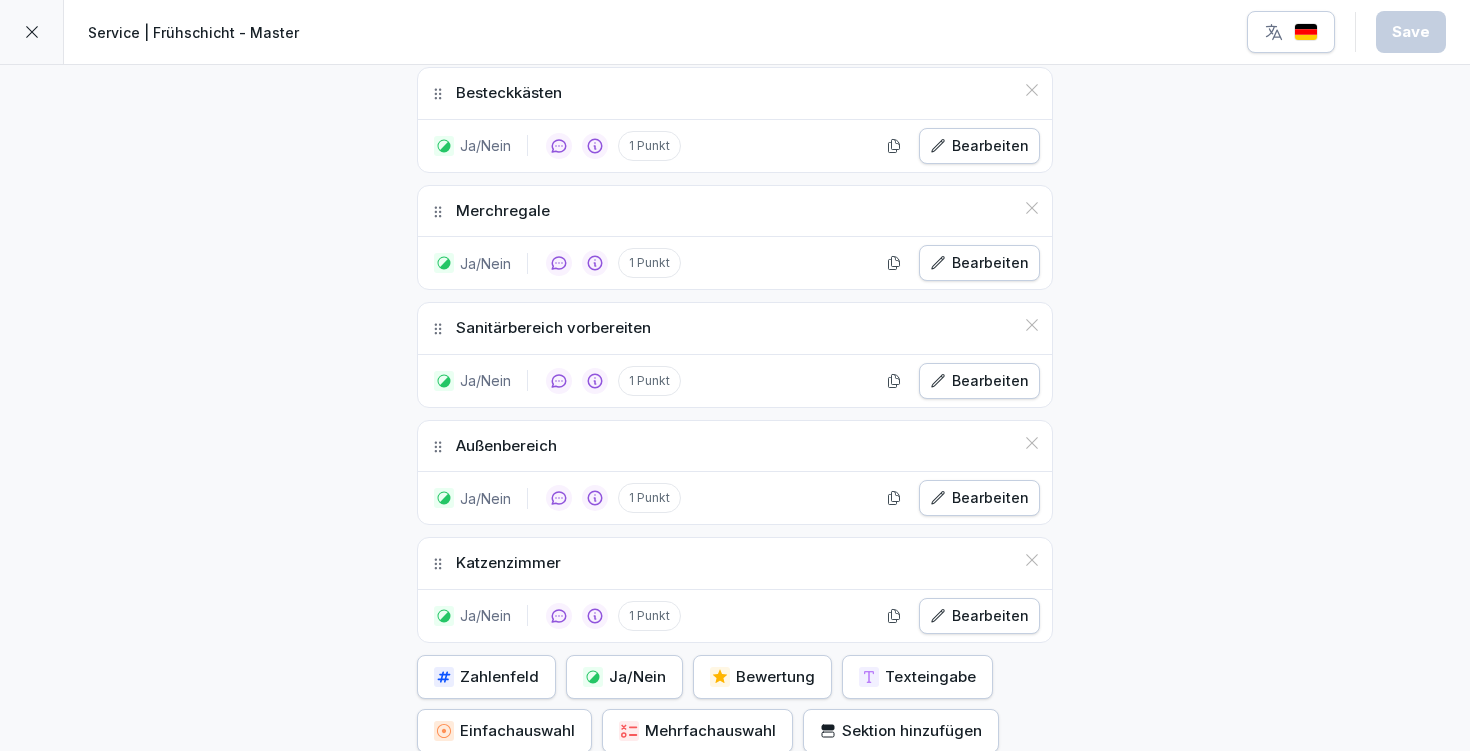 click on "Sektion hinzufügen" at bounding box center [901, 731] 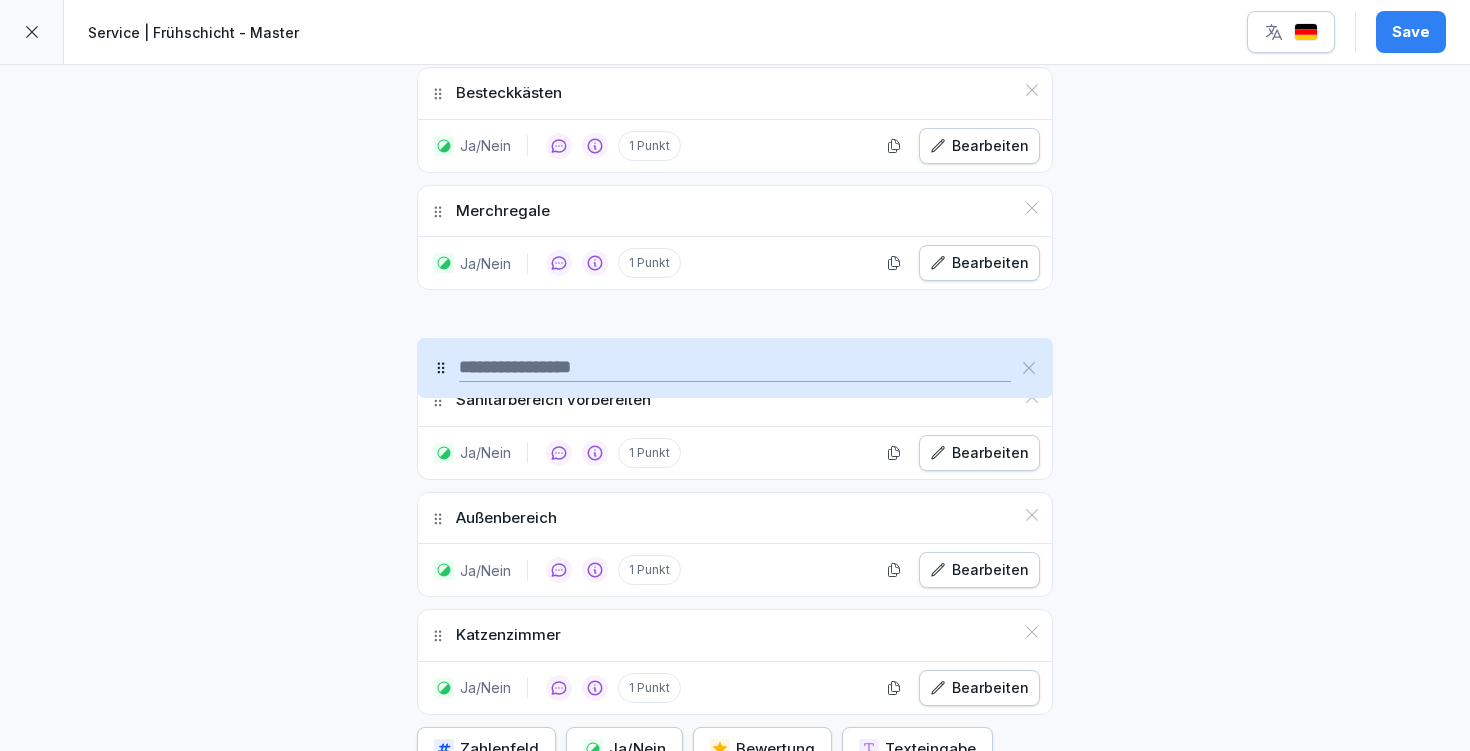 drag, startPoint x: 437, startPoint y: 678, endPoint x: 460, endPoint y: 358, distance: 320.8255 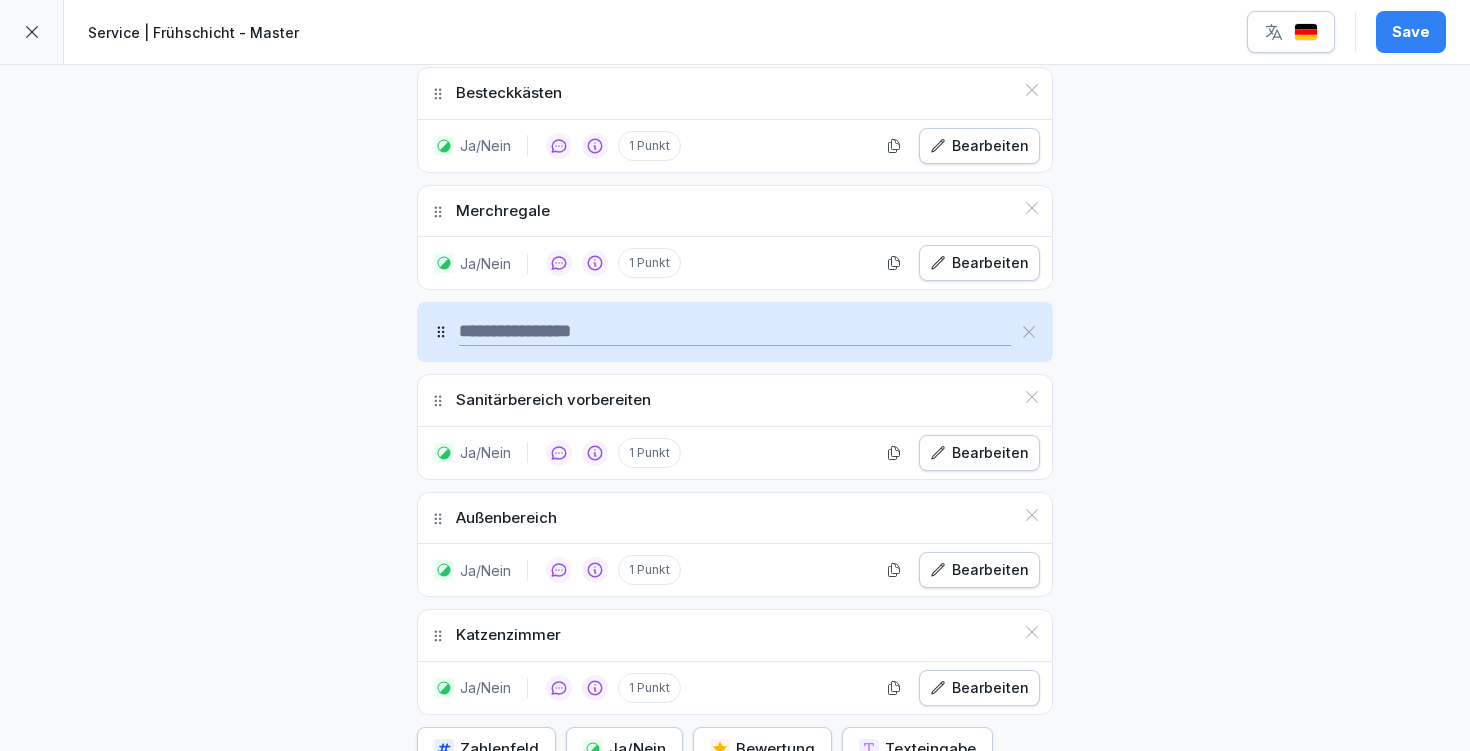 click at bounding box center [735, 332] 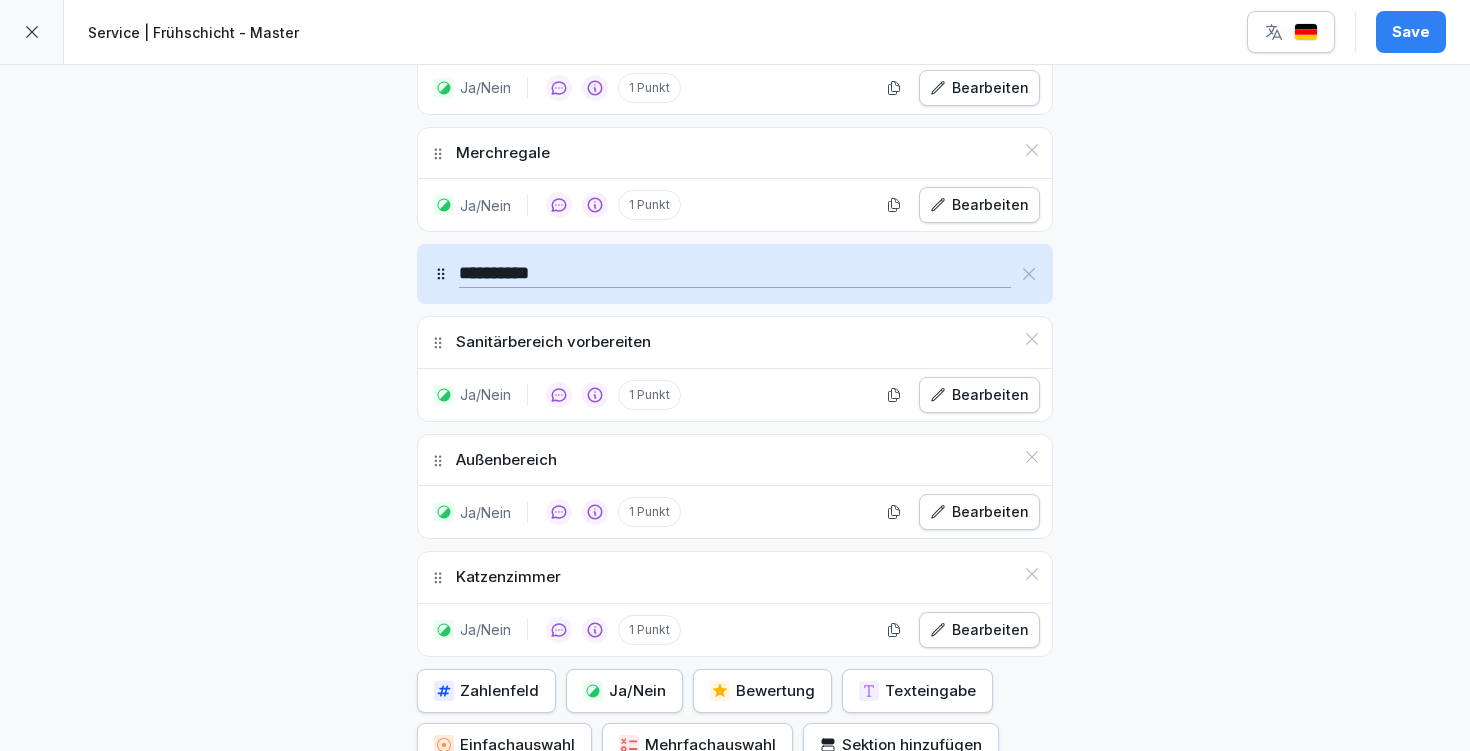 scroll, scrollTop: 1607, scrollLeft: 0, axis: vertical 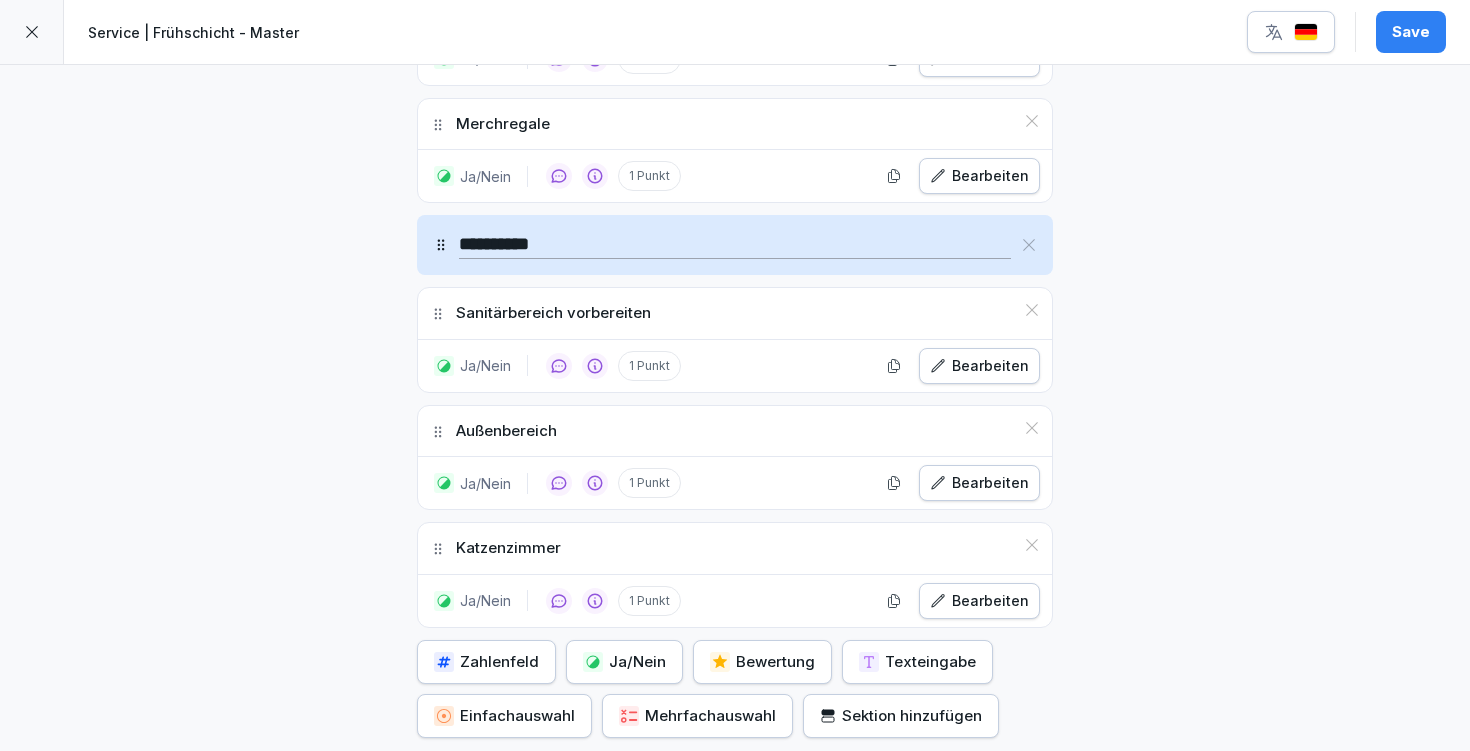 type on "**********" 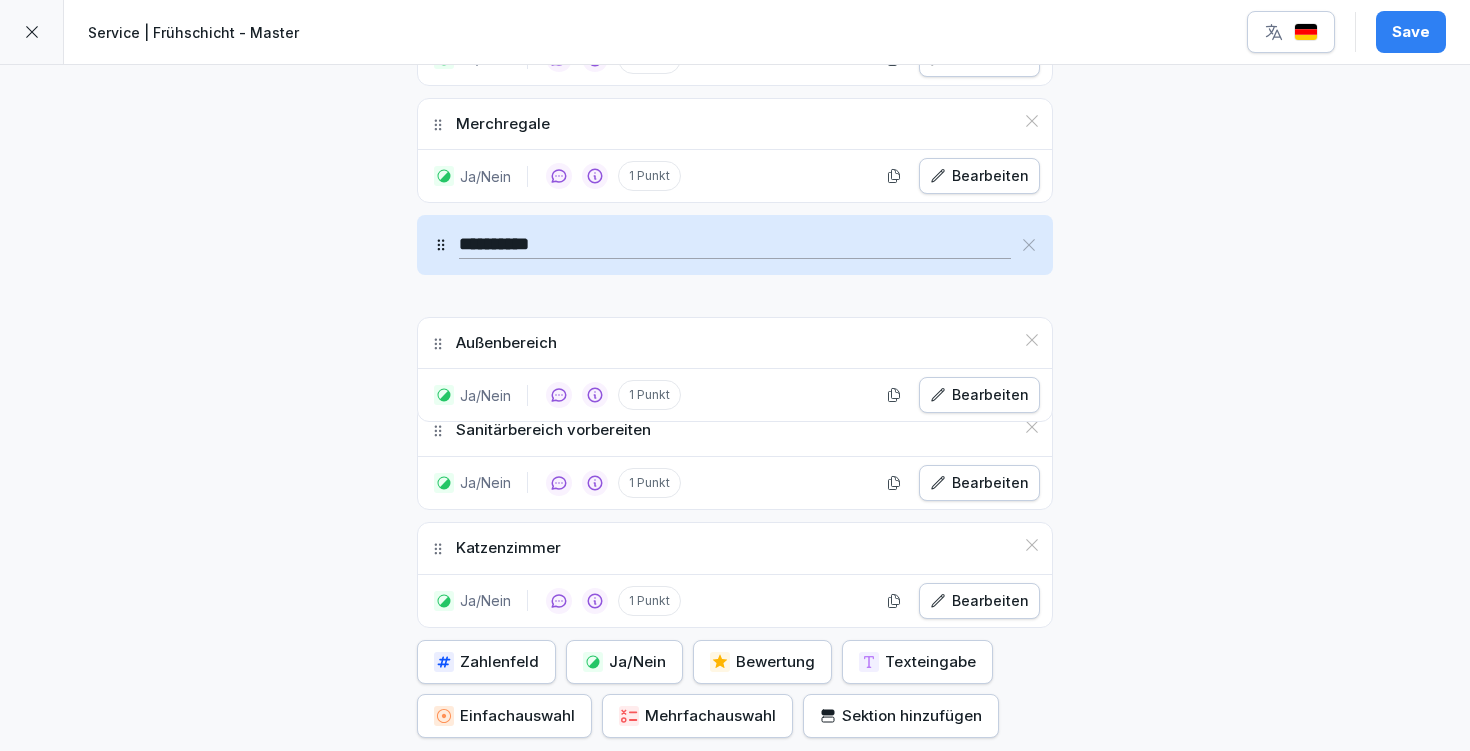 drag, startPoint x: 431, startPoint y: 424, endPoint x: 438, endPoint y: 339, distance: 85.28775 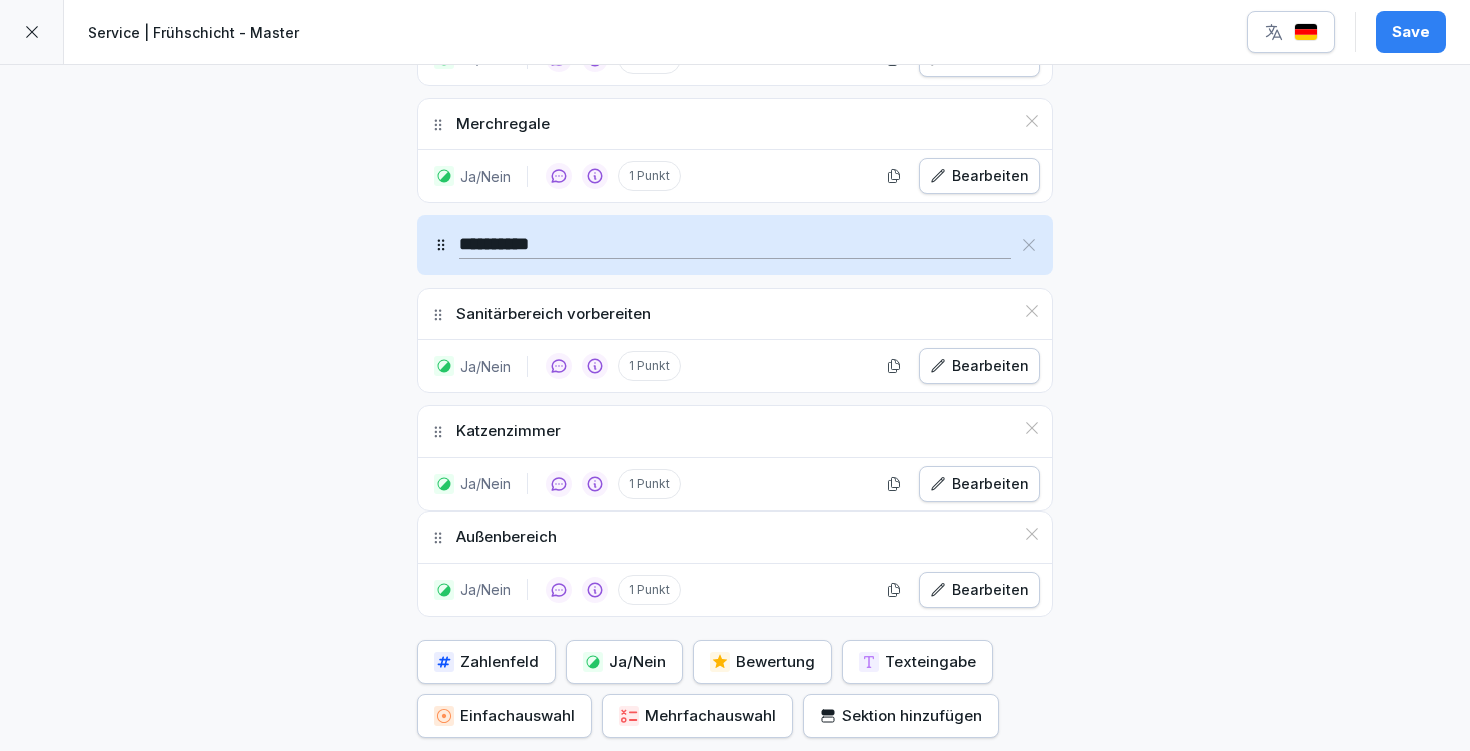 drag, startPoint x: 433, startPoint y: 311, endPoint x: 462, endPoint y: 537, distance: 227.85303 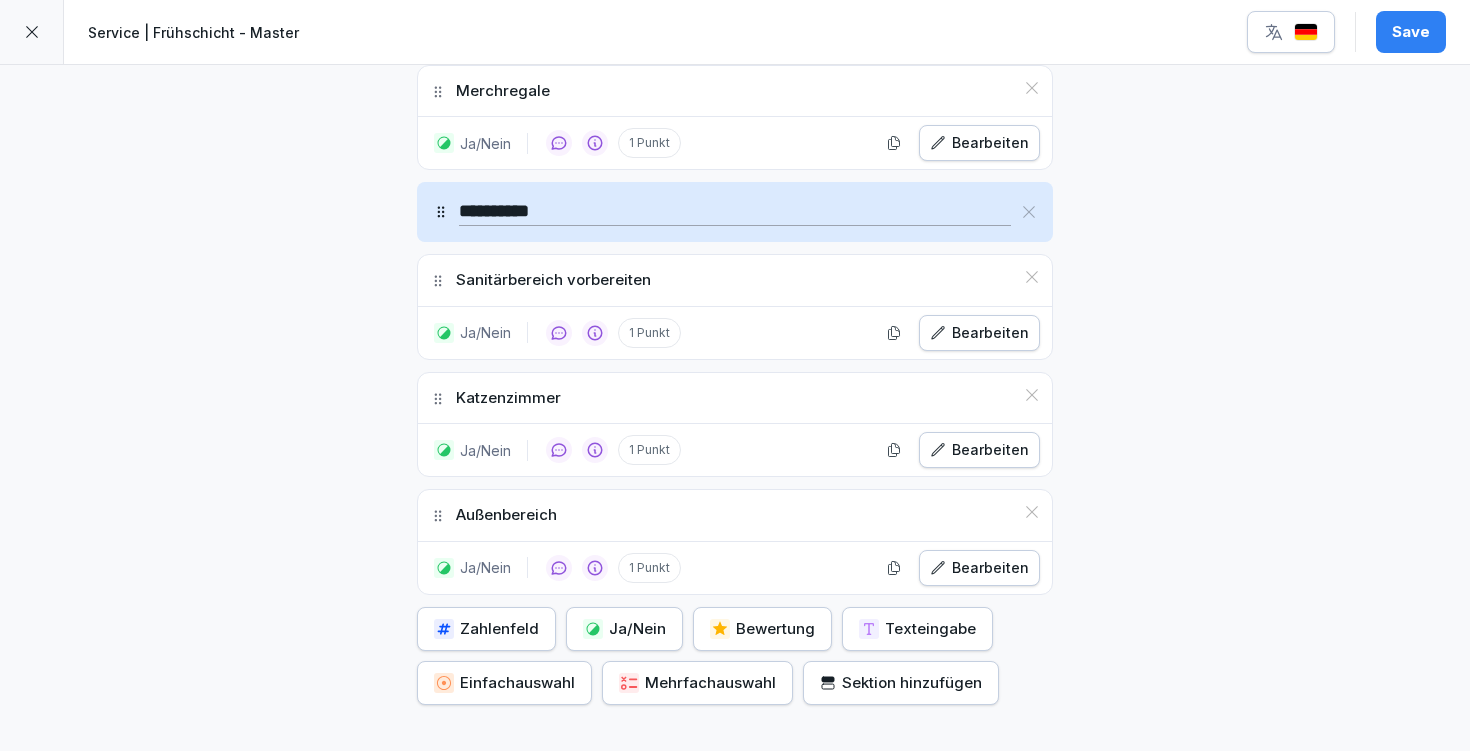 scroll, scrollTop: 1644, scrollLeft: 0, axis: vertical 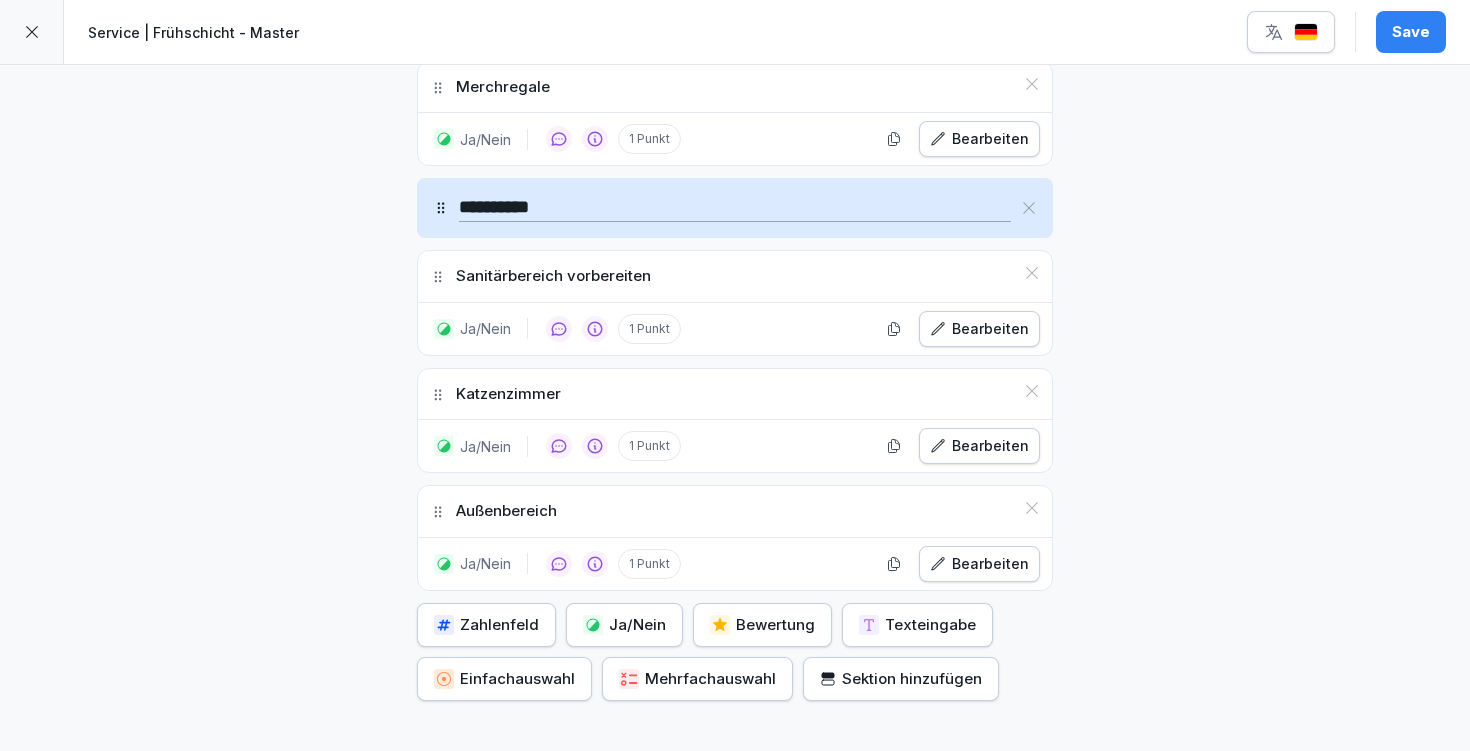 click on "Save" at bounding box center (1411, 32) 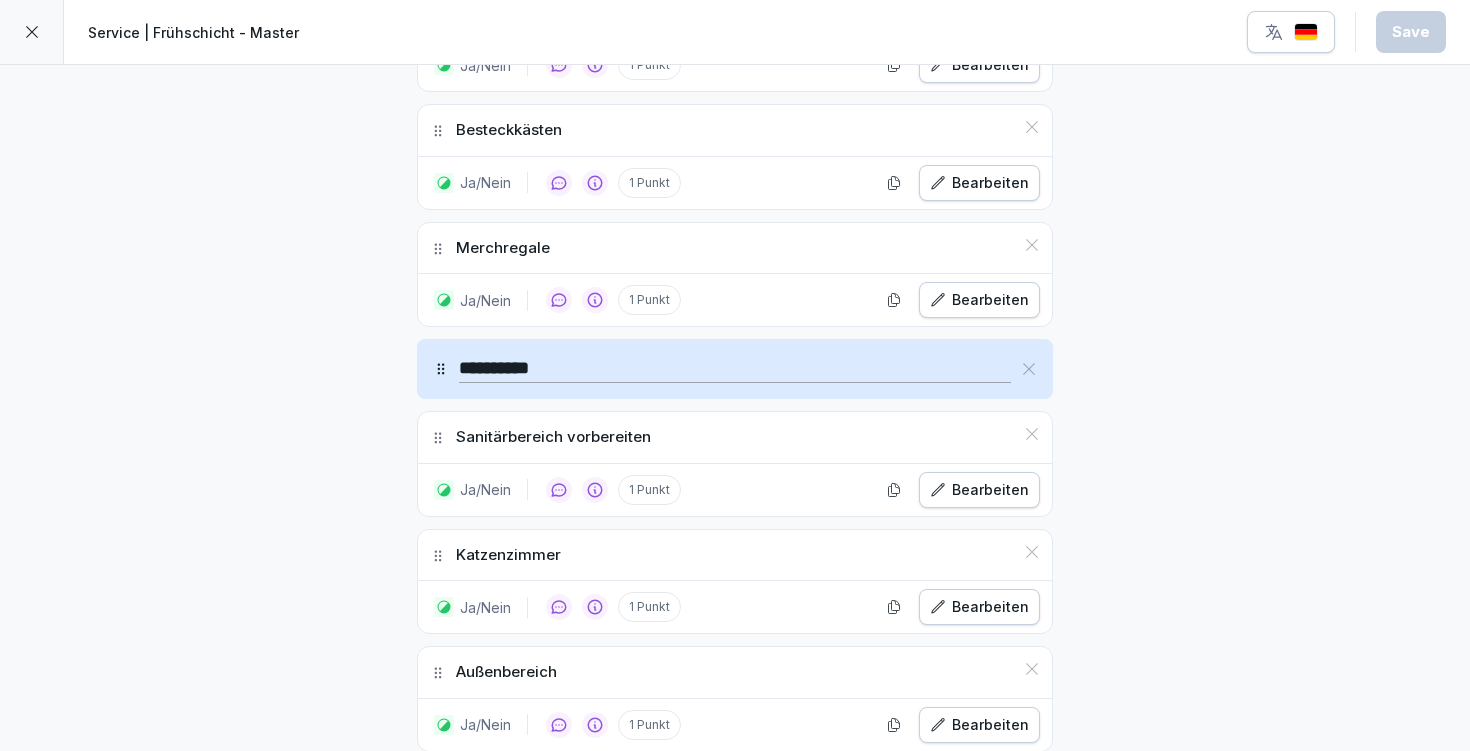 scroll, scrollTop: 1651, scrollLeft: 0, axis: vertical 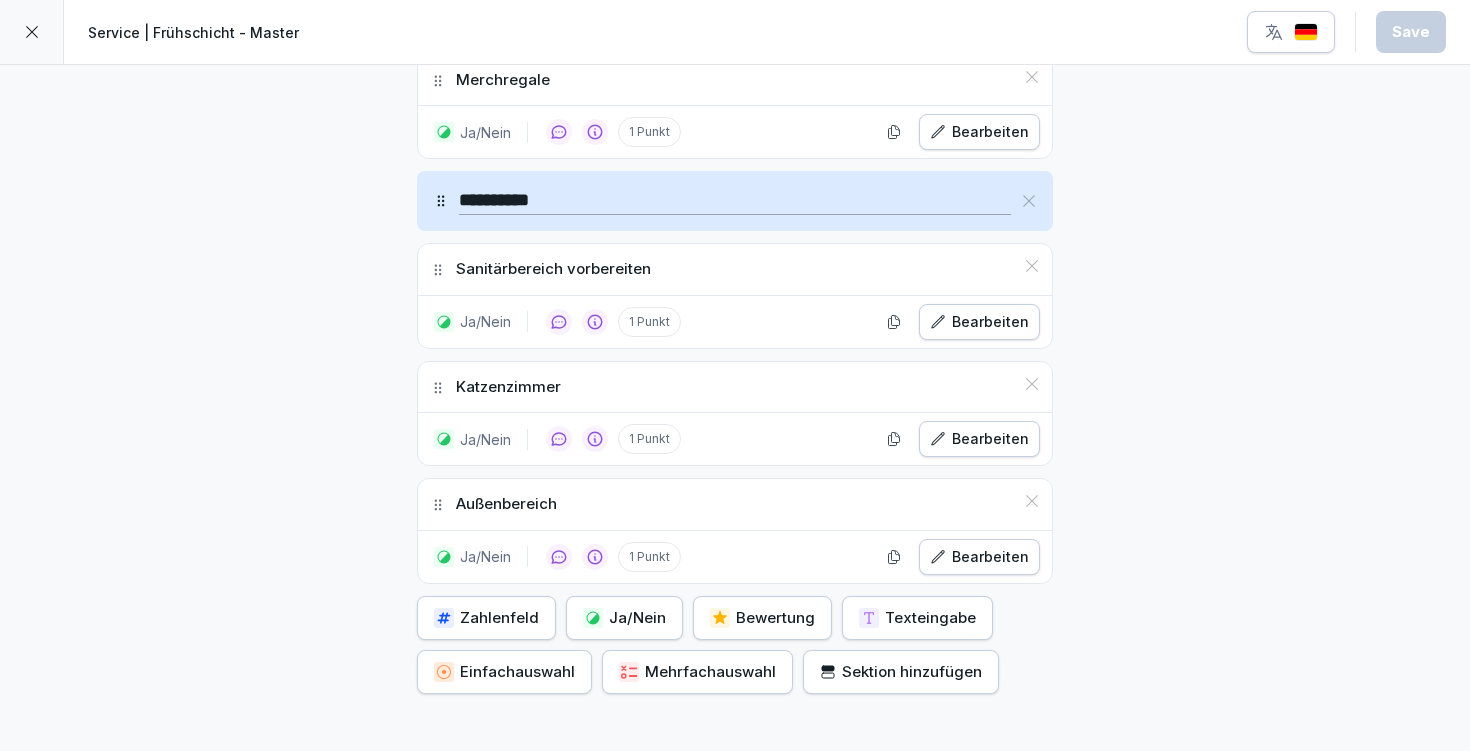click 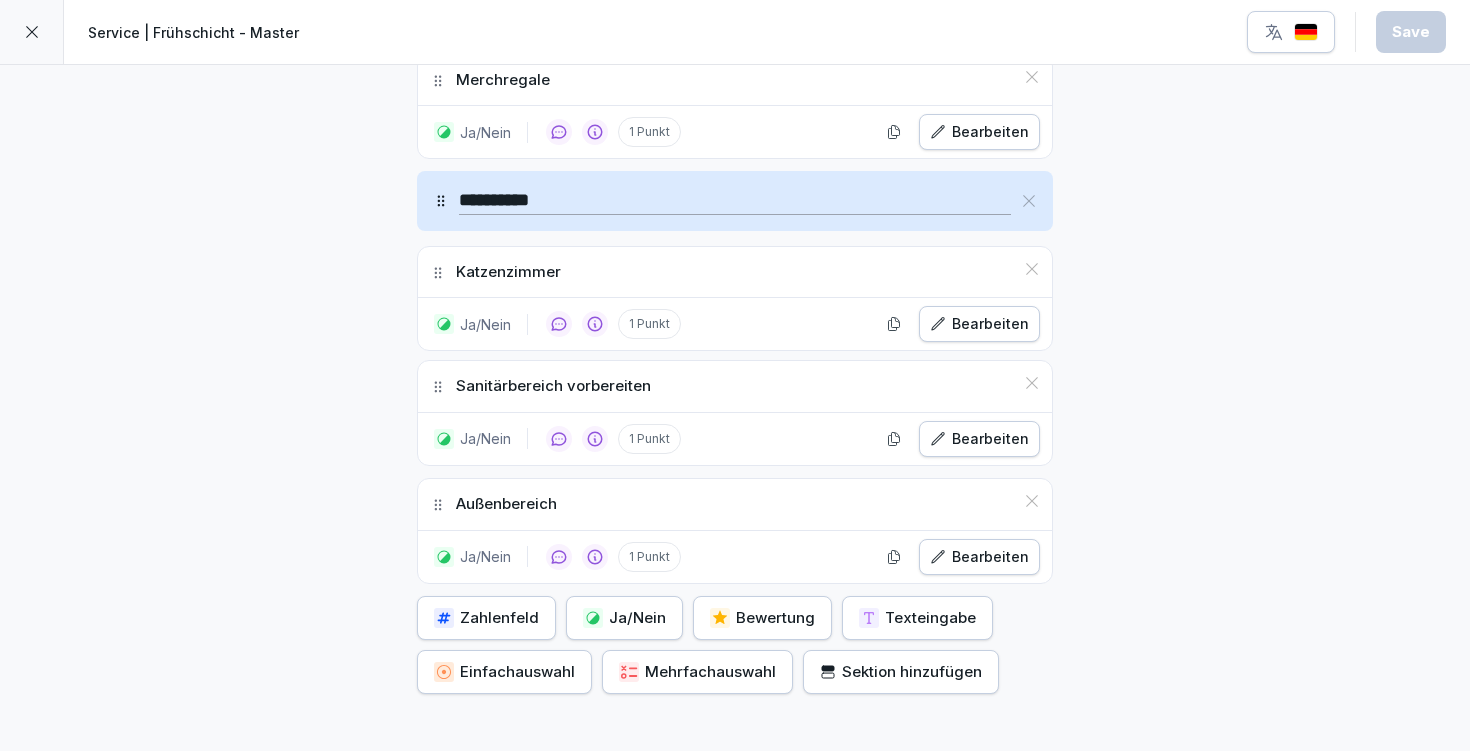 drag, startPoint x: 432, startPoint y: 335, endPoint x: 428, endPoint y: 271, distance: 64.12488 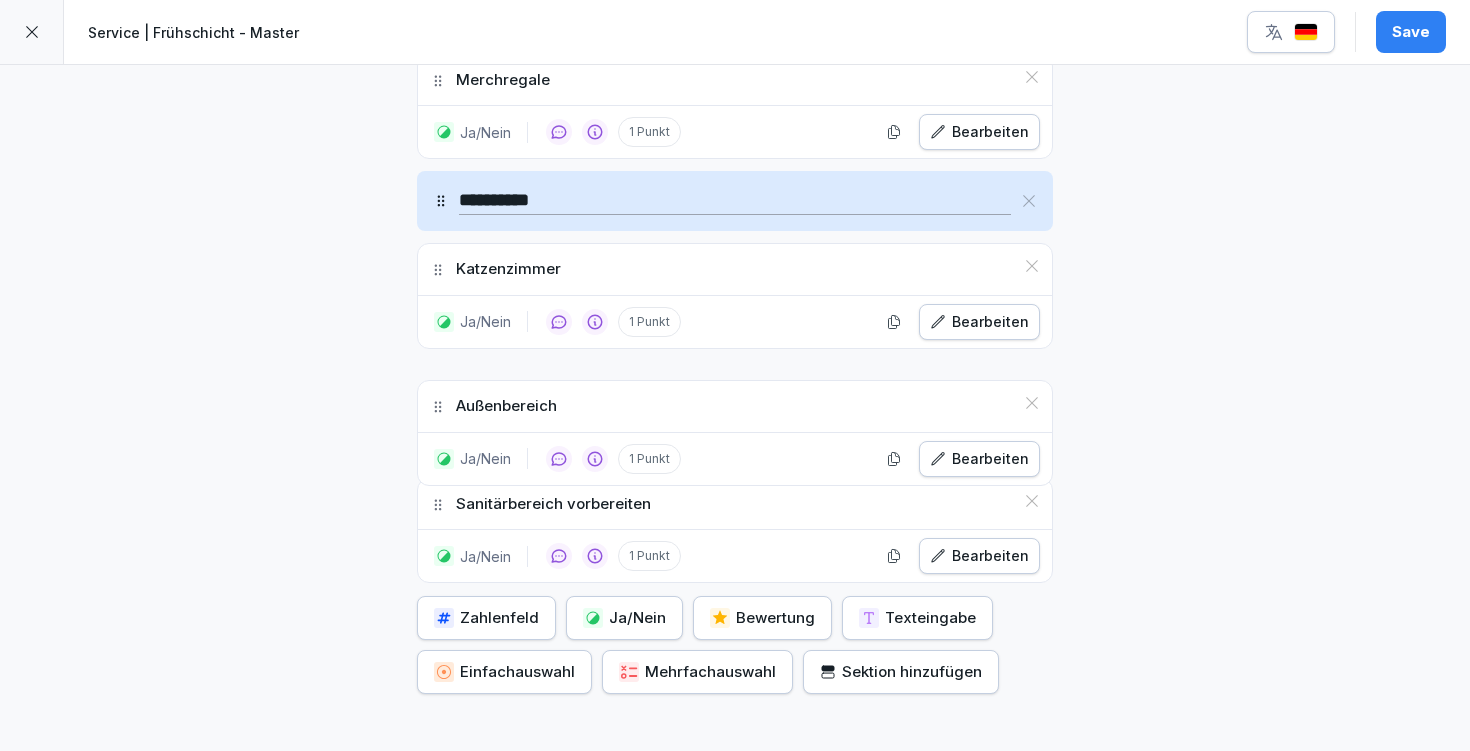 drag, startPoint x: 432, startPoint y: 504, endPoint x: 439, endPoint y: 406, distance: 98.24968 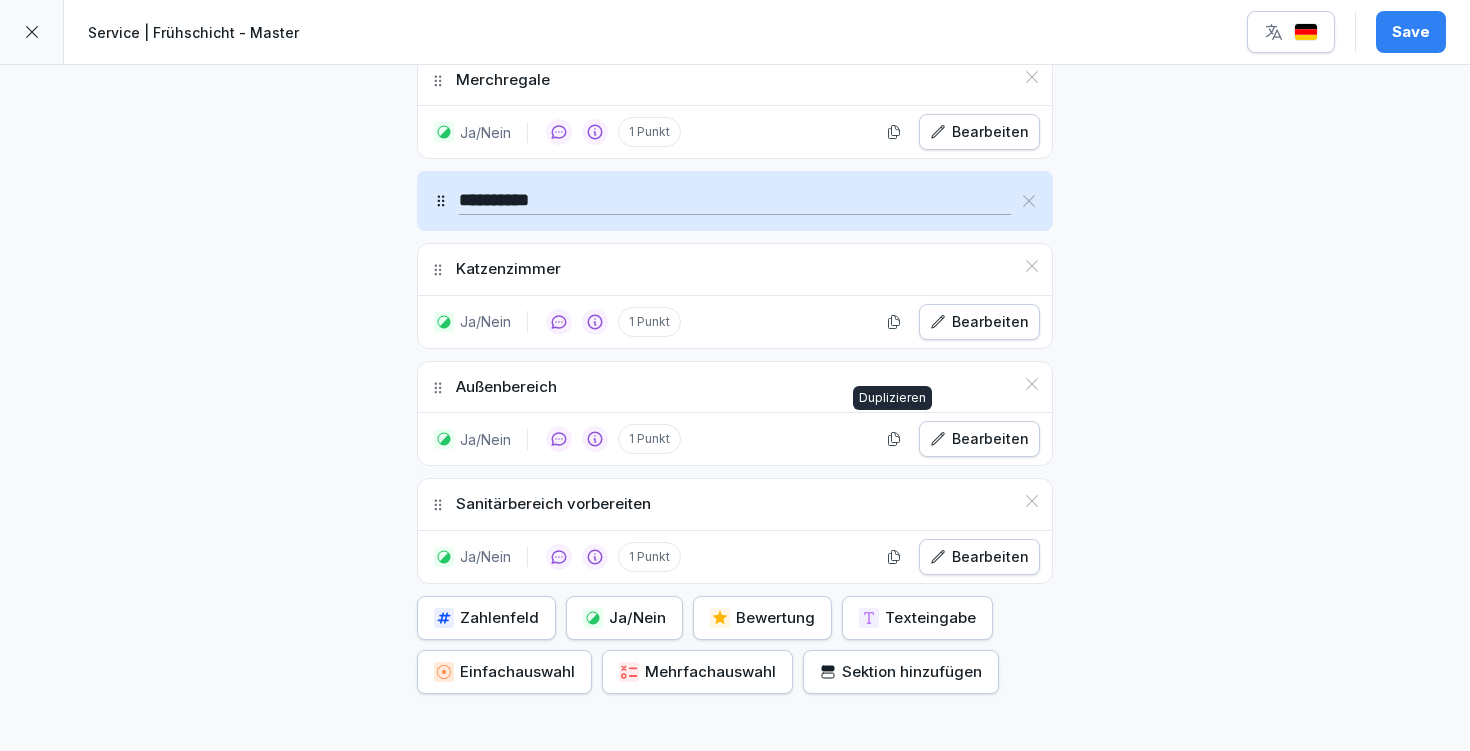 scroll, scrollTop: 1680, scrollLeft: 0, axis: vertical 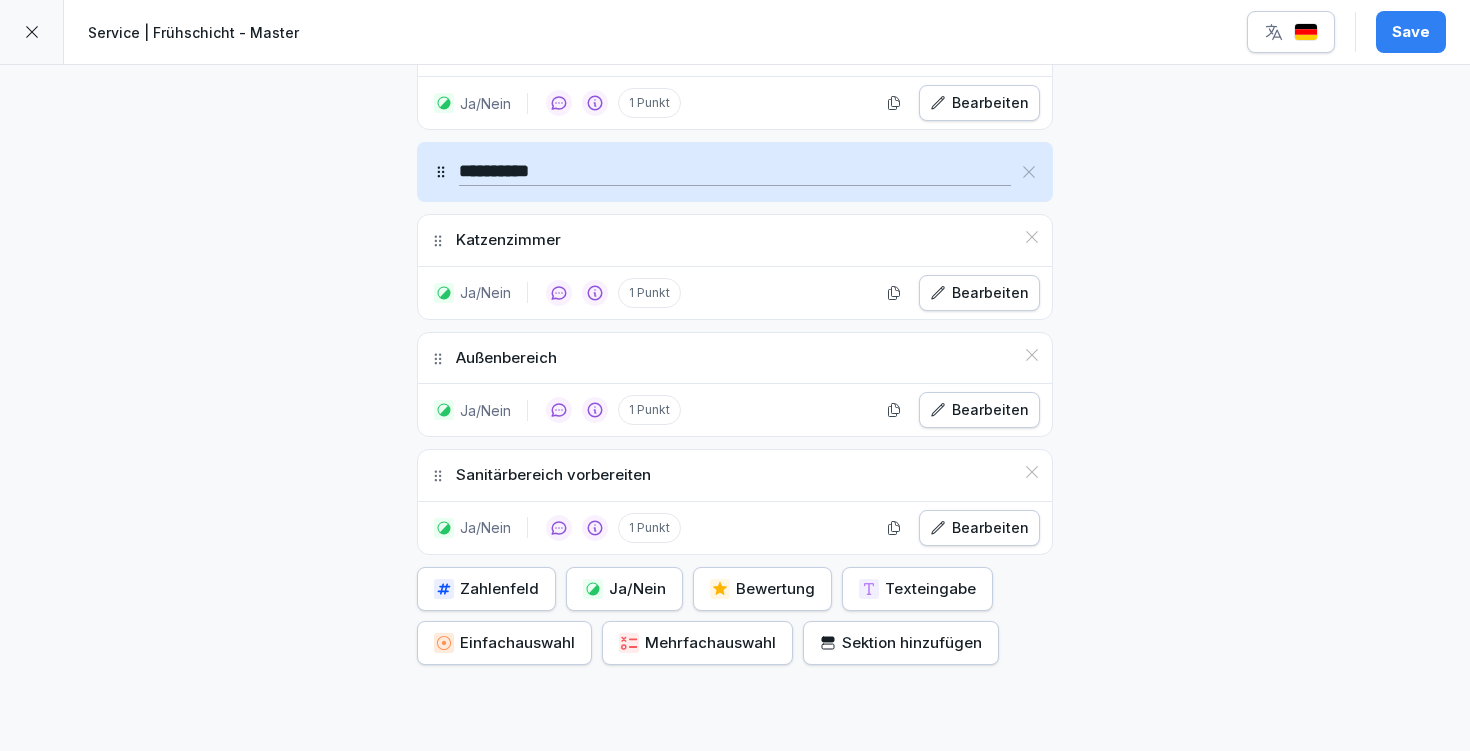 click on "Save" at bounding box center (1411, 32) 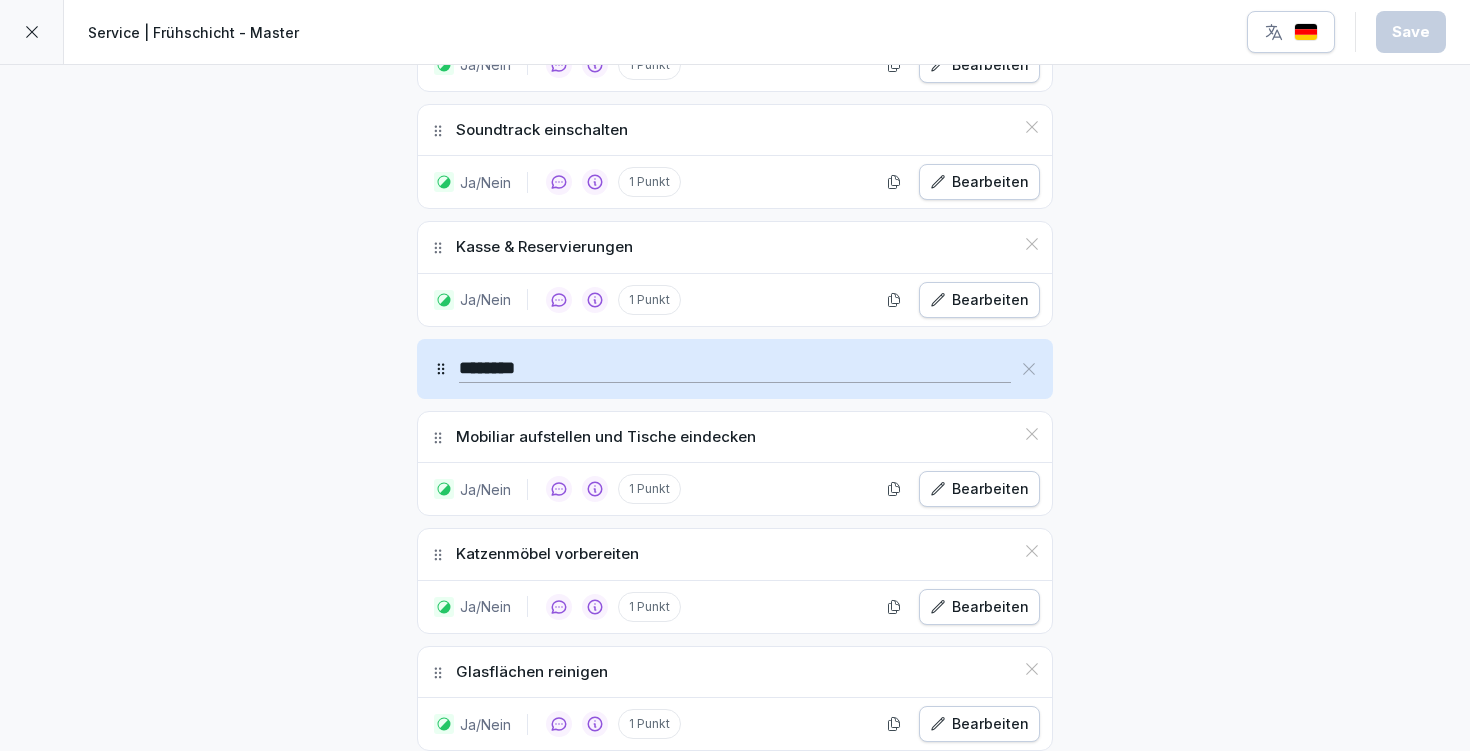 scroll, scrollTop: 0, scrollLeft: 0, axis: both 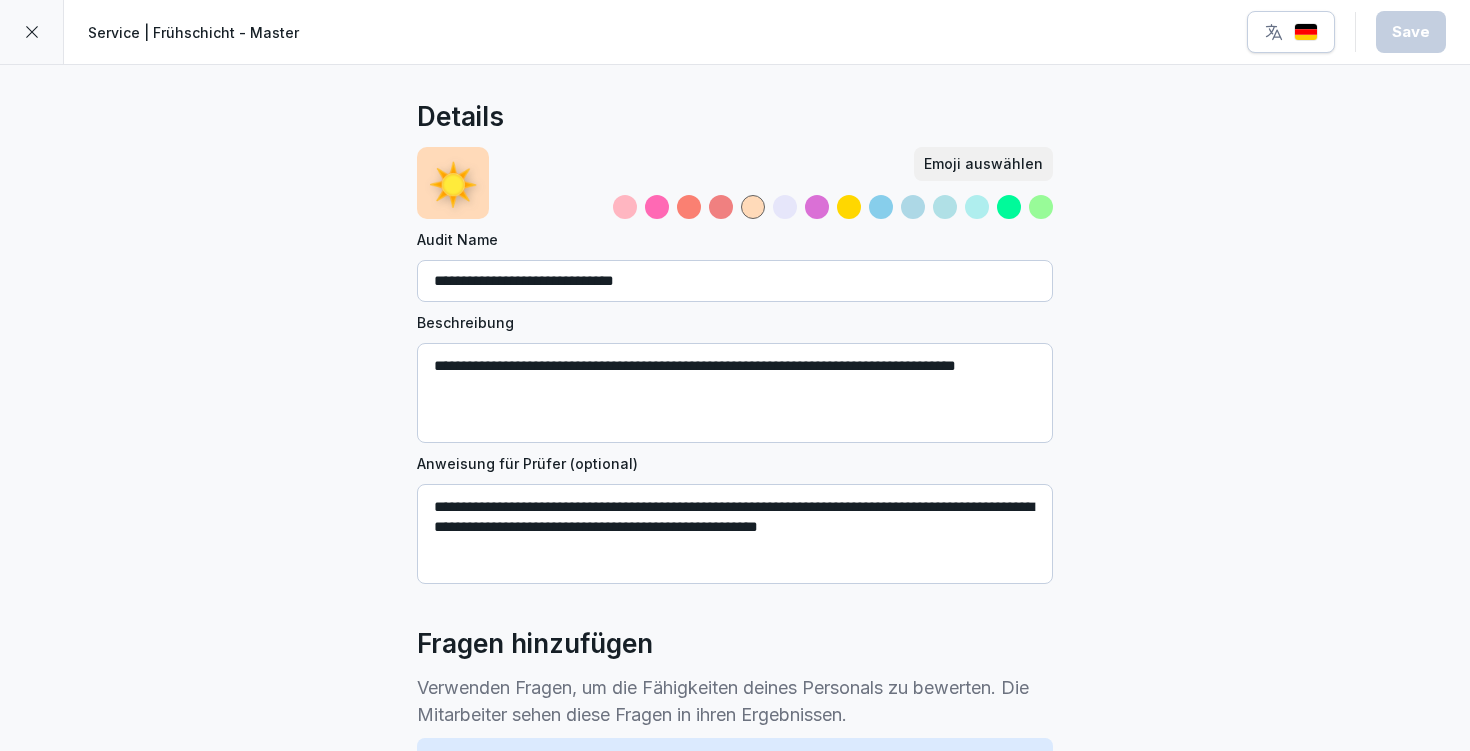 click at bounding box center [32, 32] 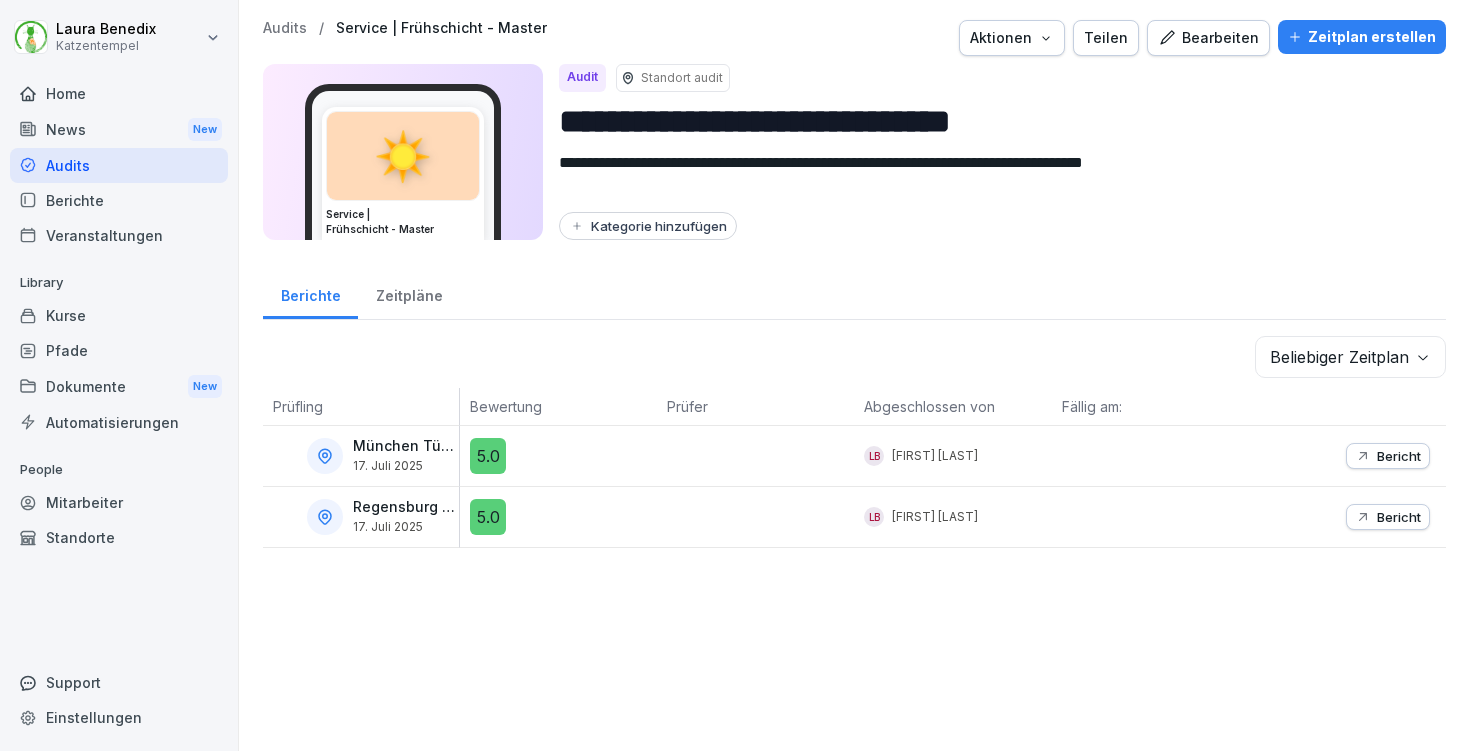 click on "Audits" at bounding box center (285, 28) 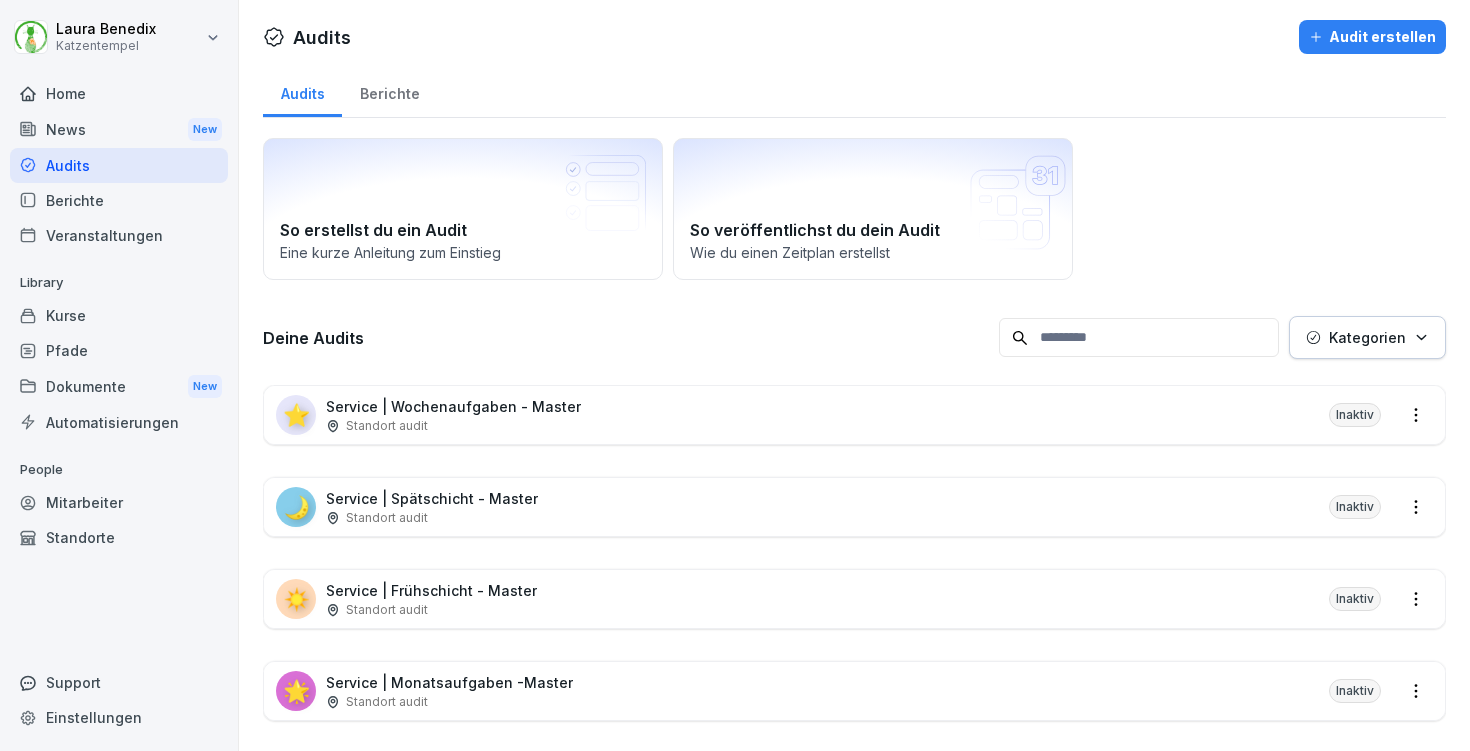 scroll, scrollTop: 33, scrollLeft: 0, axis: vertical 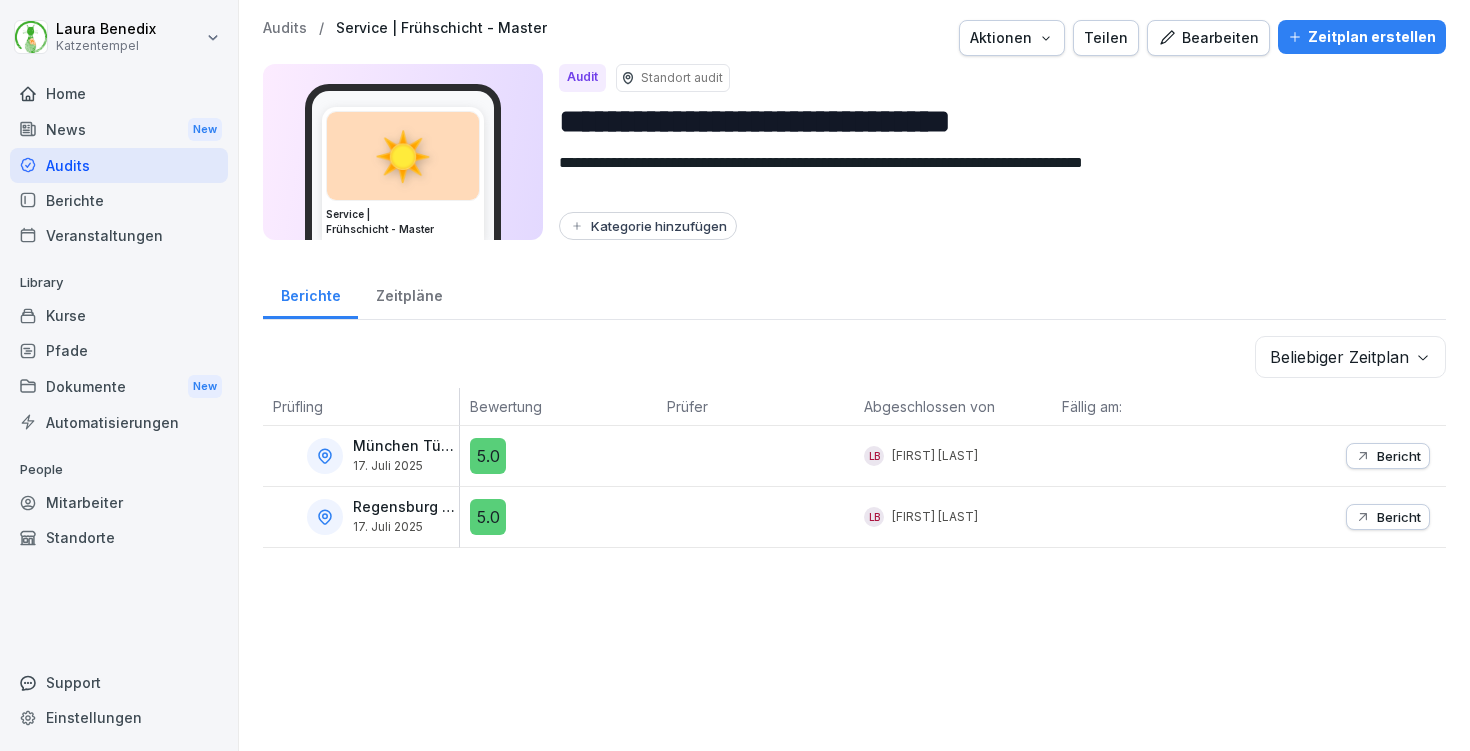 click 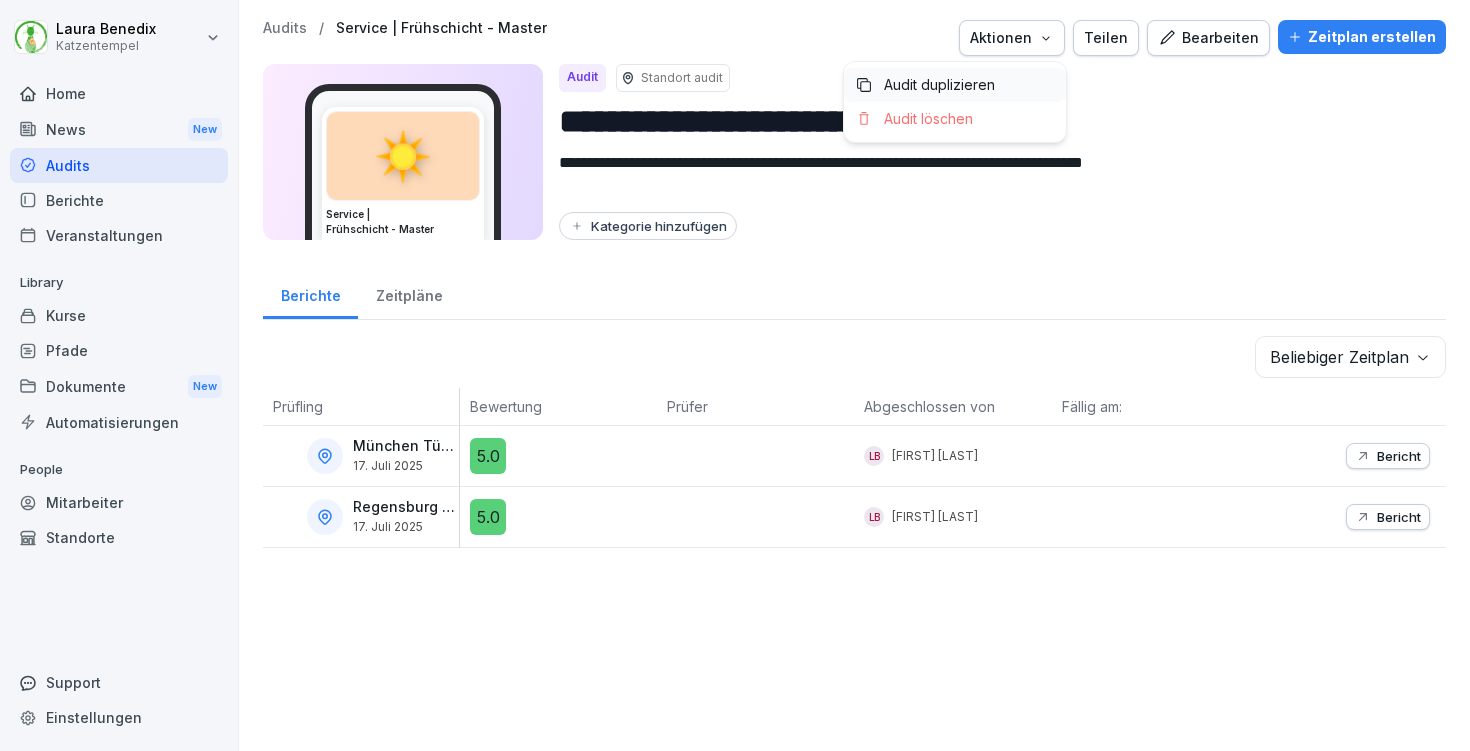 click on "Audit duplizieren" at bounding box center [955, 85] 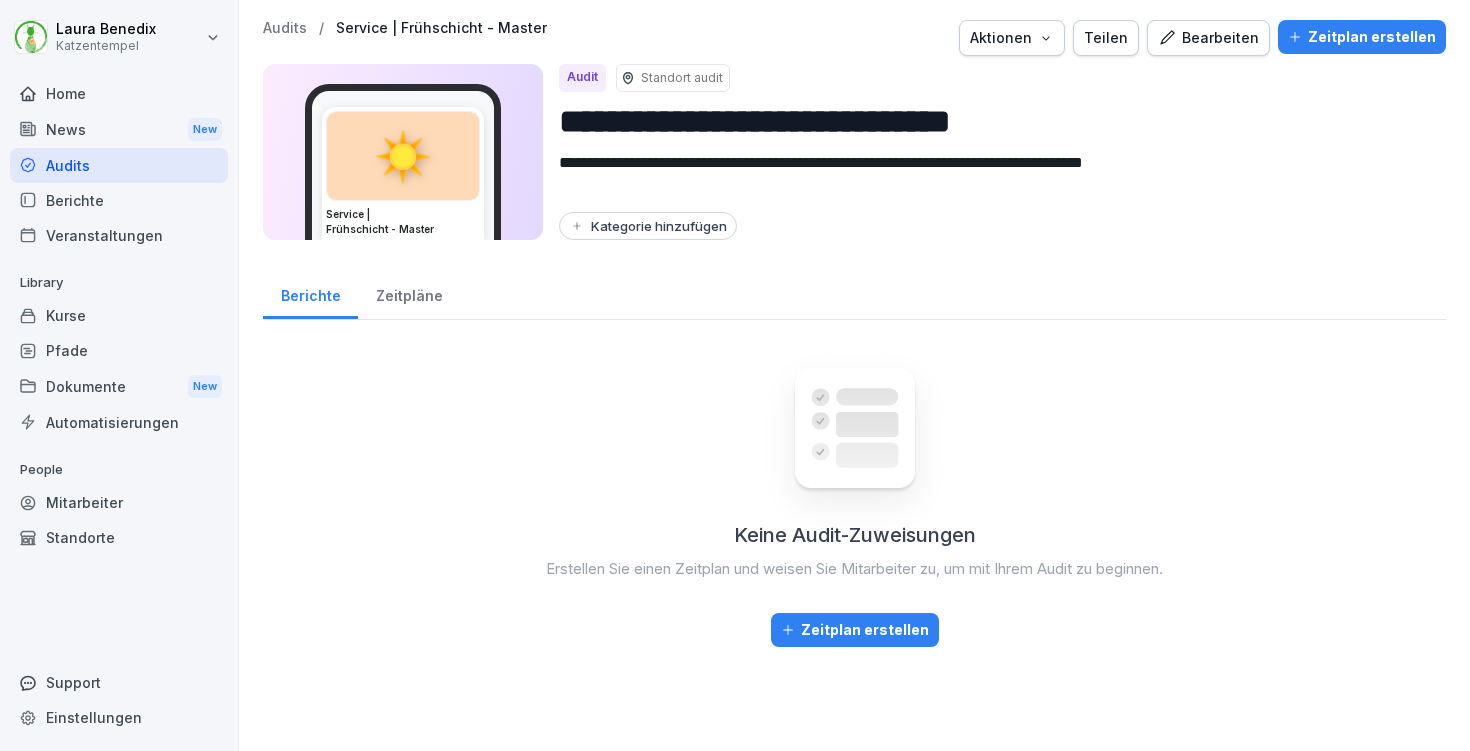 click on "**********" at bounding box center (994, 121) 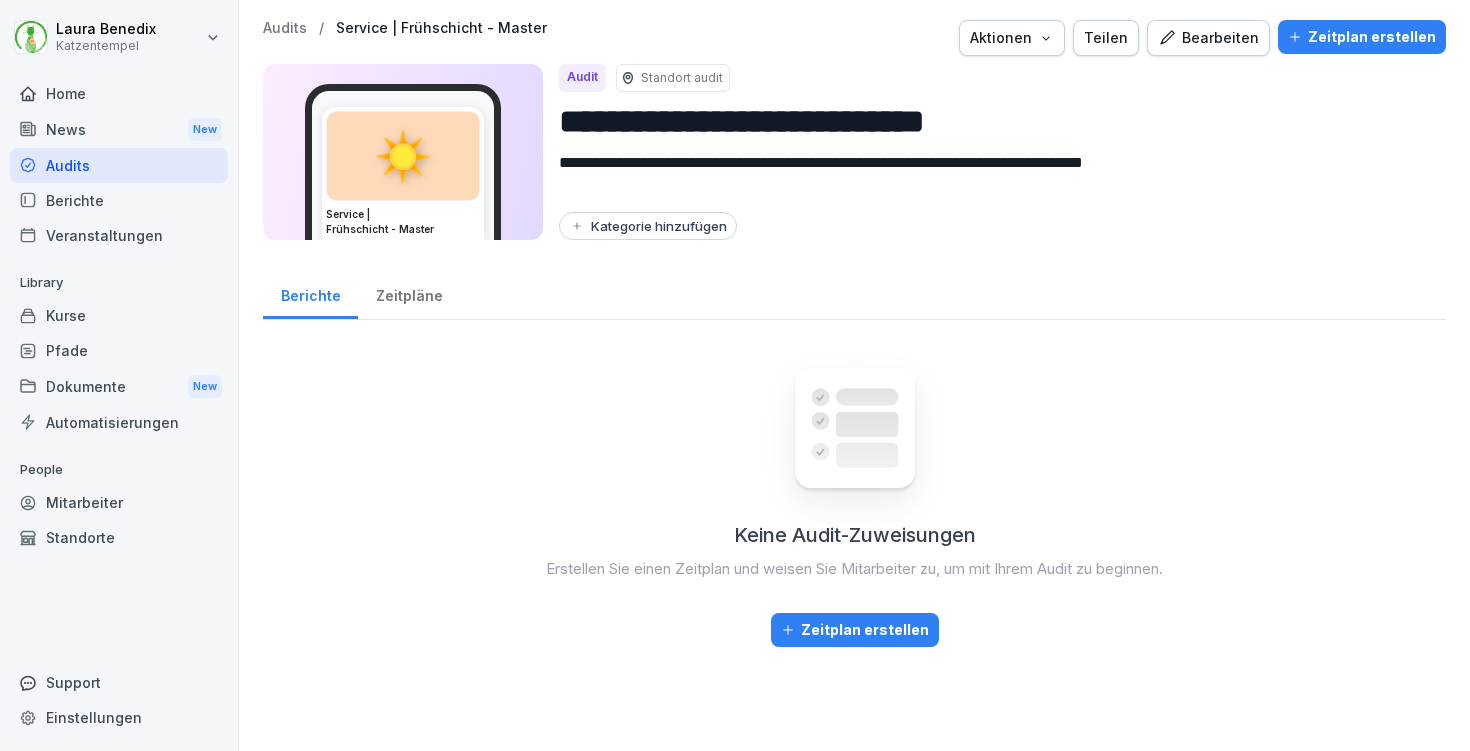 type on "**********" 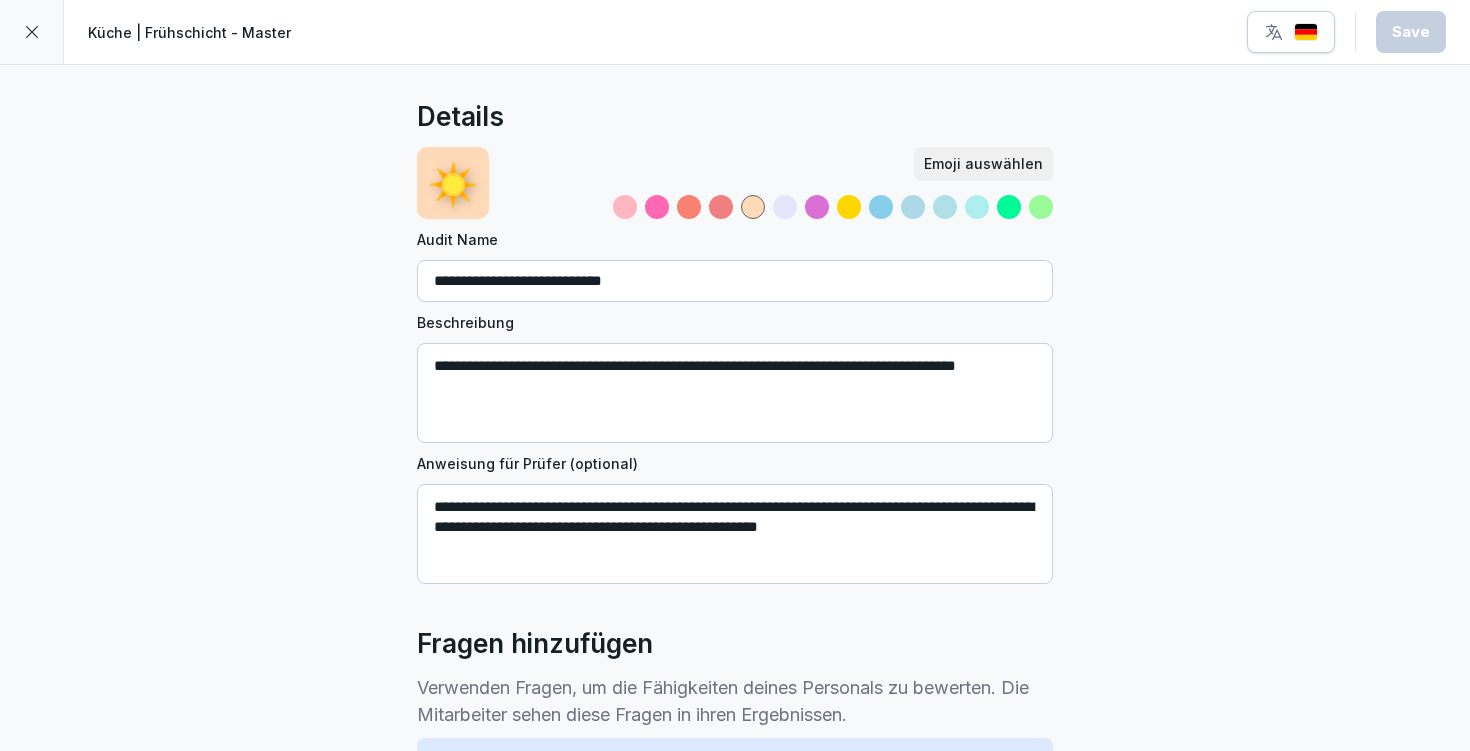click on "**********" at bounding box center [735, 393] 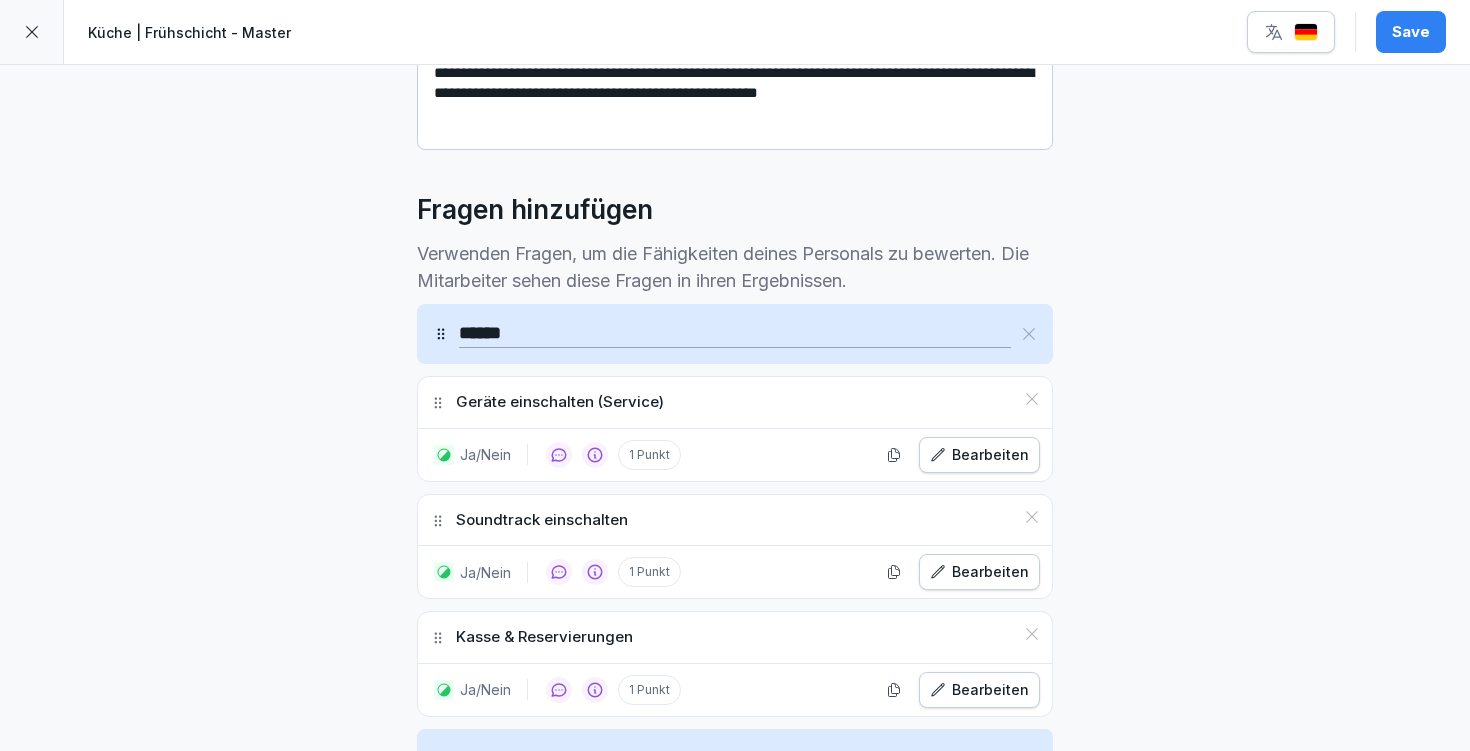 scroll, scrollTop: 486, scrollLeft: 0, axis: vertical 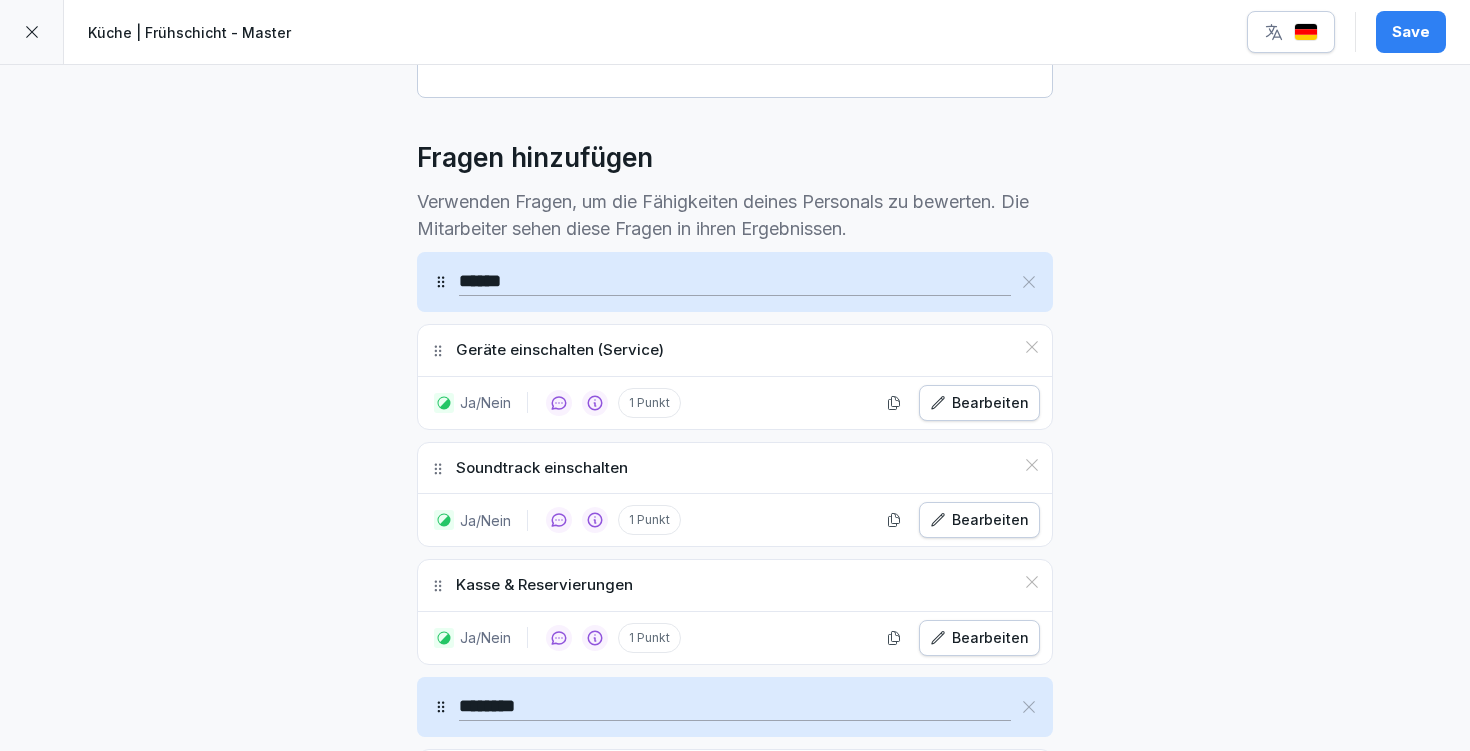 type on "**********" 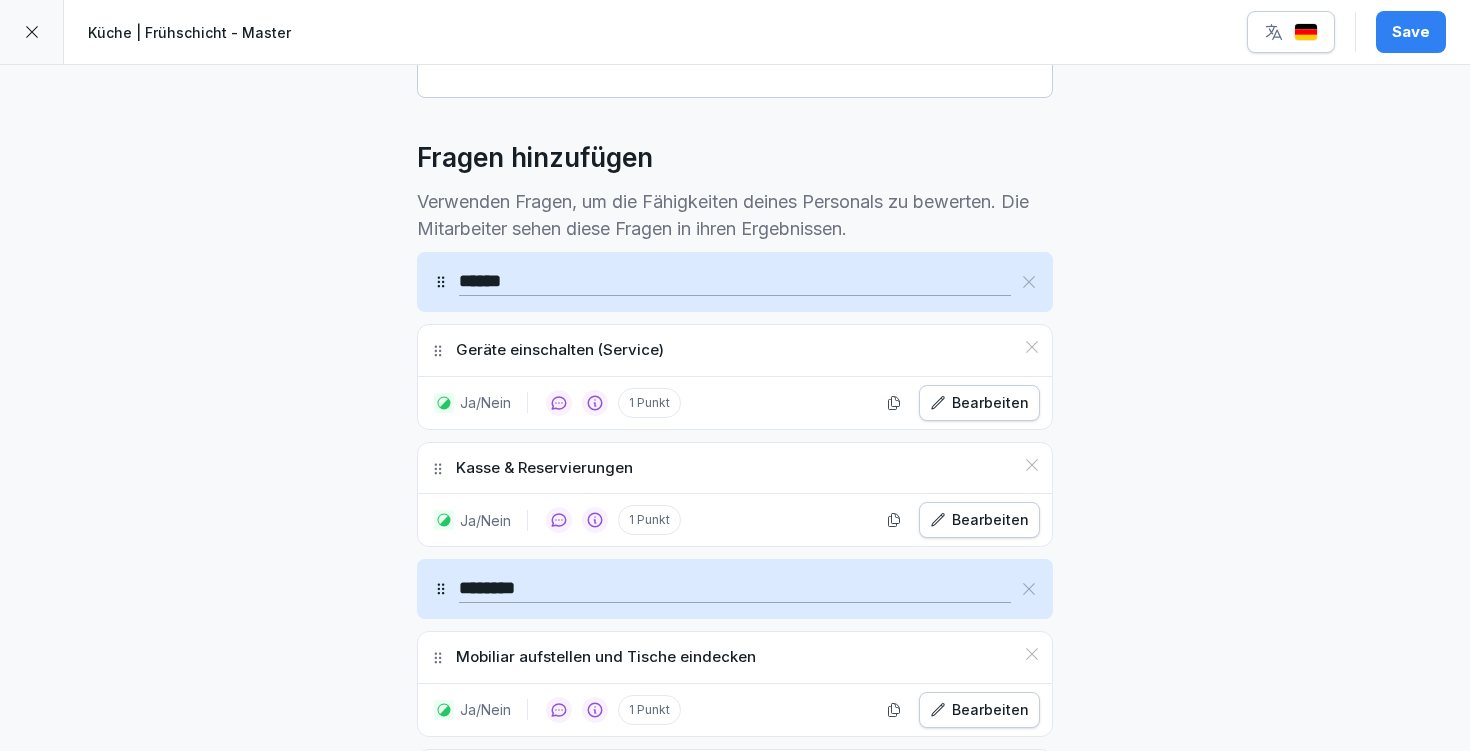 click 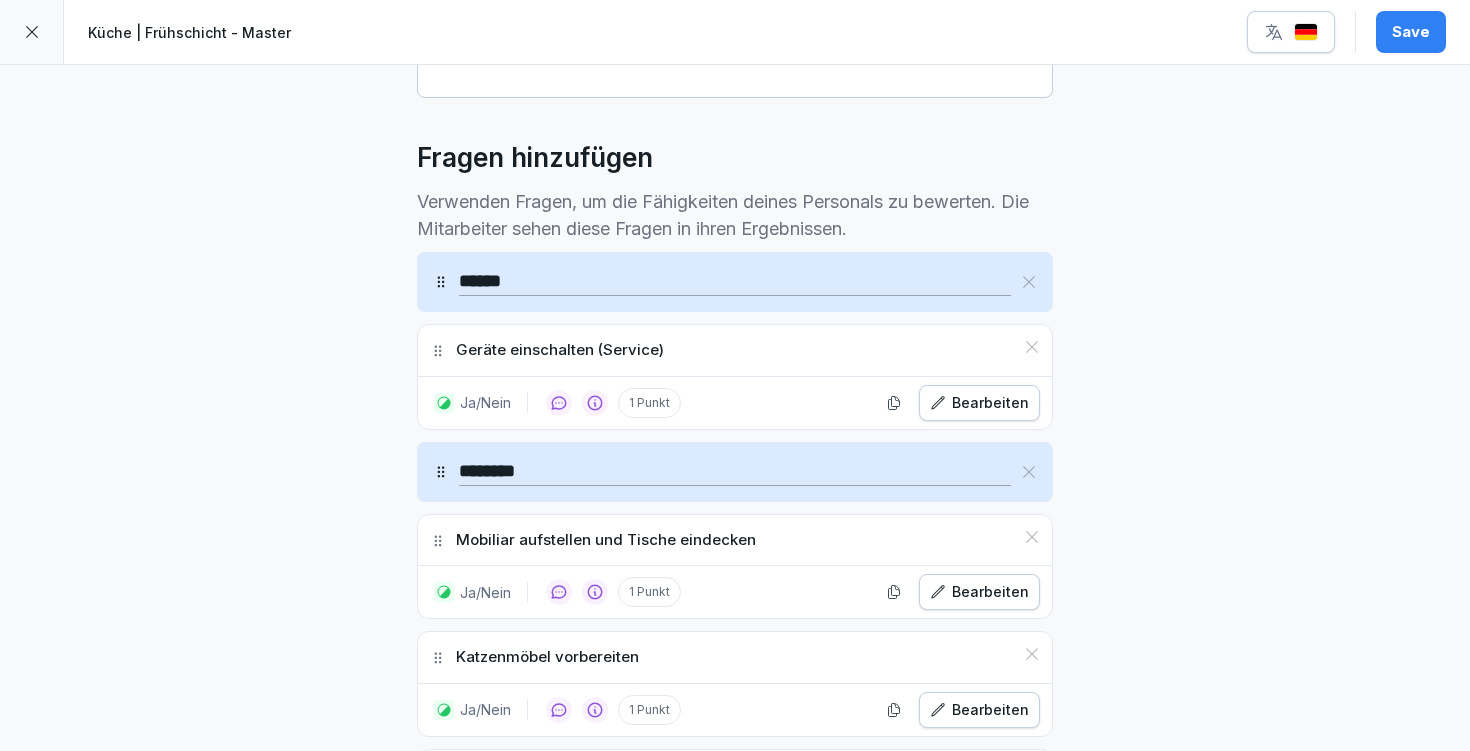 click on "Bearbeiten" at bounding box center (979, 403) 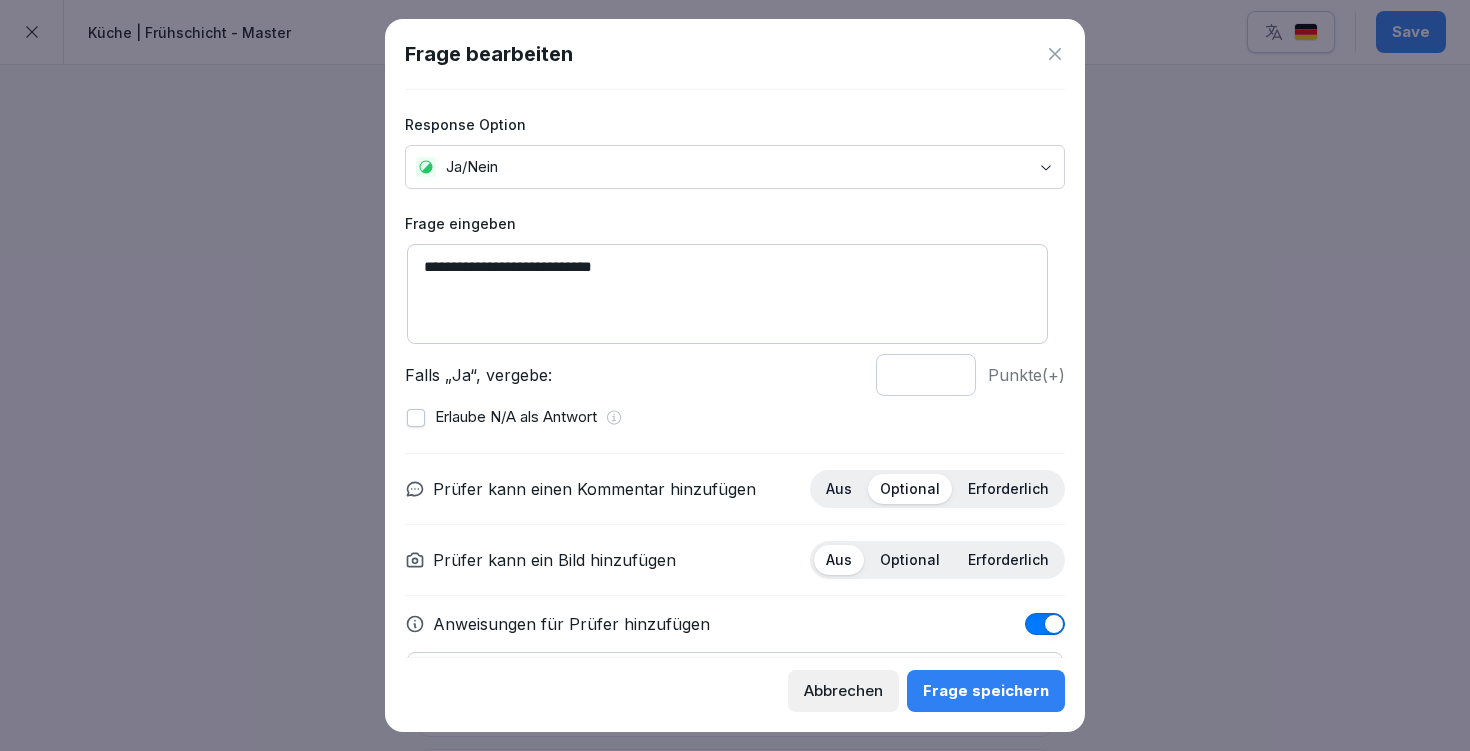 scroll, scrollTop: 127, scrollLeft: 0, axis: vertical 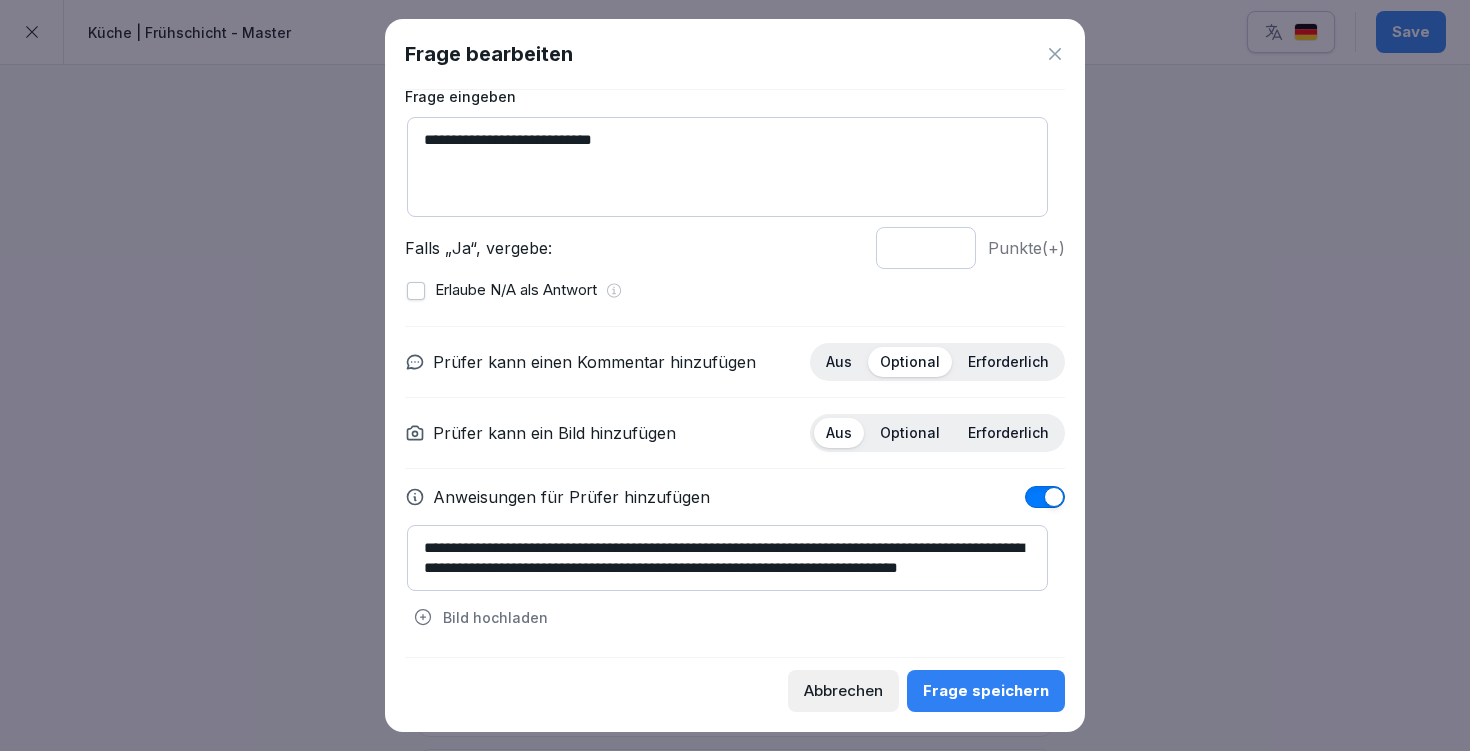 drag, startPoint x: 634, startPoint y: 580, endPoint x: 375, endPoint y: 518, distance: 266.31747 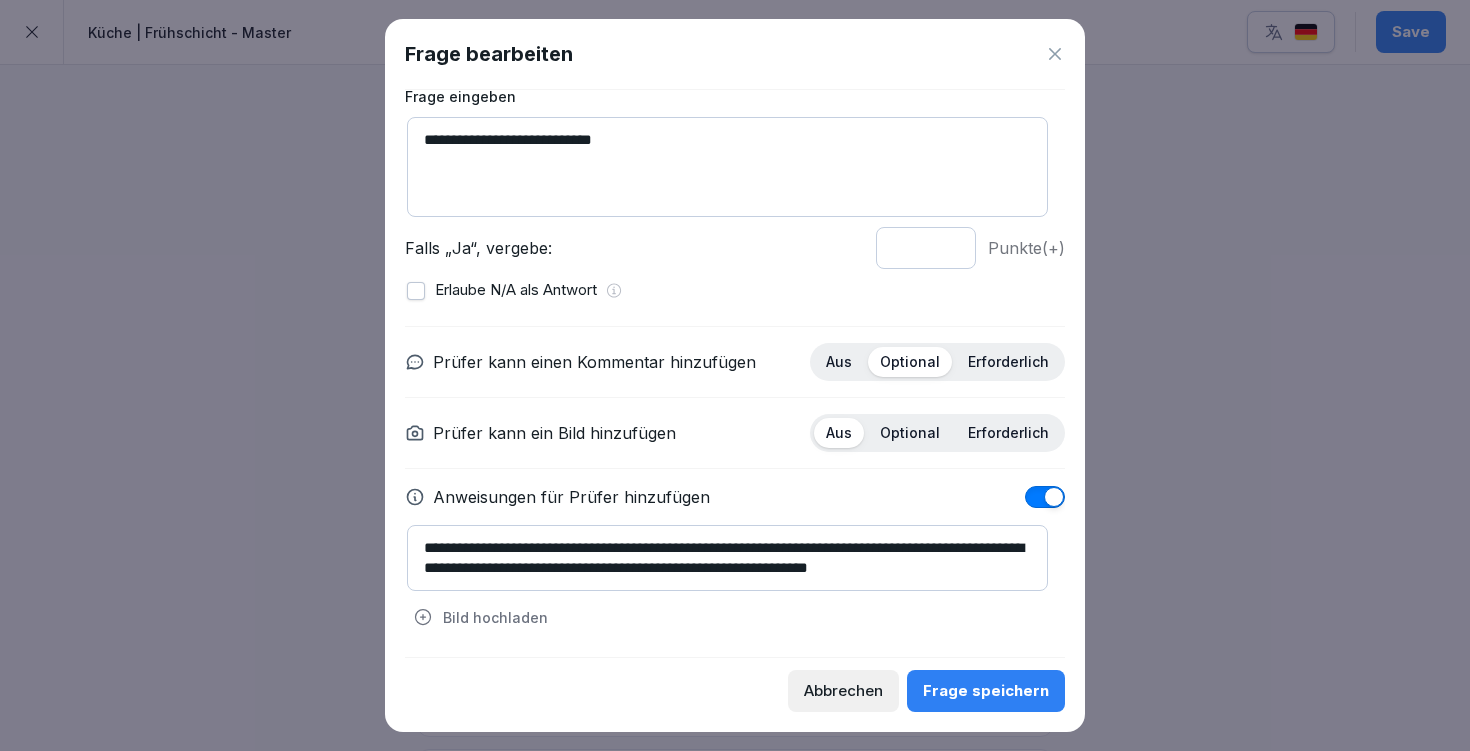 scroll, scrollTop: 7, scrollLeft: 0, axis: vertical 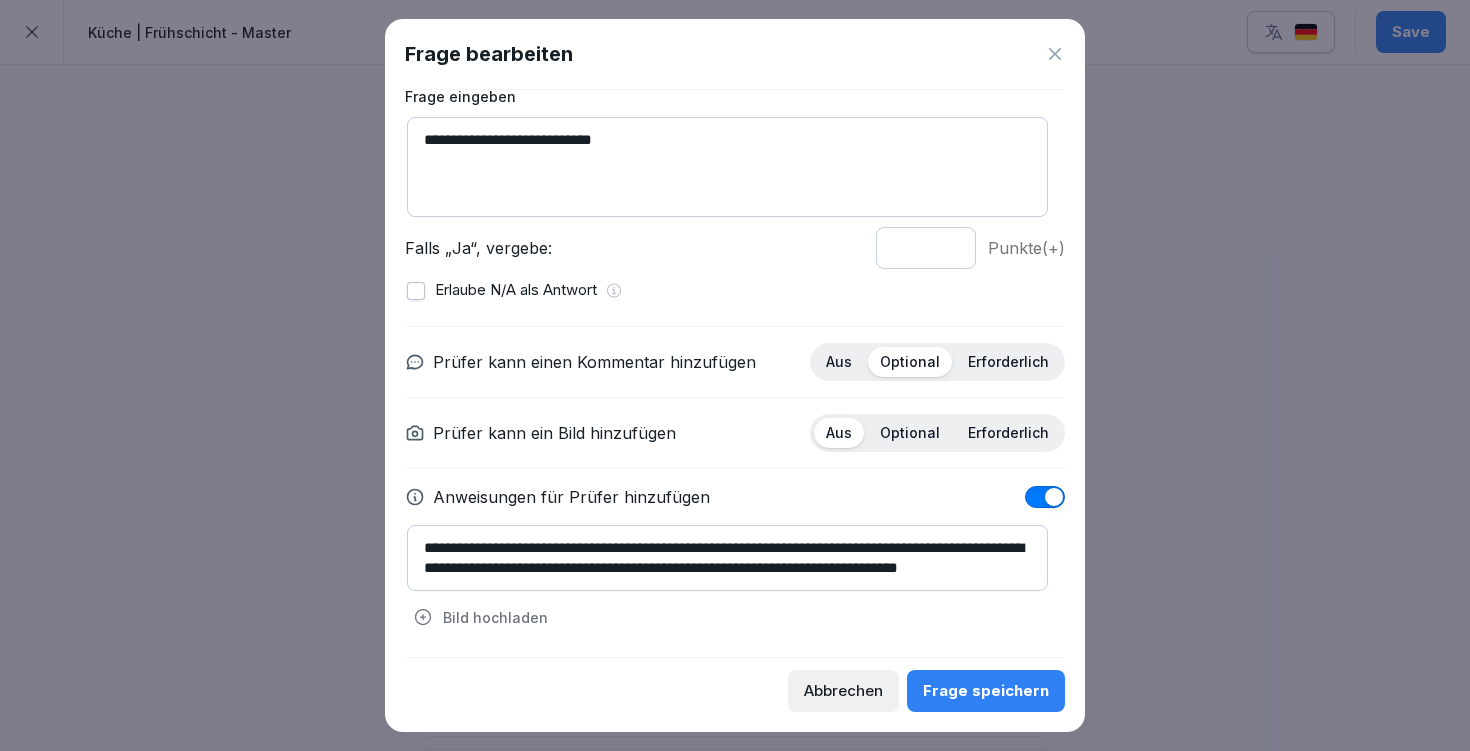 click on "**********" at bounding box center (727, 558) 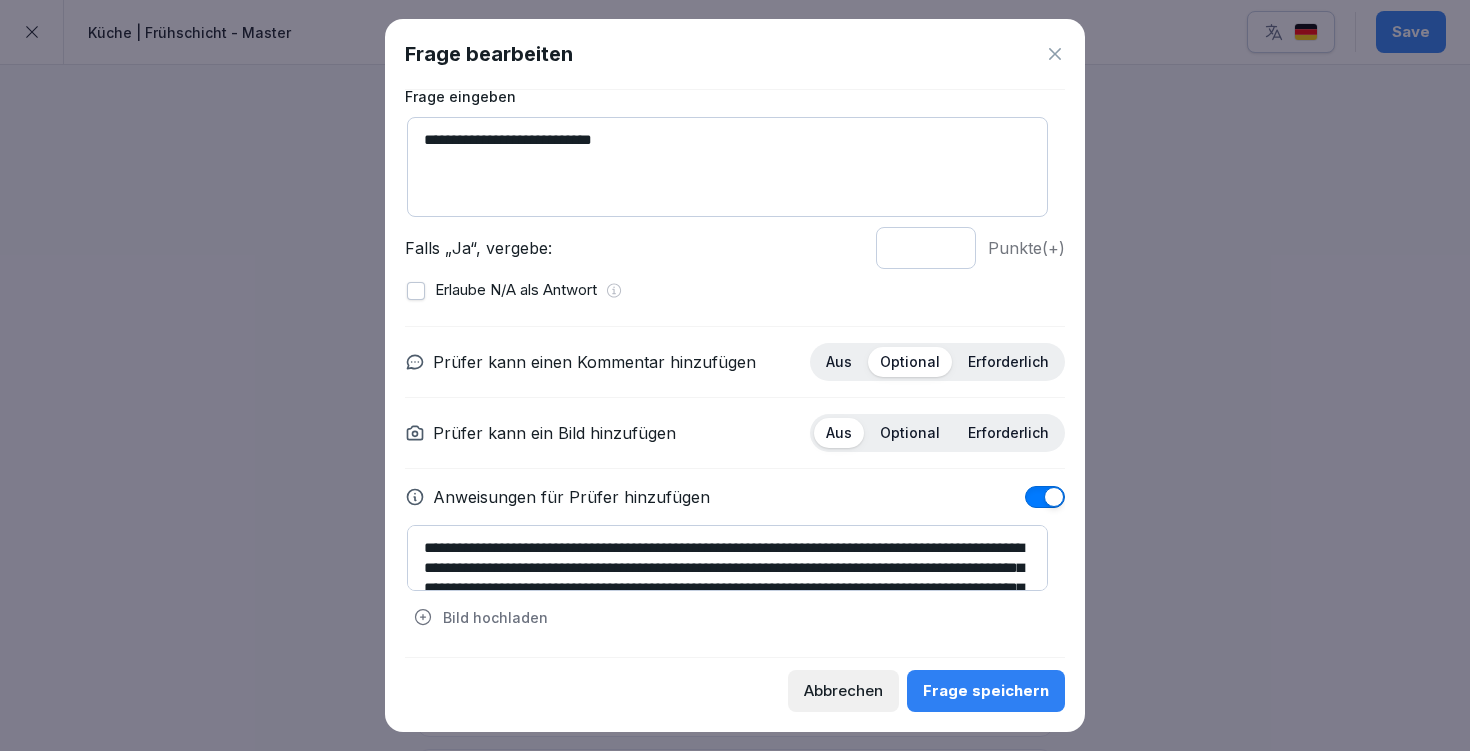 scroll, scrollTop: 7, scrollLeft: 0, axis: vertical 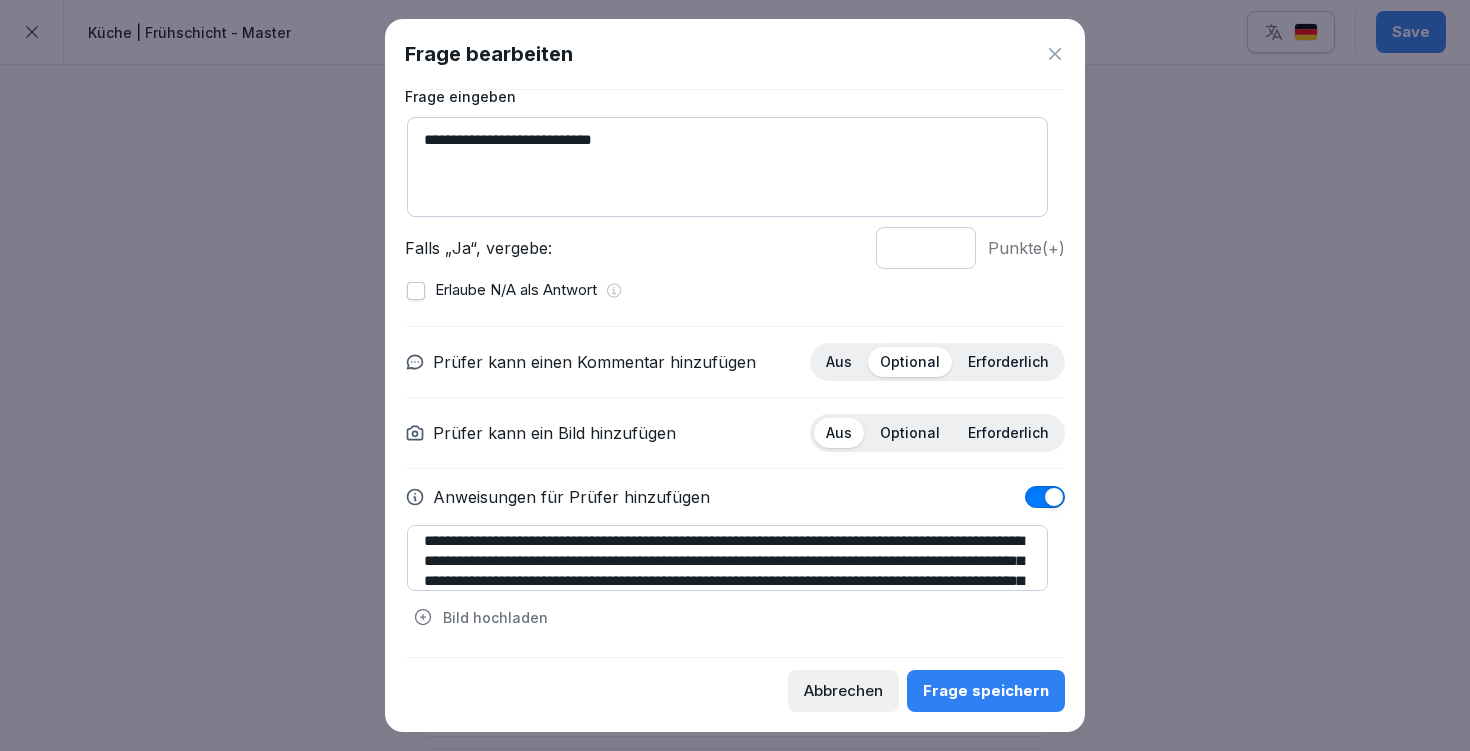 click on "**********" at bounding box center [727, 558] 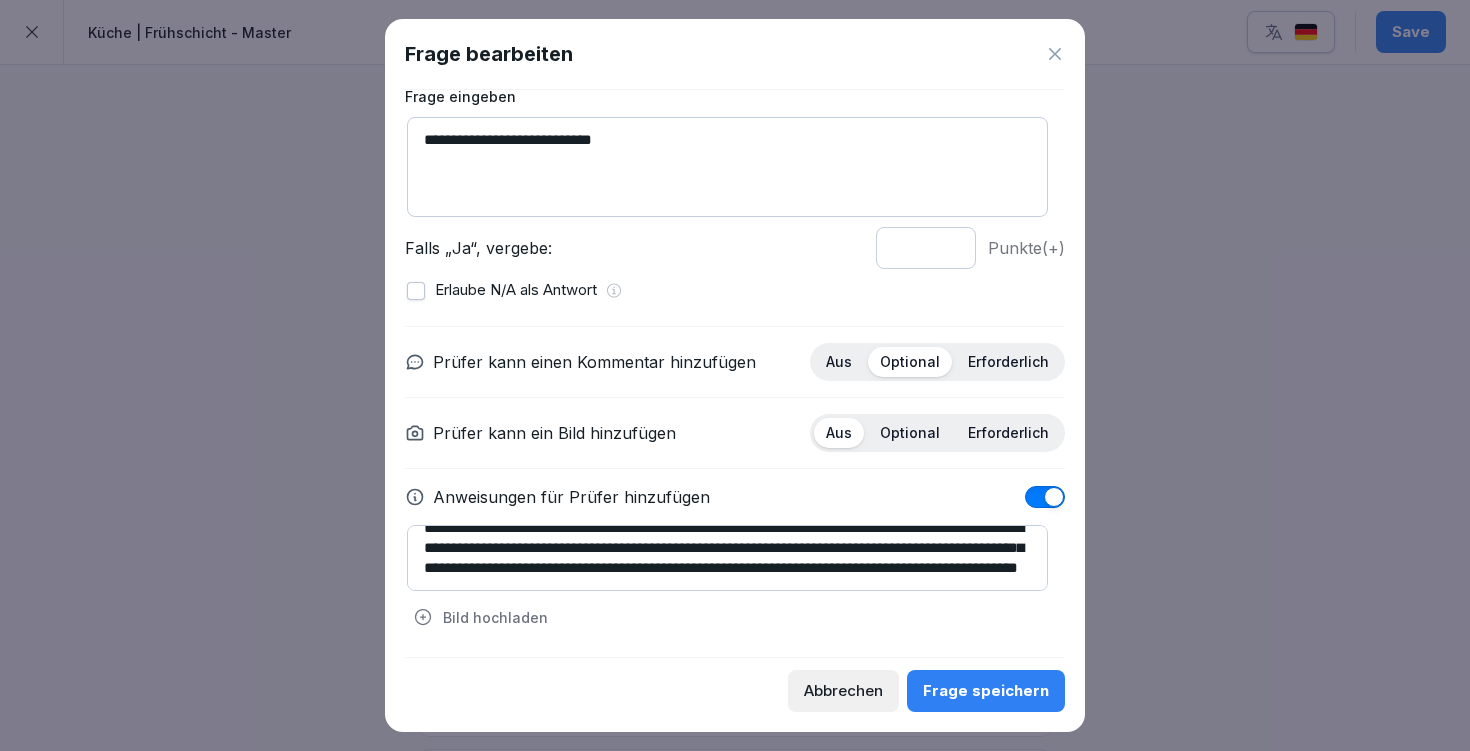 scroll, scrollTop: 40, scrollLeft: 0, axis: vertical 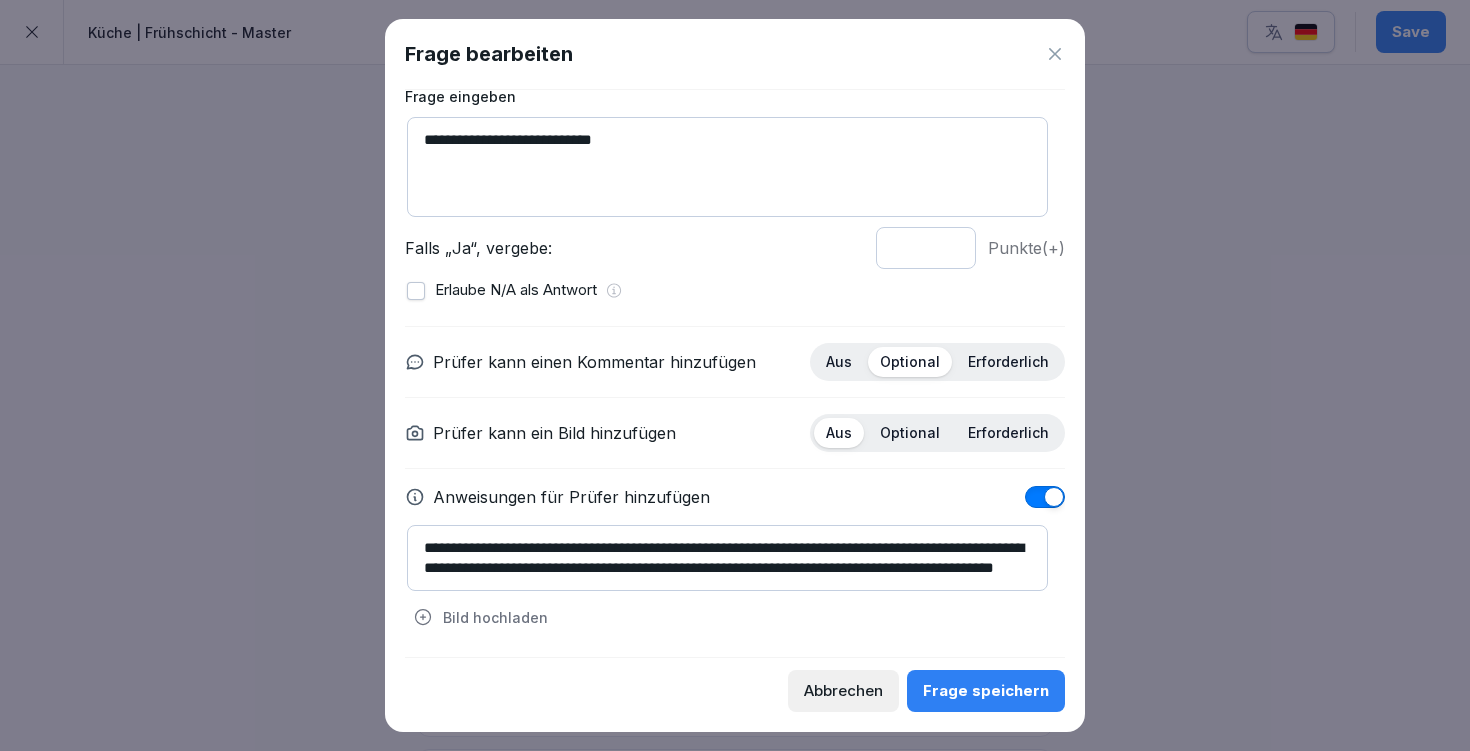 click on "**********" at bounding box center [727, 558] 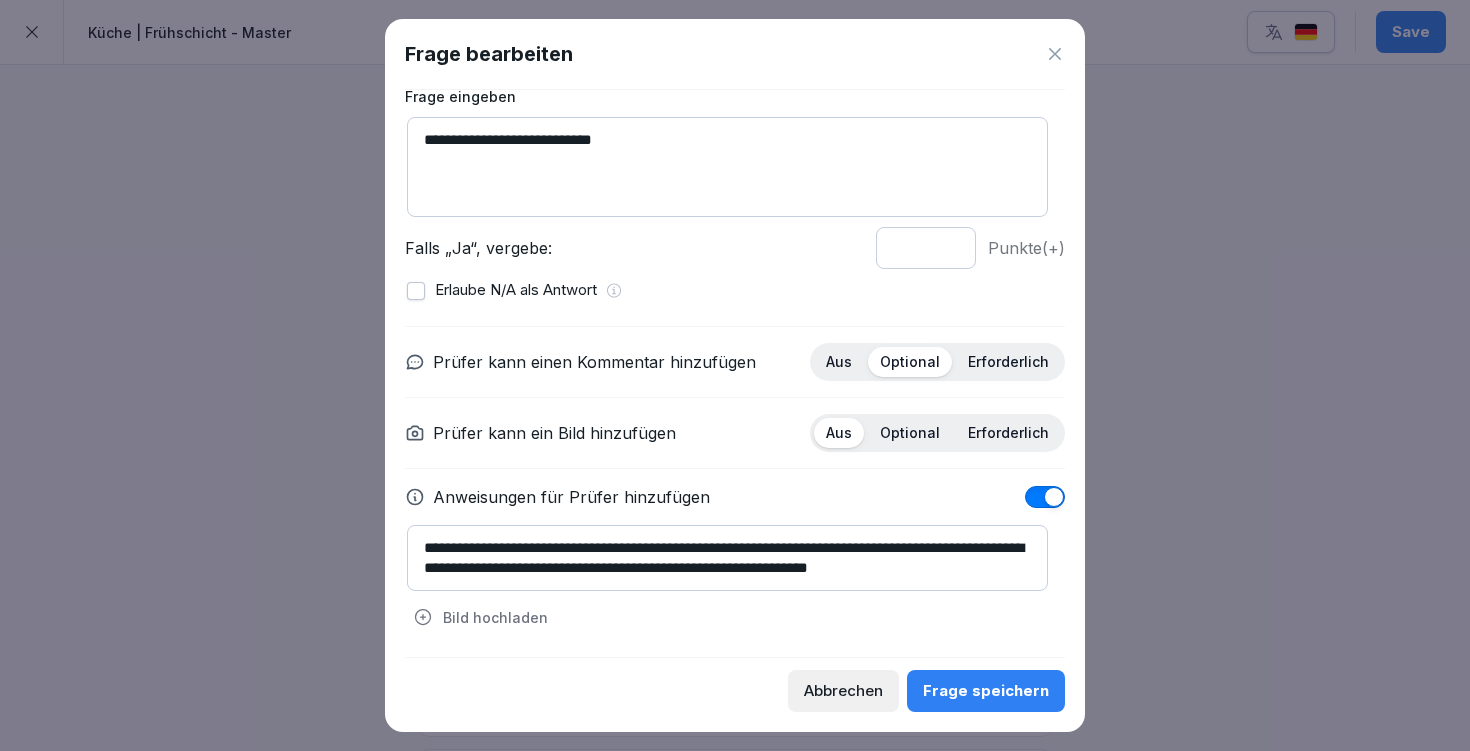 scroll, scrollTop: 0, scrollLeft: 0, axis: both 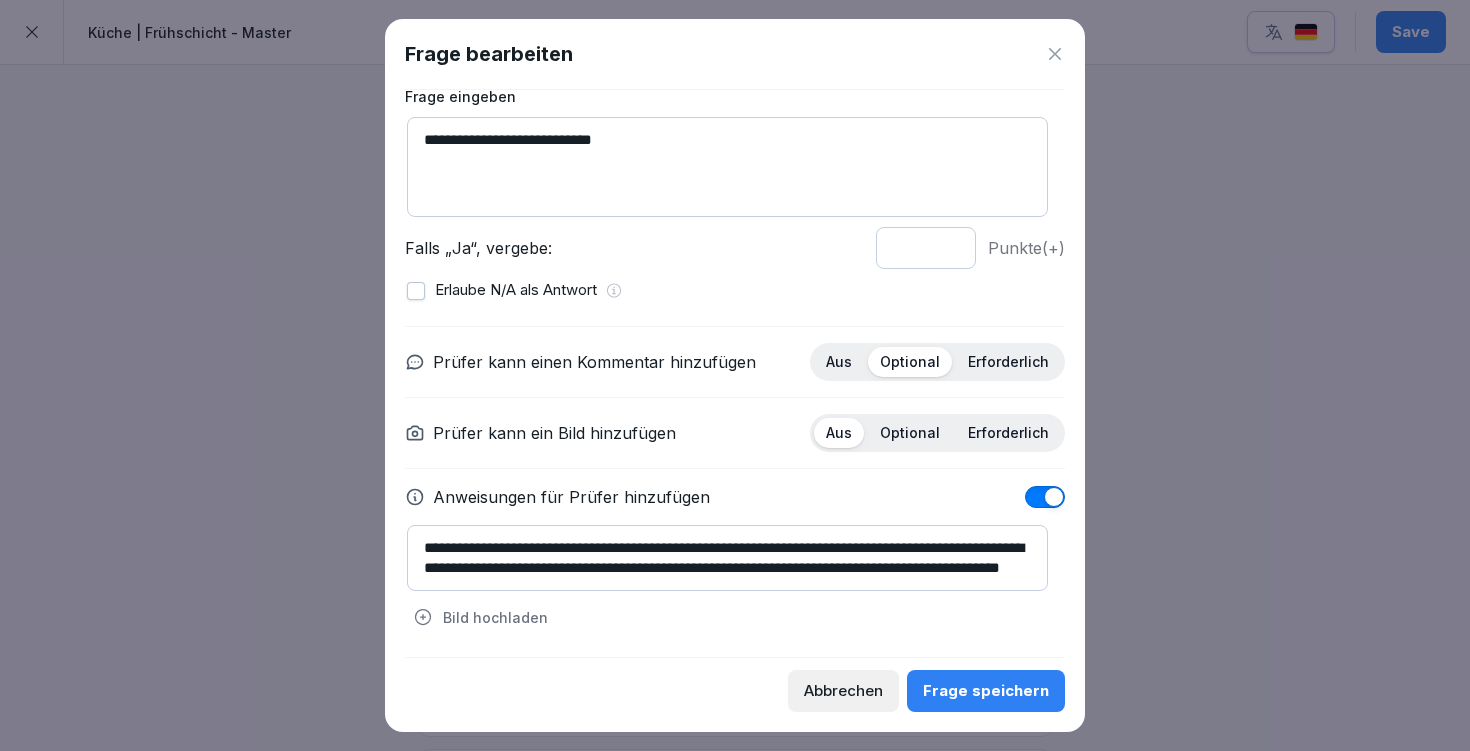 type on "**********" 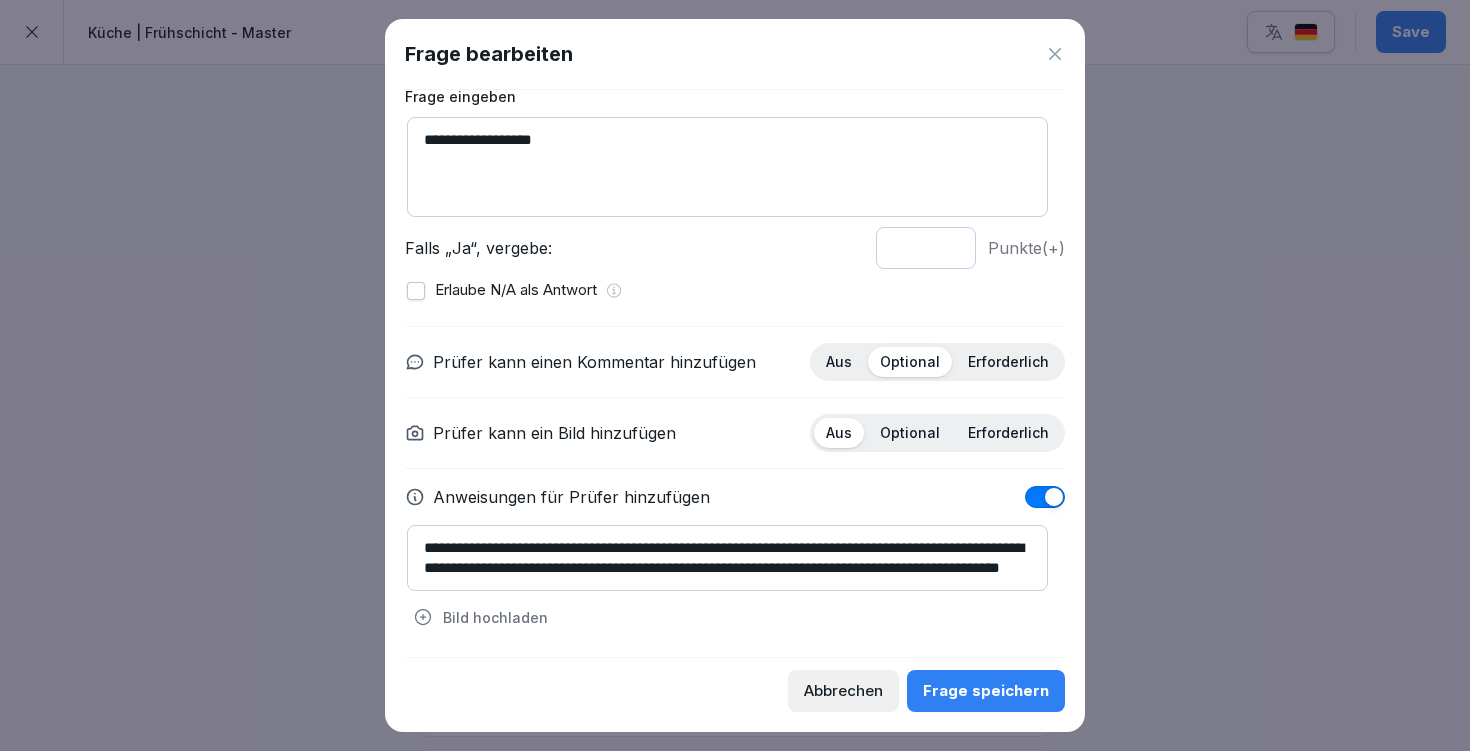 type on "**********" 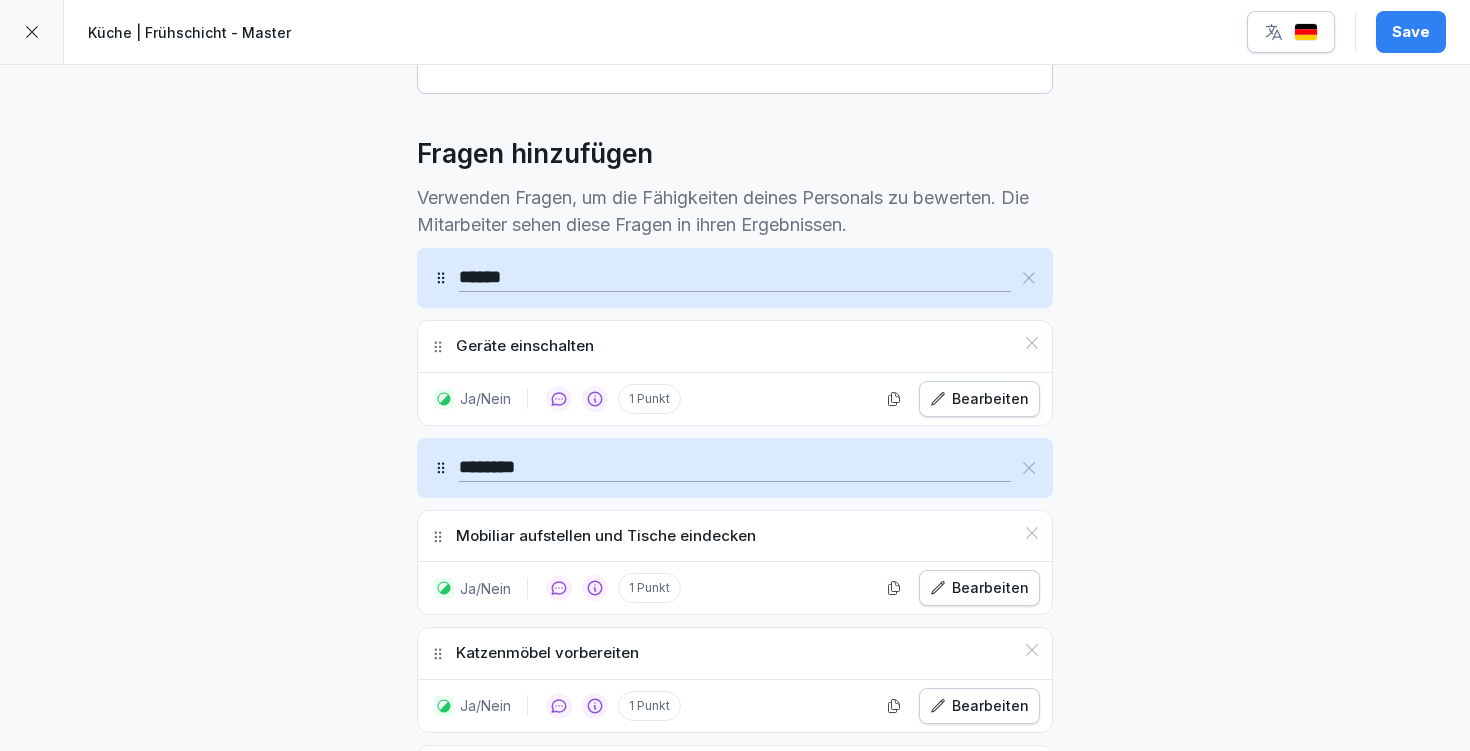 scroll, scrollTop: 494, scrollLeft: 0, axis: vertical 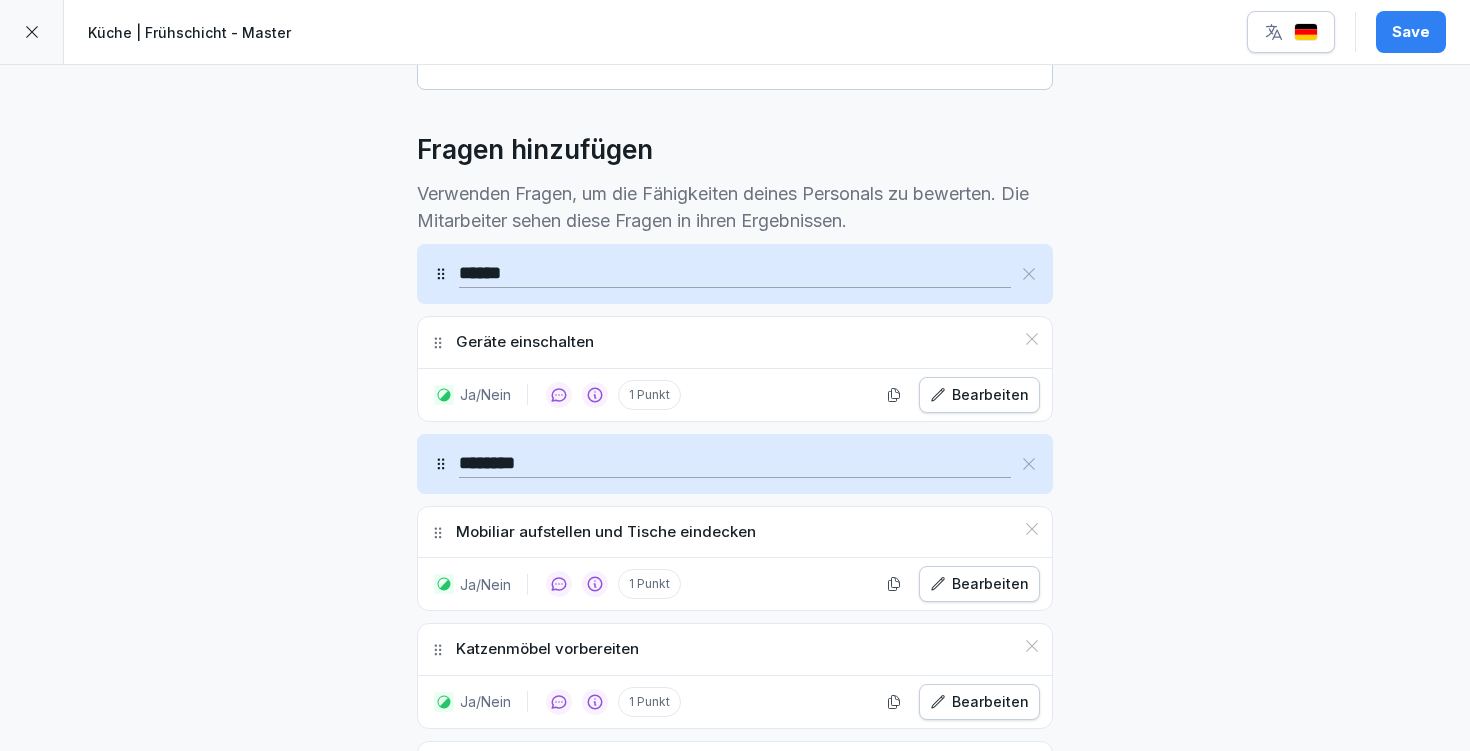 click on "Save" at bounding box center (1411, 32) 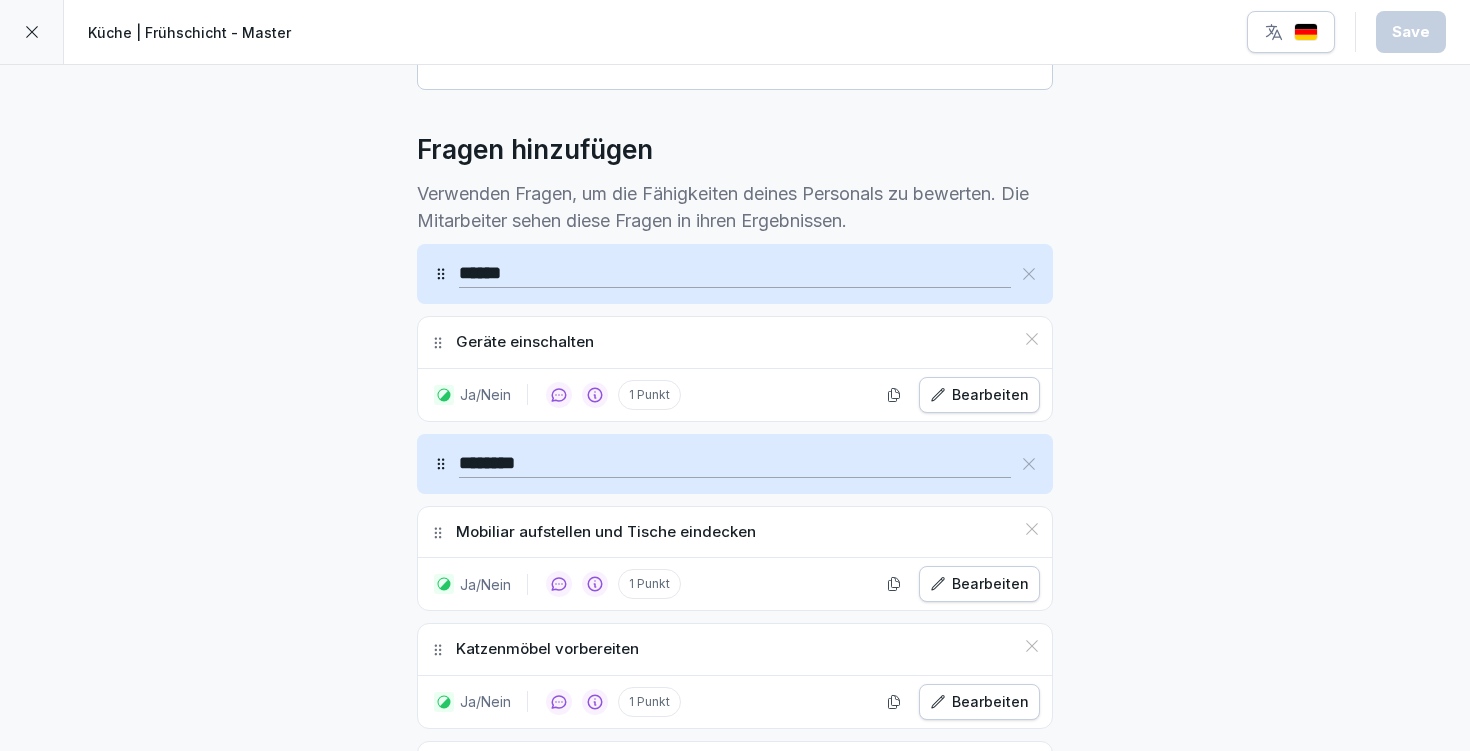 click 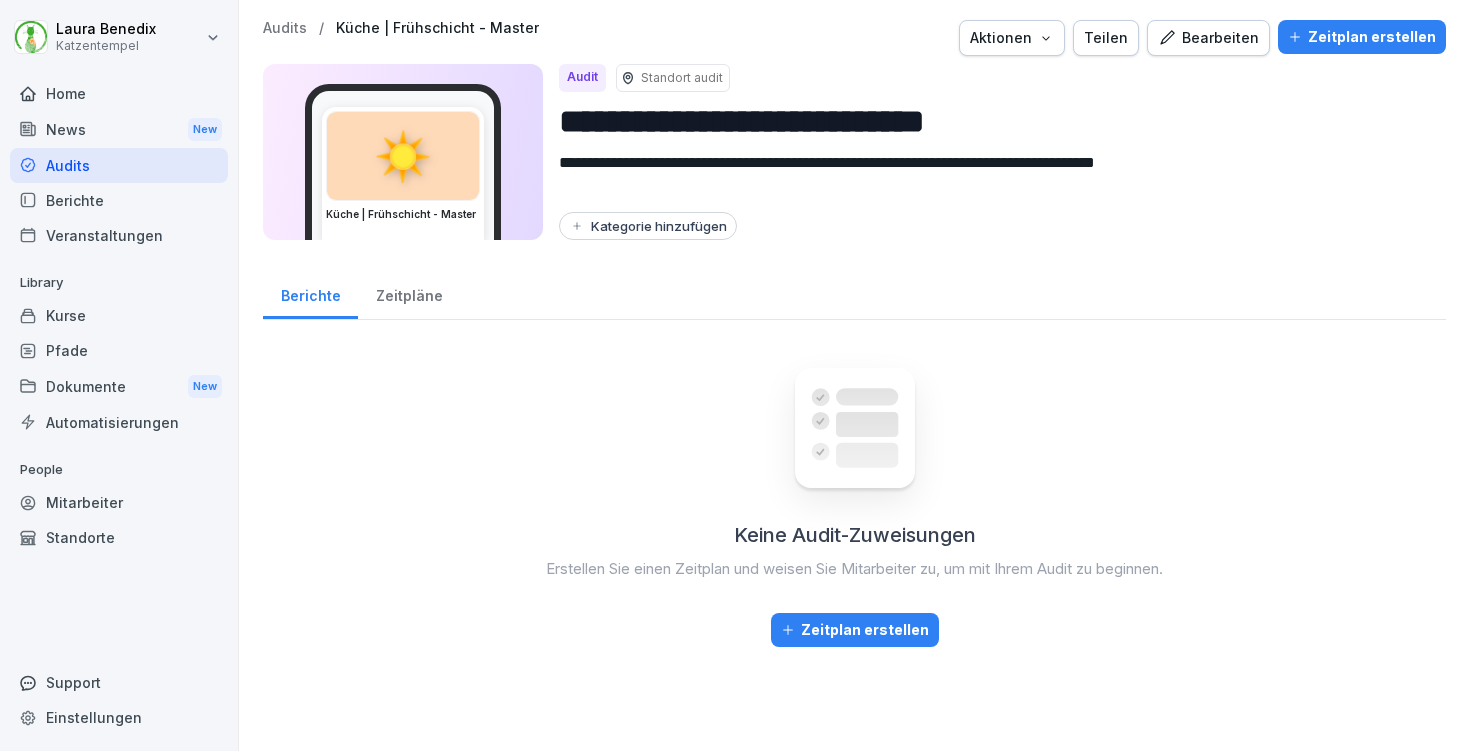 click on "Audits" at bounding box center (285, 28) 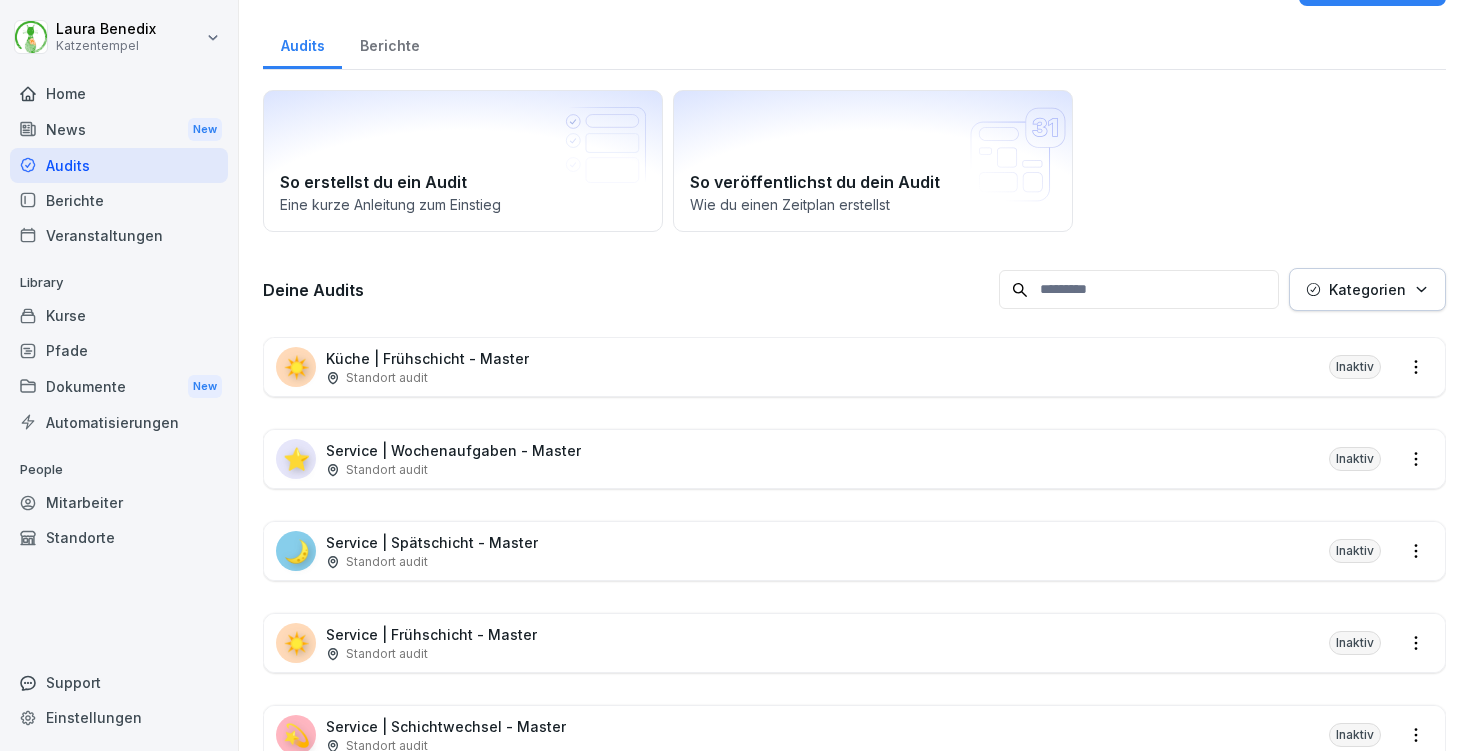 scroll, scrollTop: 52, scrollLeft: 0, axis: vertical 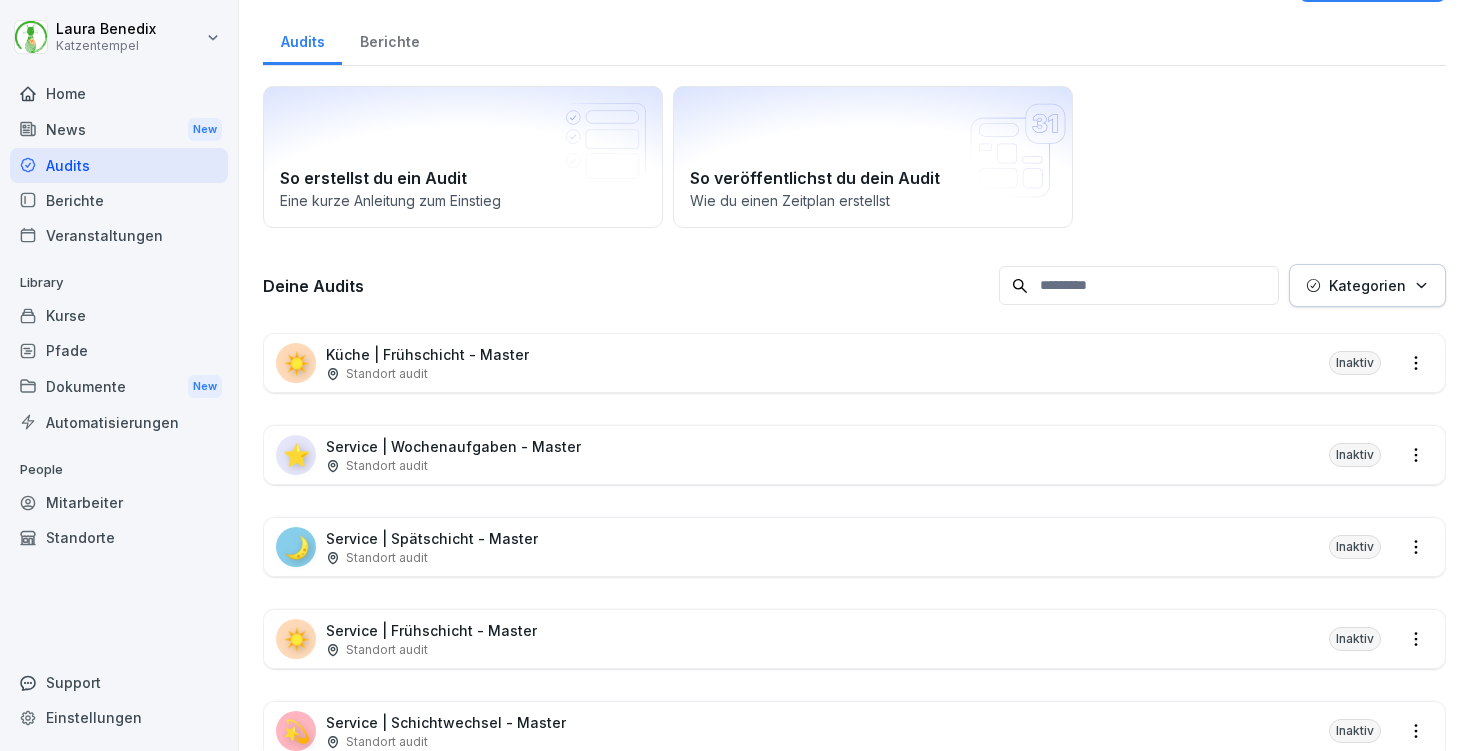 click on "☀️ Service | Frühschicht - Master Standort audit Inaktiv" at bounding box center [854, 639] 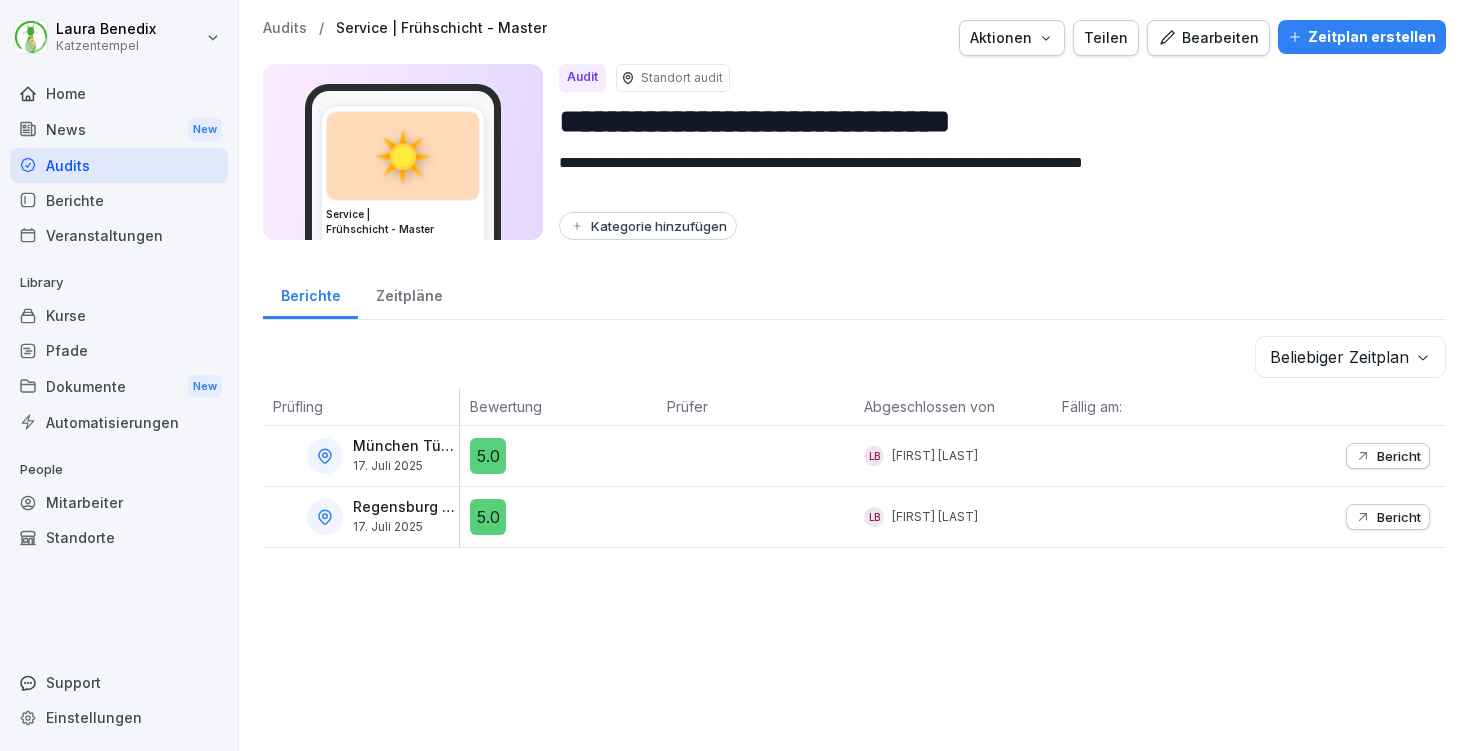 scroll, scrollTop: 0, scrollLeft: 0, axis: both 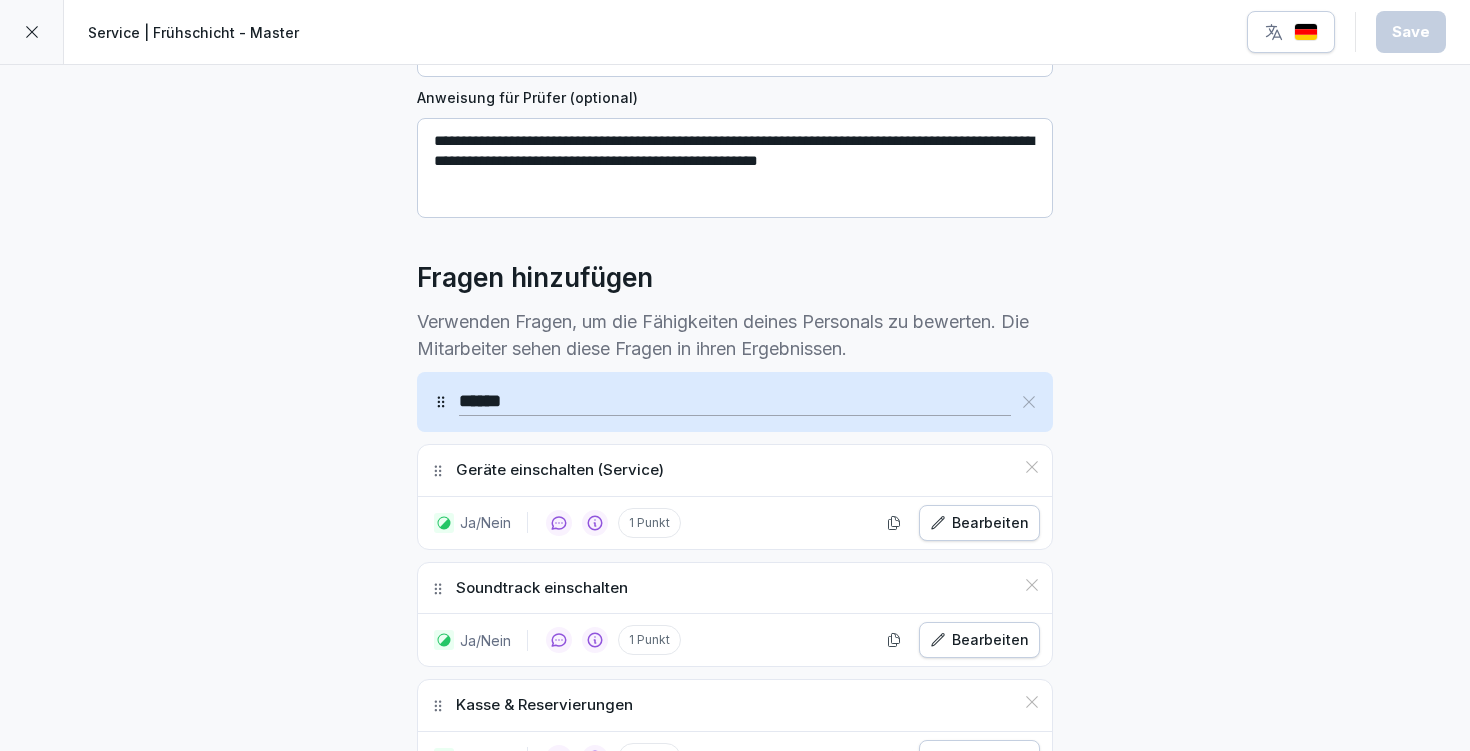 click on "Ja/Nein 1 Punkt Bearbeiten" at bounding box center [735, 523] 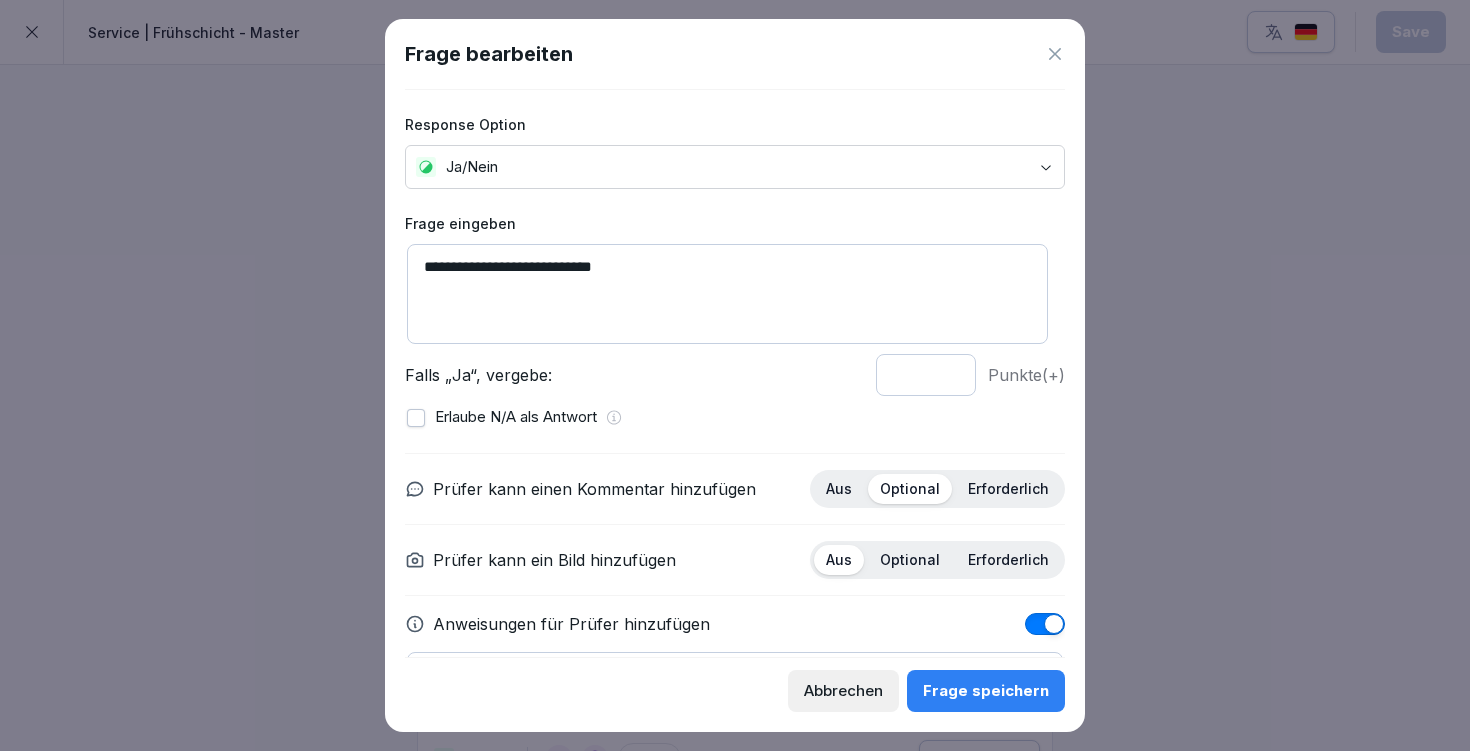 drag, startPoint x: 557, startPoint y: 265, endPoint x: 794, endPoint y: 299, distance: 239.42639 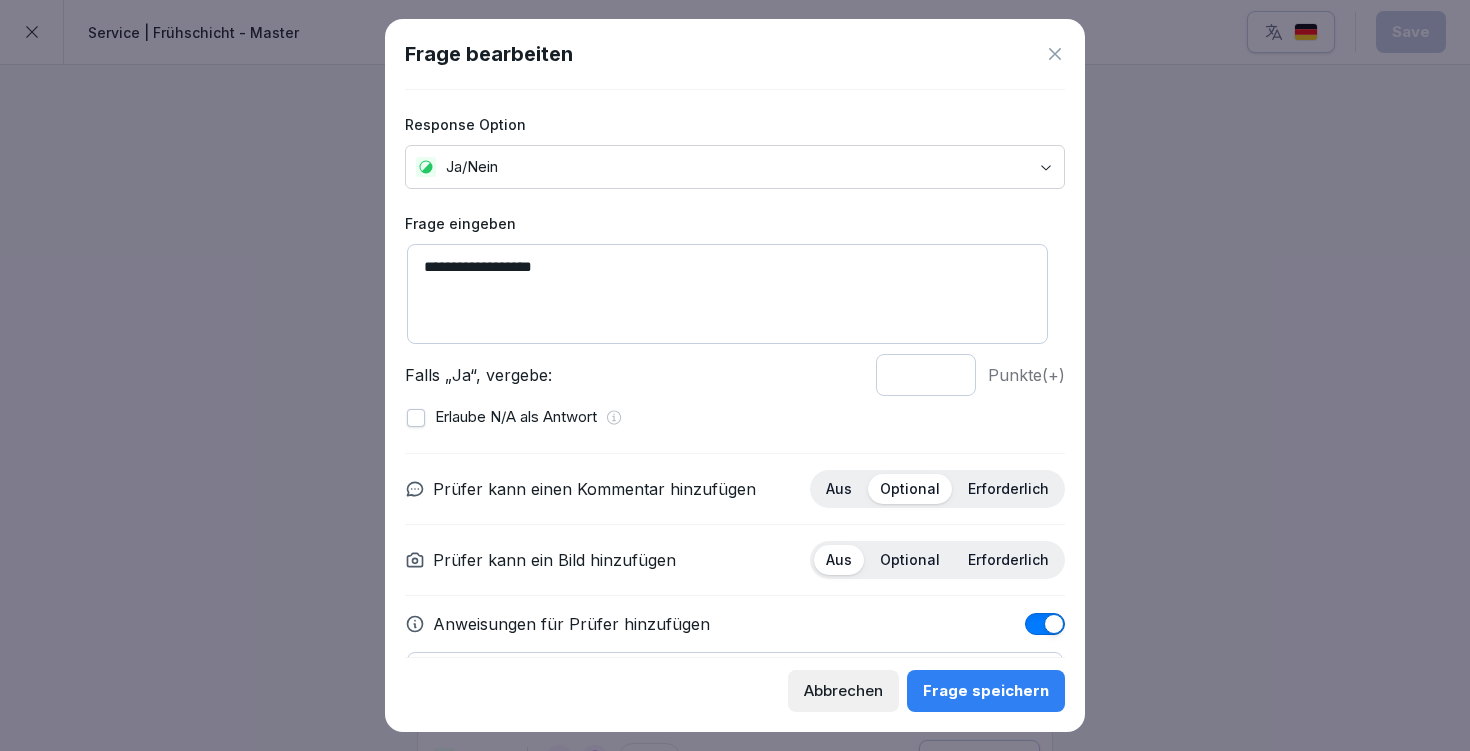type on "**********" 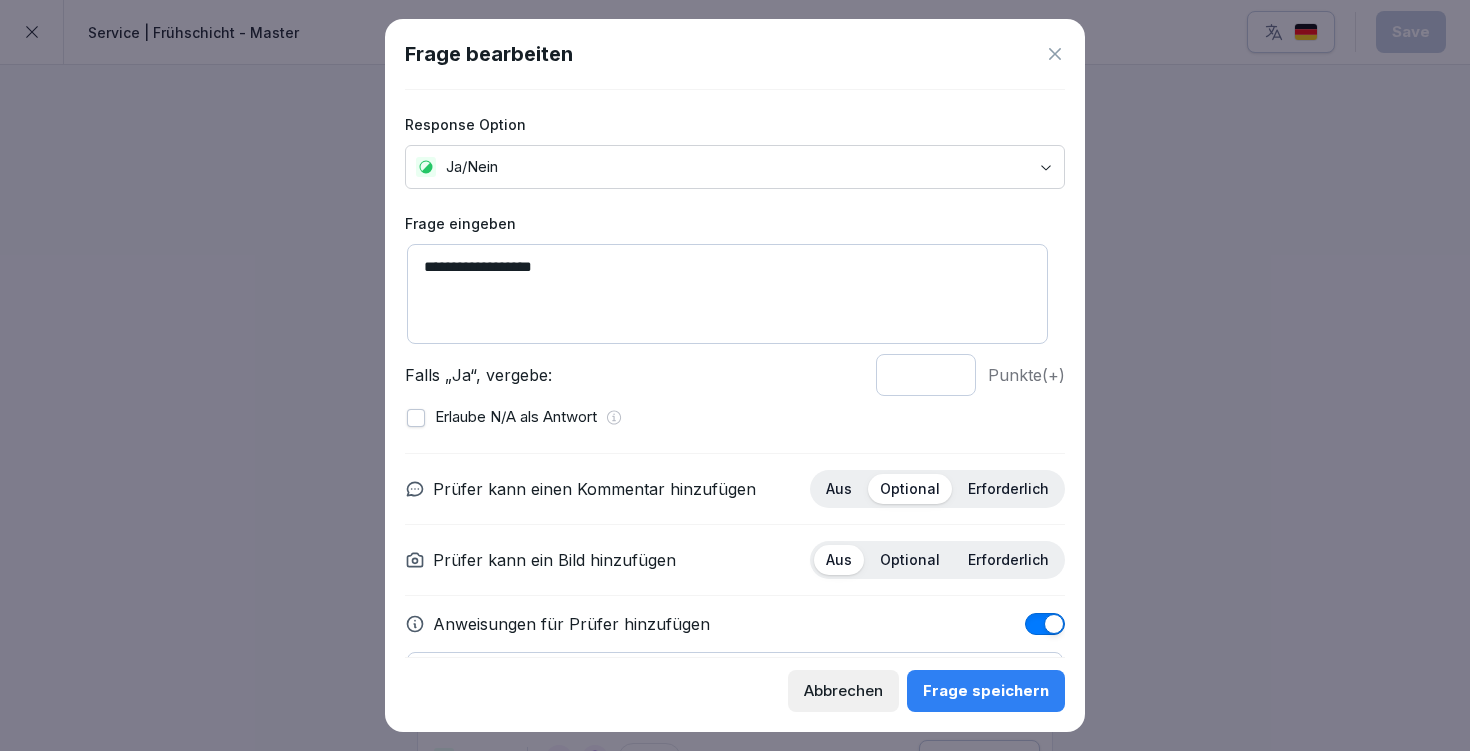click on "Frage speichern" at bounding box center (986, 691) 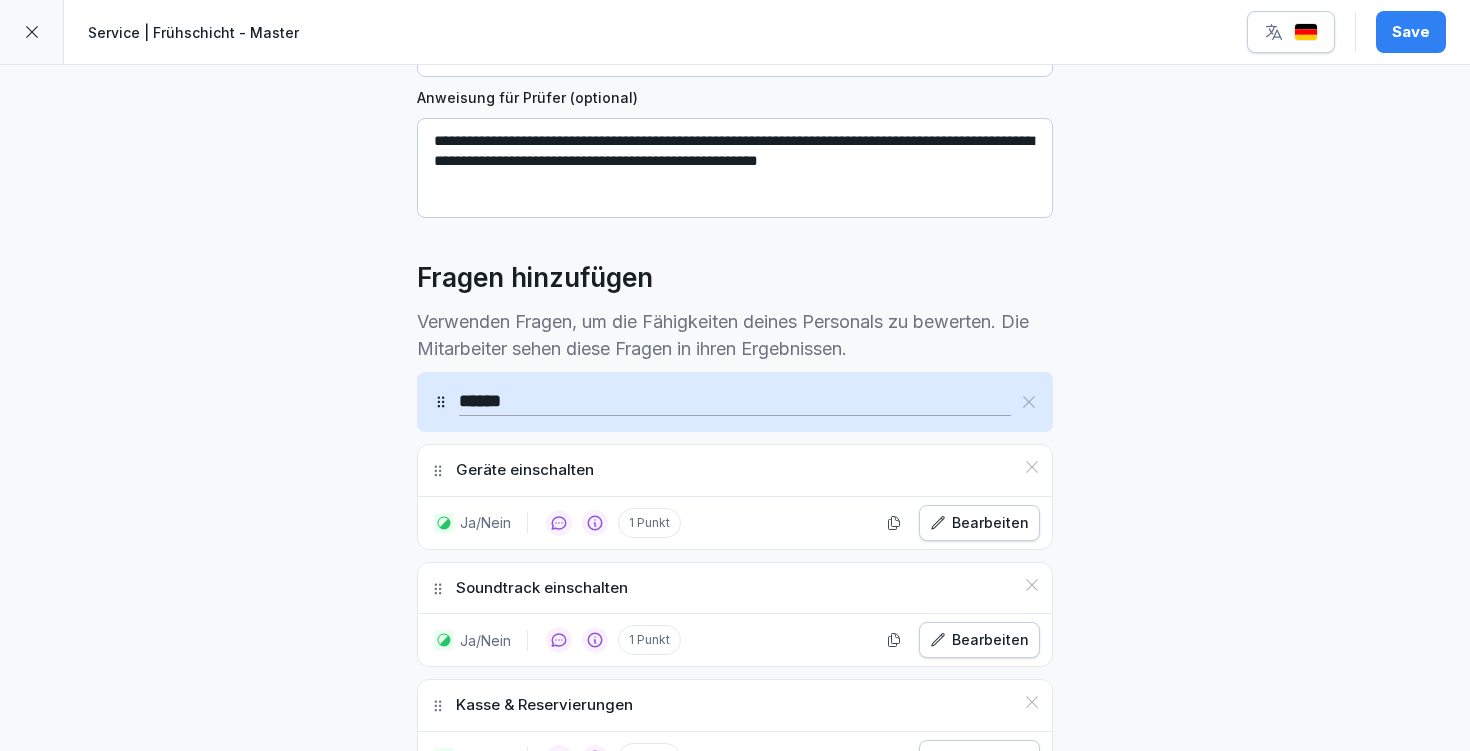 click on "Save" at bounding box center [1411, 32] 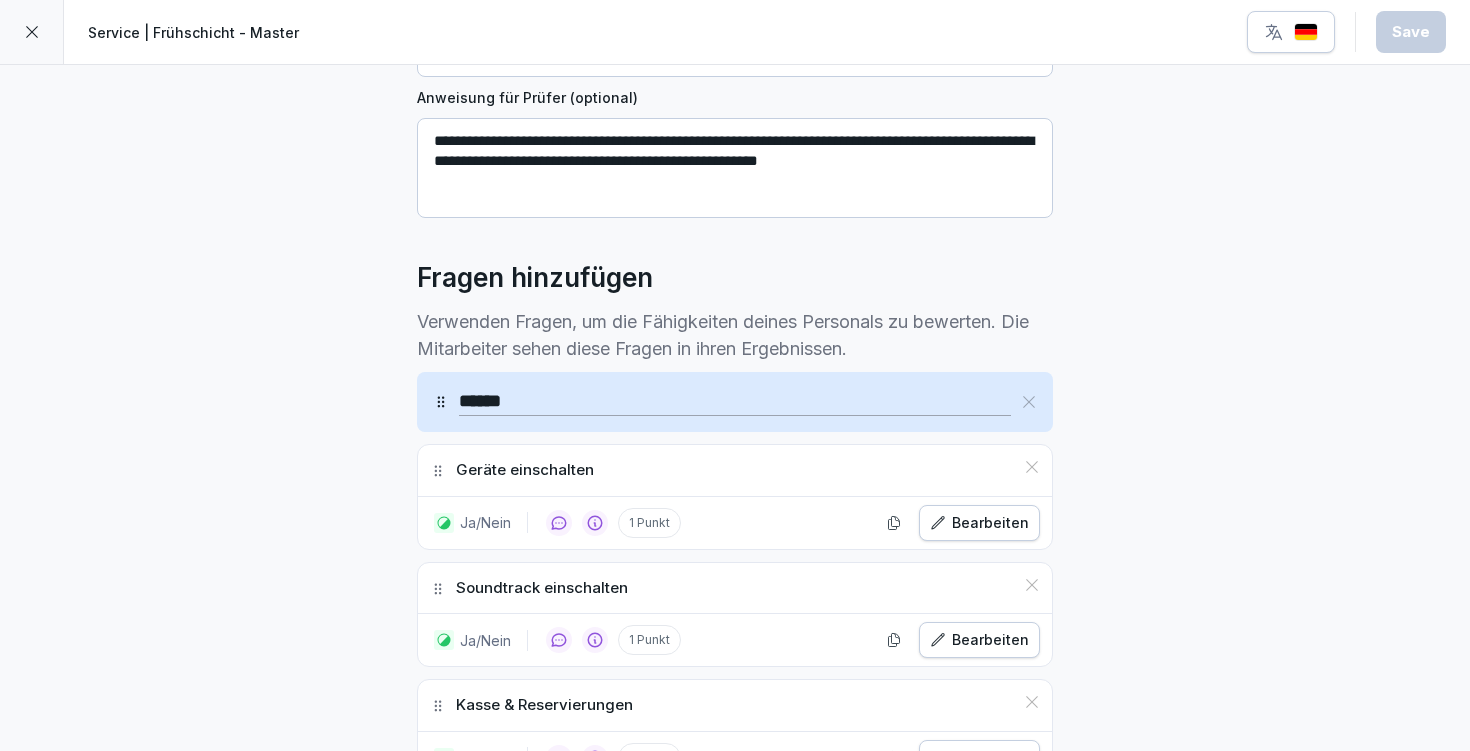 click 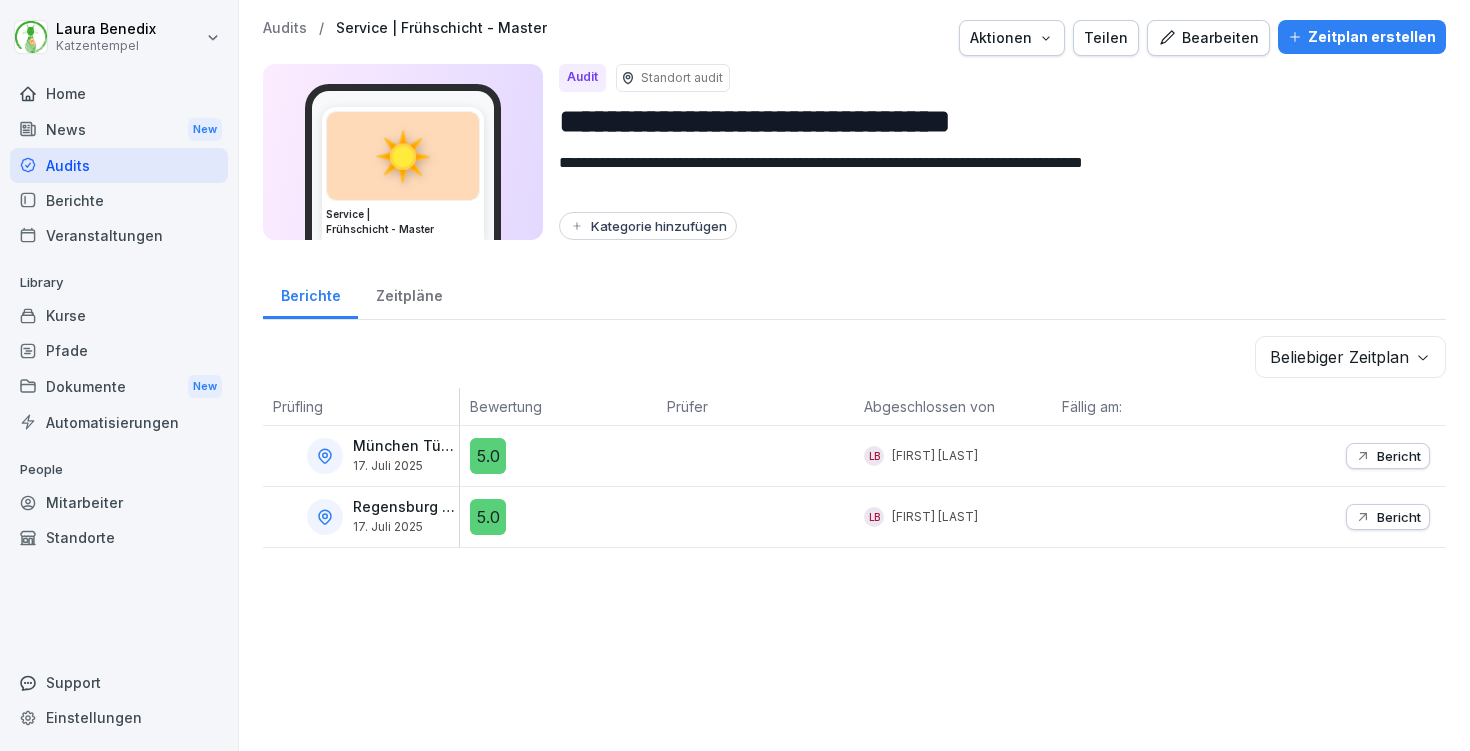click on "Audits" at bounding box center (285, 28) 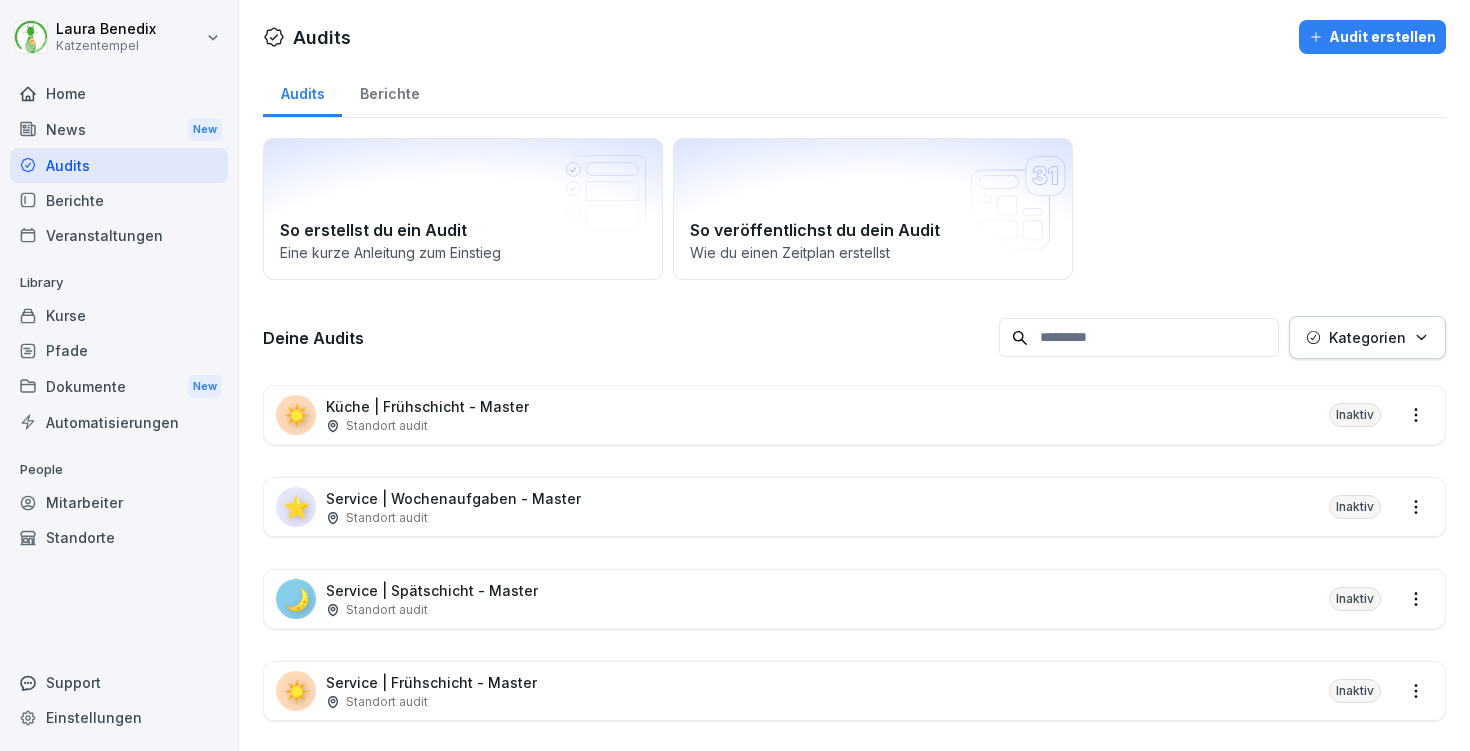 scroll, scrollTop: 38, scrollLeft: 0, axis: vertical 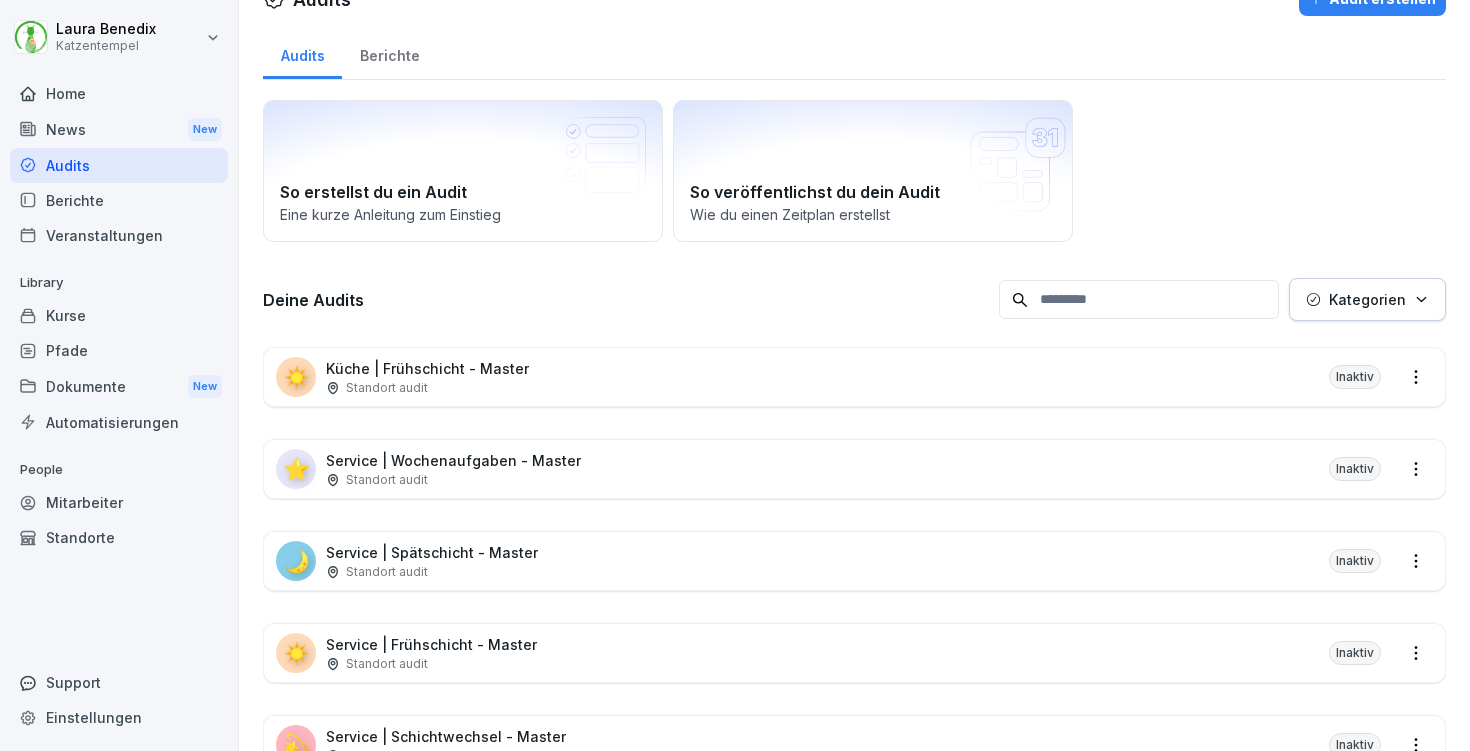 click on "☀️ Küche | Frühschicht - Master Standort audit Inaktiv" at bounding box center (854, 377) 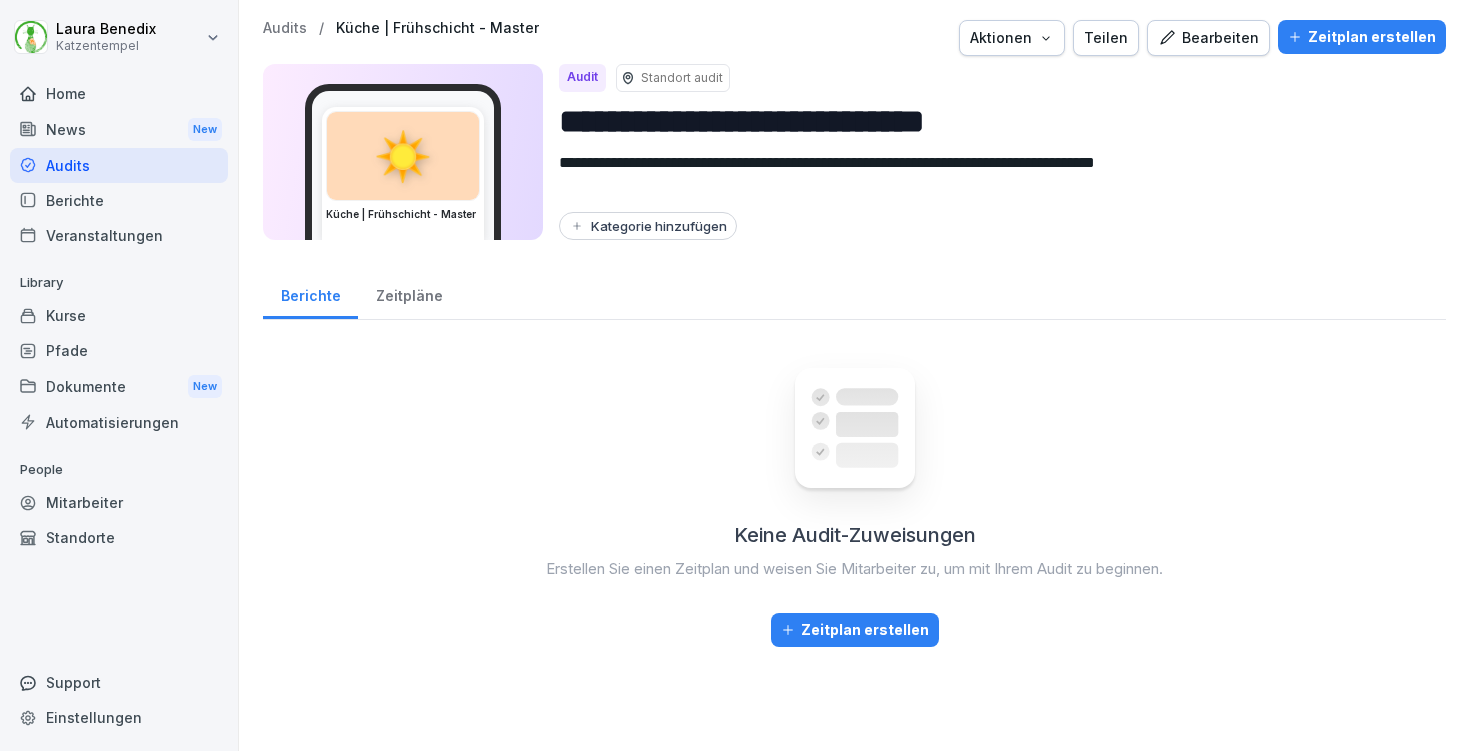 click on "Bearbeiten" at bounding box center [1208, 38] 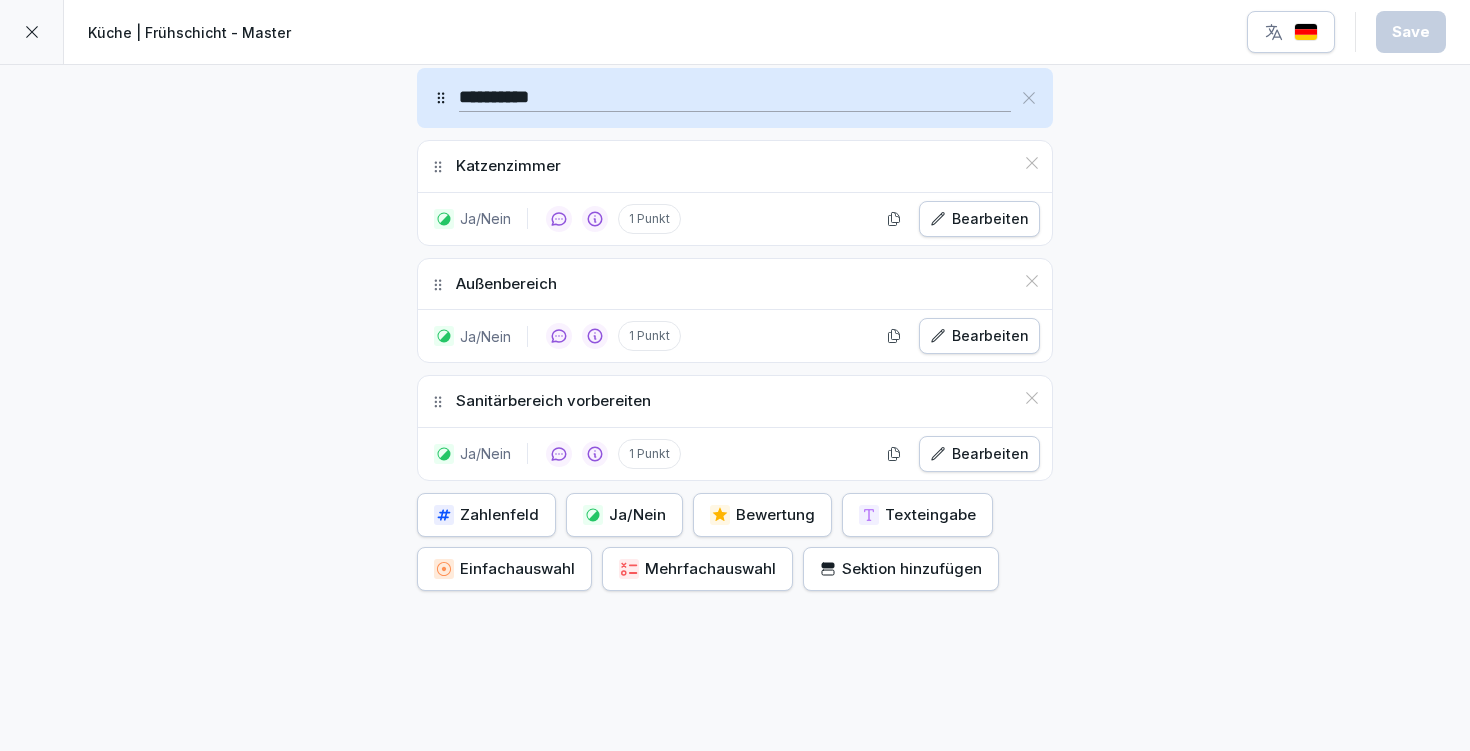 scroll, scrollTop: 1569, scrollLeft: 0, axis: vertical 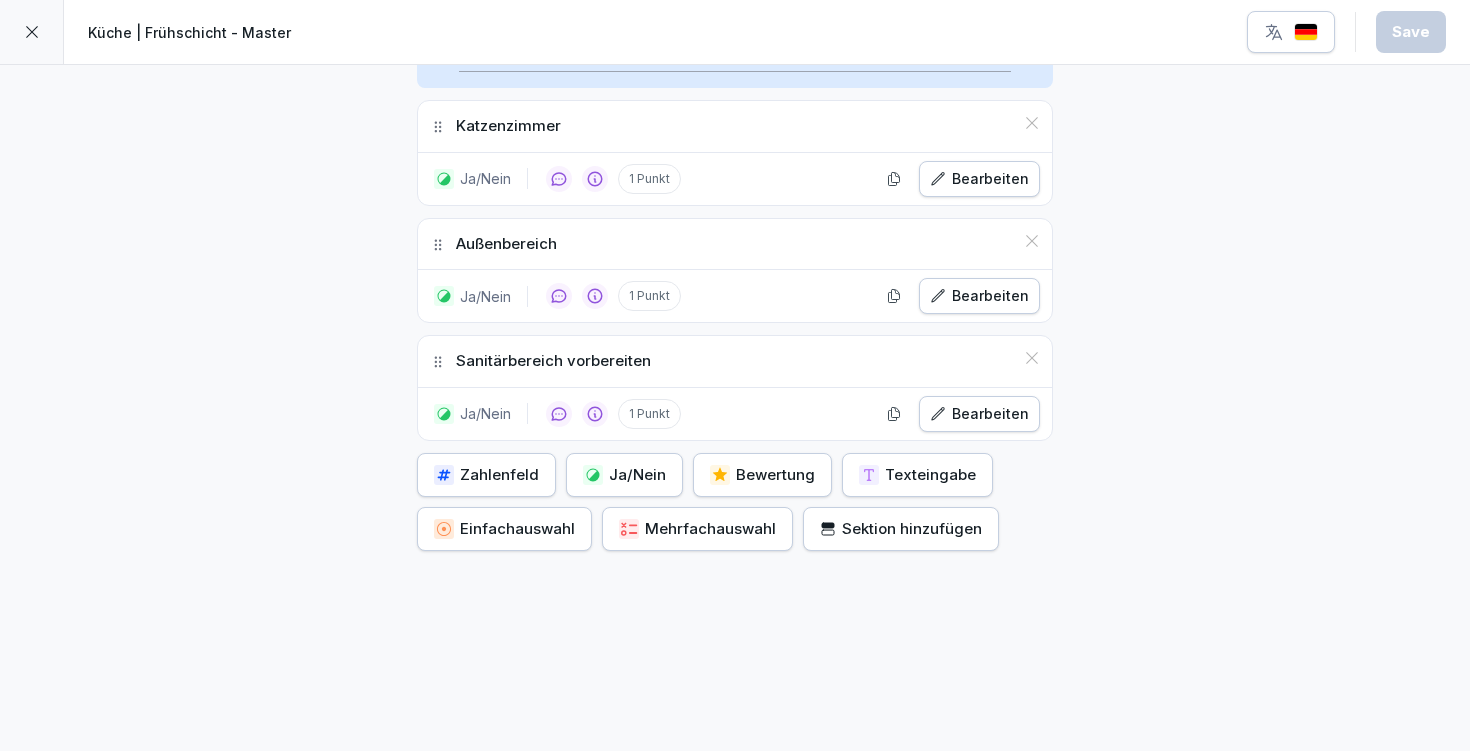 click on "Ja/Nein" at bounding box center (624, 475) 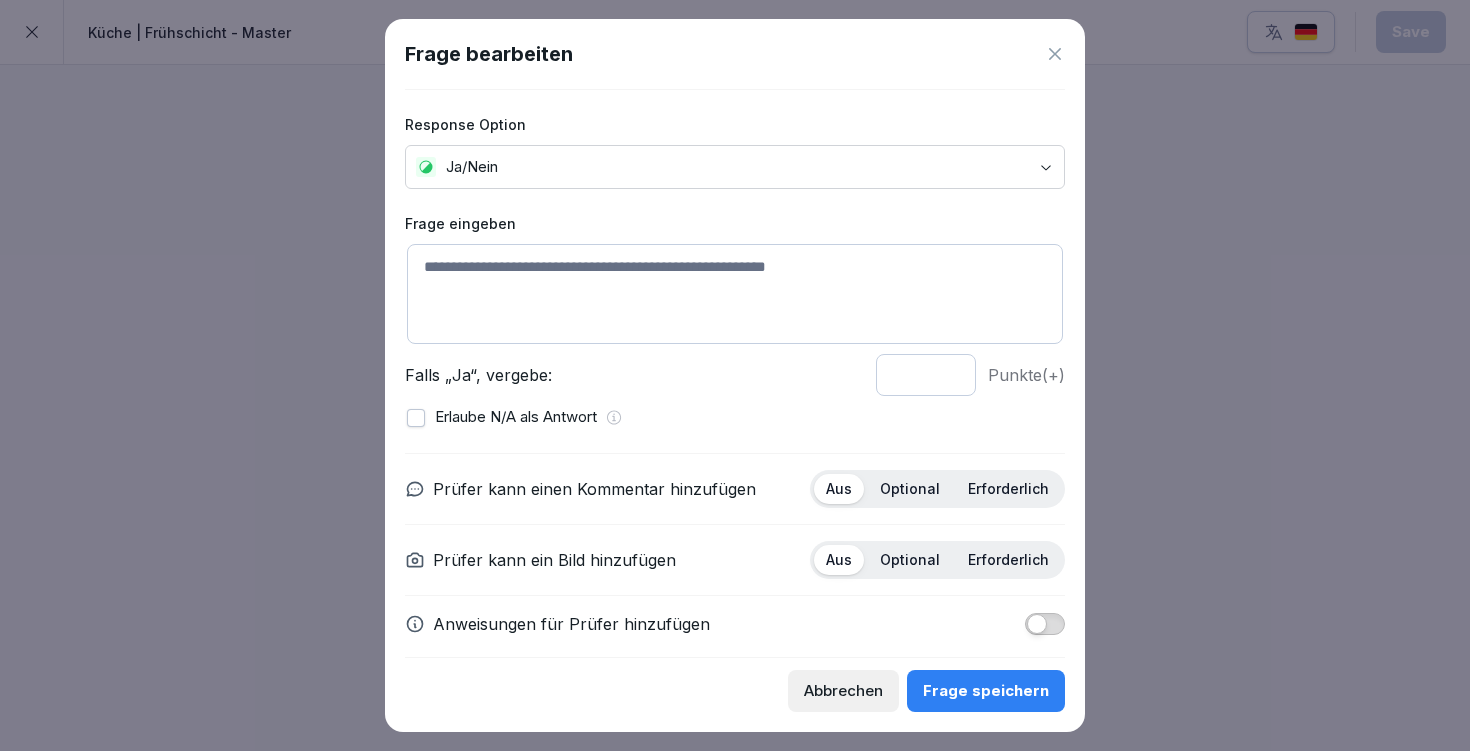 click at bounding box center [735, 294] 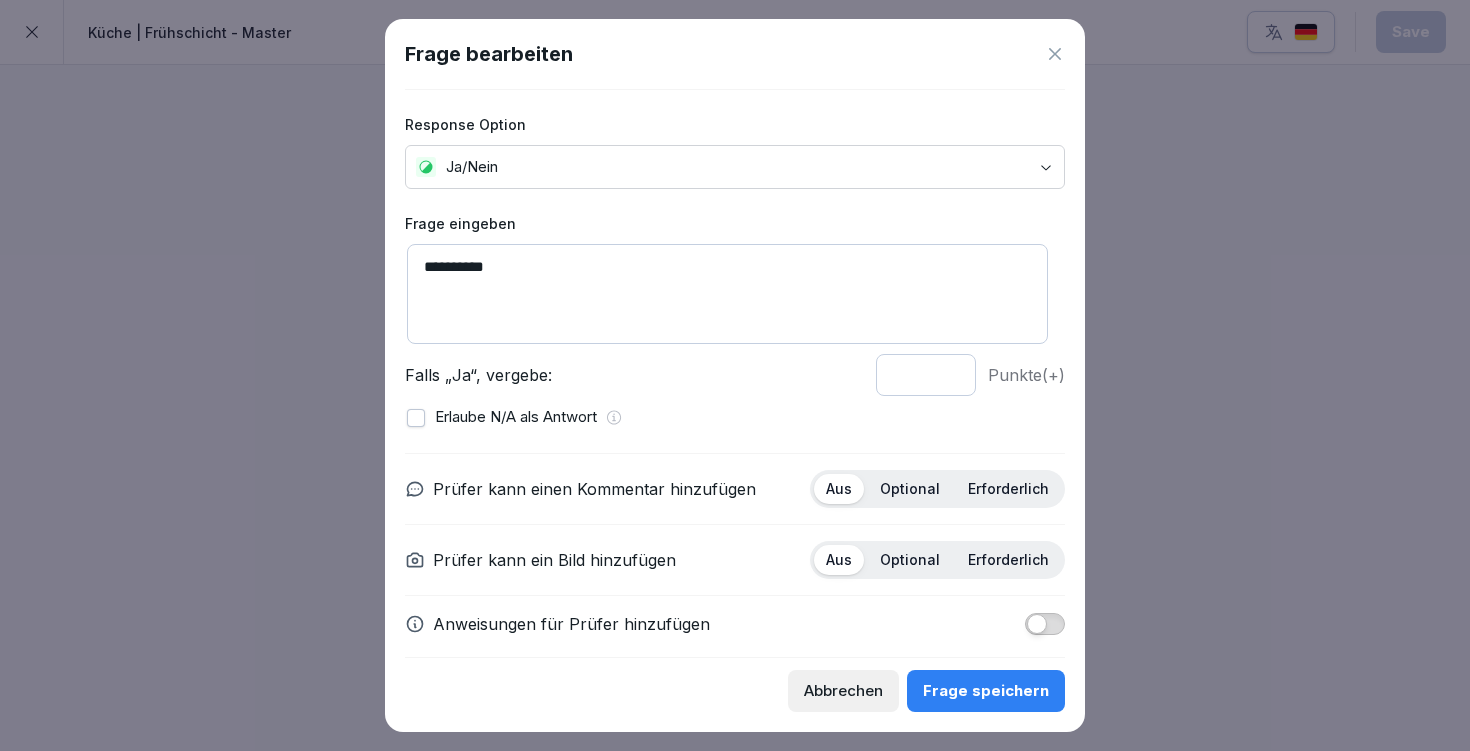 scroll, scrollTop: 18, scrollLeft: 0, axis: vertical 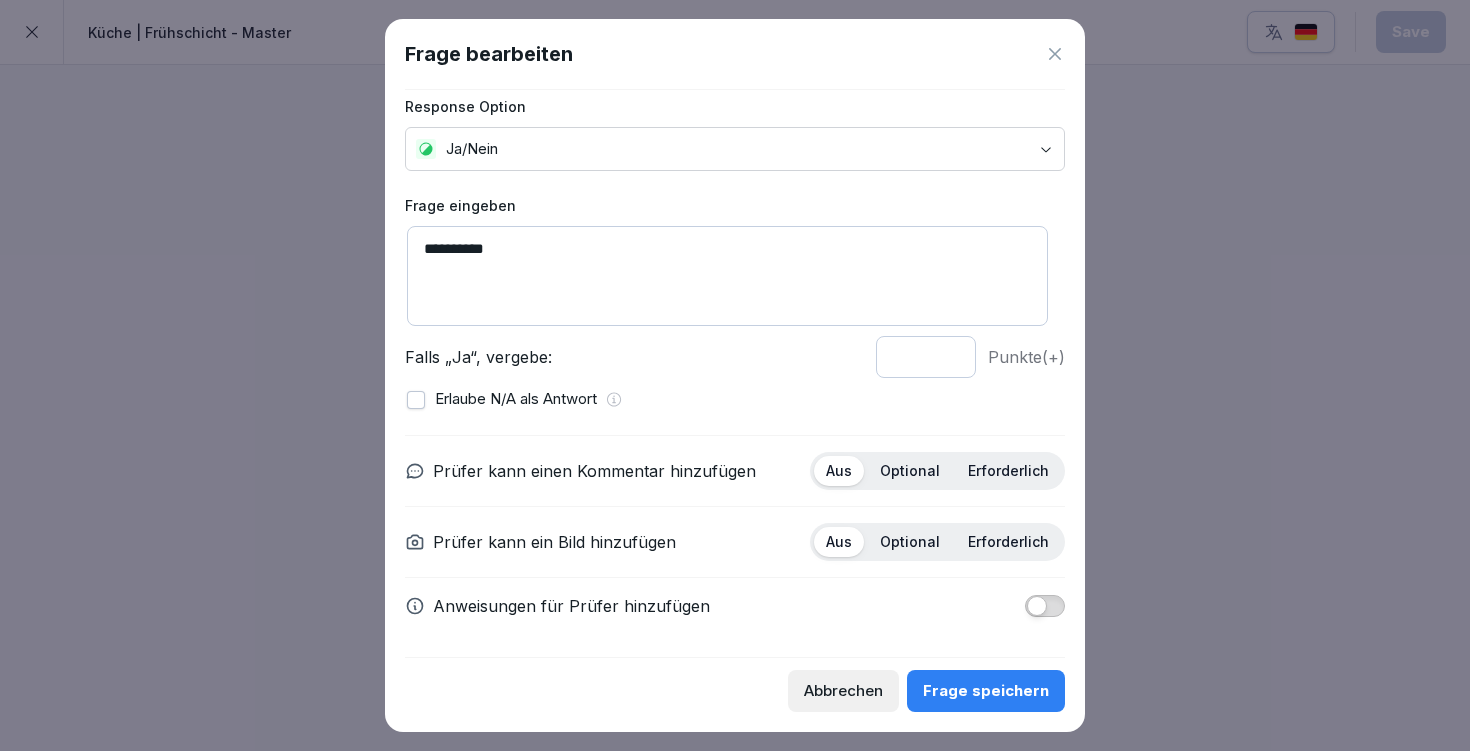 type on "**********" 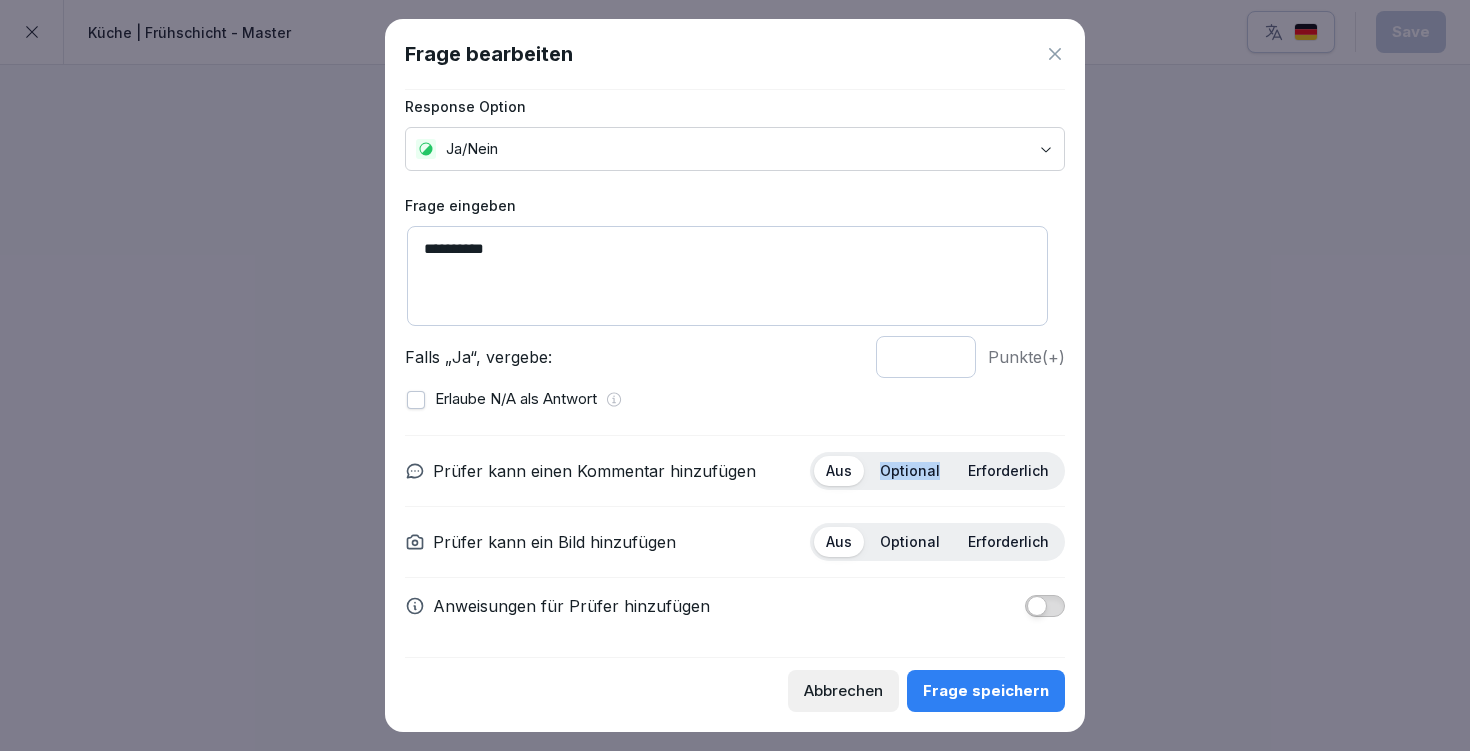 click on "Optional" at bounding box center (910, 471) 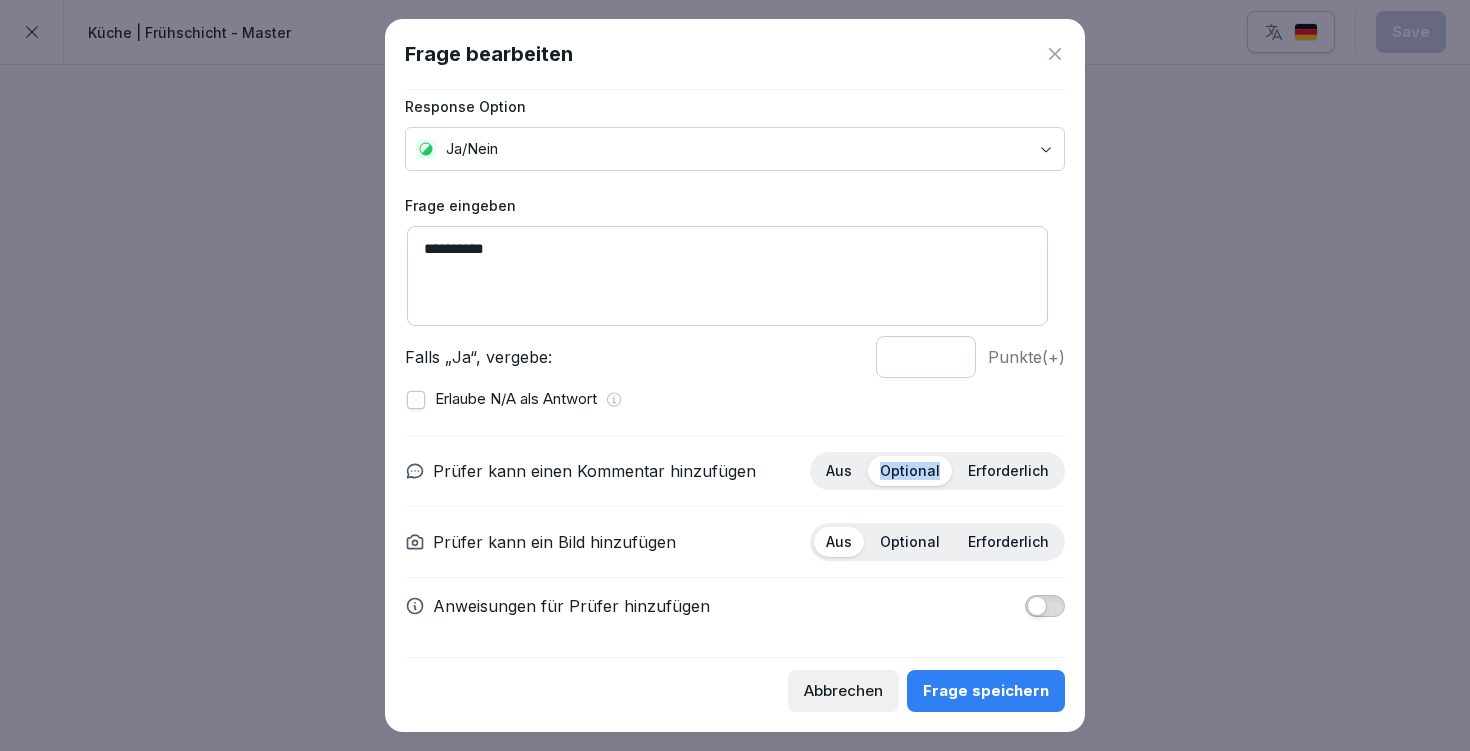 click at bounding box center [1037, 606] 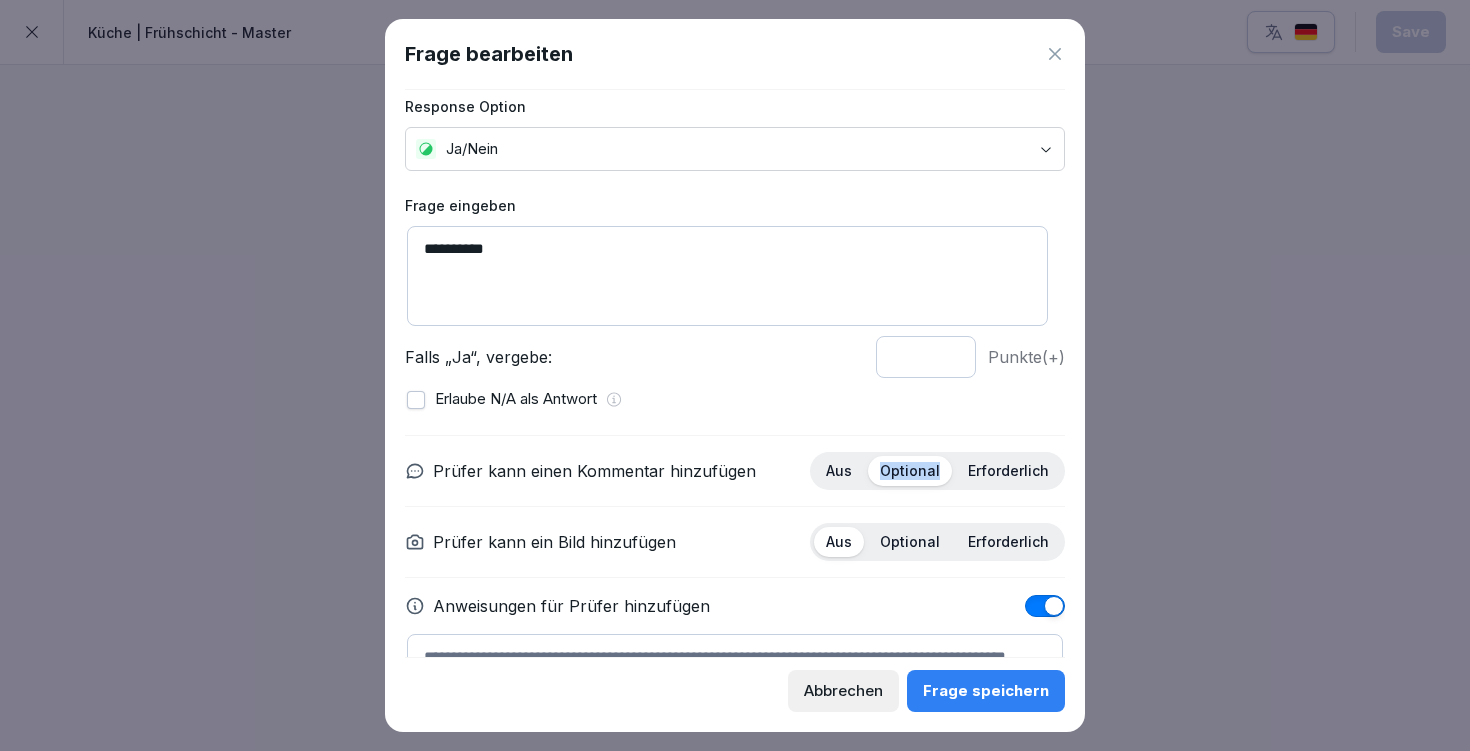 scroll, scrollTop: 127, scrollLeft: 0, axis: vertical 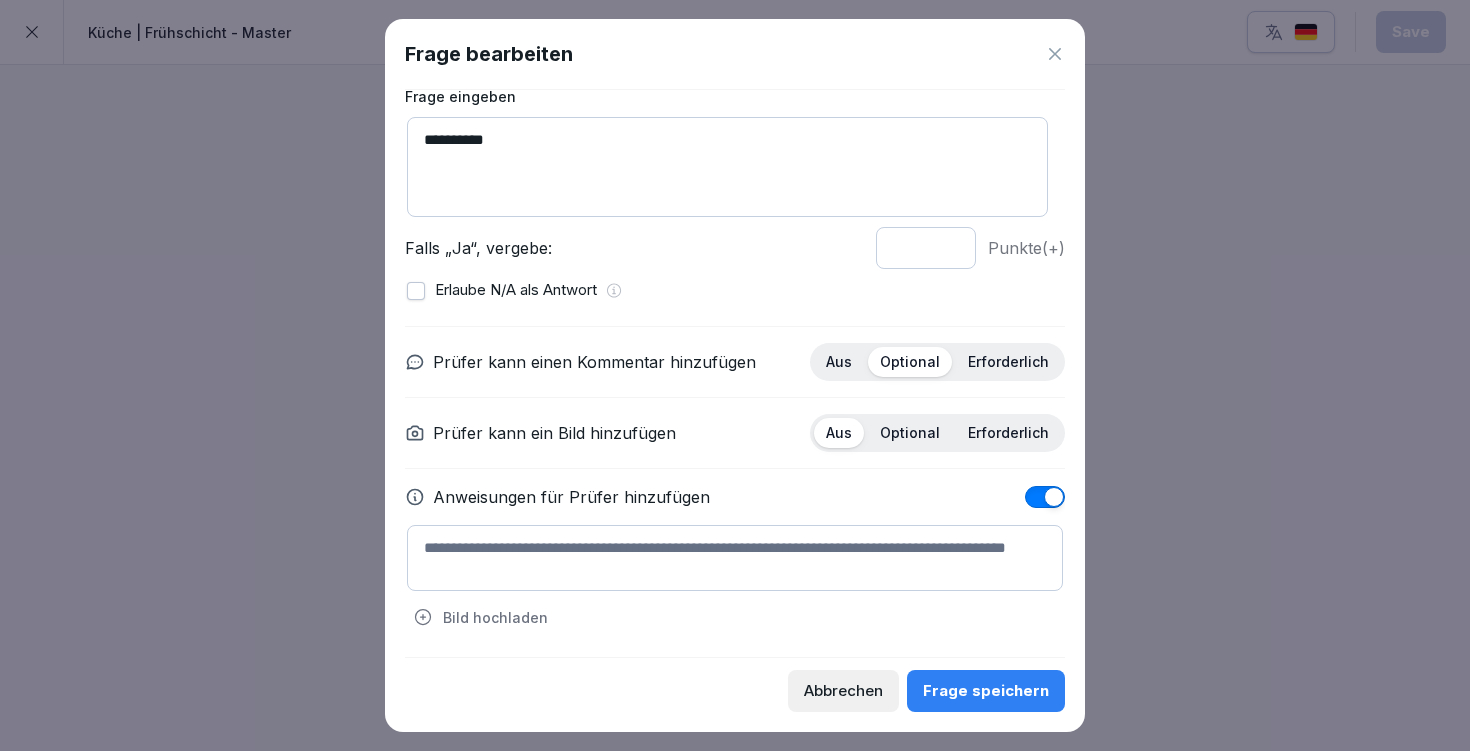 click at bounding box center [735, 558] 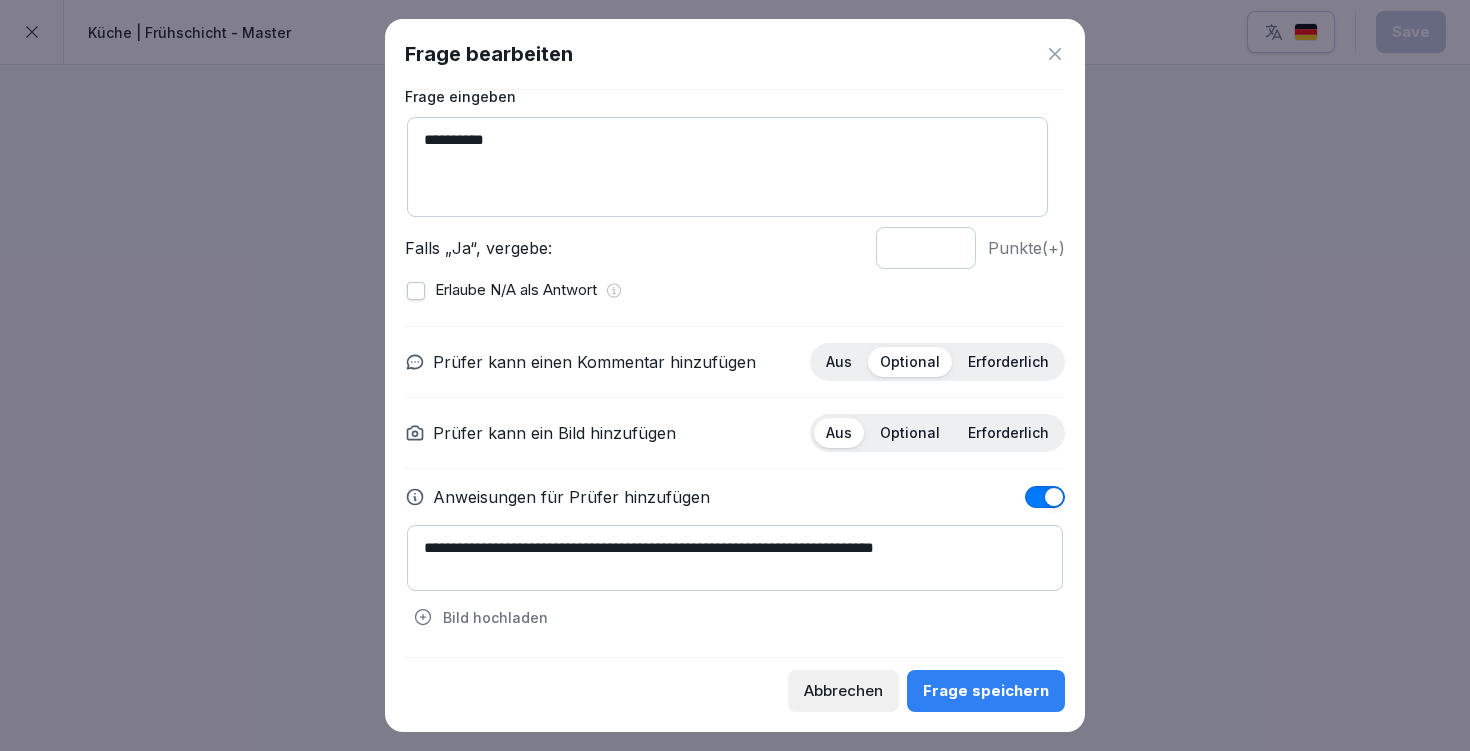 click on "**********" at bounding box center (735, 558) 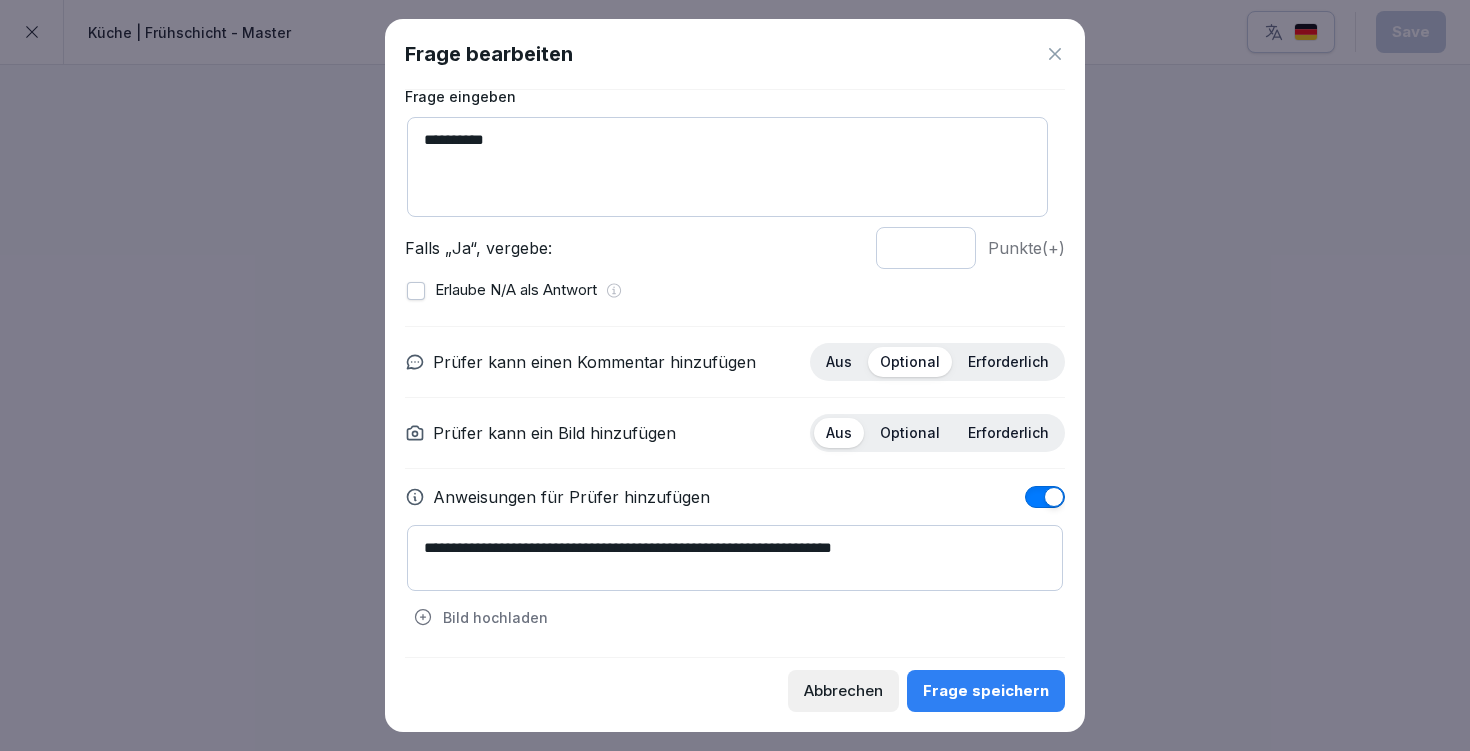 click on "**********" at bounding box center [735, 558] 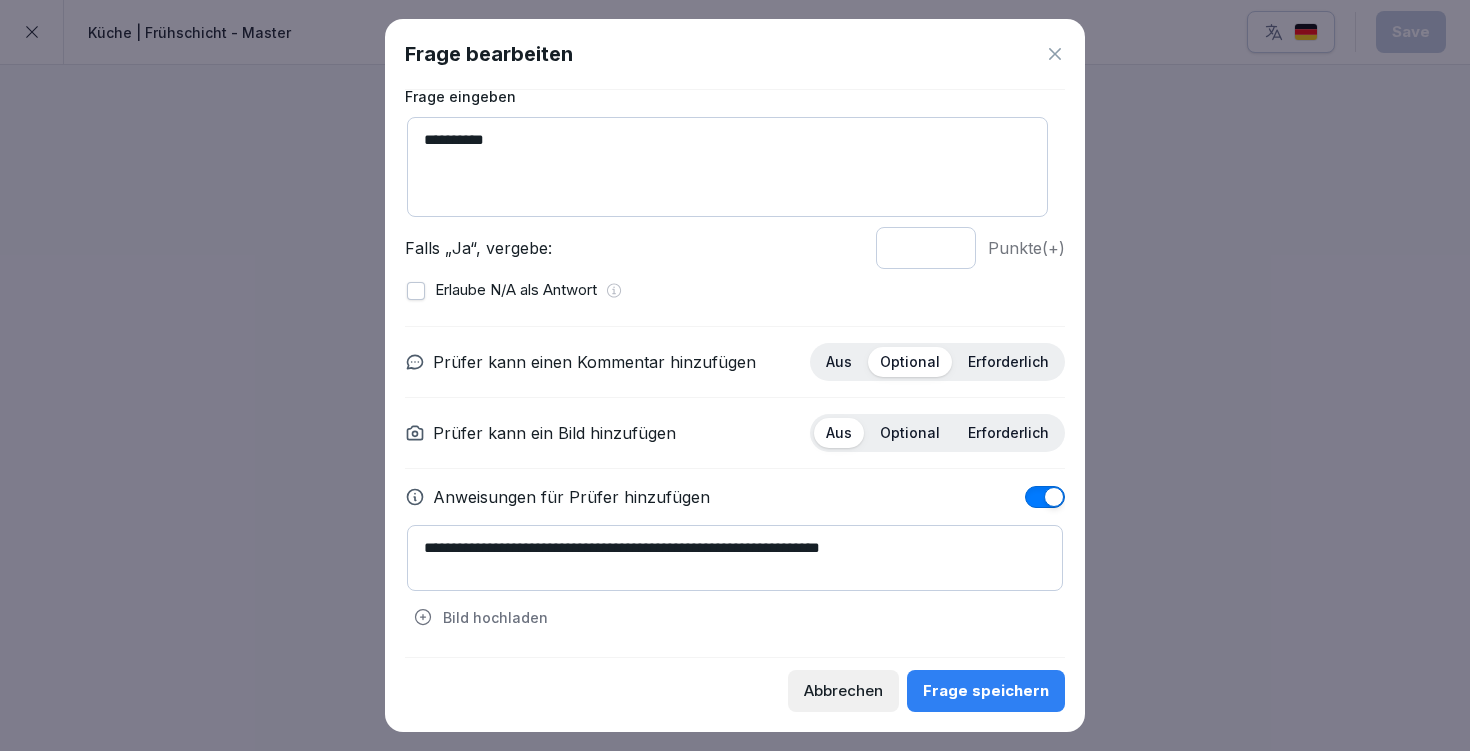drag, startPoint x: 781, startPoint y: 543, endPoint x: 951, endPoint y: 556, distance: 170.49634 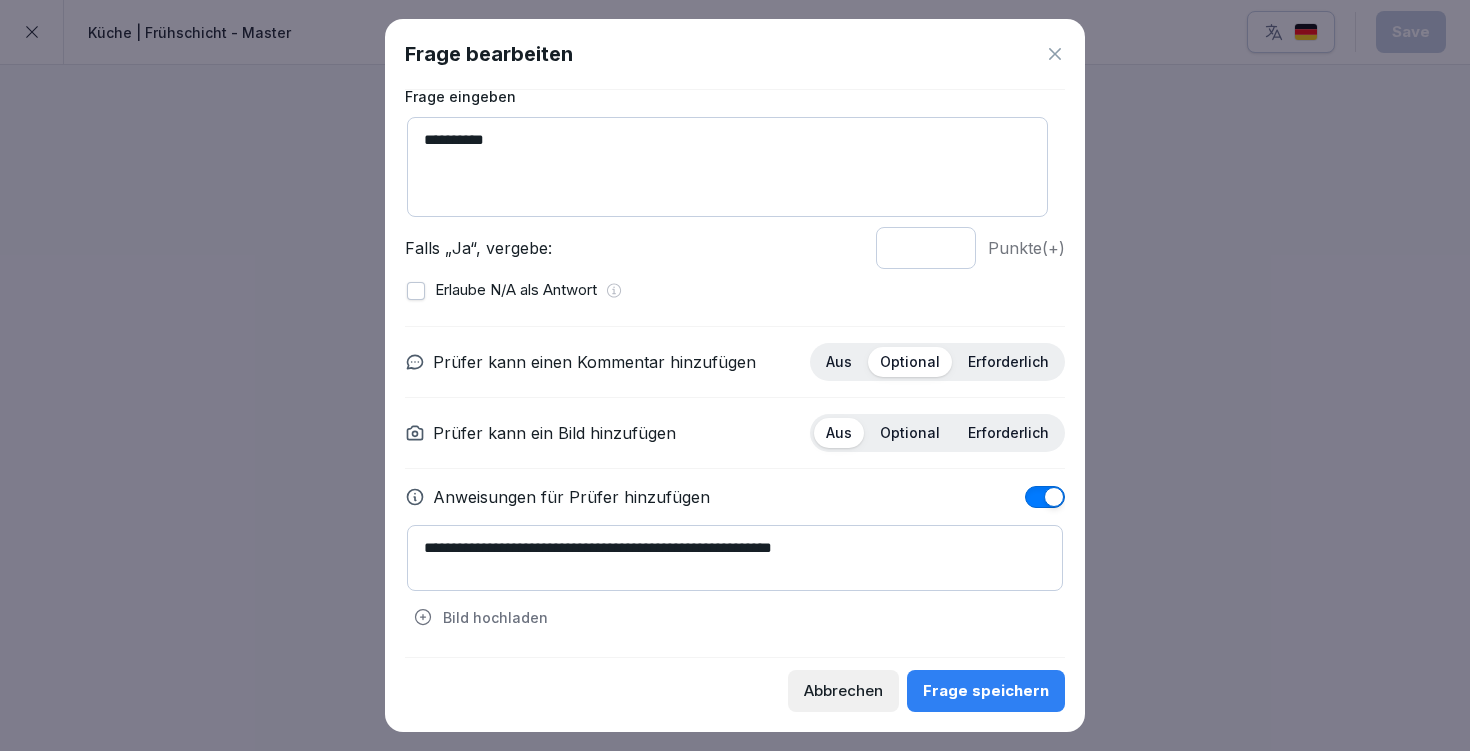 click on "**********" at bounding box center (735, 558) 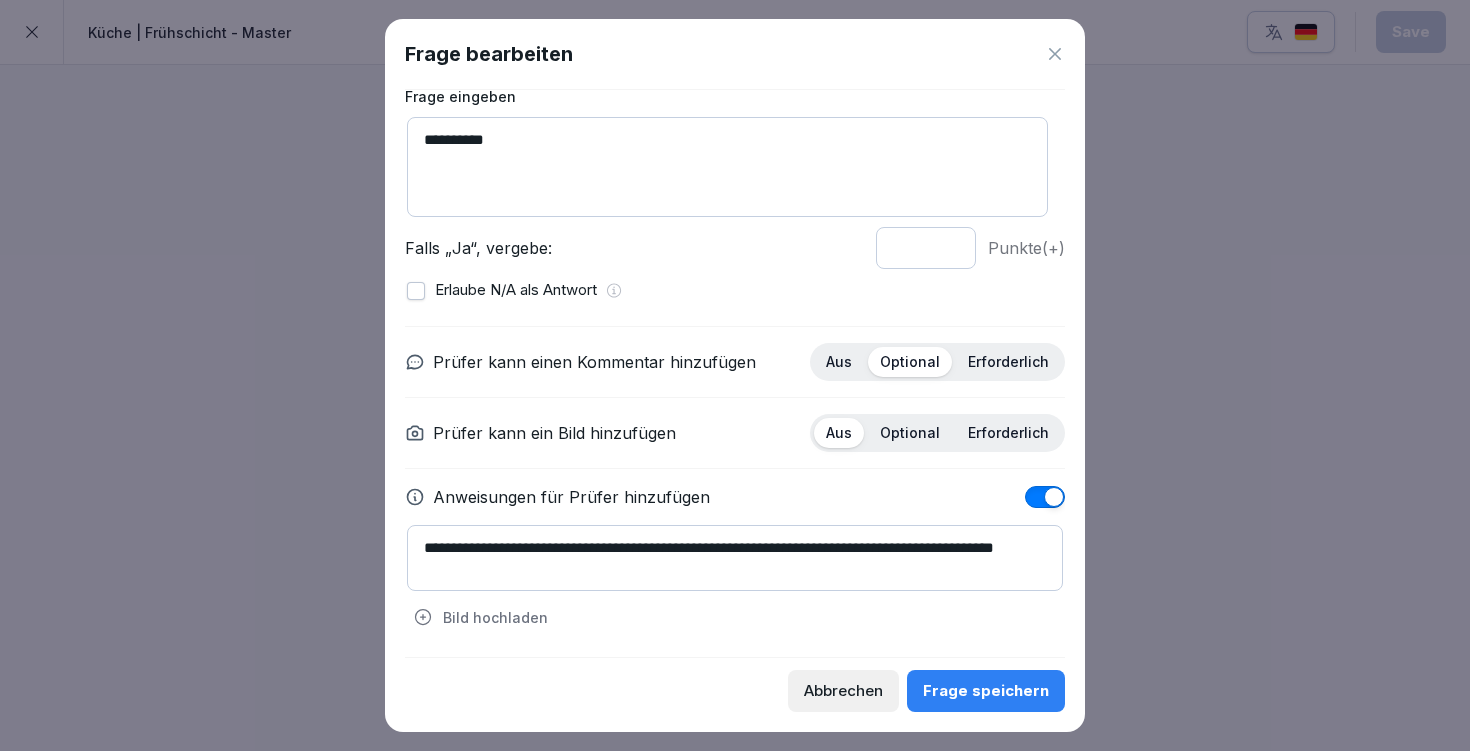 type on "**********" 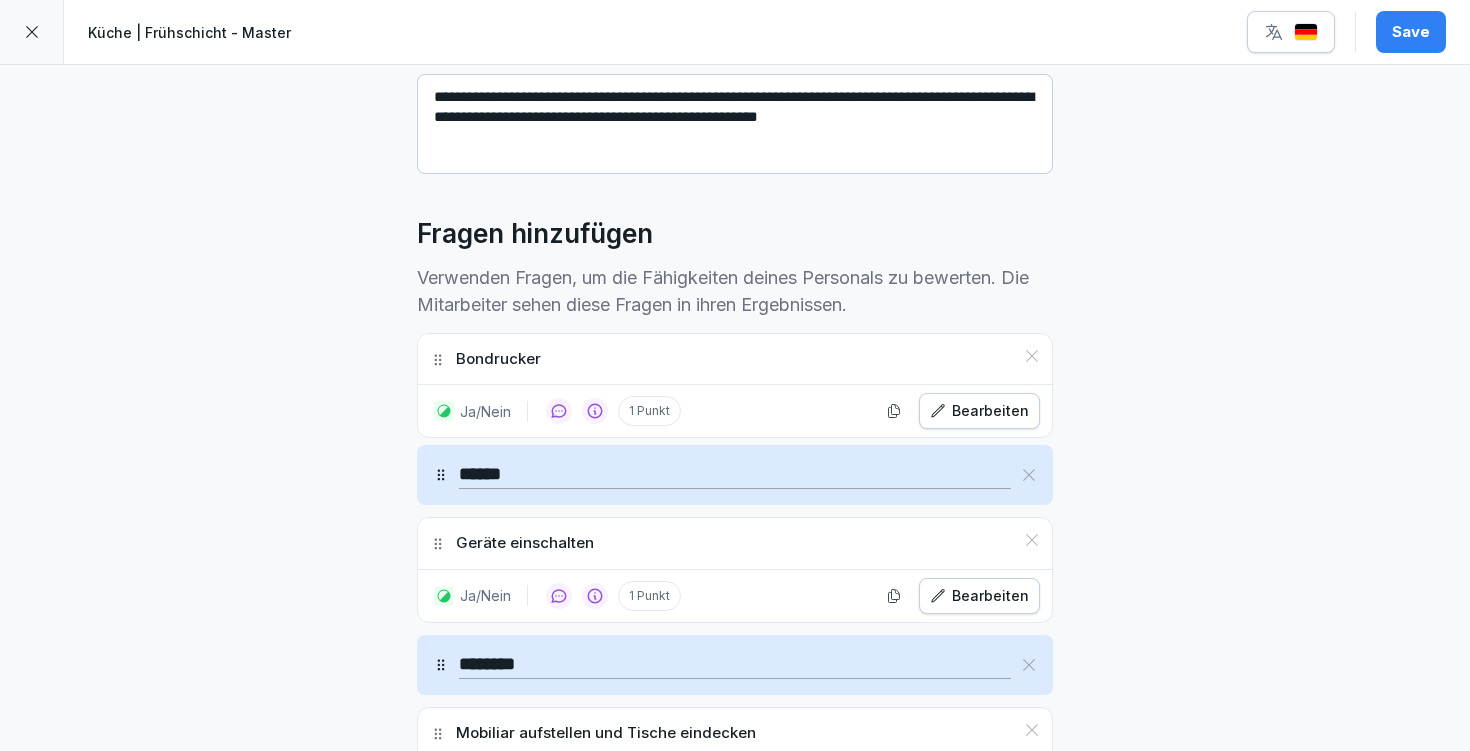 scroll, scrollTop: 408, scrollLeft: 0, axis: vertical 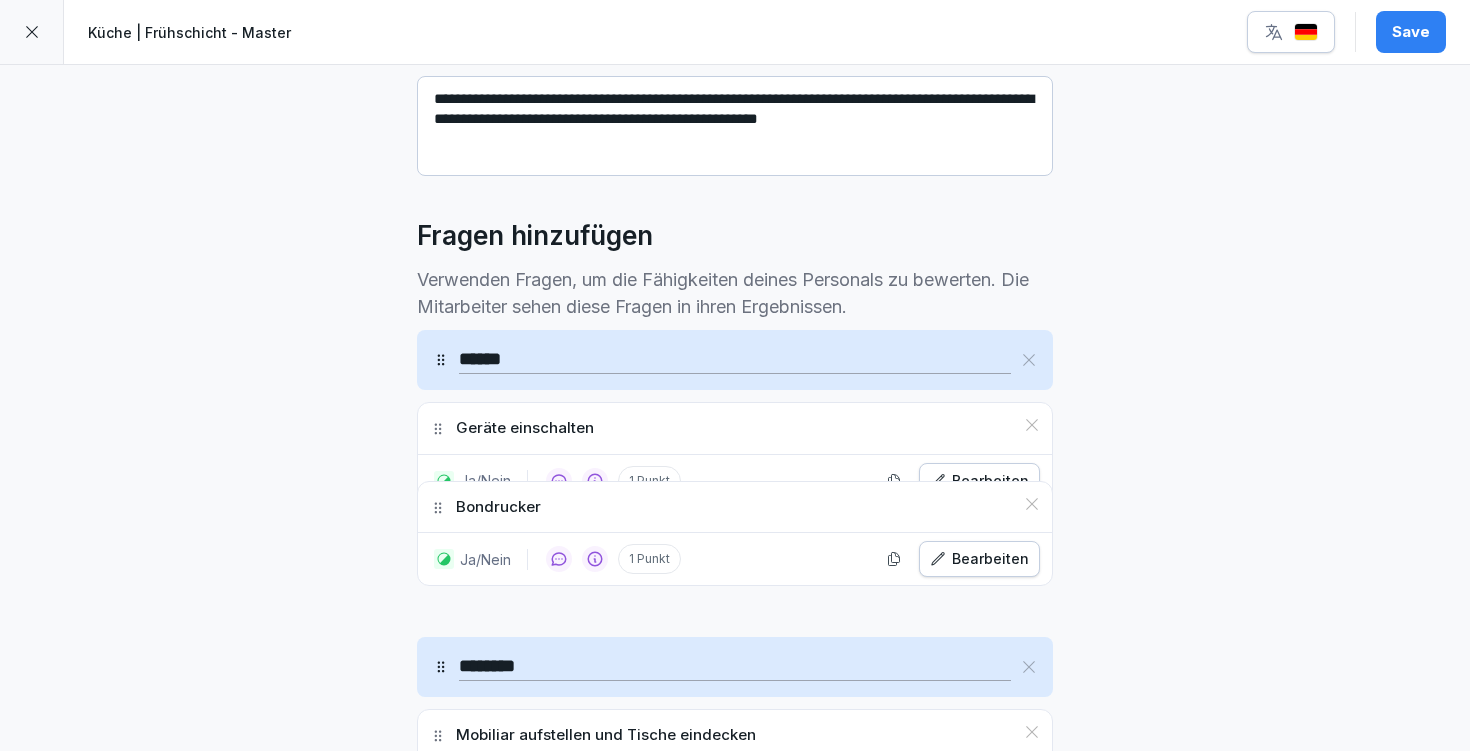 drag, startPoint x: 434, startPoint y: 469, endPoint x: 480, endPoint y: 507, distance: 59.665737 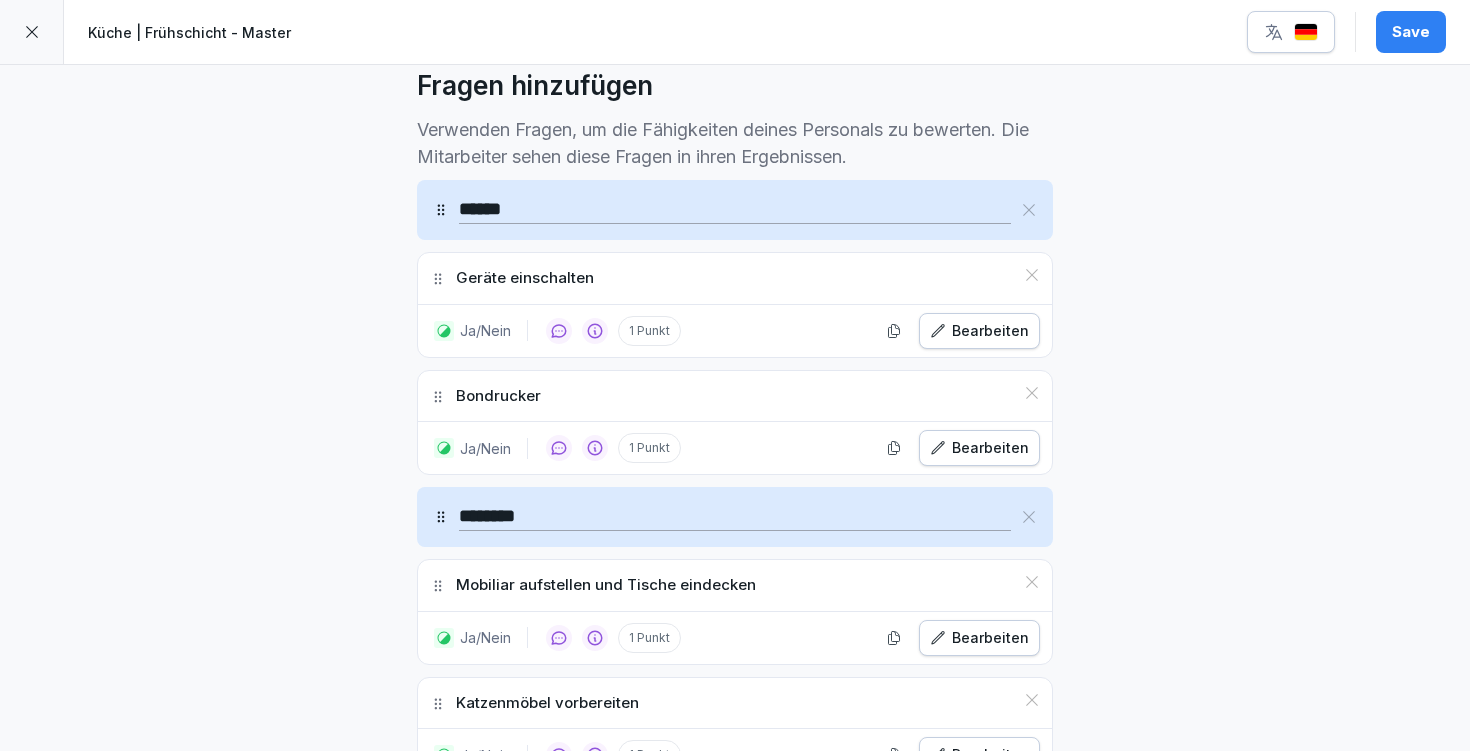 scroll, scrollTop: 648, scrollLeft: 0, axis: vertical 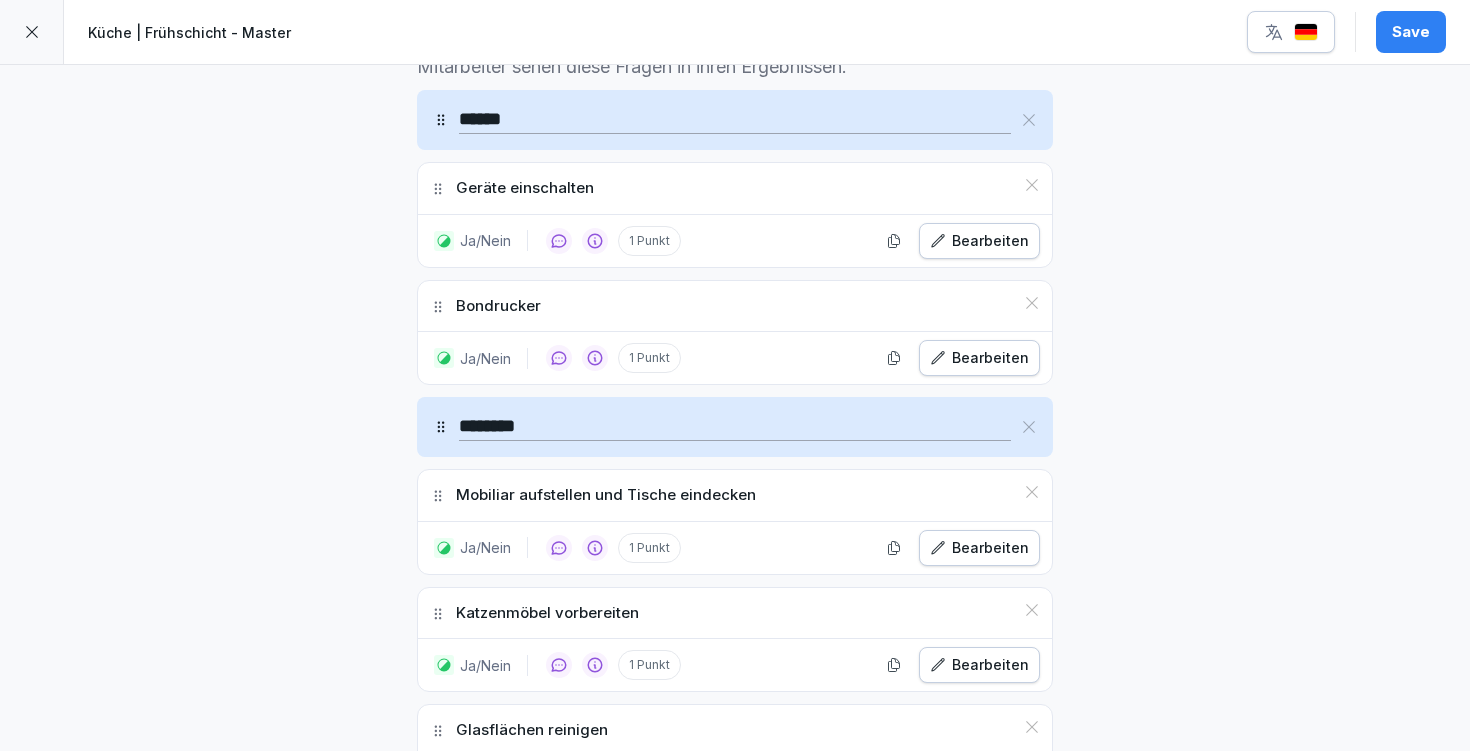 click 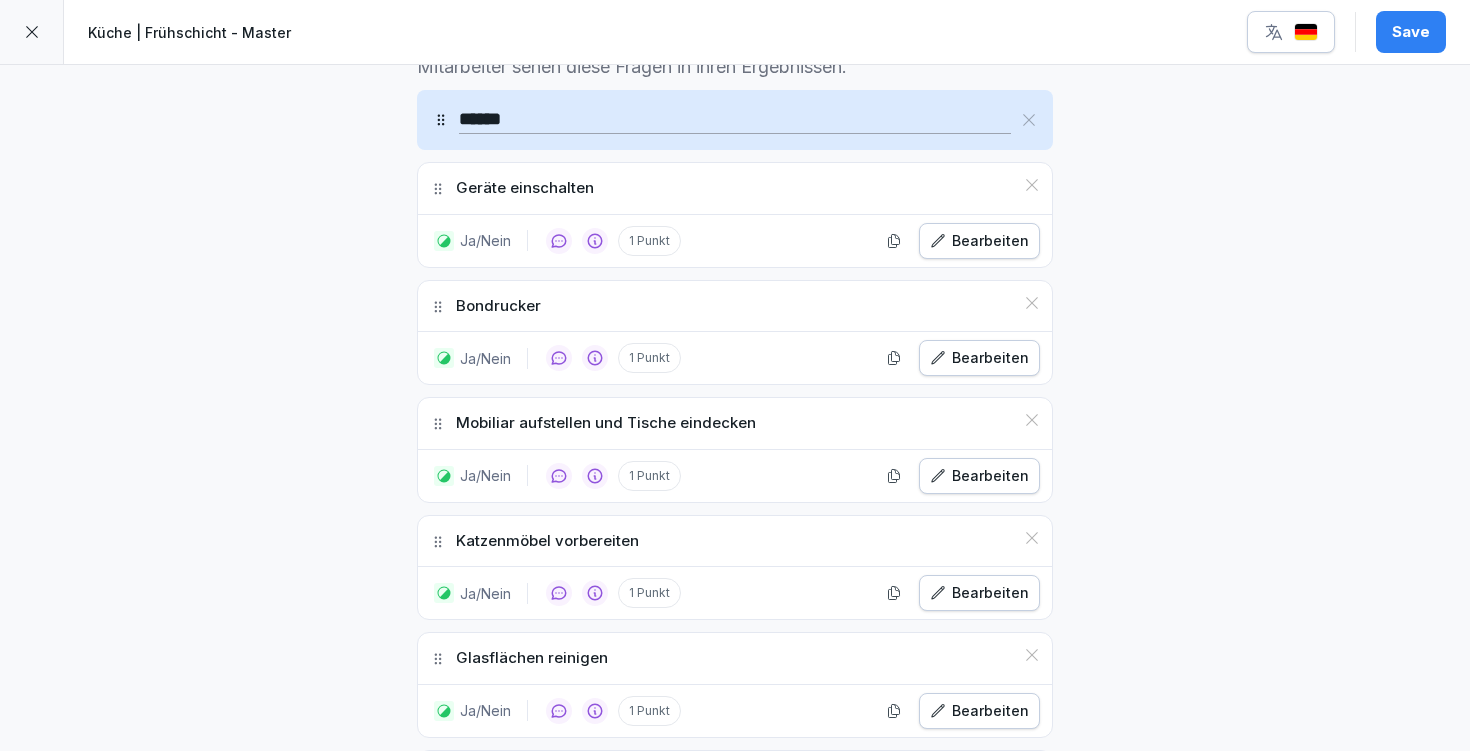 click on "Mobiliar aufstellen und Tische eindecken" at bounding box center (735, 423) 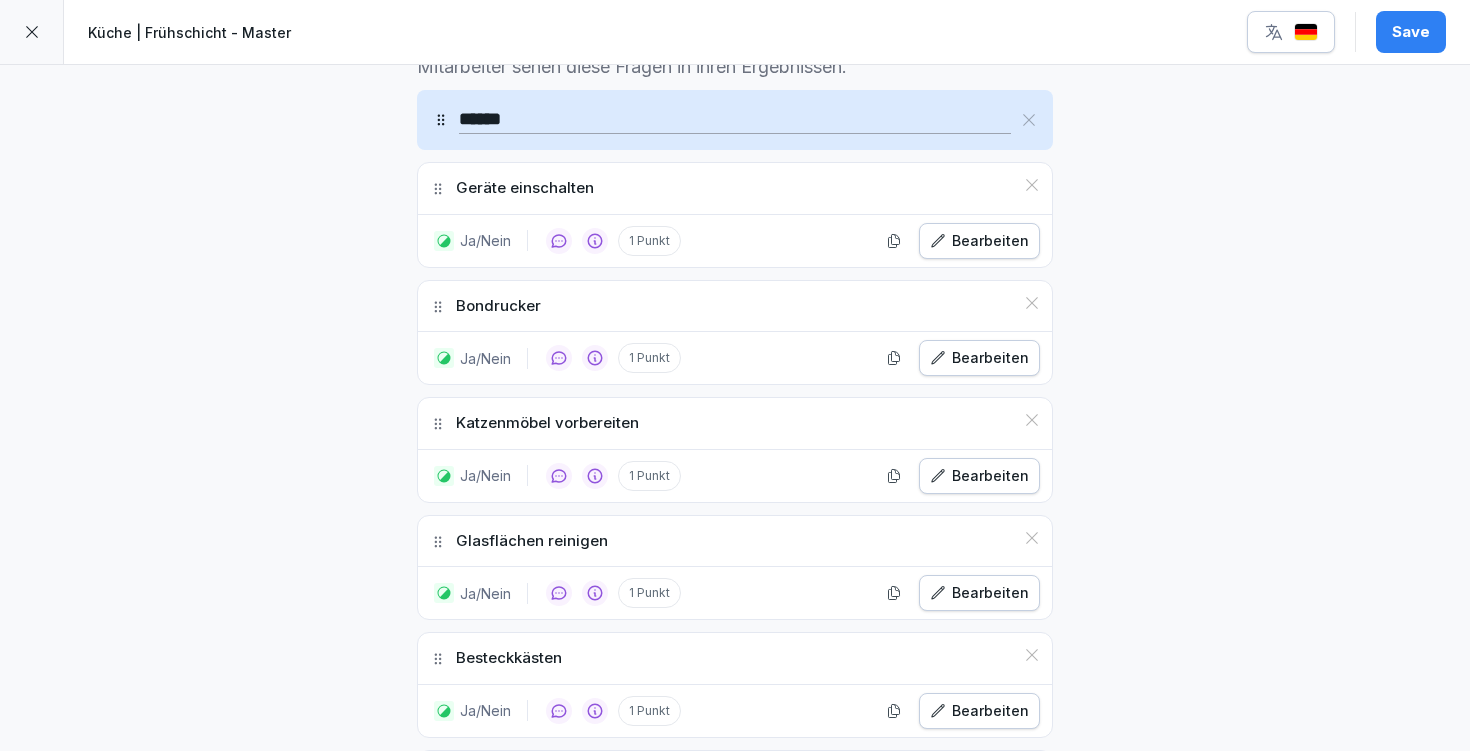 click on "Katzenmöbel vorbereiten" at bounding box center [735, 423] 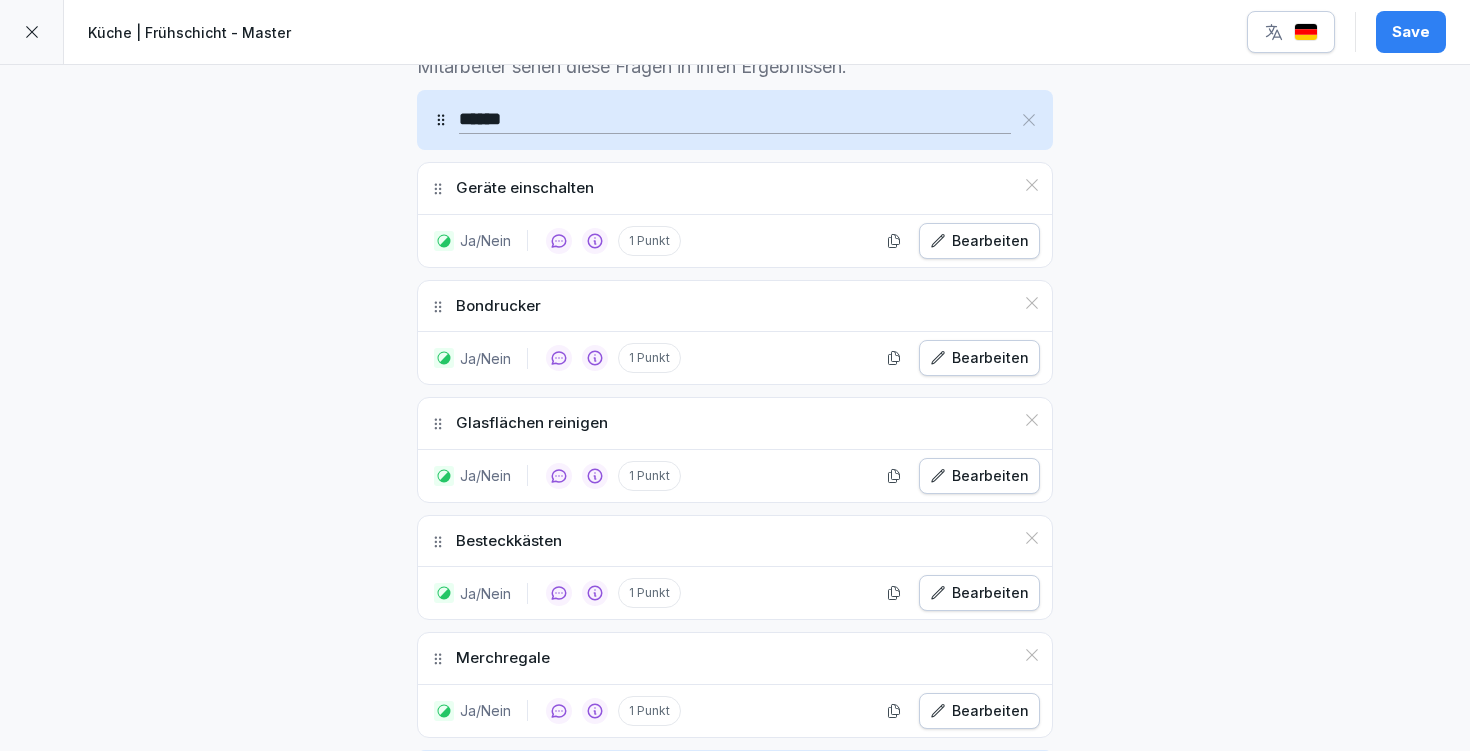 click 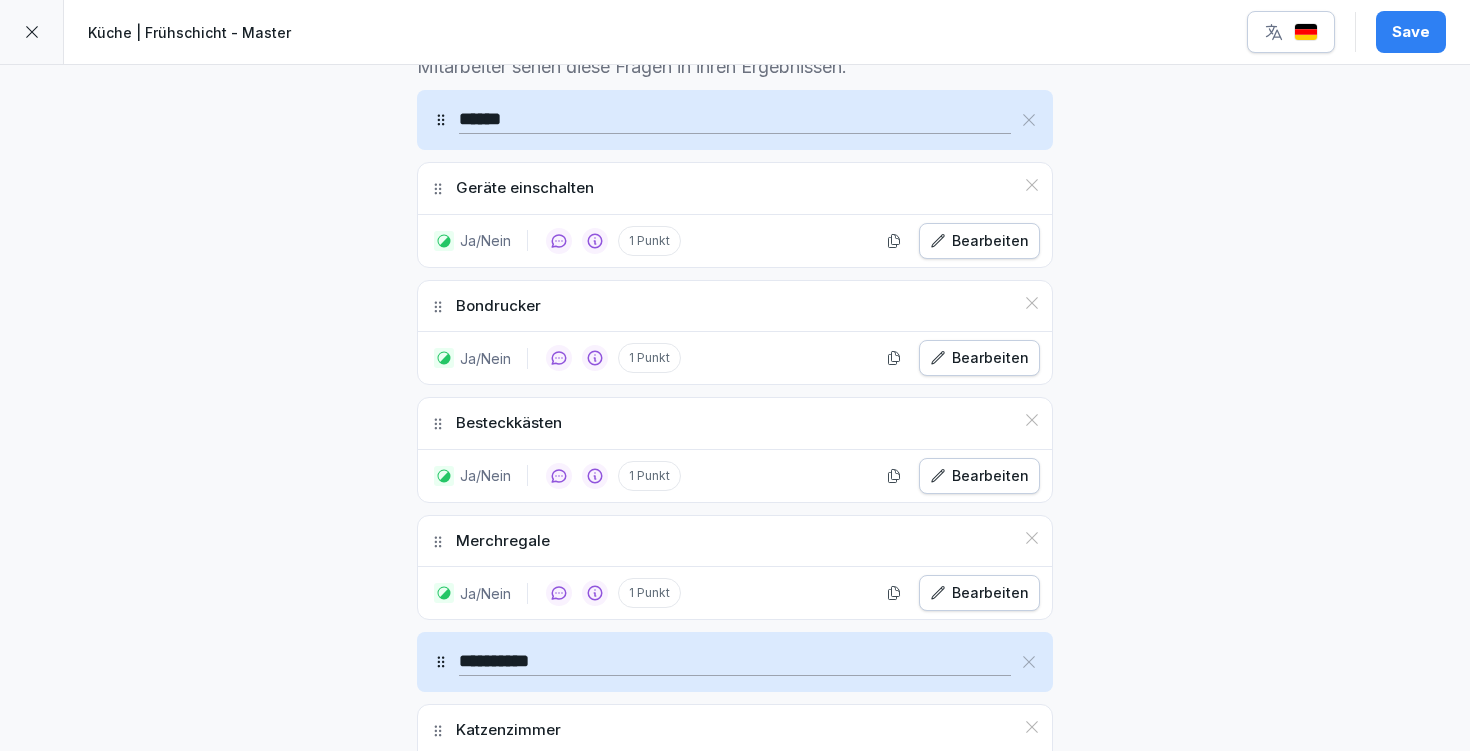 click 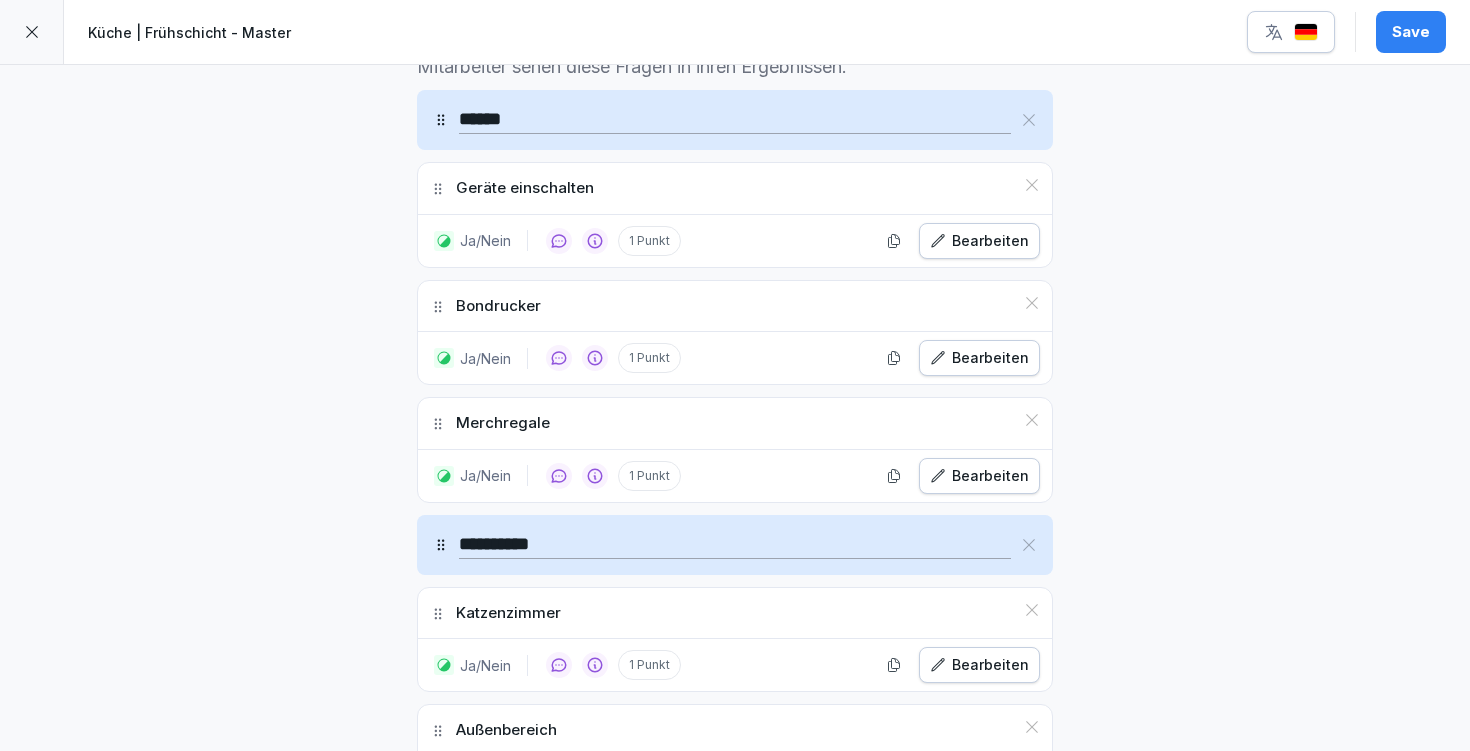 click 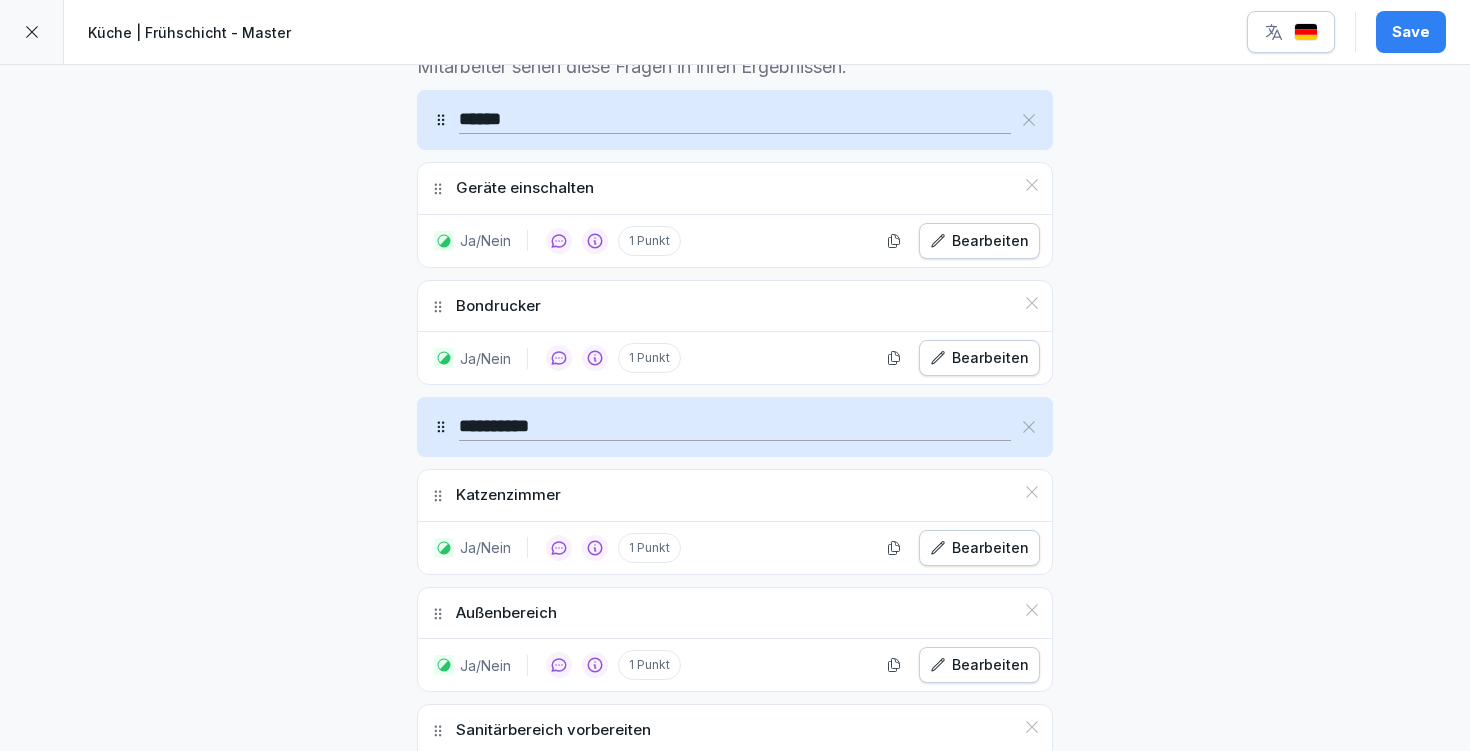 click 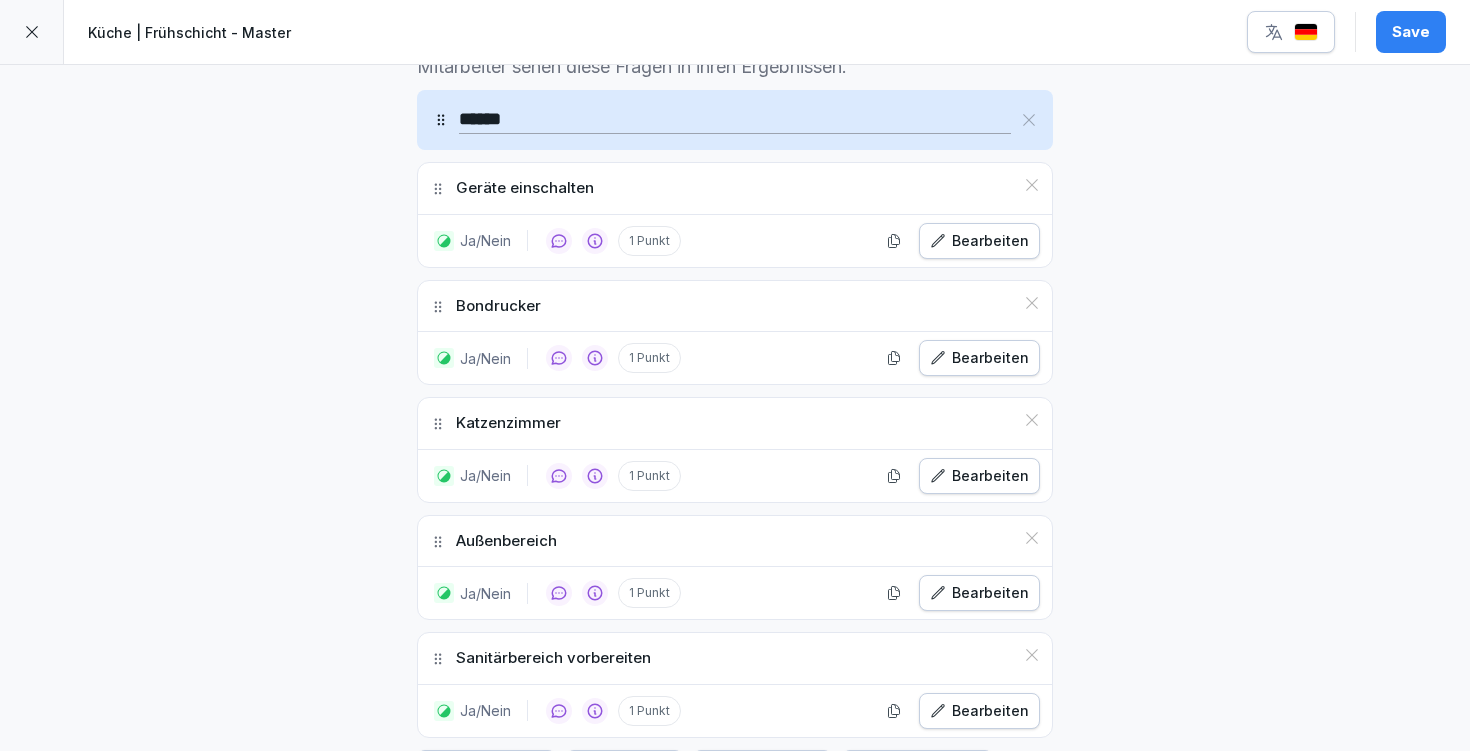 click 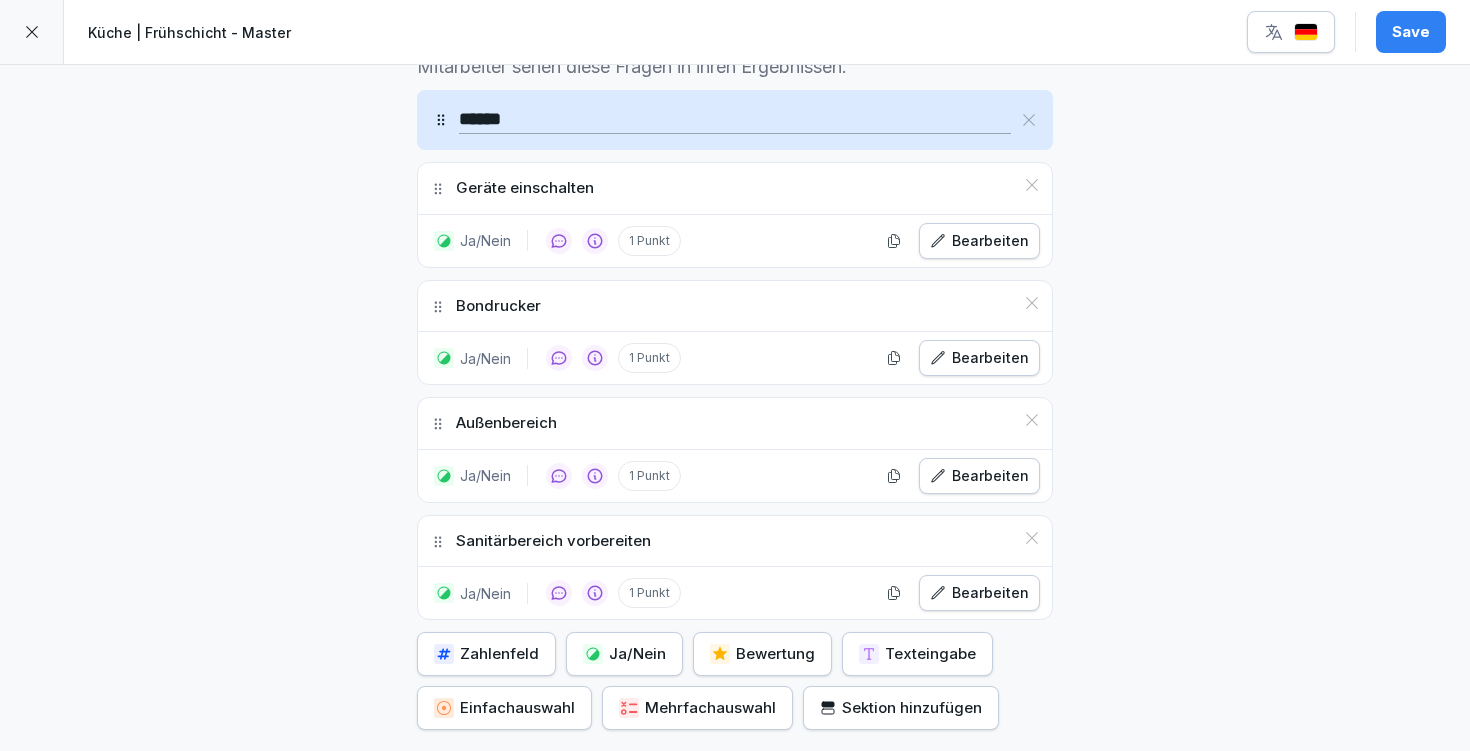 click 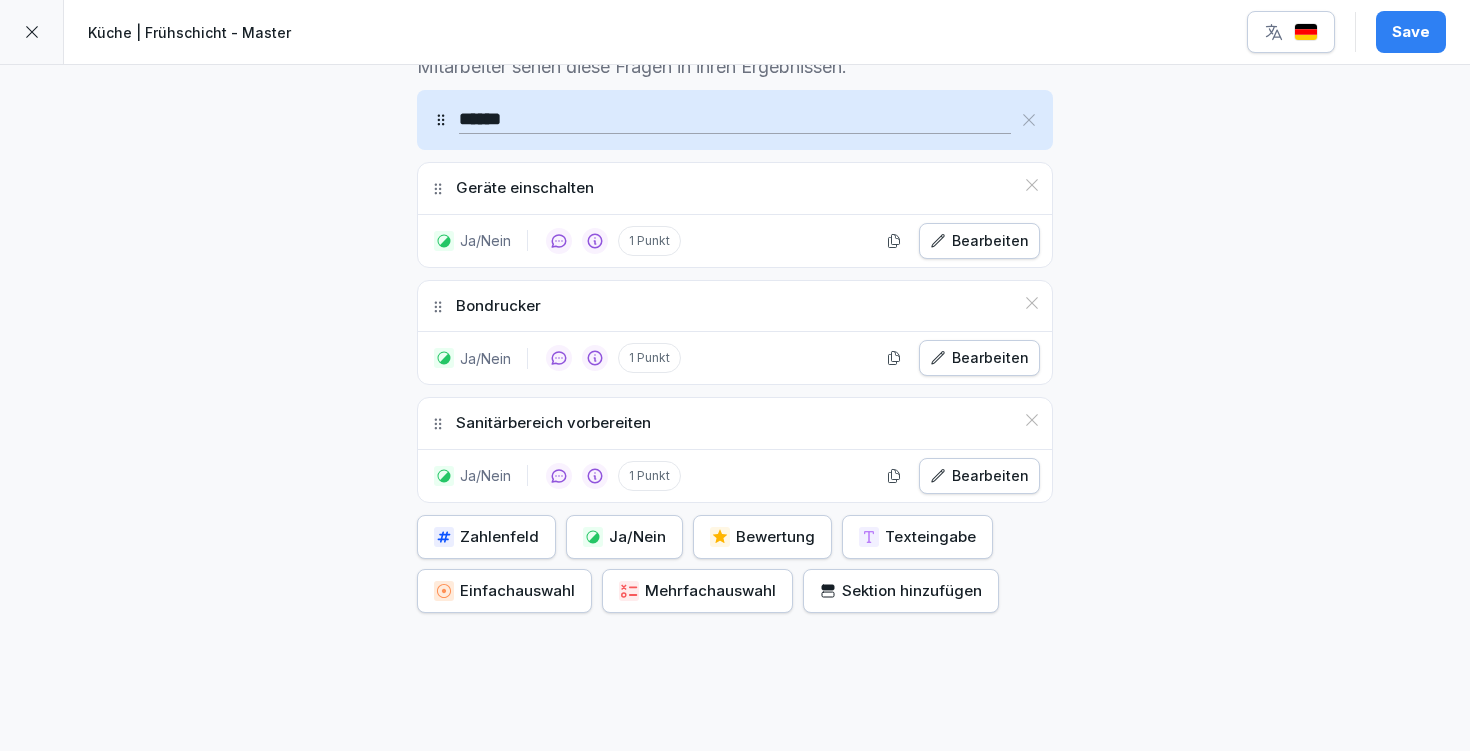 click 